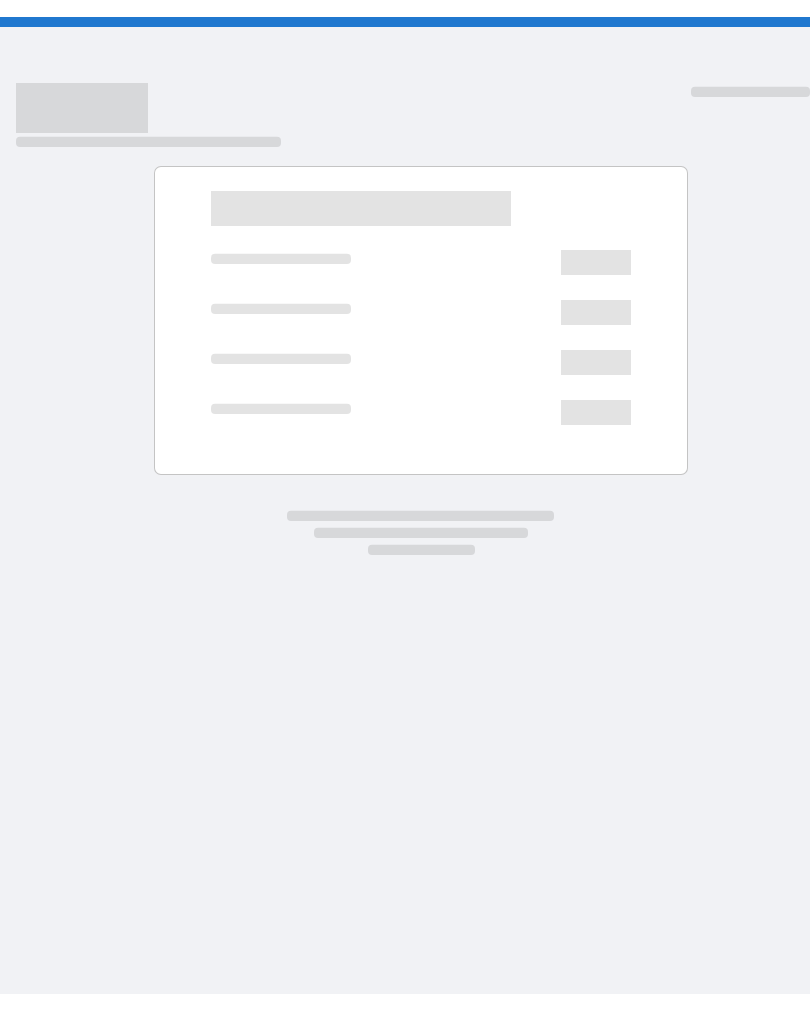 scroll, scrollTop: 0, scrollLeft: 0, axis: both 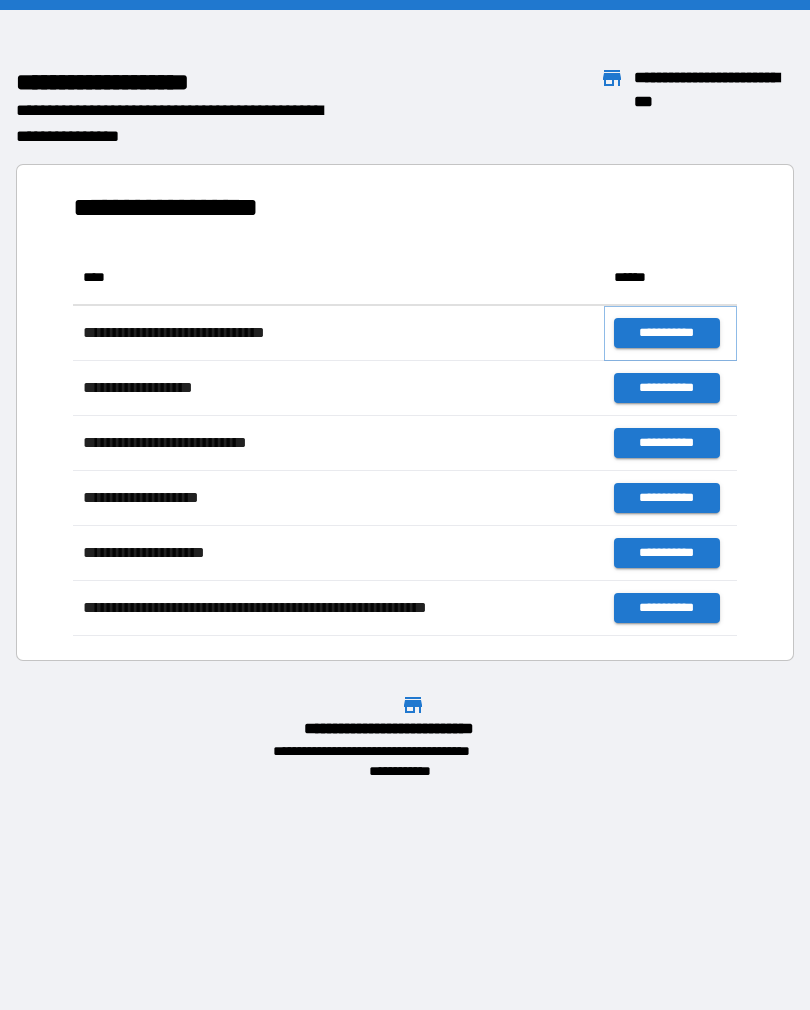 click on "**********" at bounding box center (666, 333) 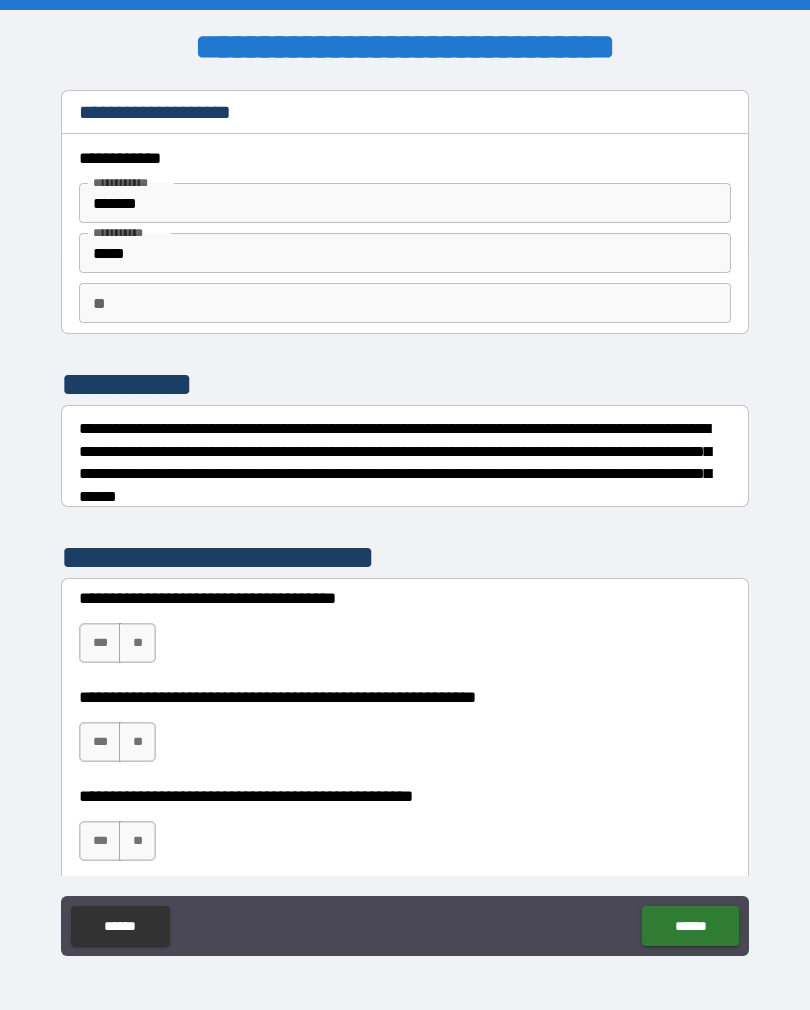 click on "**" at bounding box center [137, 742] 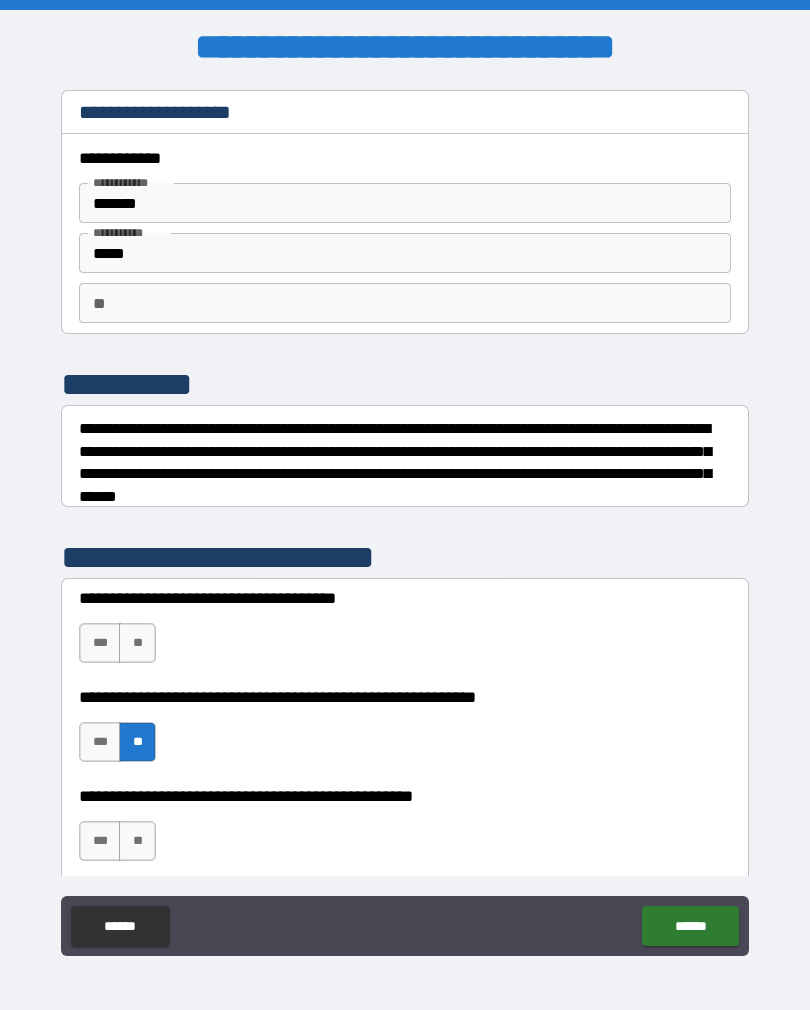click on "**" at bounding box center (137, 841) 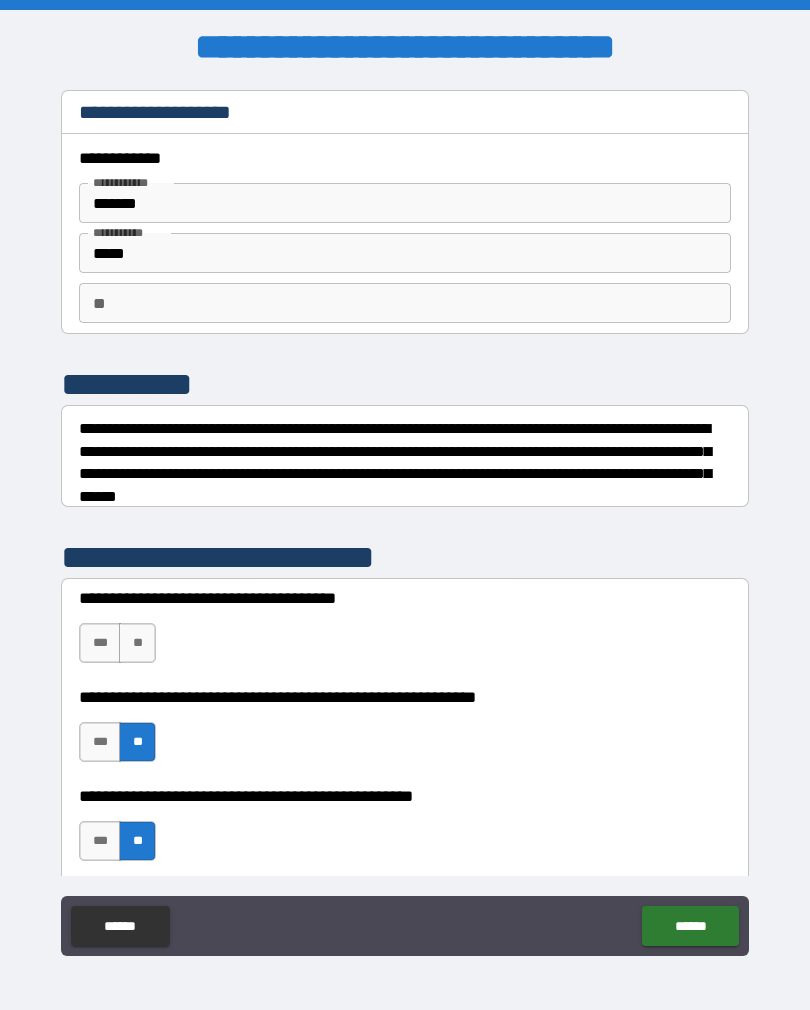 click on "**" at bounding box center (137, 643) 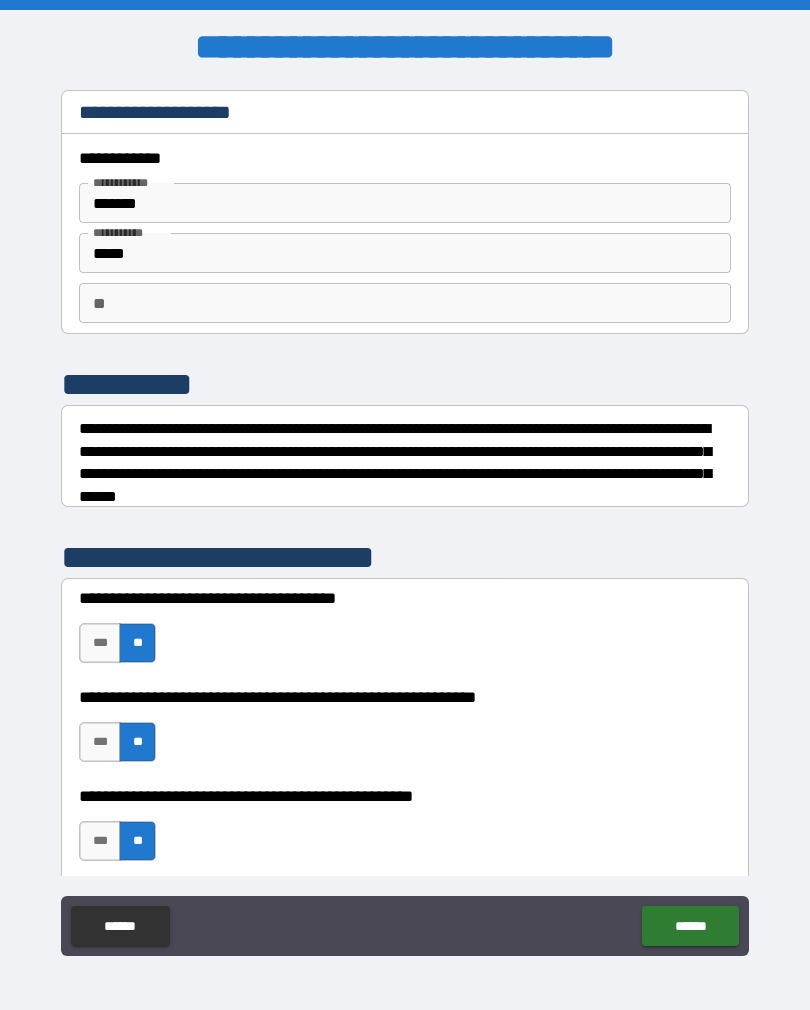click on "******" at bounding box center (690, 926) 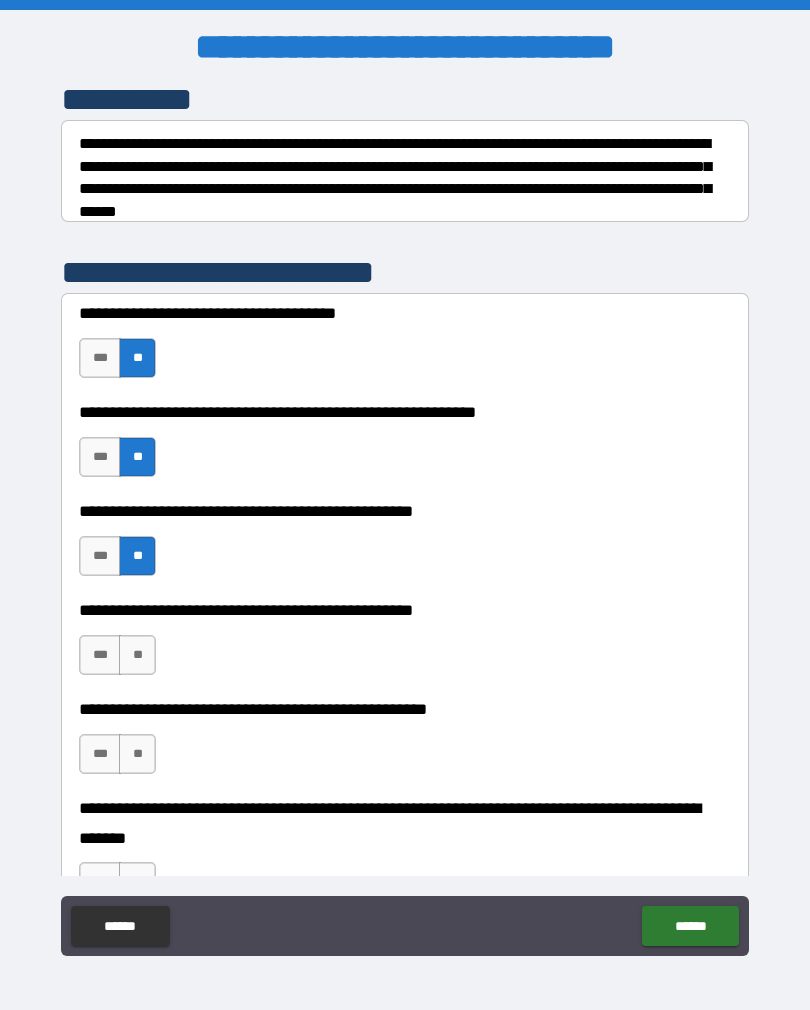scroll, scrollTop: 287, scrollLeft: 0, axis: vertical 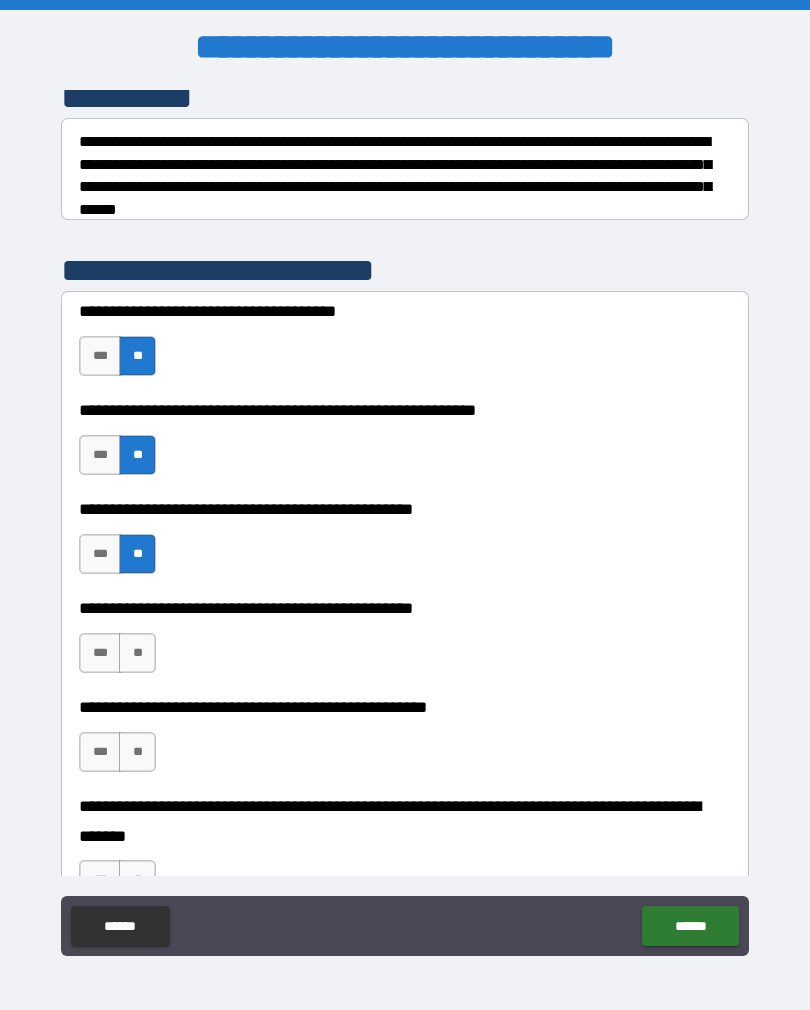 click on "***" at bounding box center [100, 653] 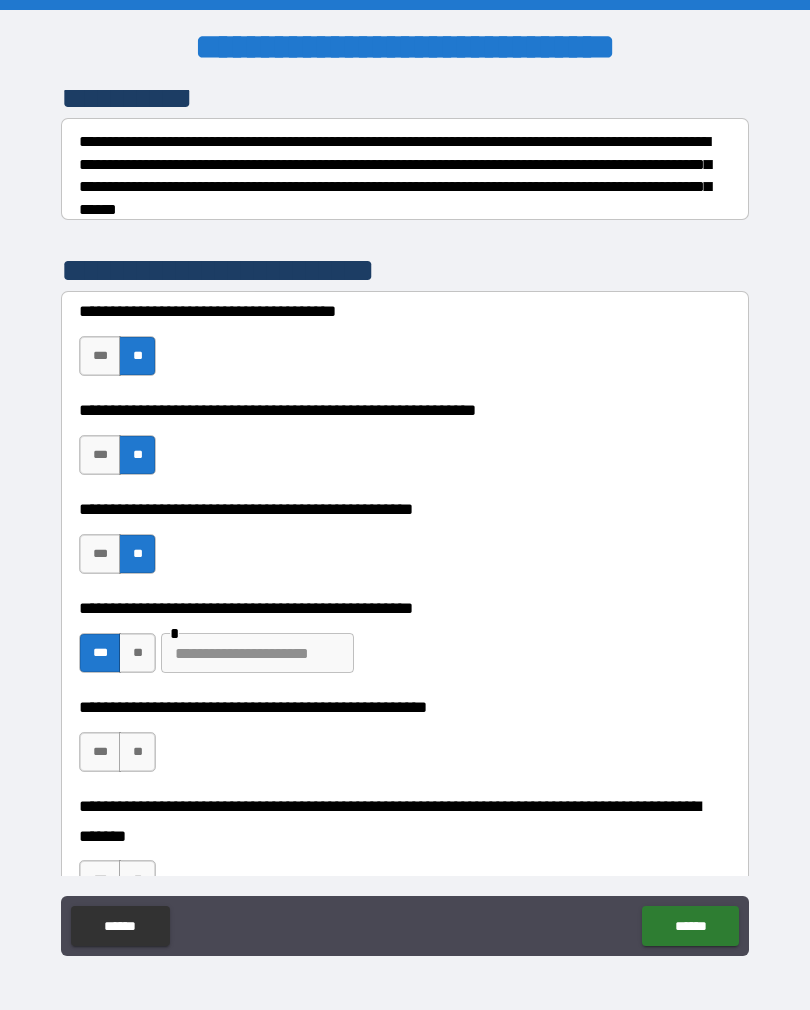 click at bounding box center [257, 653] 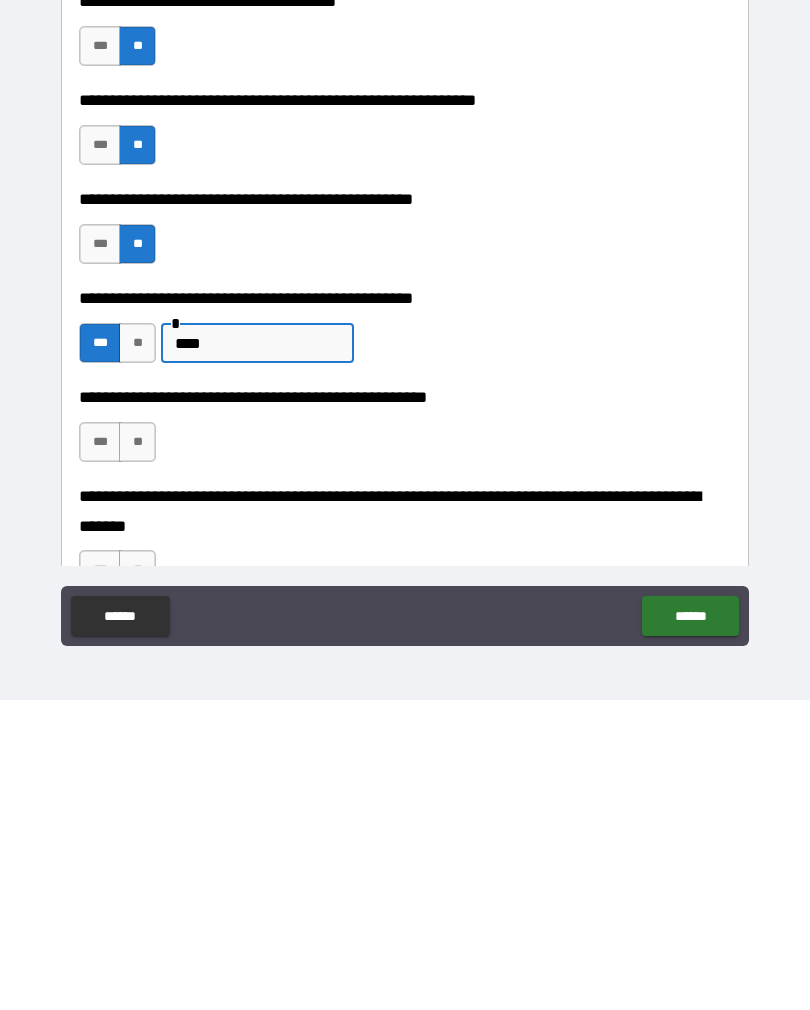 type on "****" 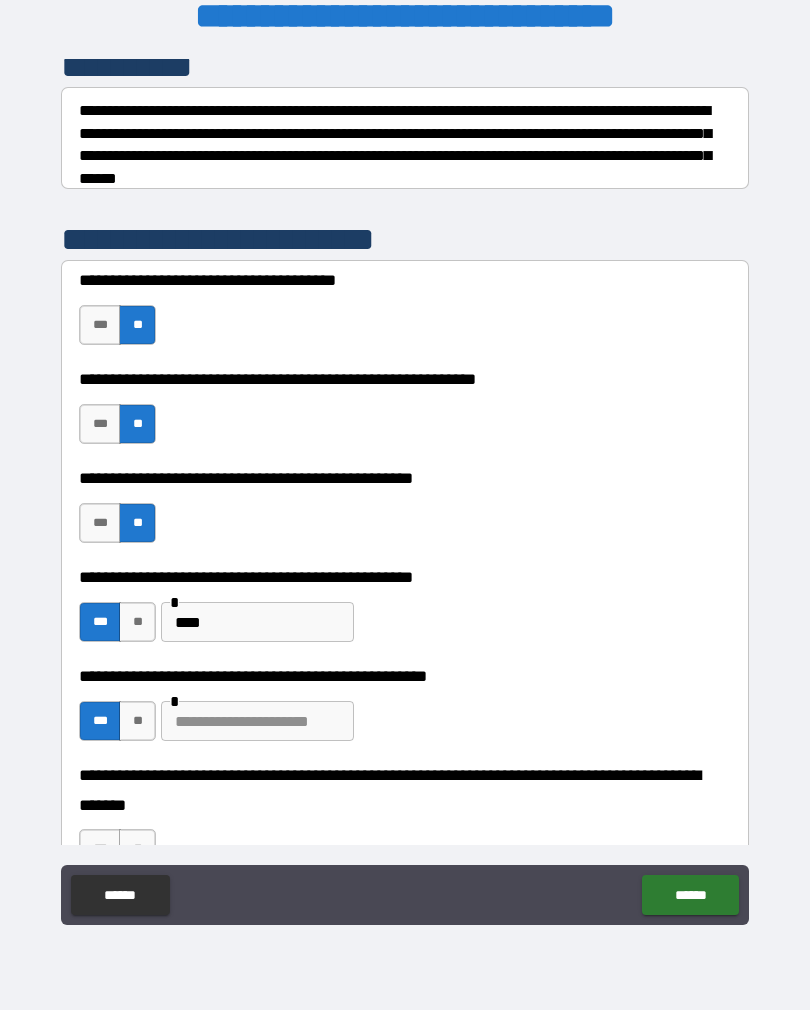 click at bounding box center [257, 721] 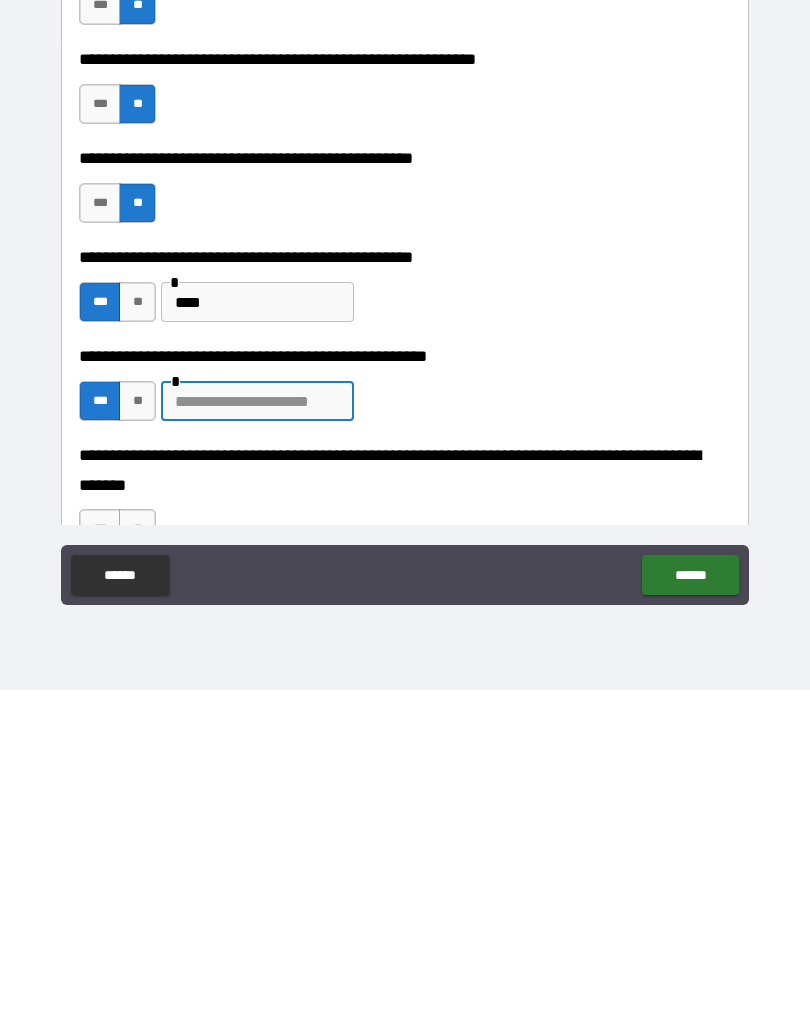 click on "**" at bounding box center [137, 721] 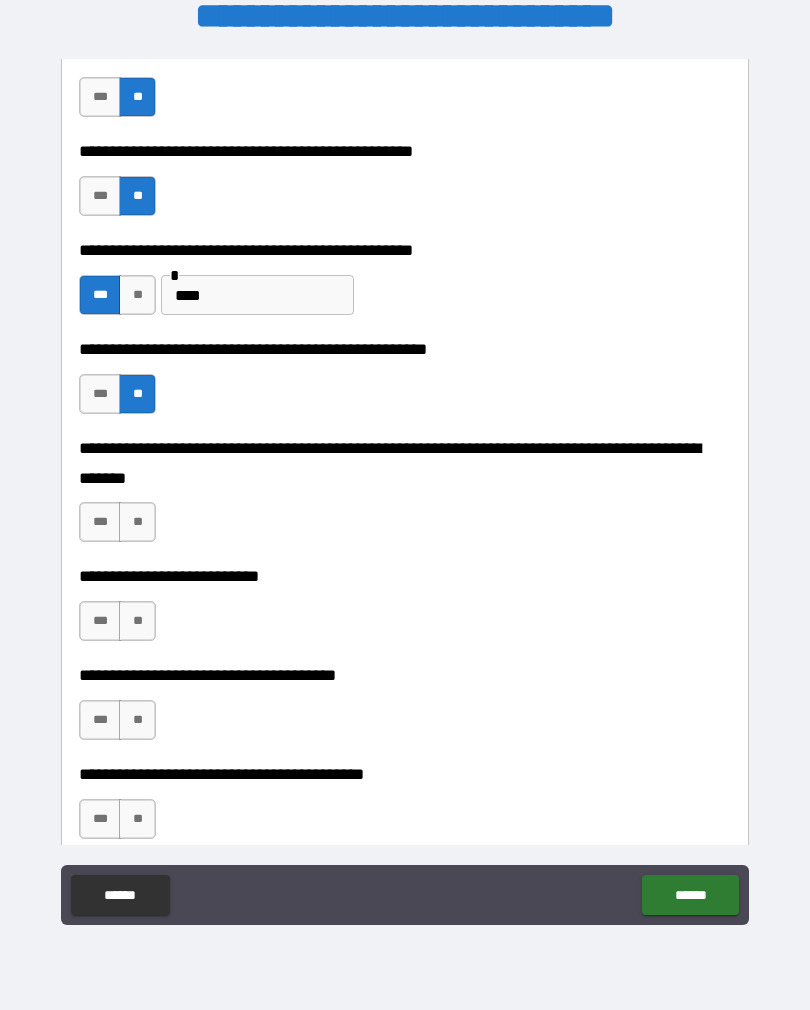 scroll, scrollTop: 615, scrollLeft: 0, axis: vertical 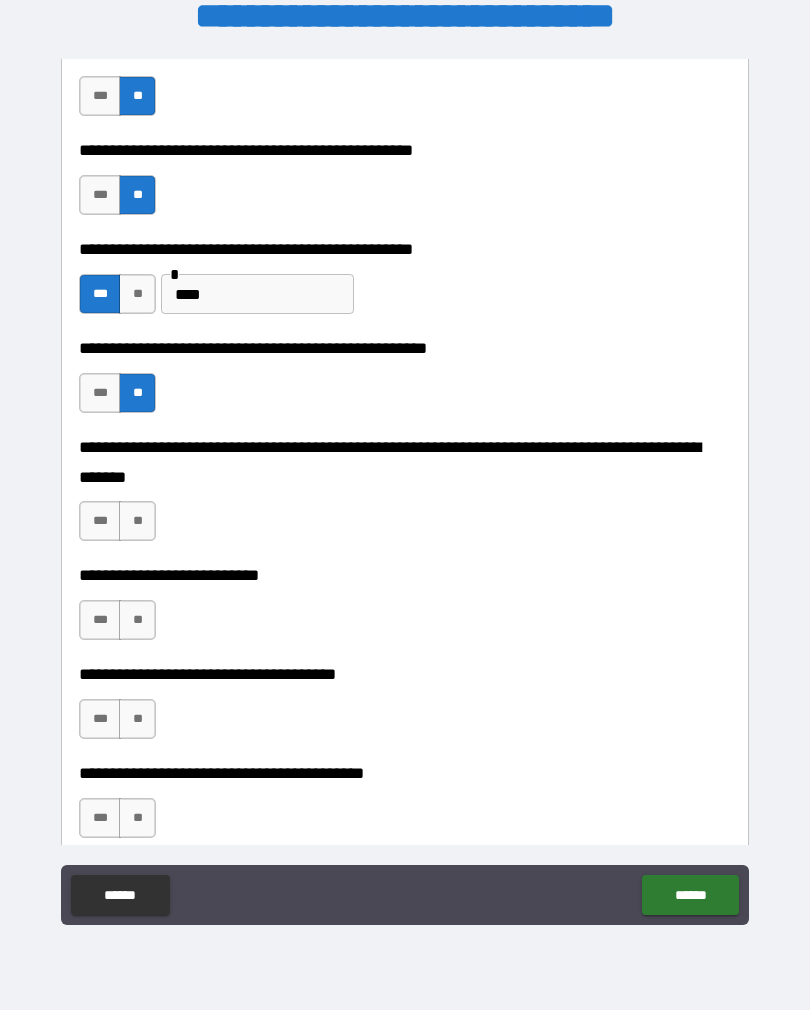 click on "**" at bounding box center (137, 521) 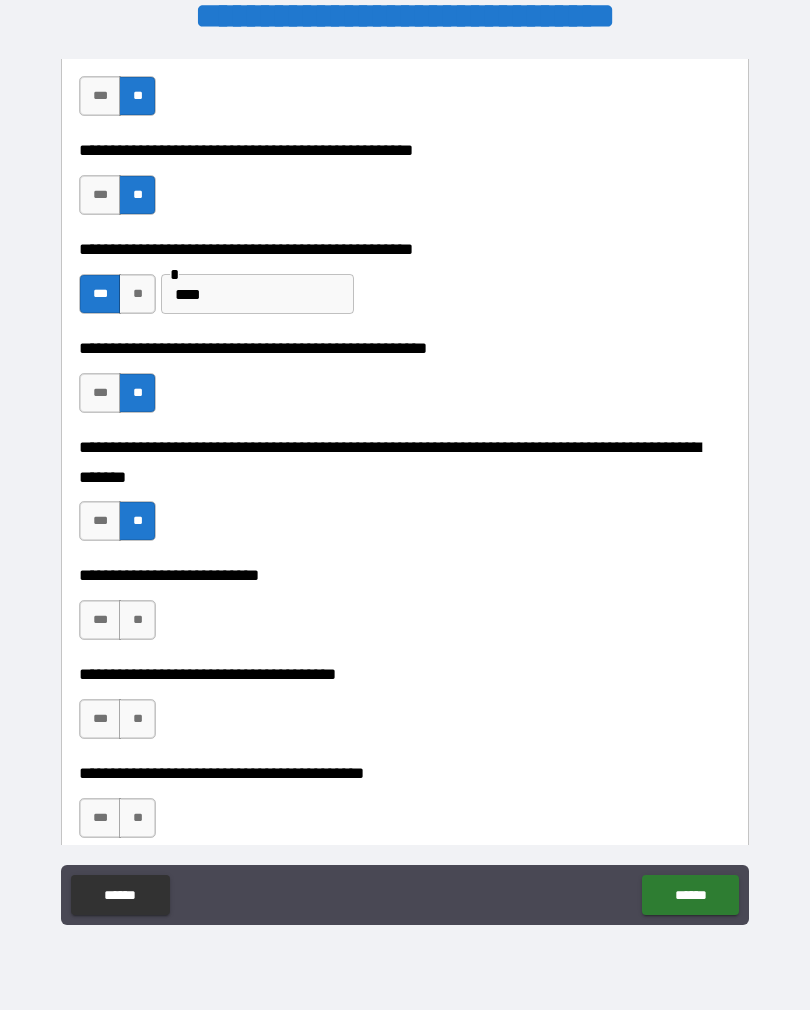 click on "**" at bounding box center (137, 620) 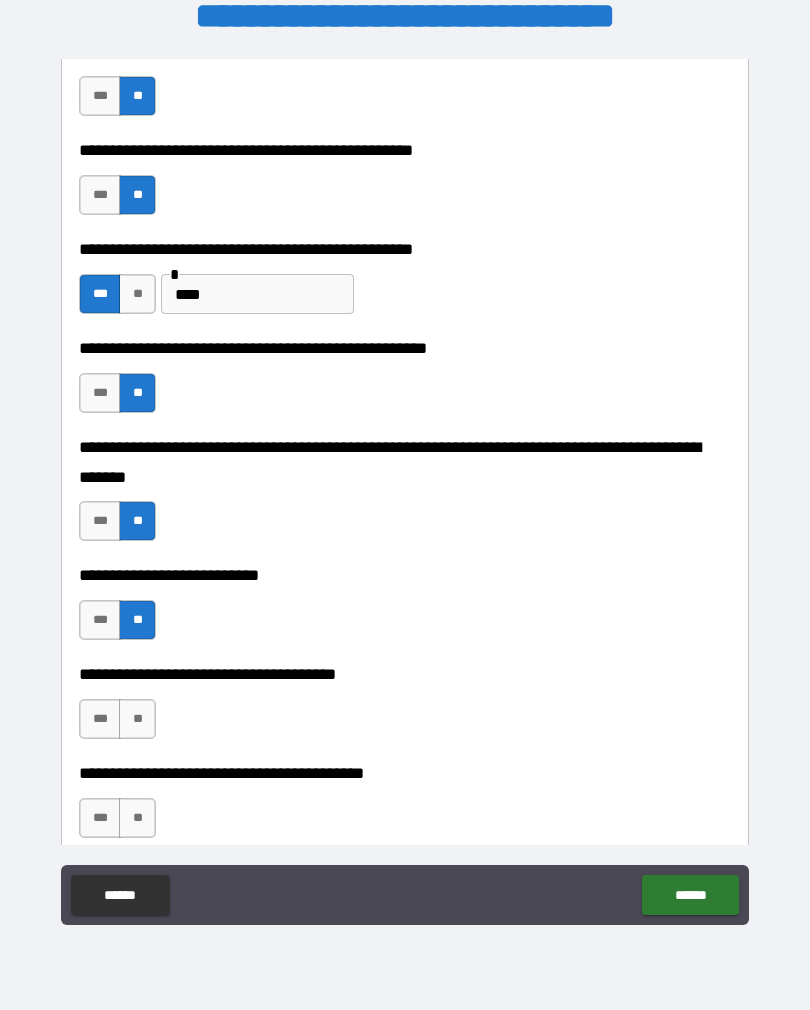 click on "**" at bounding box center [137, 719] 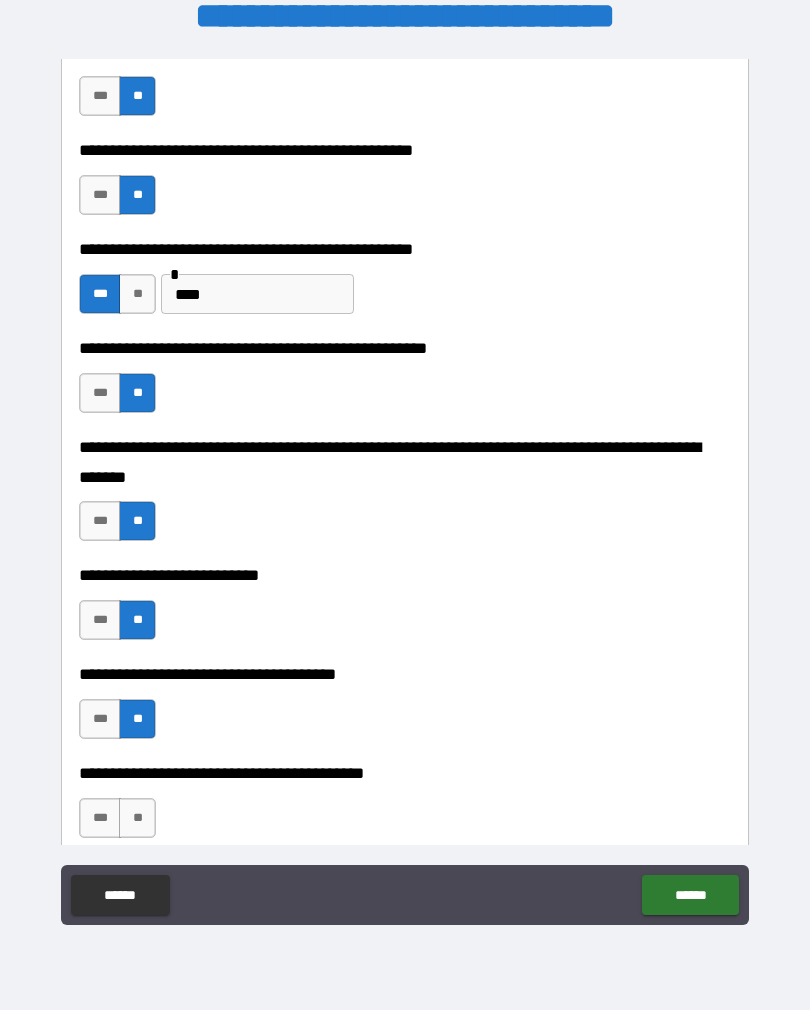 click on "**" at bounding box center (137, 818) 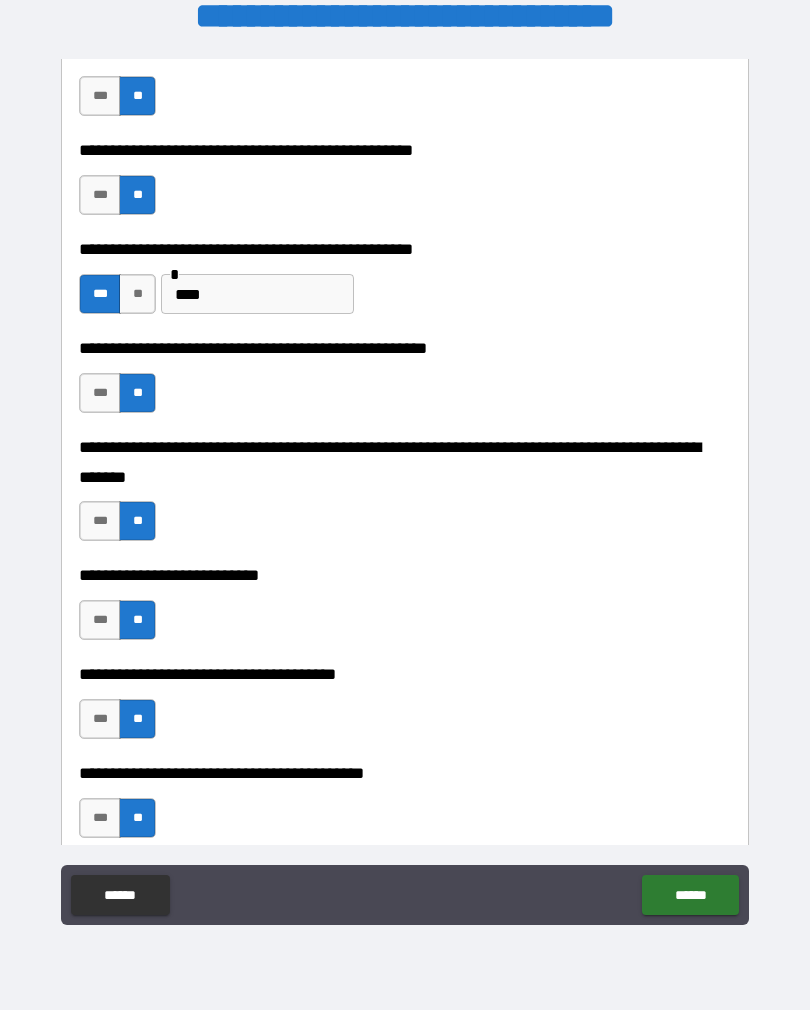 click on "******" at bounding box center (690, 895) 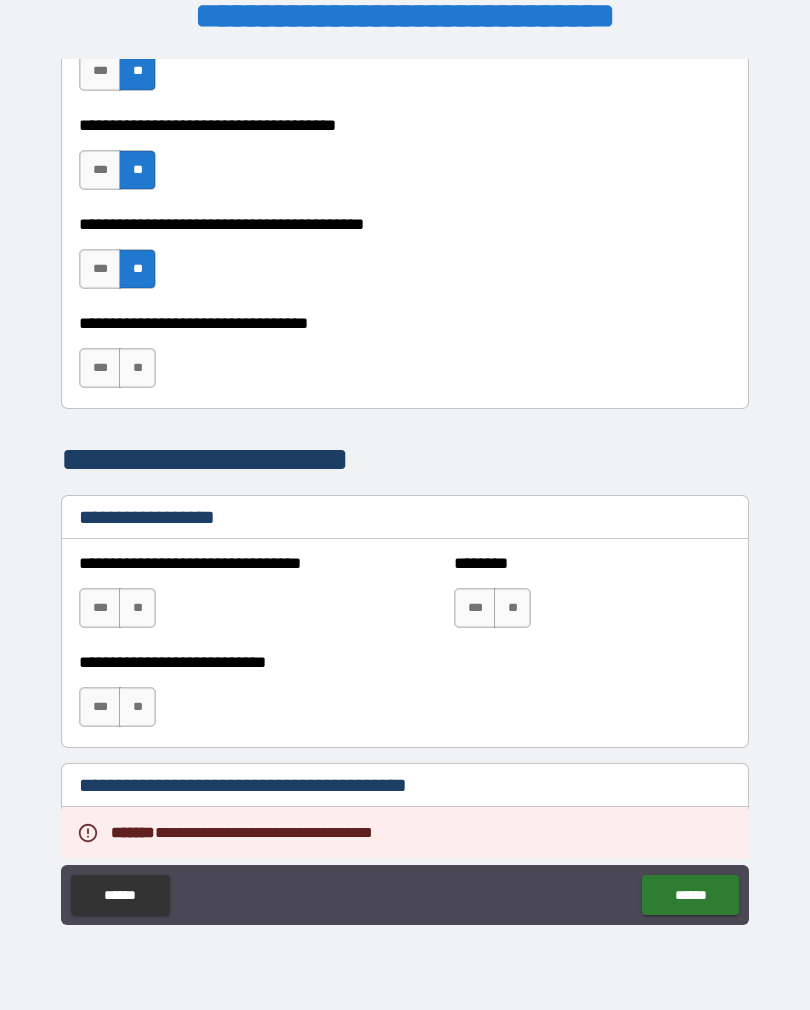 scroll, scrollTop: 1165, scrollLeft: 0, axis: vertical 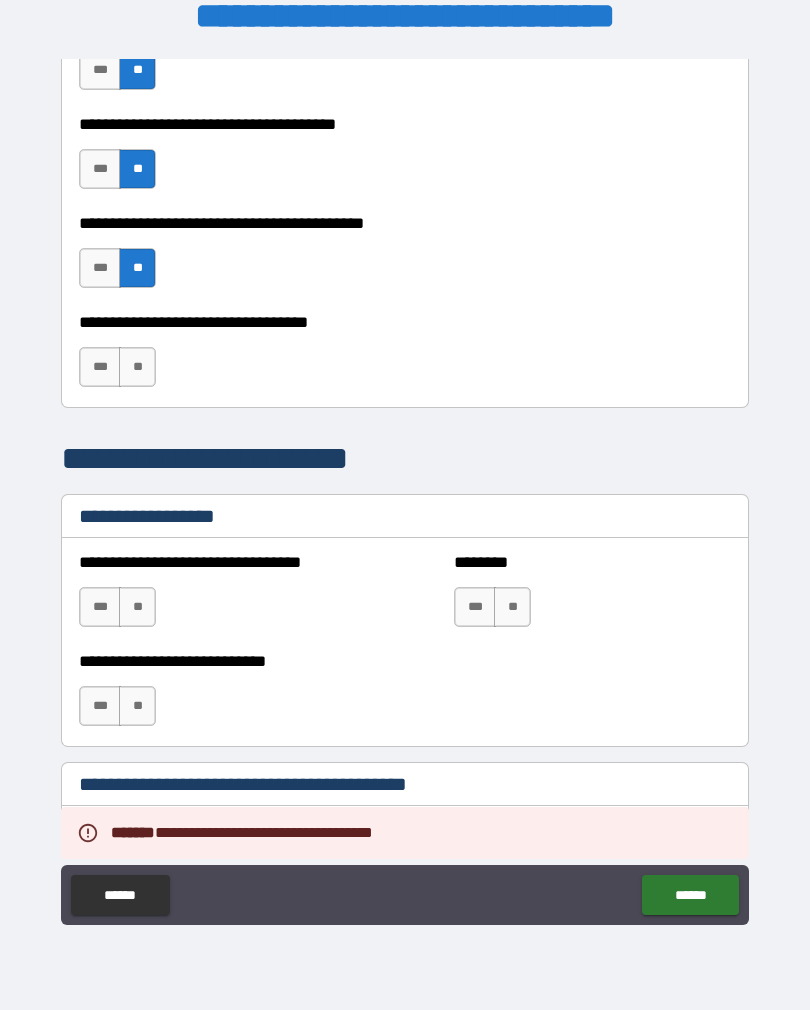 click on "**" at bounding box center [137, 367] 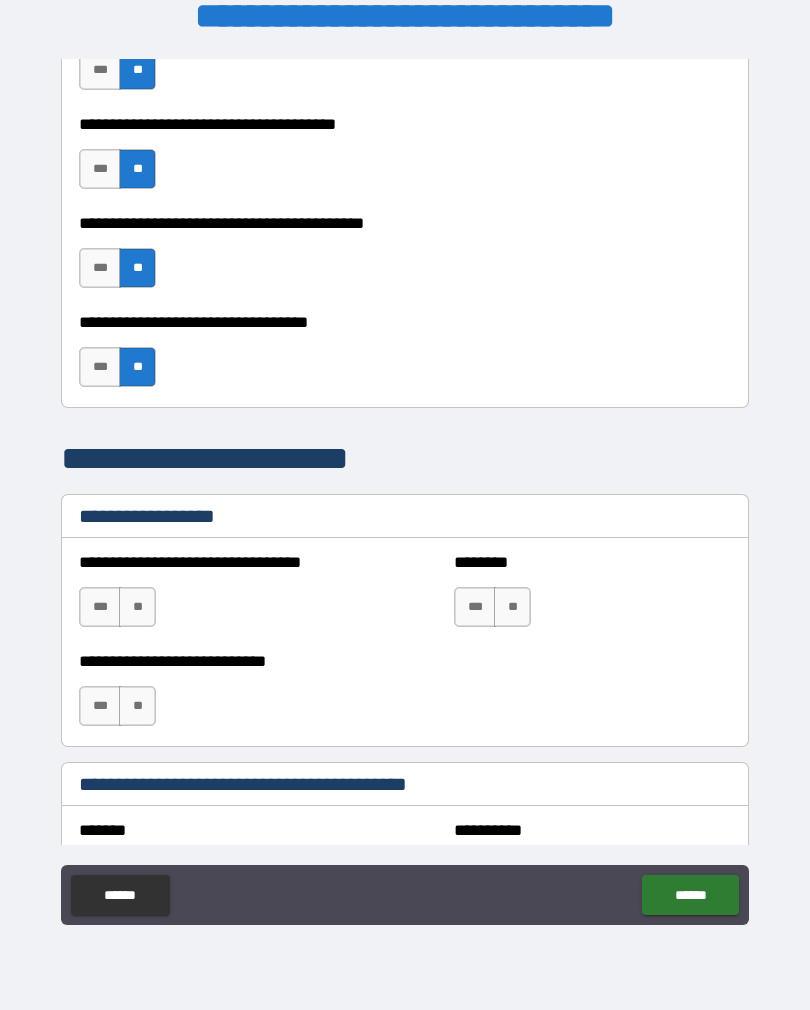 click on "**" at bounding box center [137, 706] 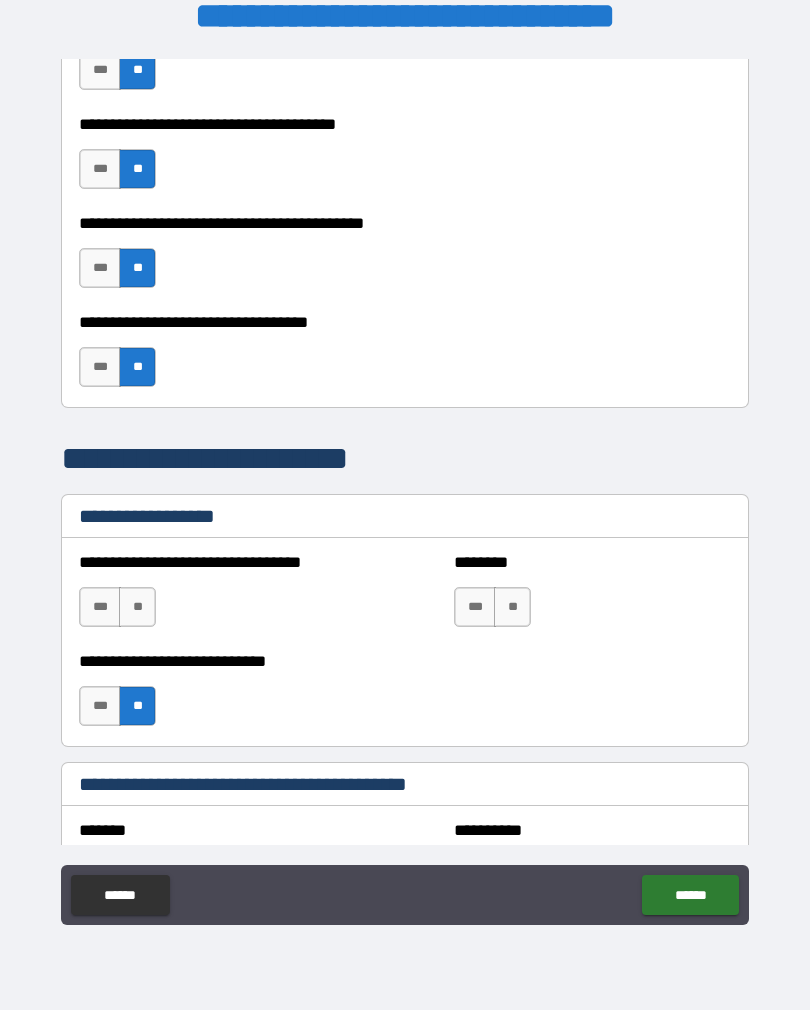 click on "**" at bounding box center [137, 607] 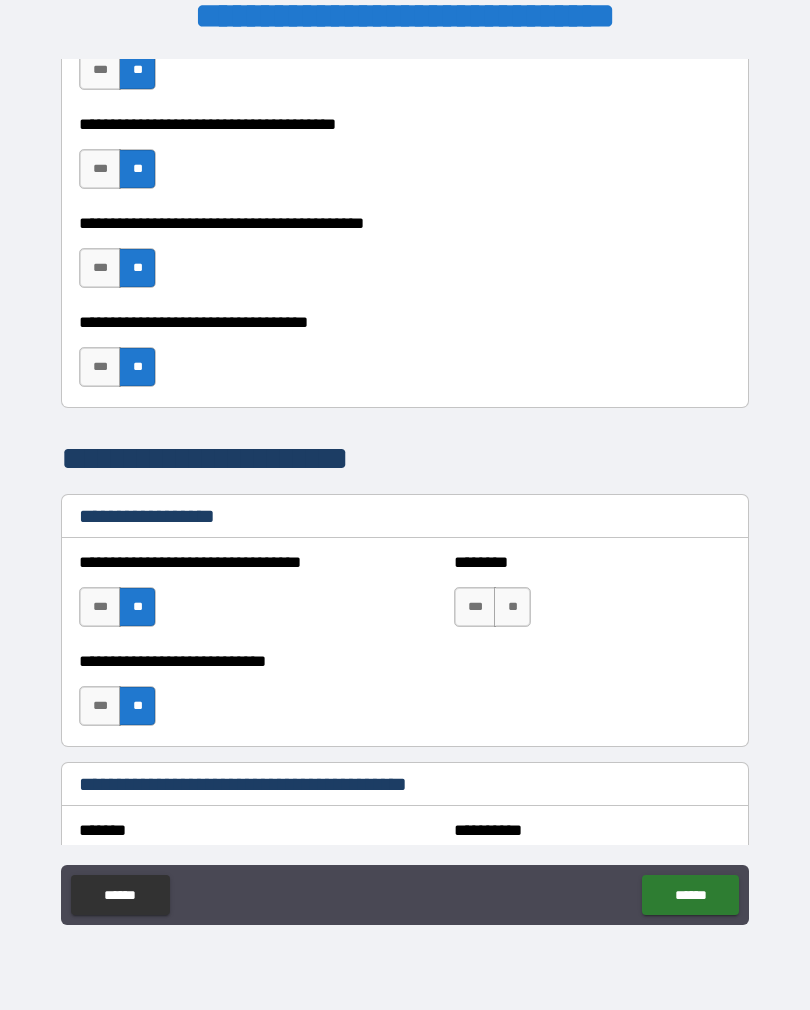 click on "**" at bounding box center (512, 607) 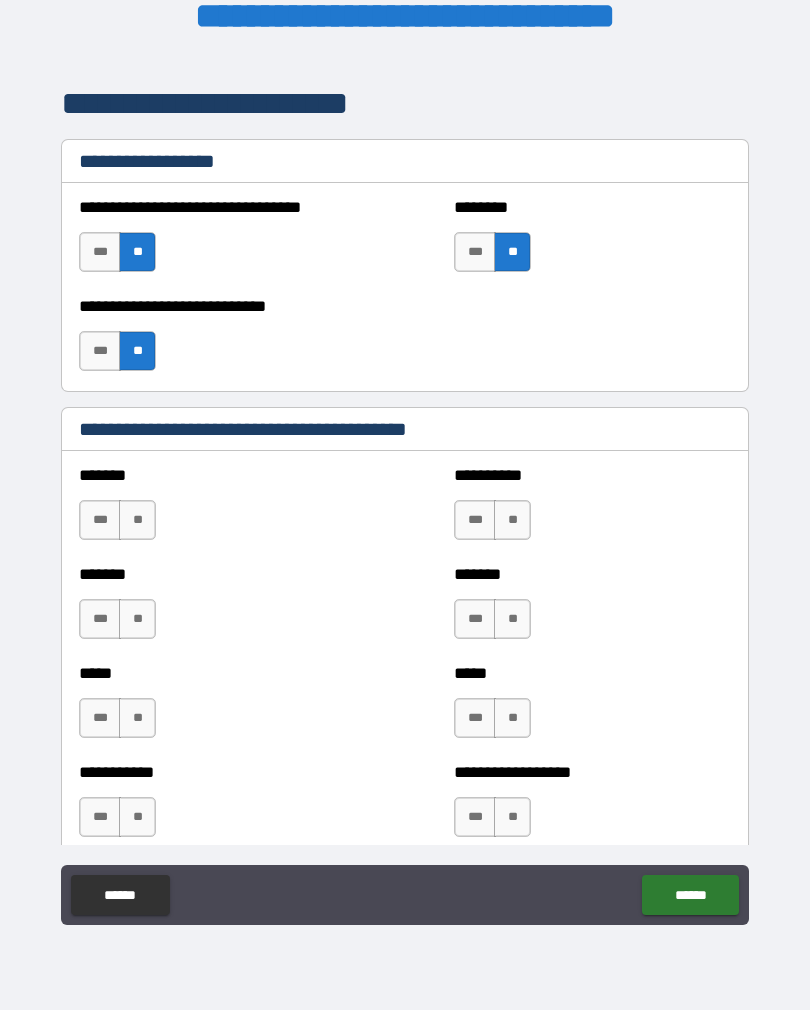 scroll, scrollTop: 1522, scrollLeft: 0, axis: vertical 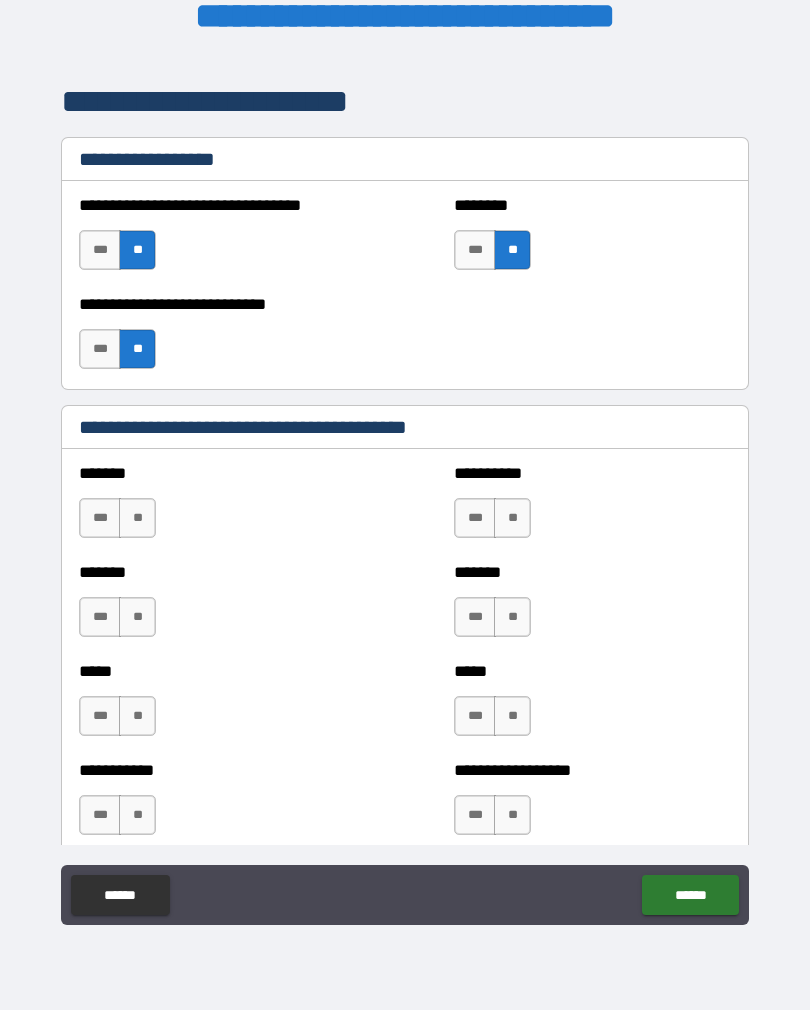 click on "**" at bounding box center (137, 518) 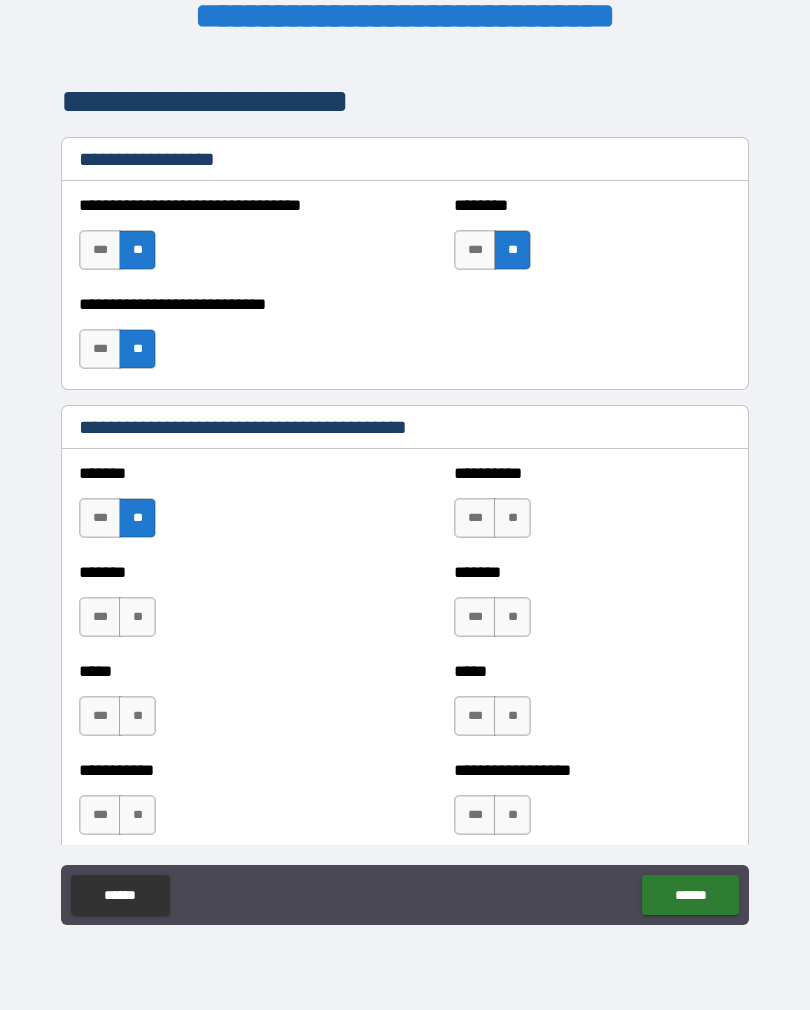 click on "**" at bounding box center (137, 617) 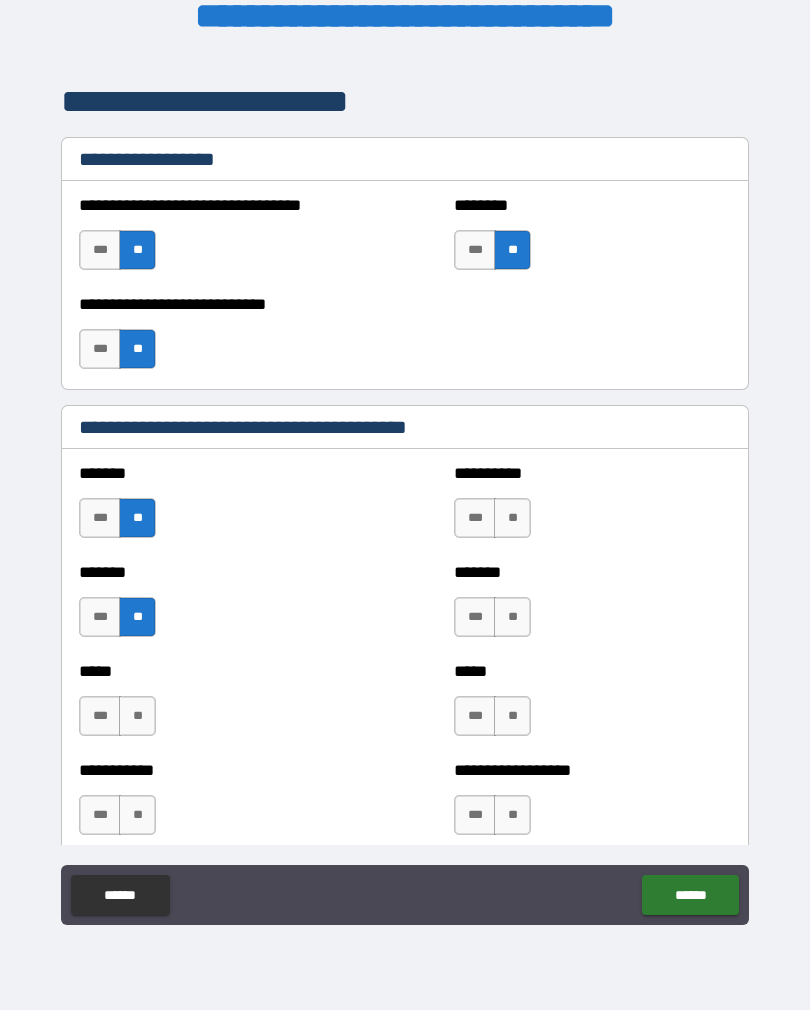 click on "**" at bounding box center (137, 716) 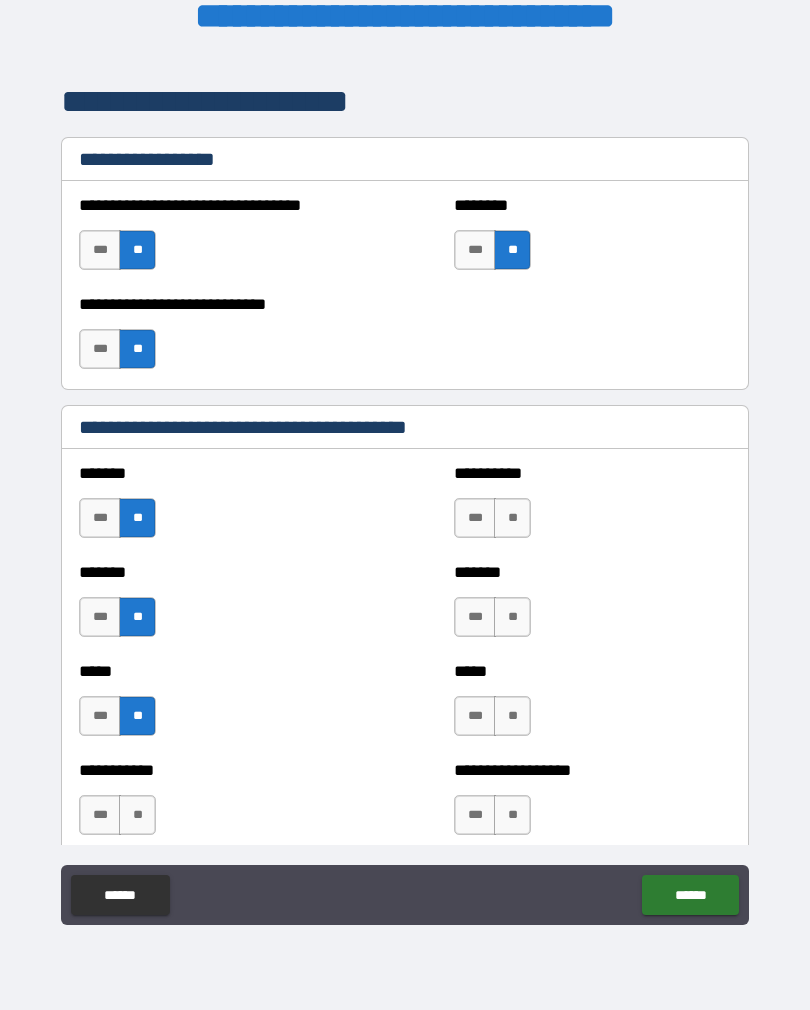 click on "**" at bounding box center (137, 815) 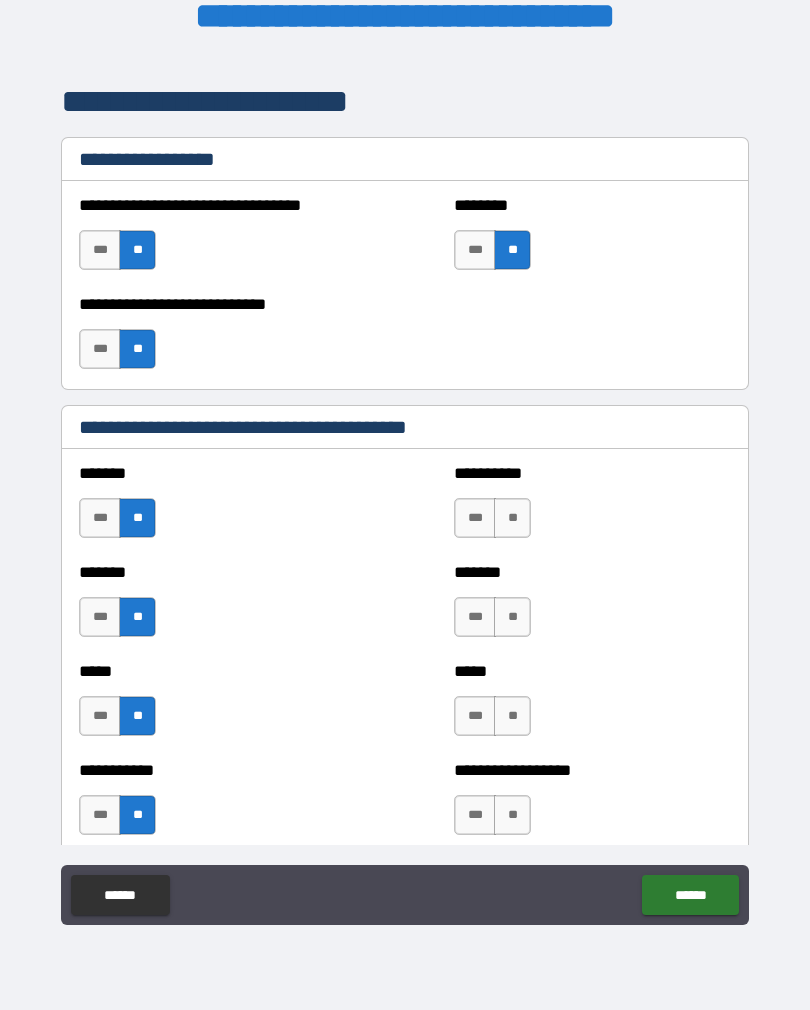 click on "**" at bounding box center [512, 518] 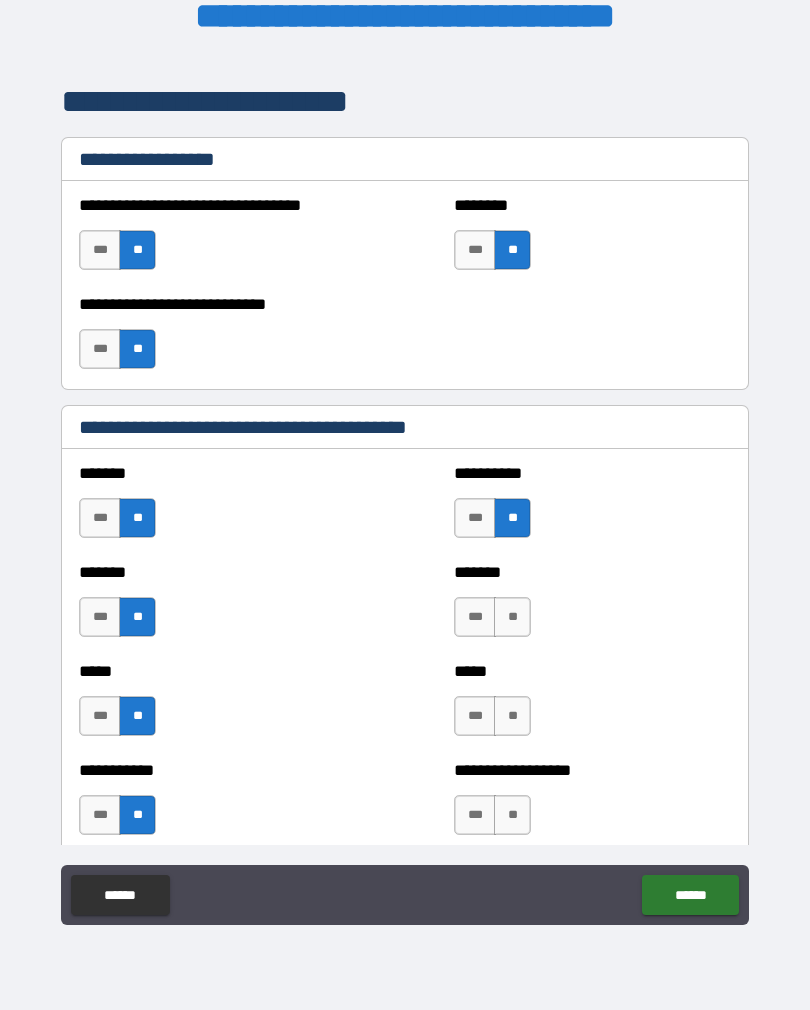 click on "**" at bounding box center [512, 617] 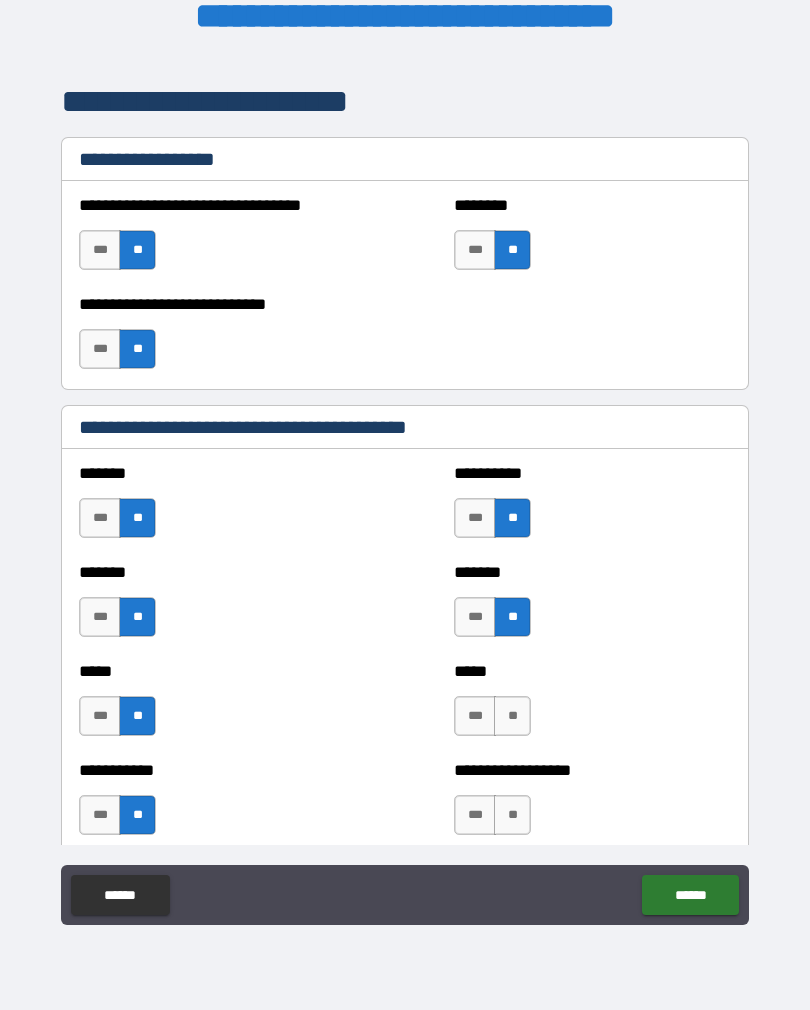 click on "**" at bounding box center (512, 716) 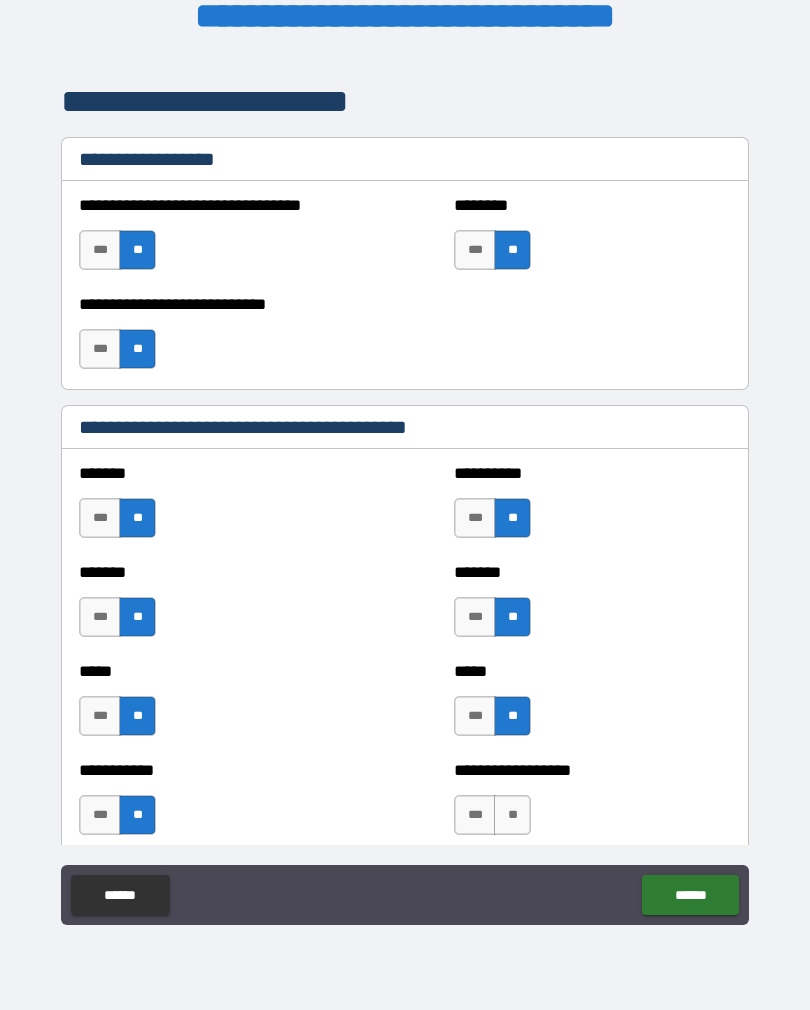 click on "**" at bounding box center [512, 815] 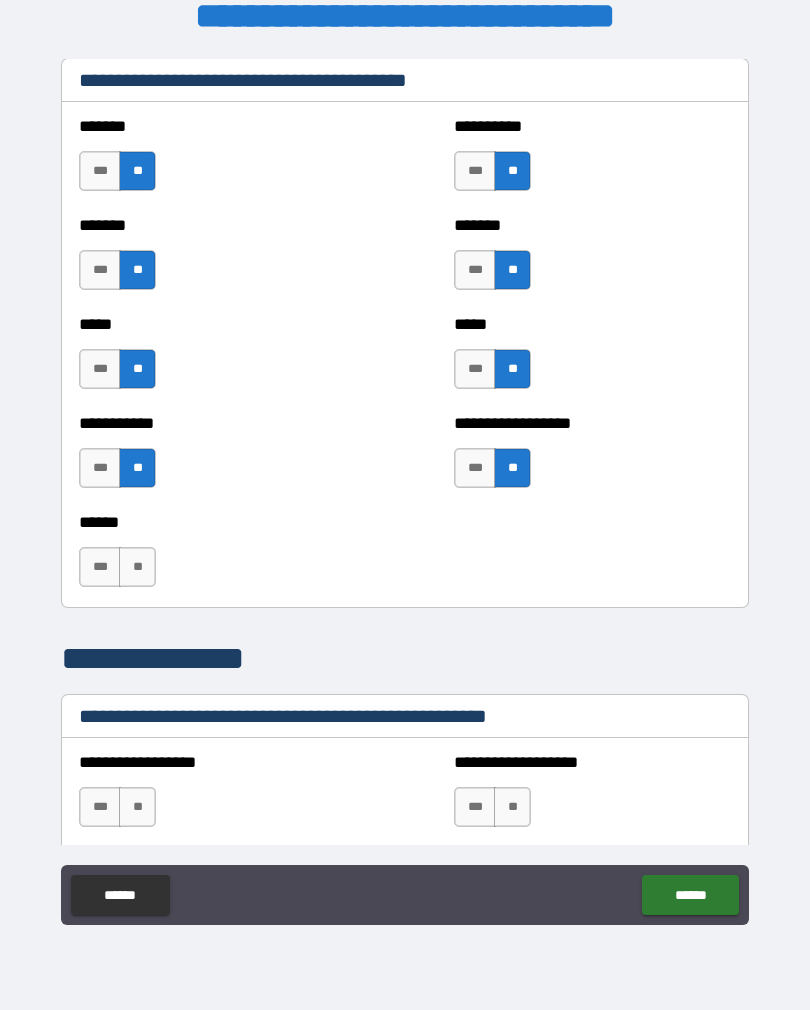 scroll, scrollTop: 1869, scrollLeft: 0, axis: vertical 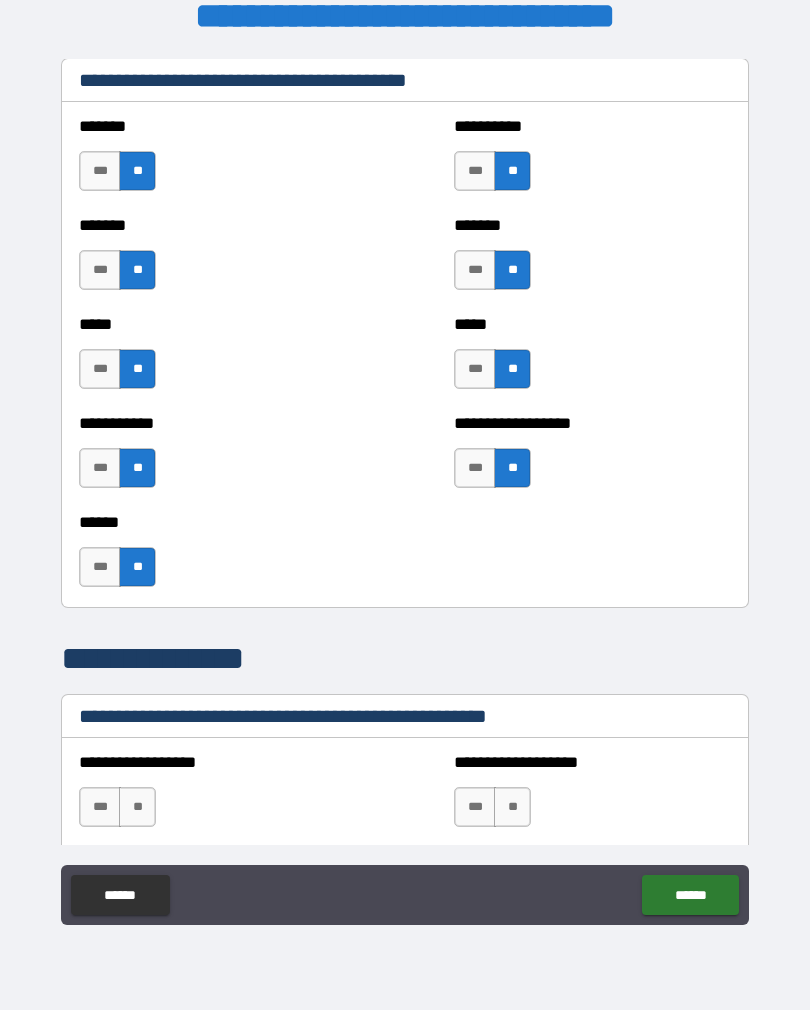 click on "**" at bounding box center [137, 807] 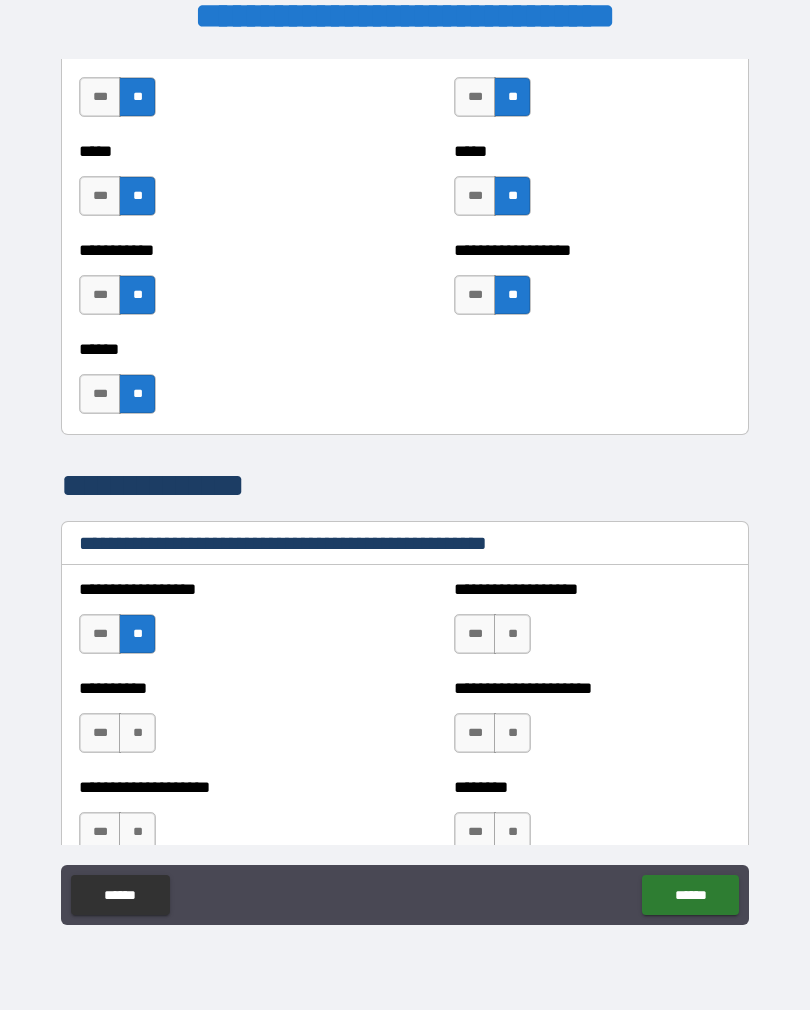 scroll, scrollTop: 2058, scrollLeft: 0, axis: vertical 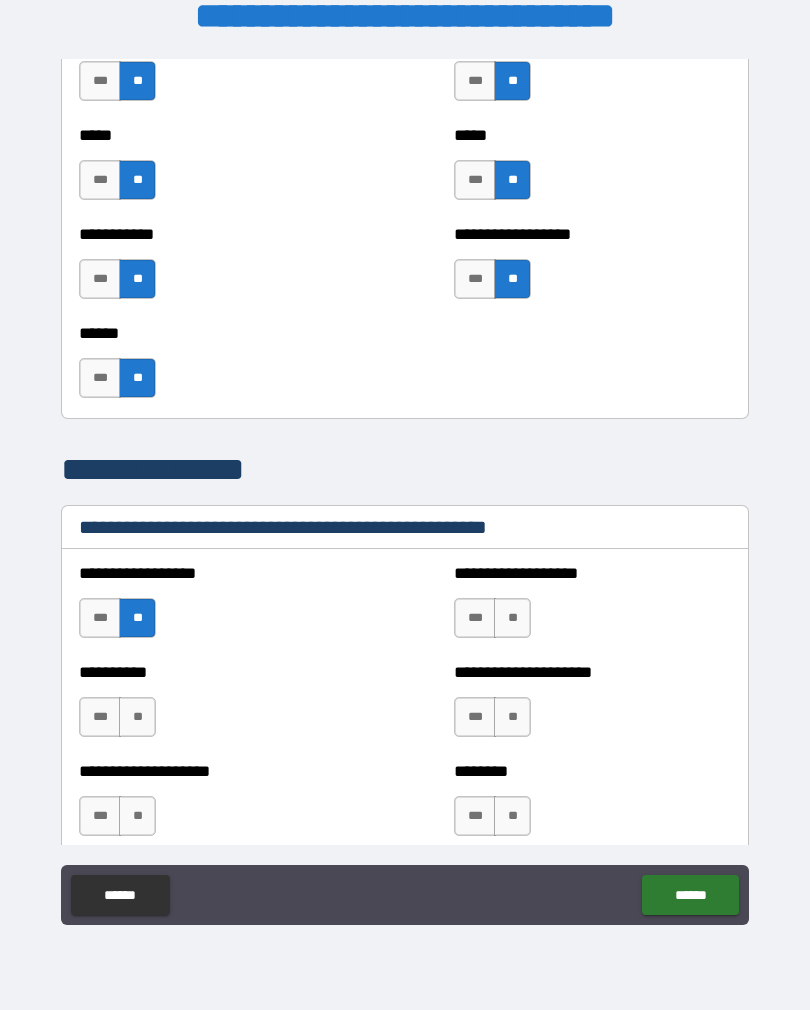 click on "***" at bounding box center (475, 618) 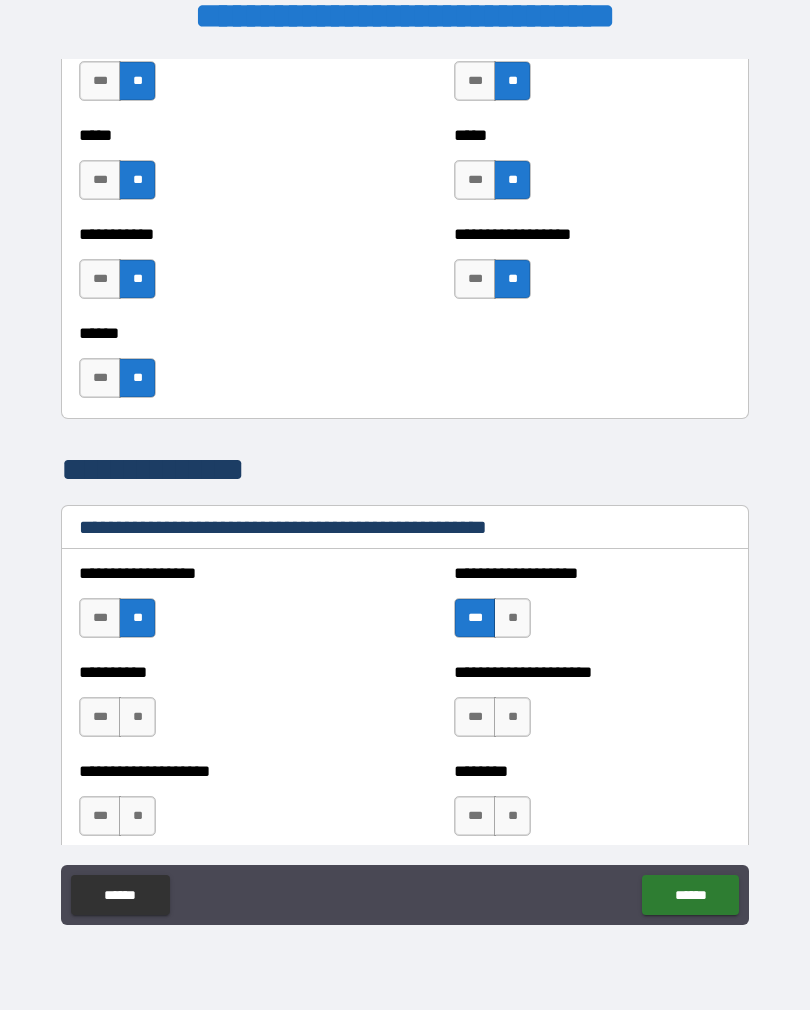 click on "**" at bounding box center [512, 717] 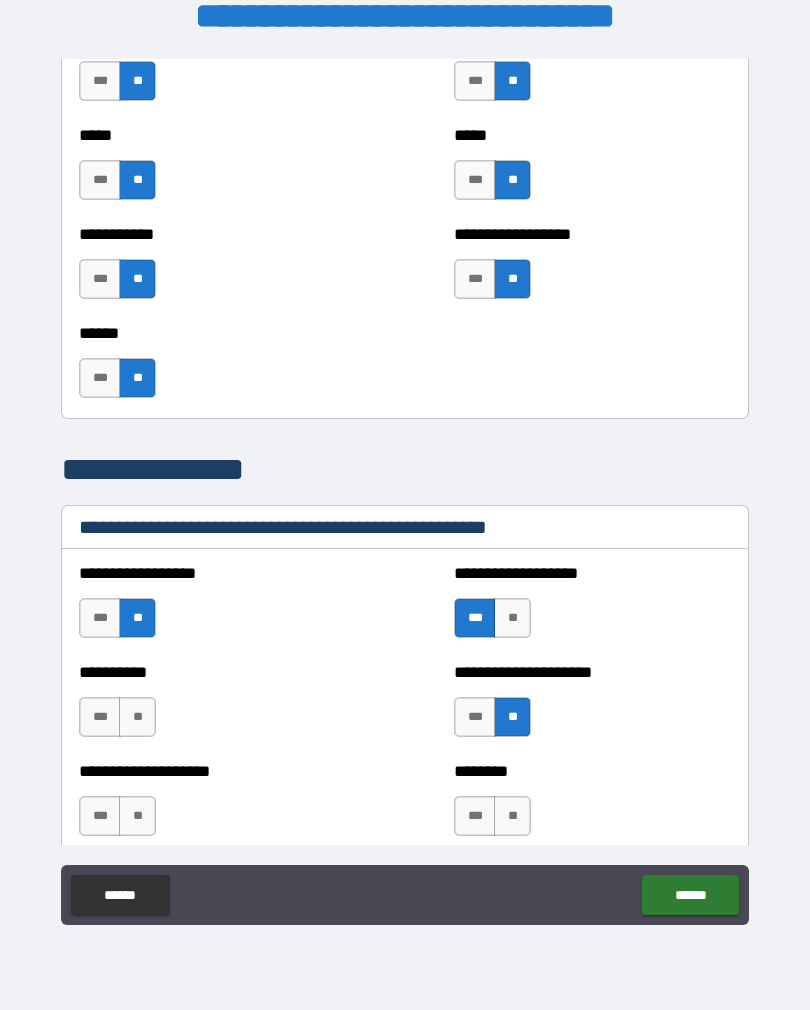 click on "**" at bounding box center [512, 816] 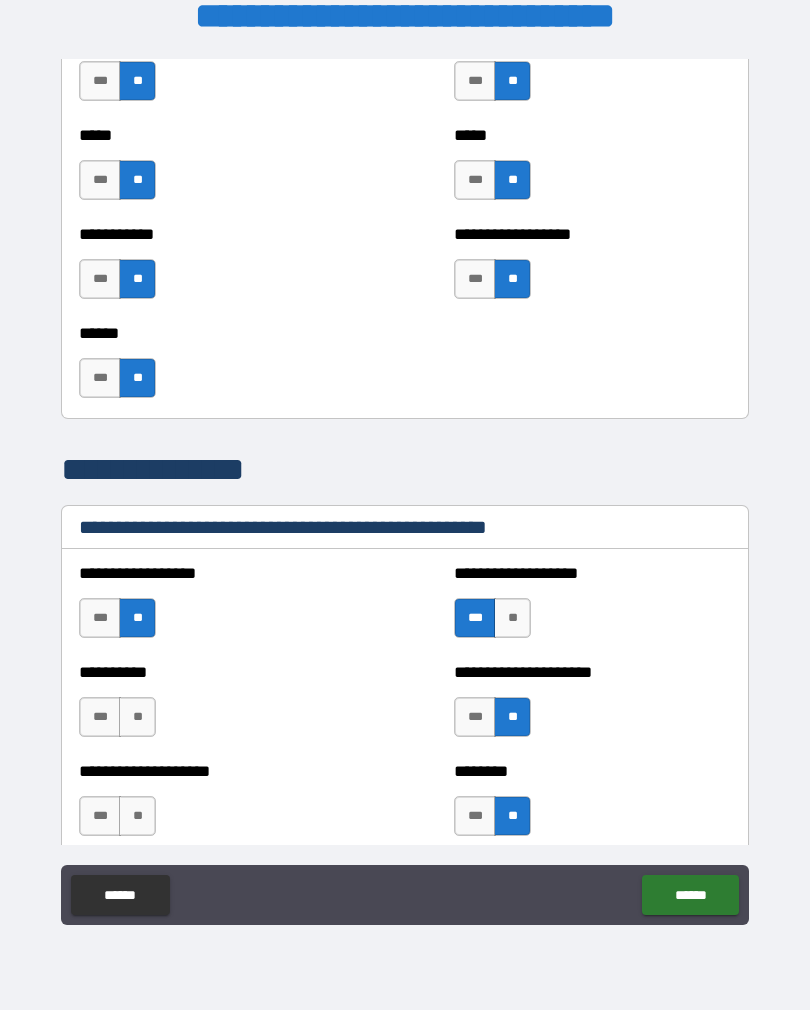 click on "**" at bounding box center [137, 816] 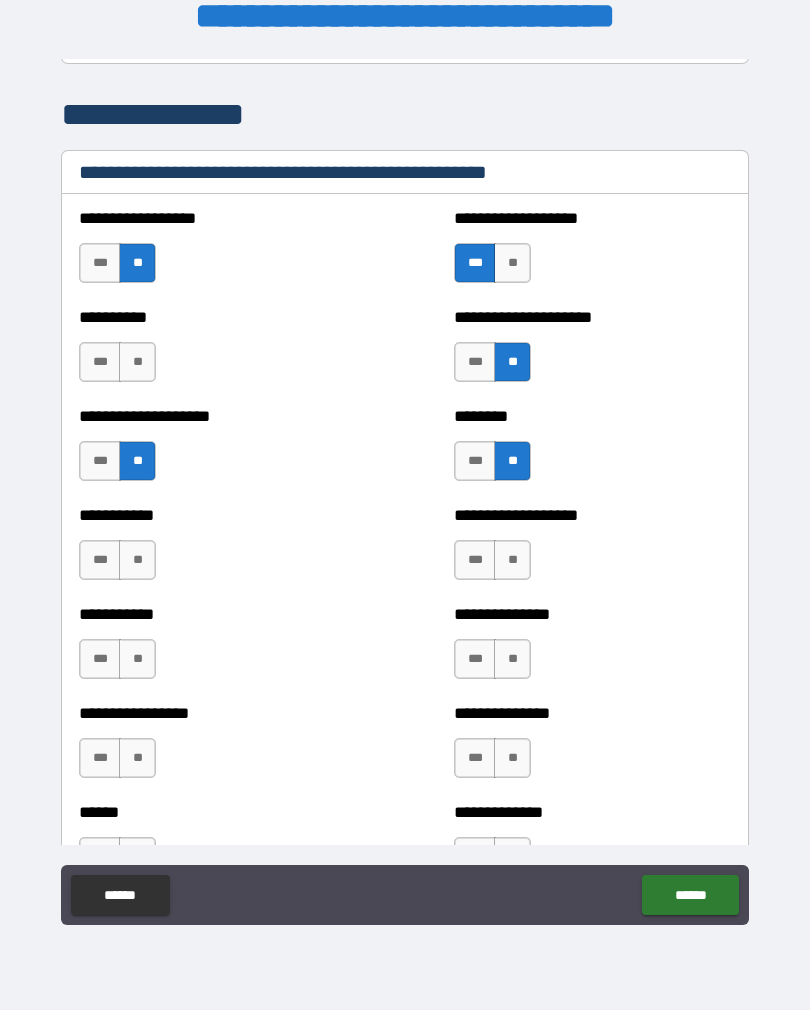scroll, scrollTop: 2414, scrollLeft: 0, axis: vertical 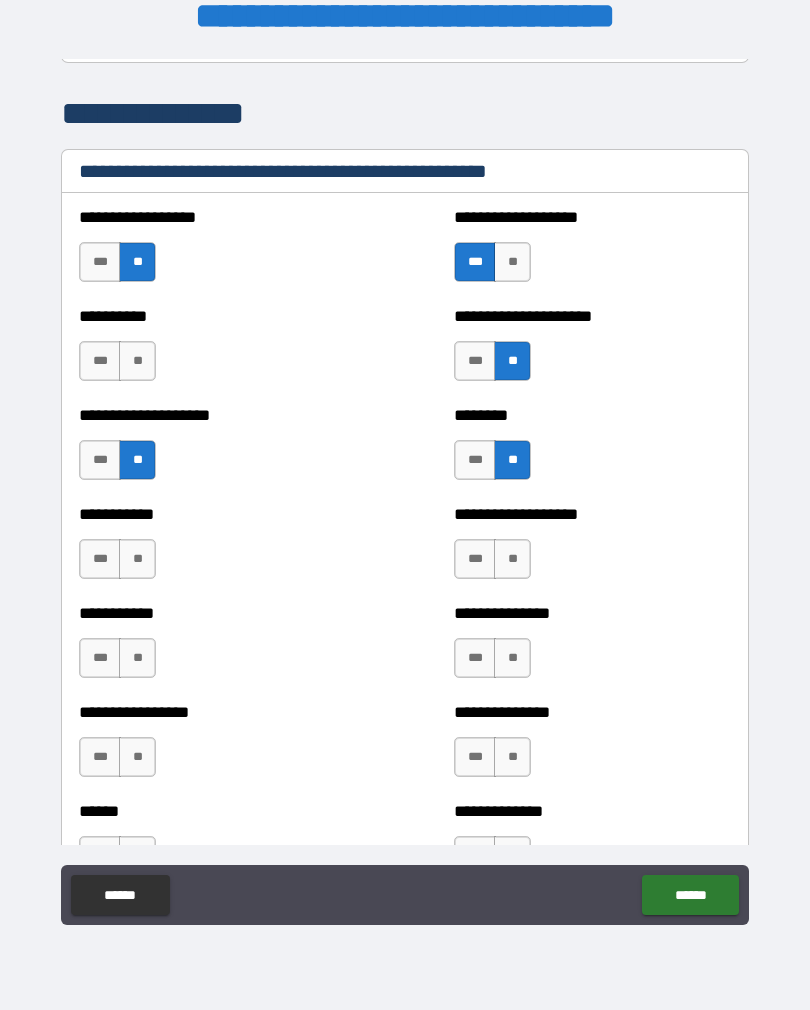 click on "**" at bounding box center [137, 361] 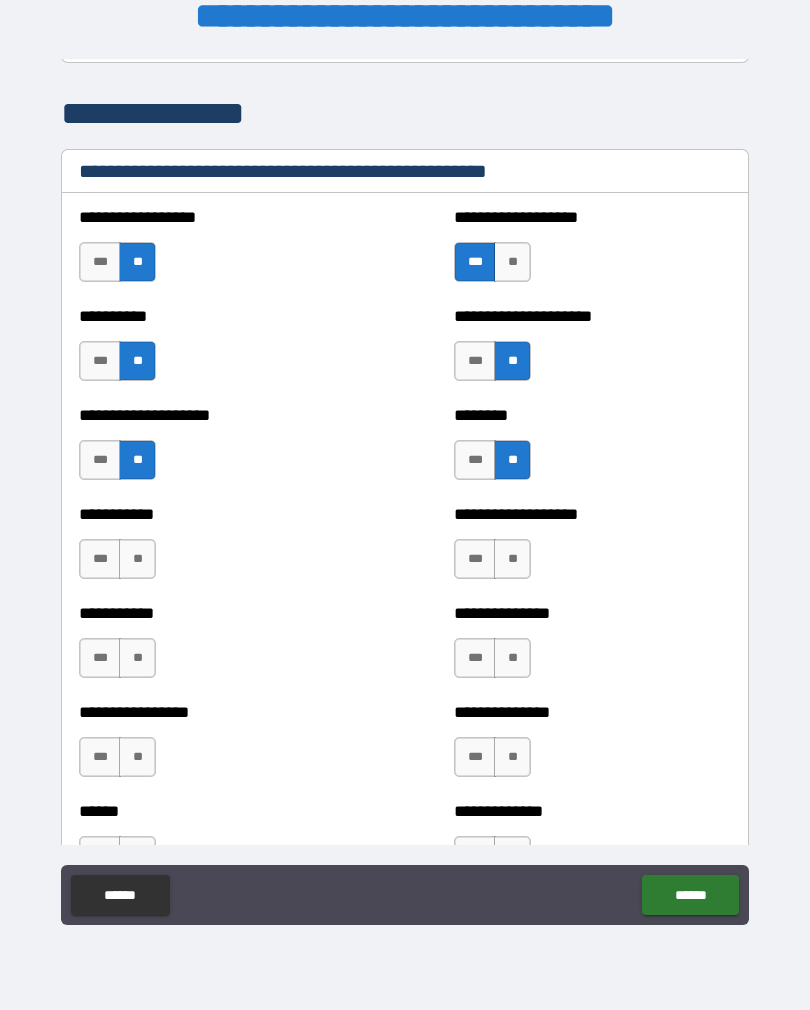click on "**" at bounding box center (137, 559) 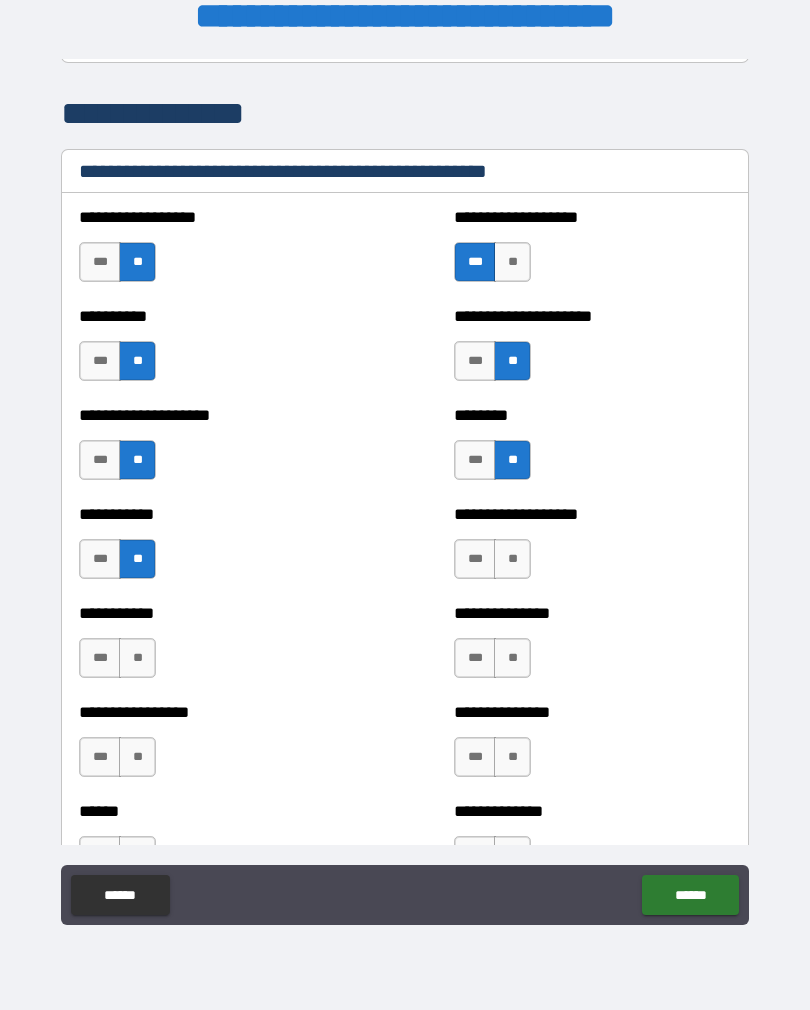 click on "**" at bounding box center (512, 559) 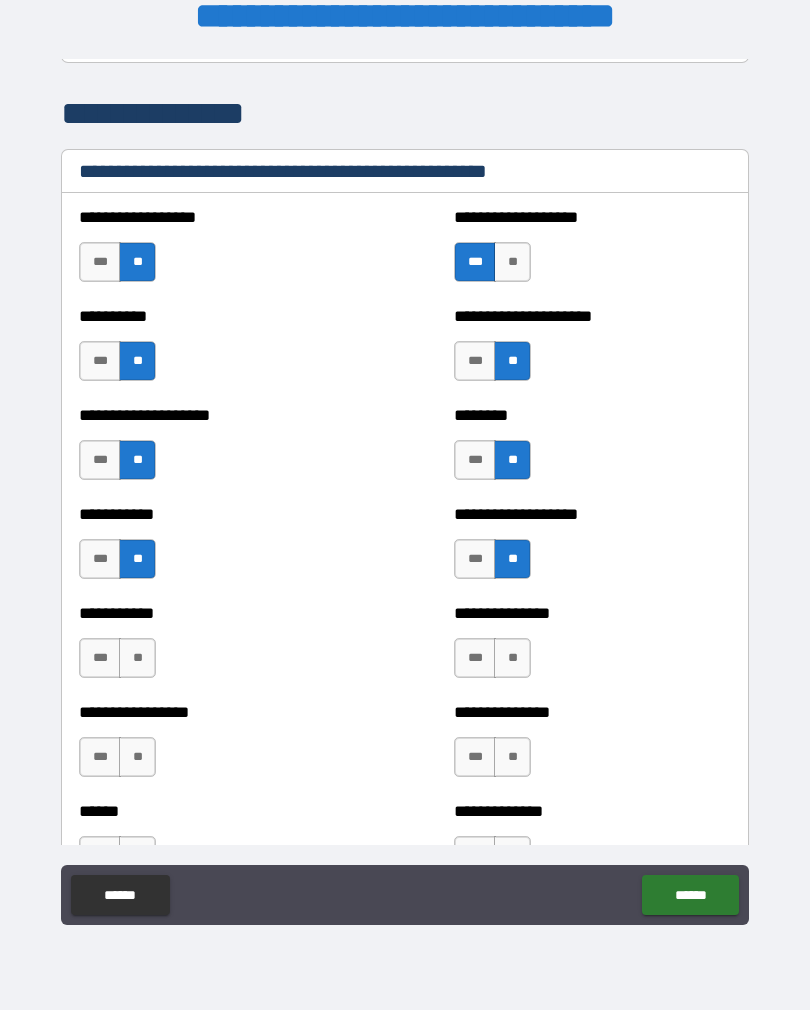 click on "**" at bounding box center (512, 658) 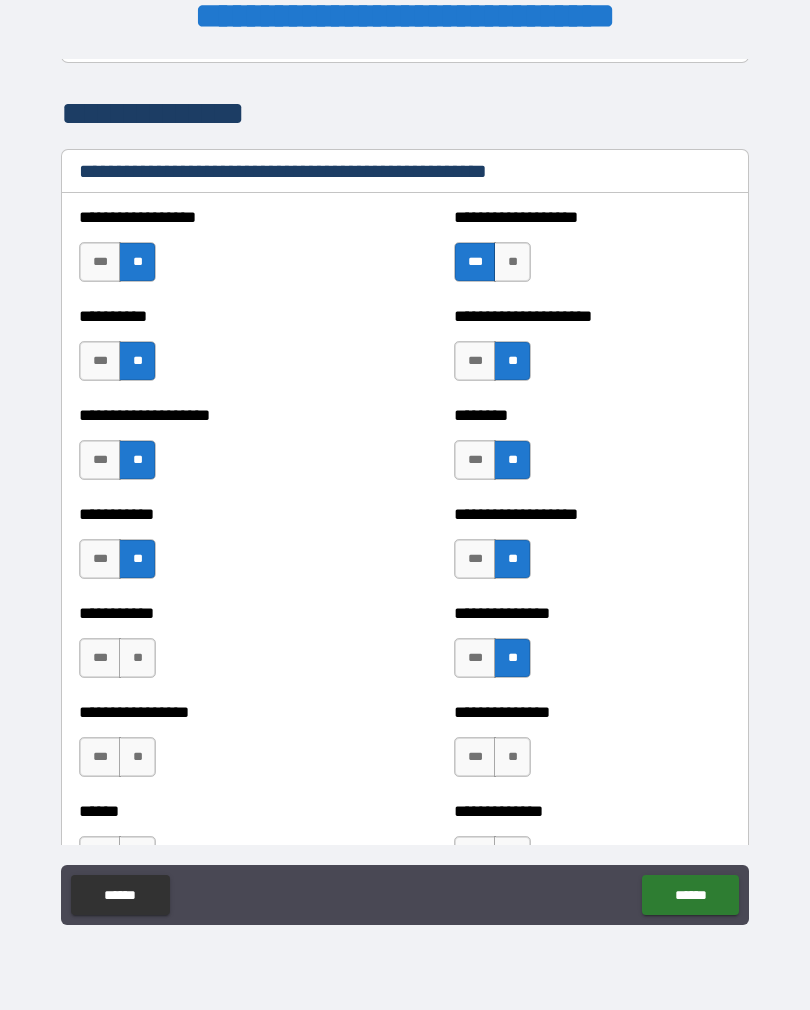click on "**" at bounding box center [512, 757] 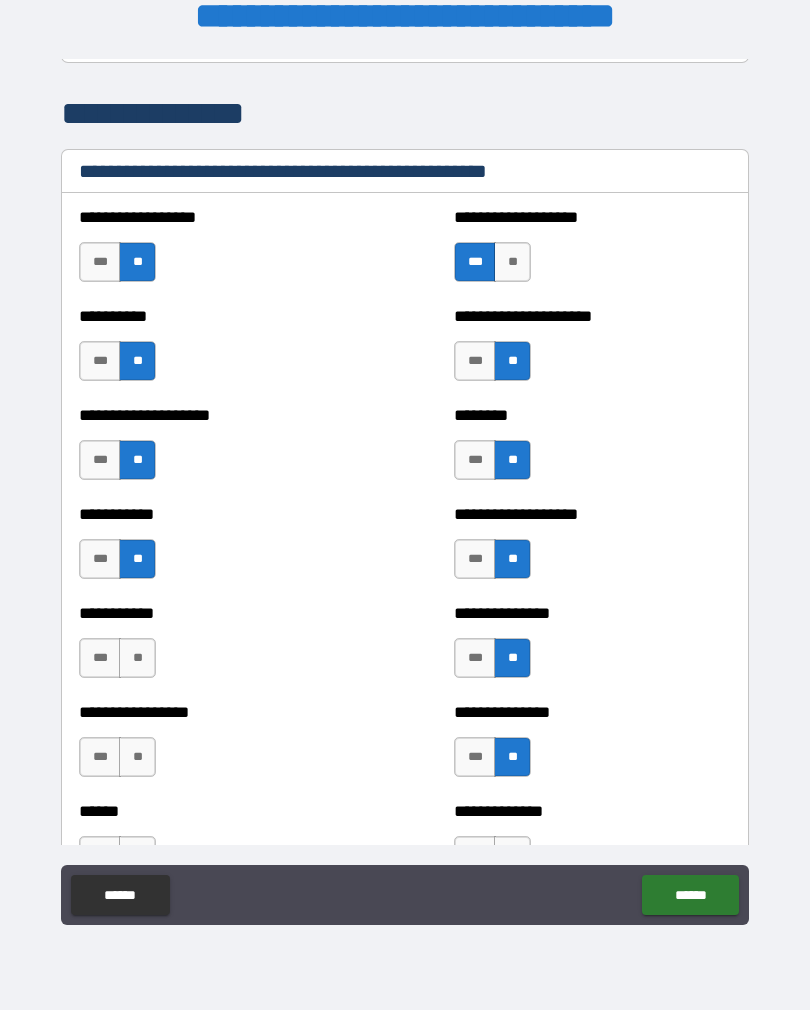 click on "**" at bounding box center (137, 658) 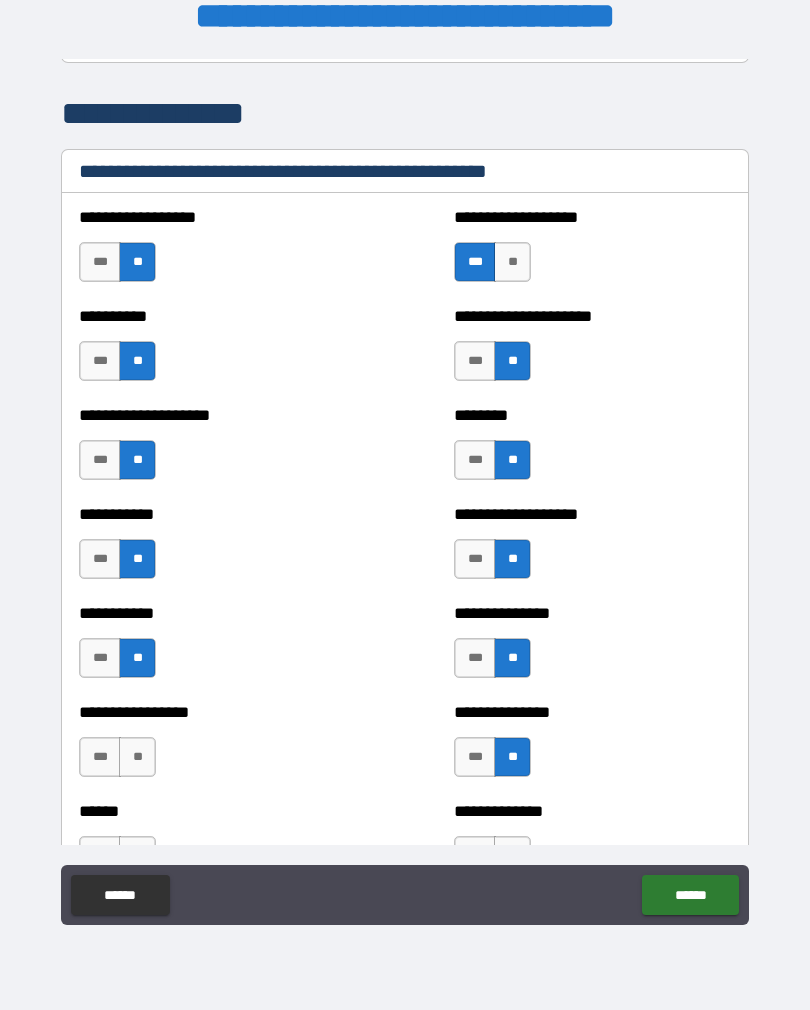 click on "**" at bounding box center [137, 757] 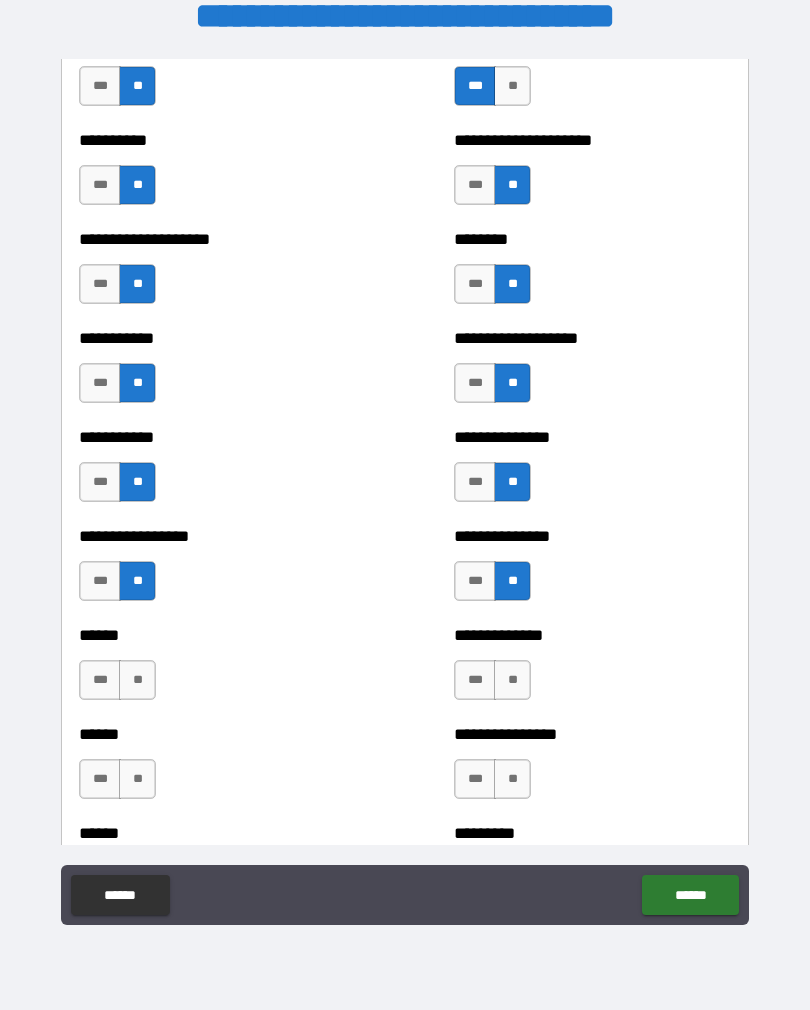 scroll, scrollTop: 2592, scrollLeft: 0, axis: vertical 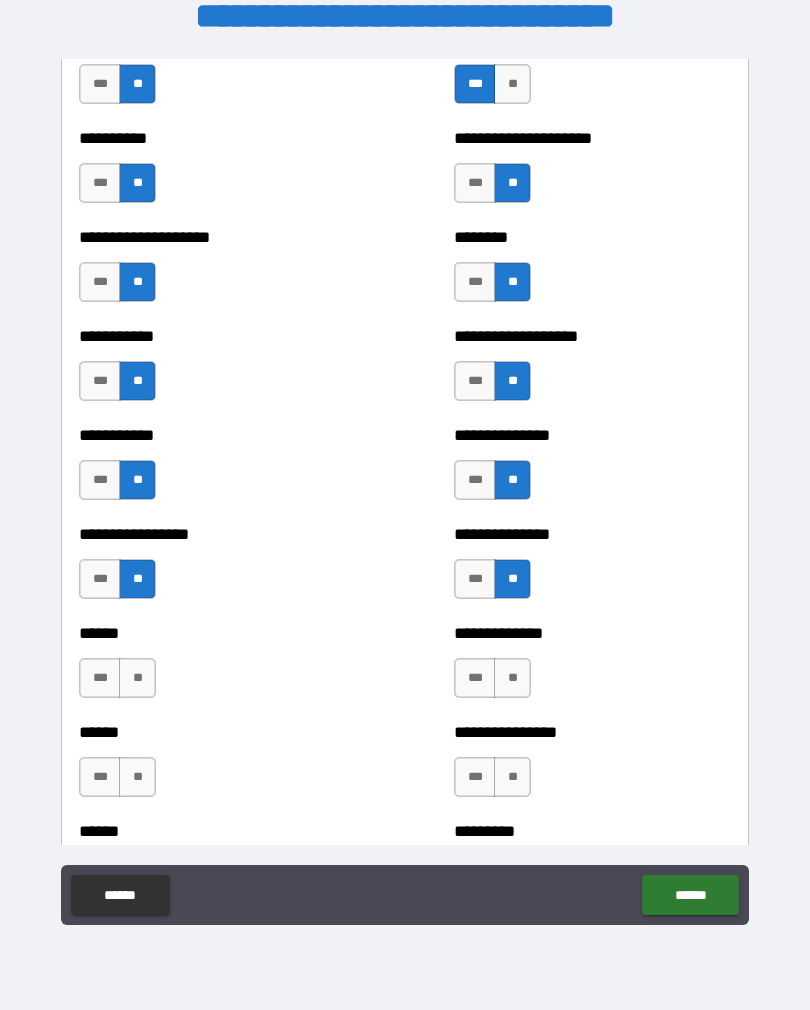 click on "**" at bounding box center (512, 678) 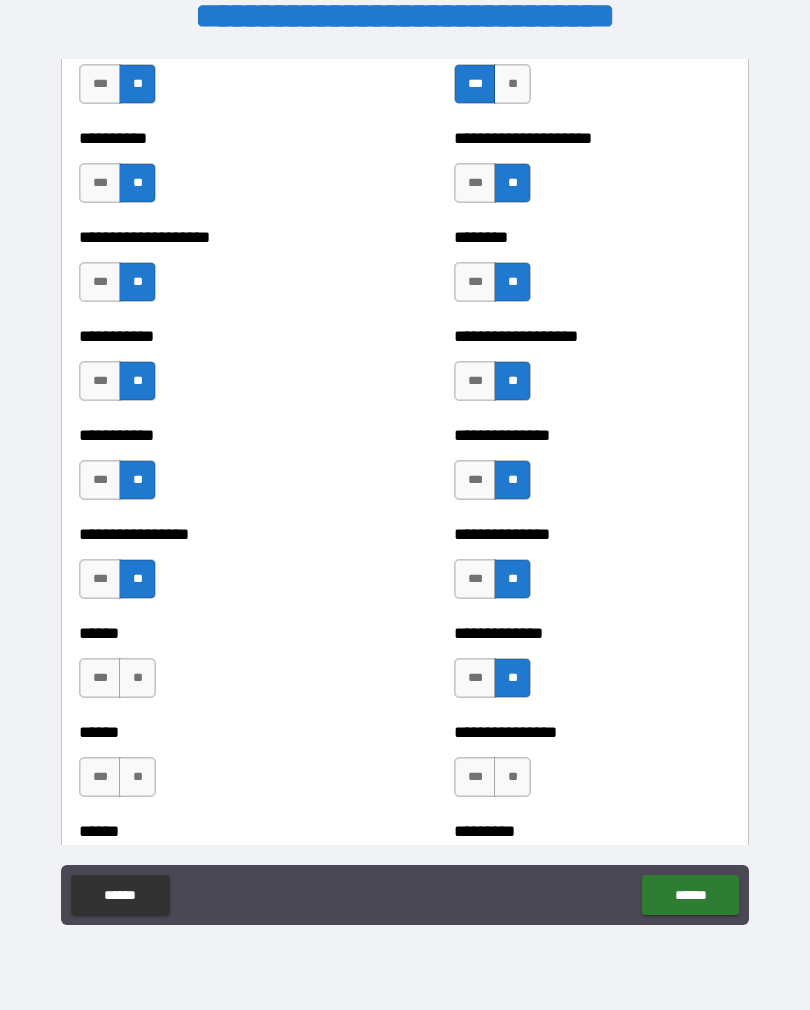 click on "**" at bounding box center [512, 777] 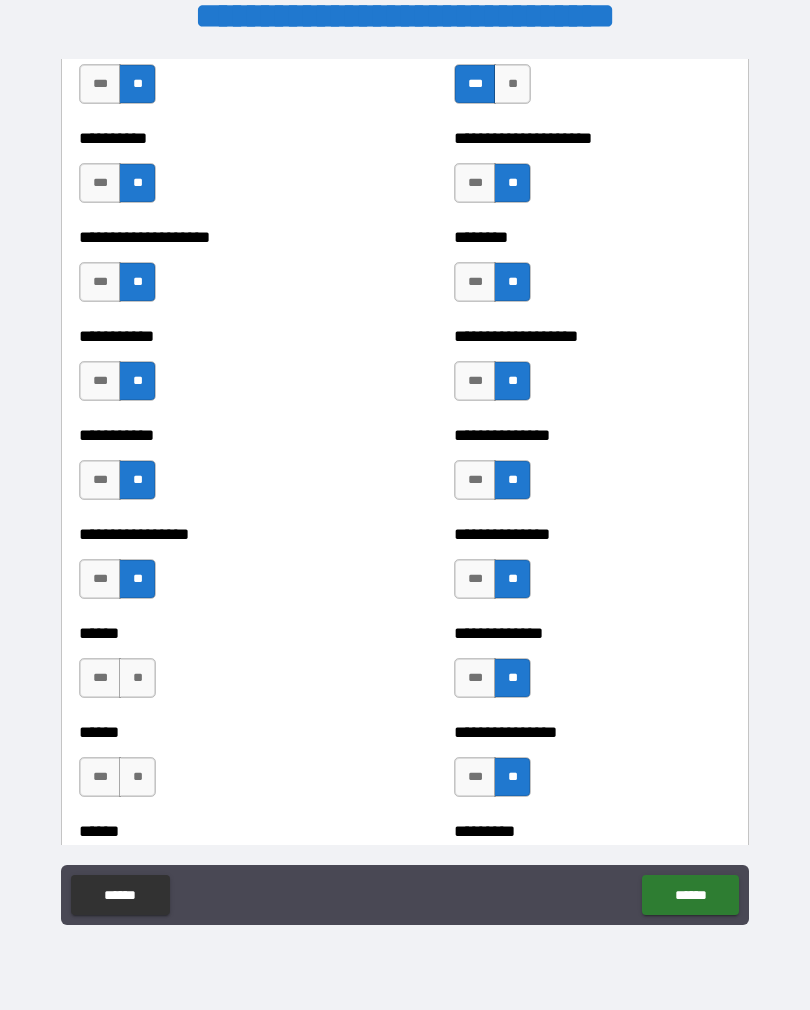 click on "**" at bounding box center [137, 678] 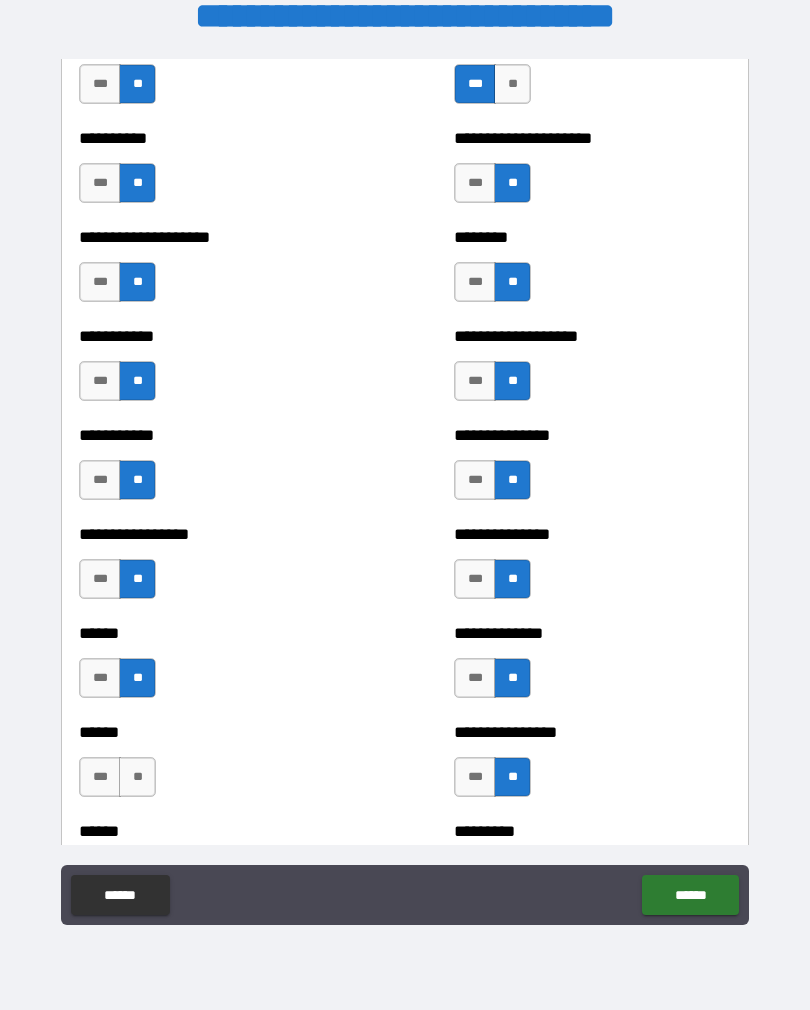 click on "**" at bounding box center (137, 777) 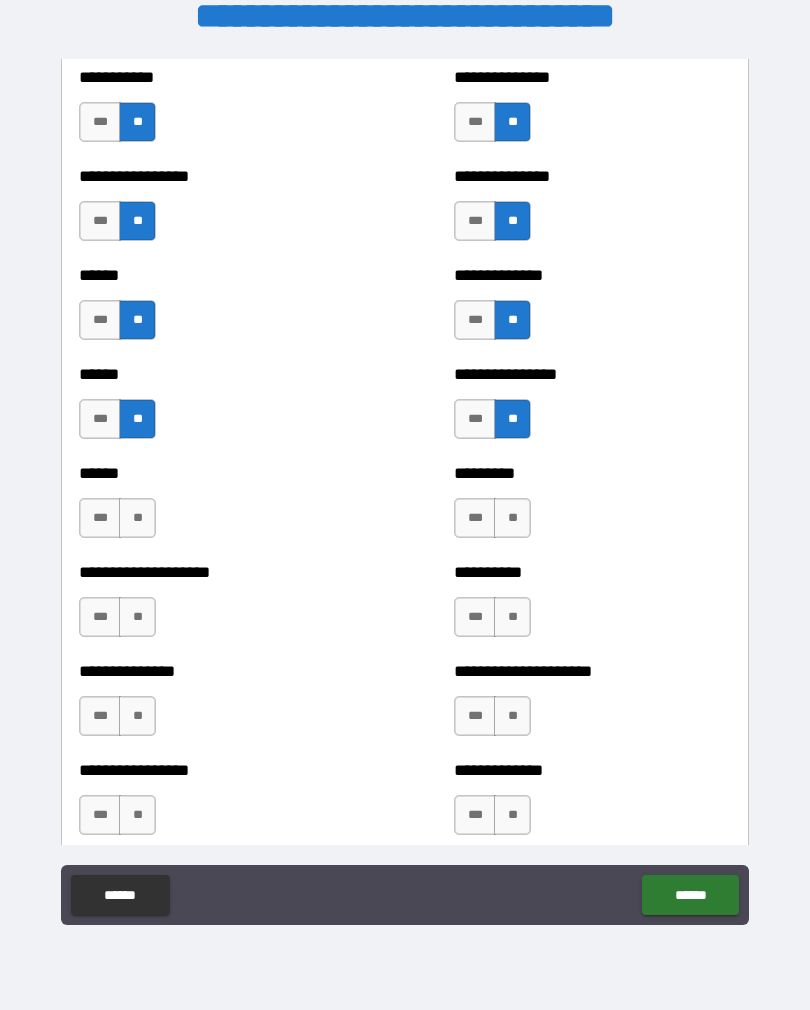 scroll, scrollTop: 2950, scrollLeft: 0, axis: vertical 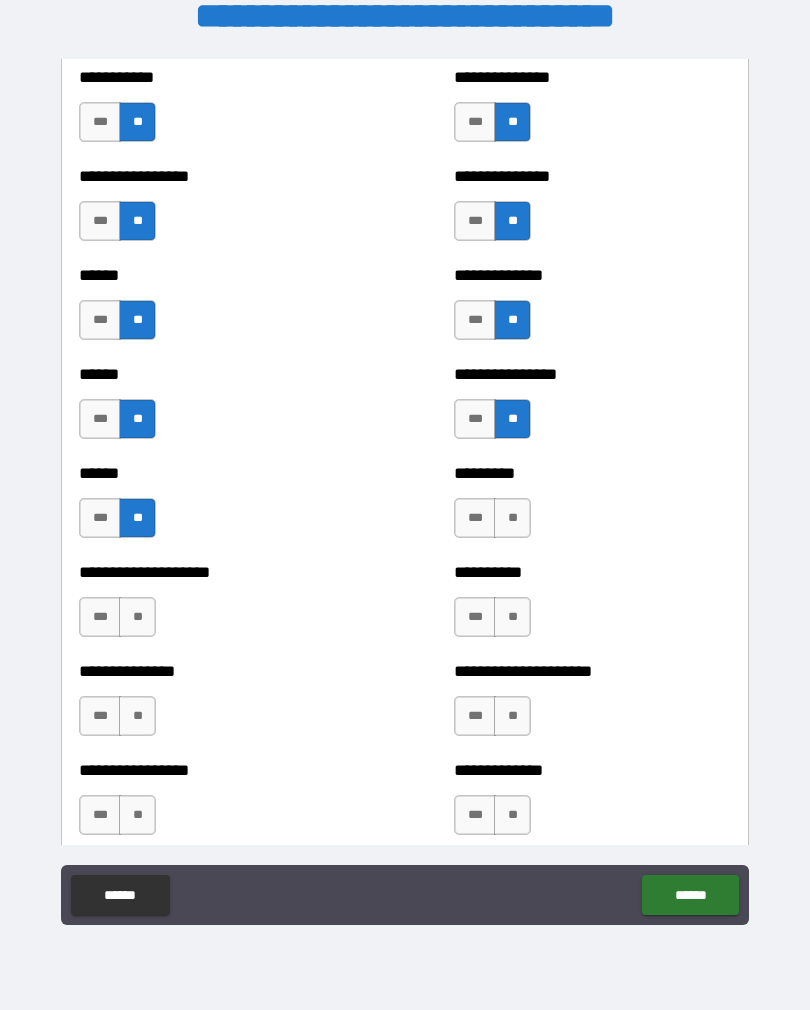 click on "**" at bounding box center (137, 617) 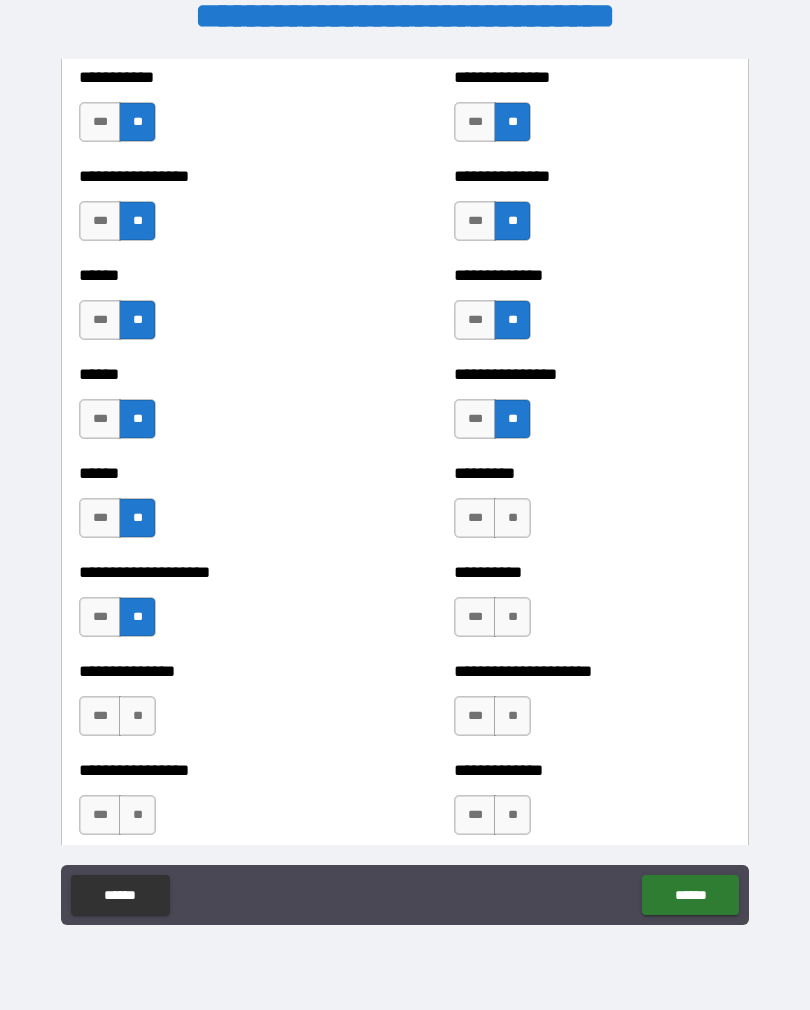 click on "**" at bounding box center (137, 716) 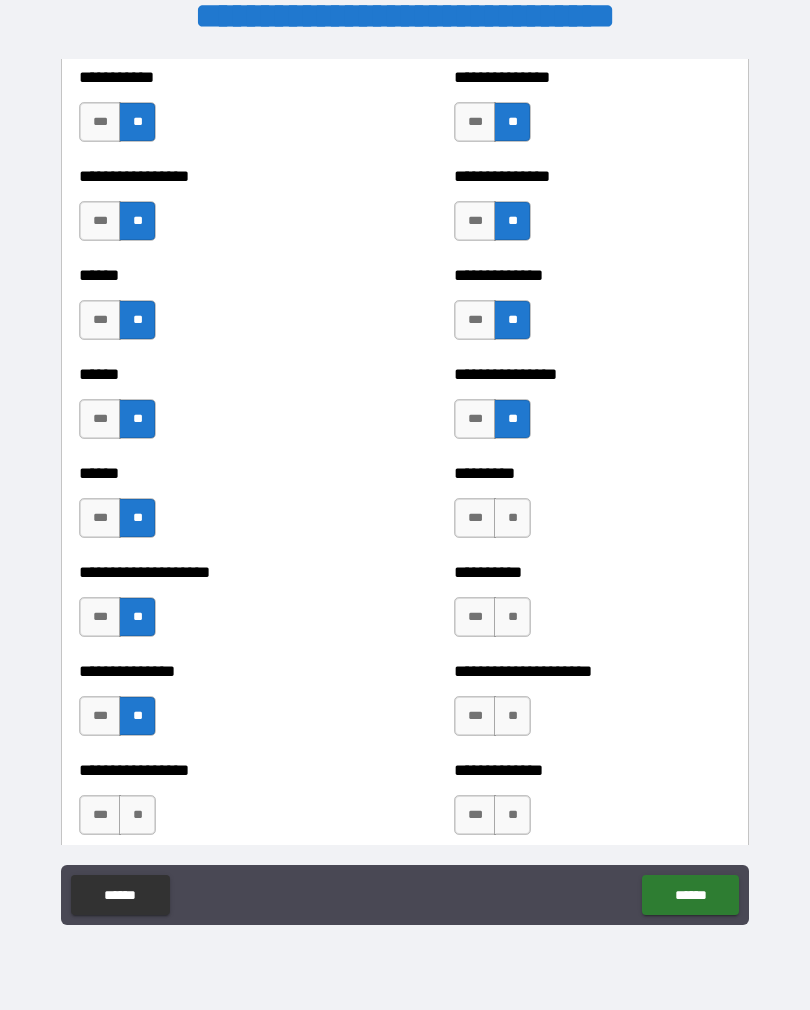 click on "**" at bounding box center (137, 815) 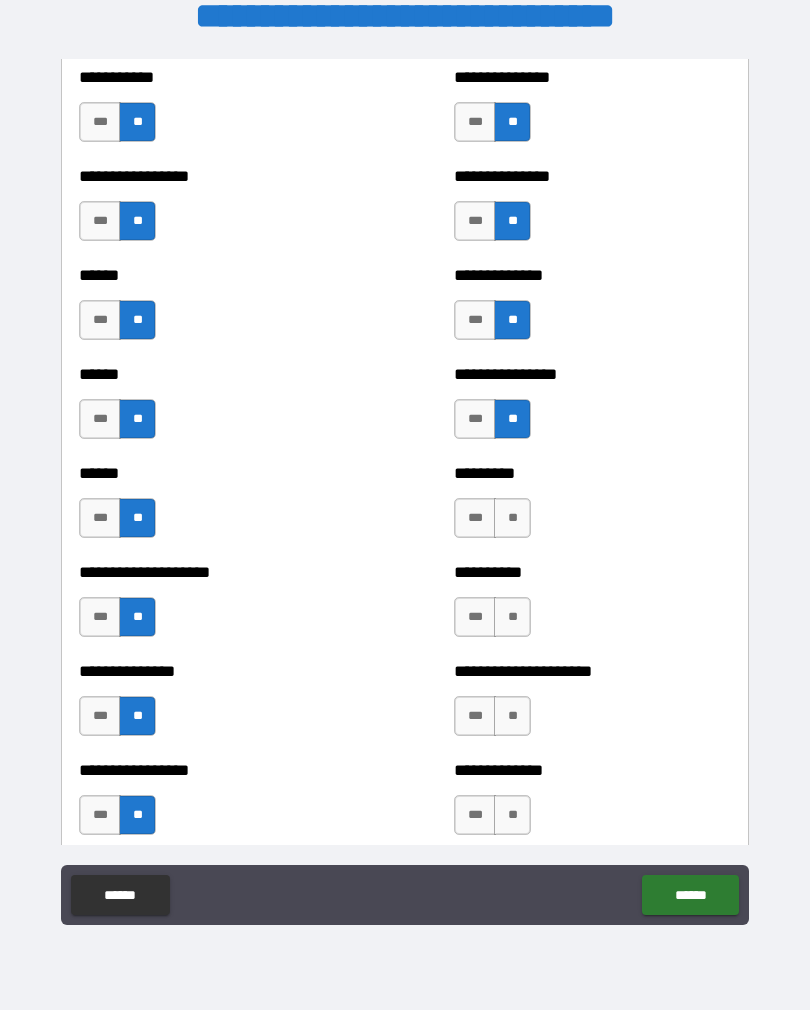 click on "**" at bounding box center [512, 617] 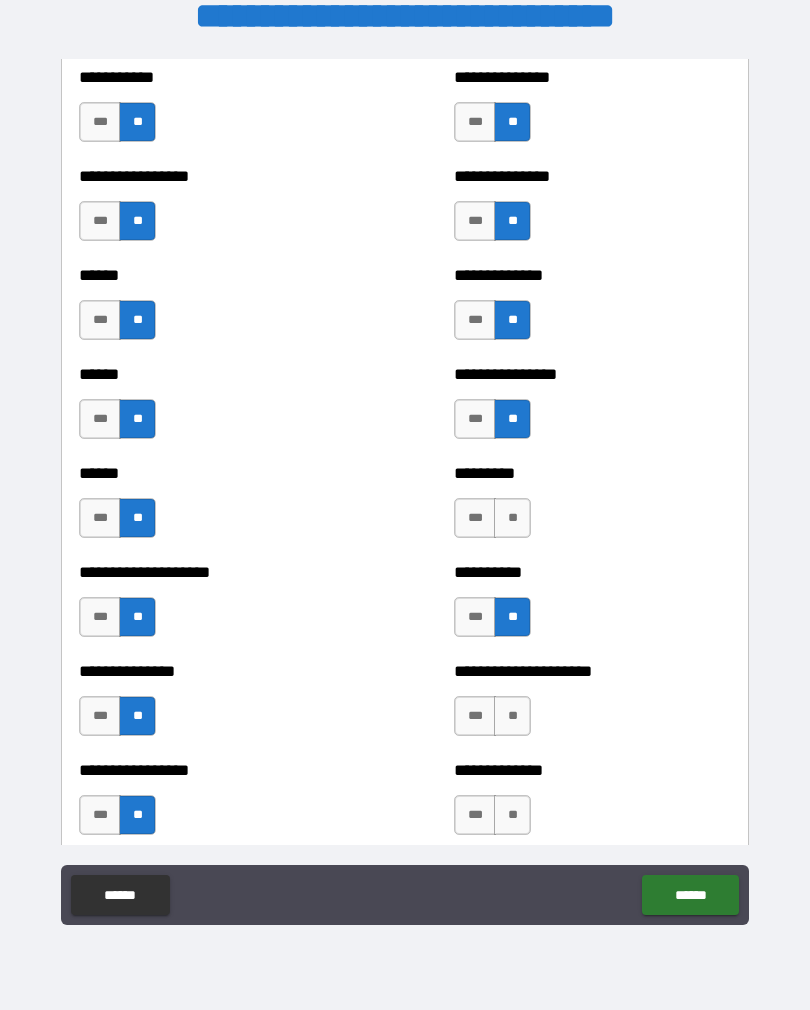 click on "**" at bounding box center [512, 518] 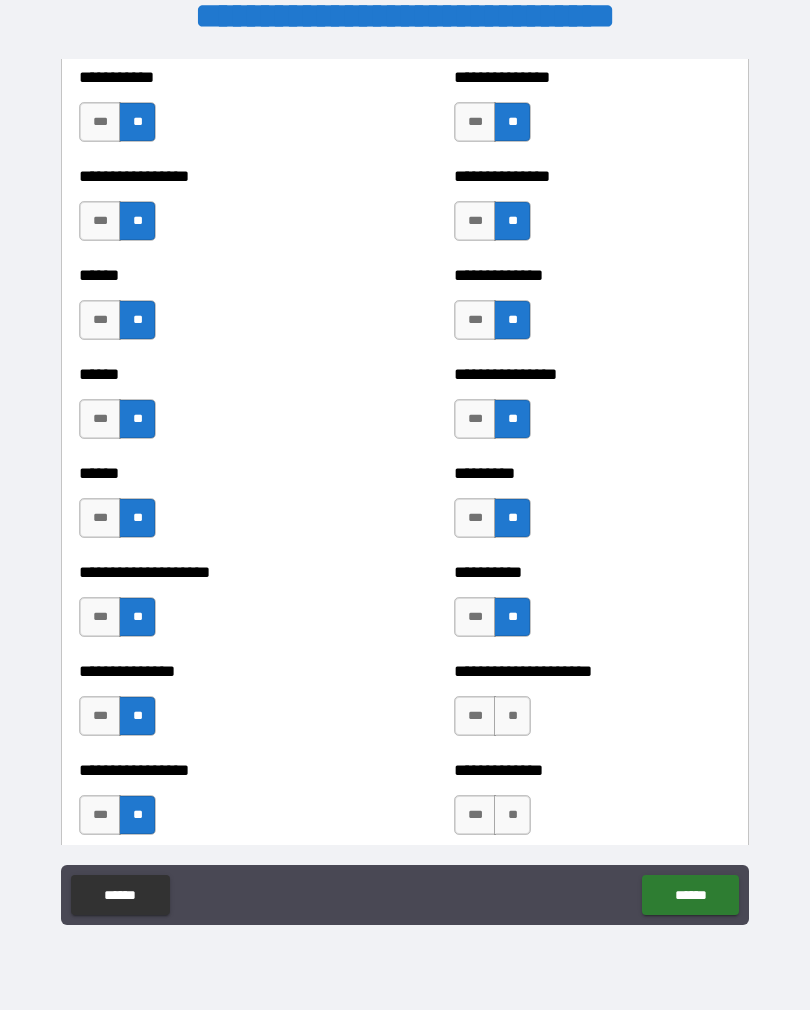 click on "**" at bounding box center (512, 716) 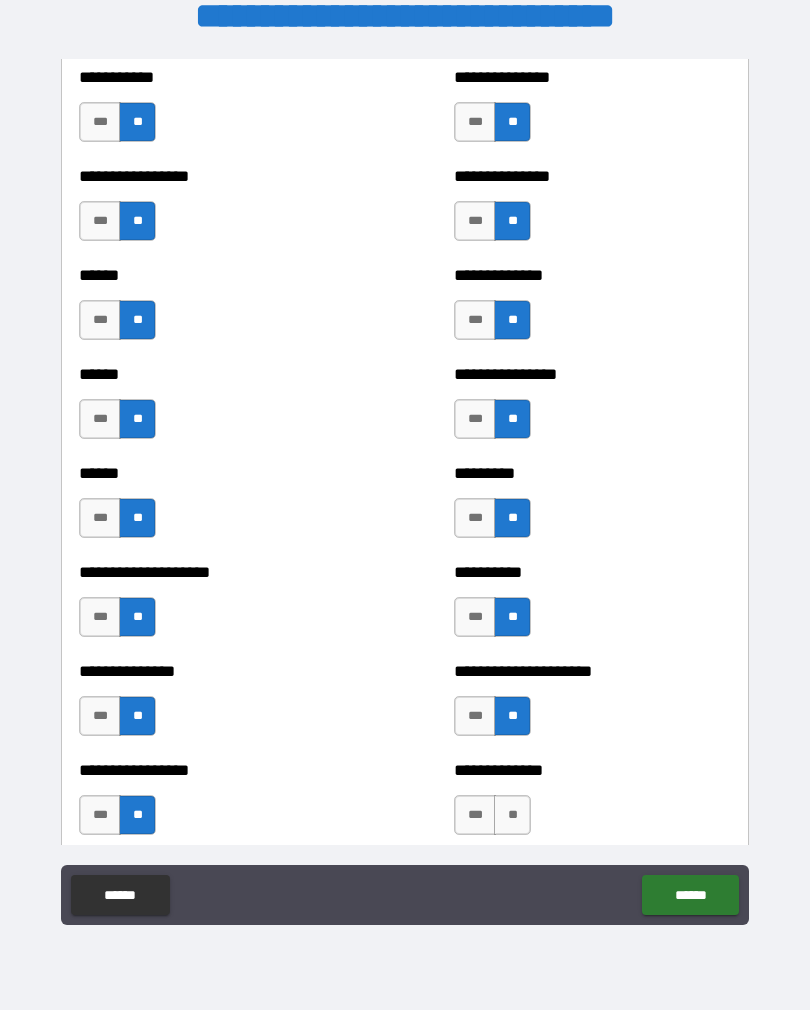 click on "**" at bounding box center (512, 815) 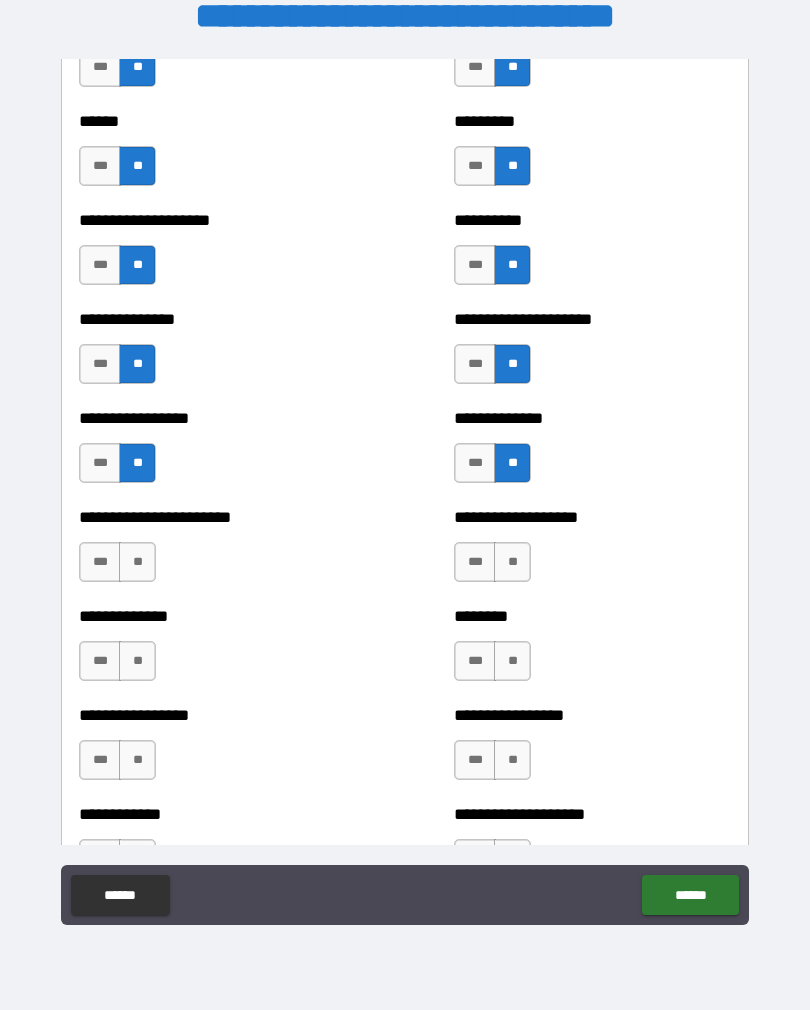 scroll, scrollTop: 3306, scrollLeft: 0, axis: vertical 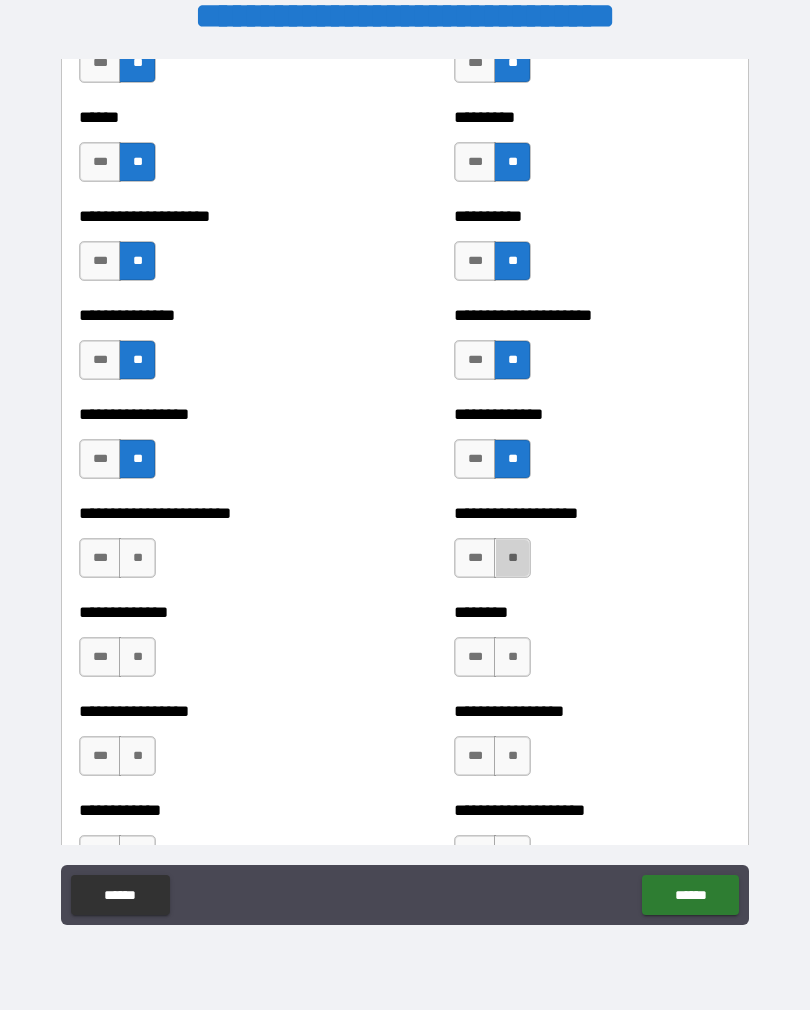 click on "**" at bounding box center (512, 558) 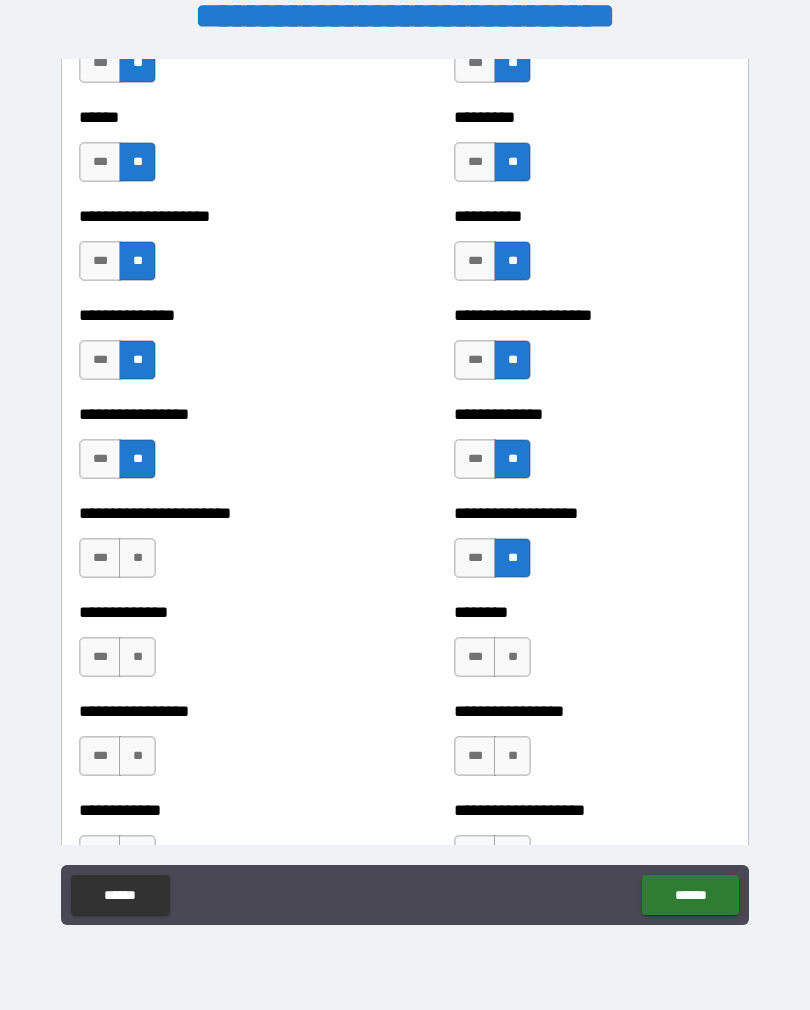 click on "**" at bounding box center [512, 657] 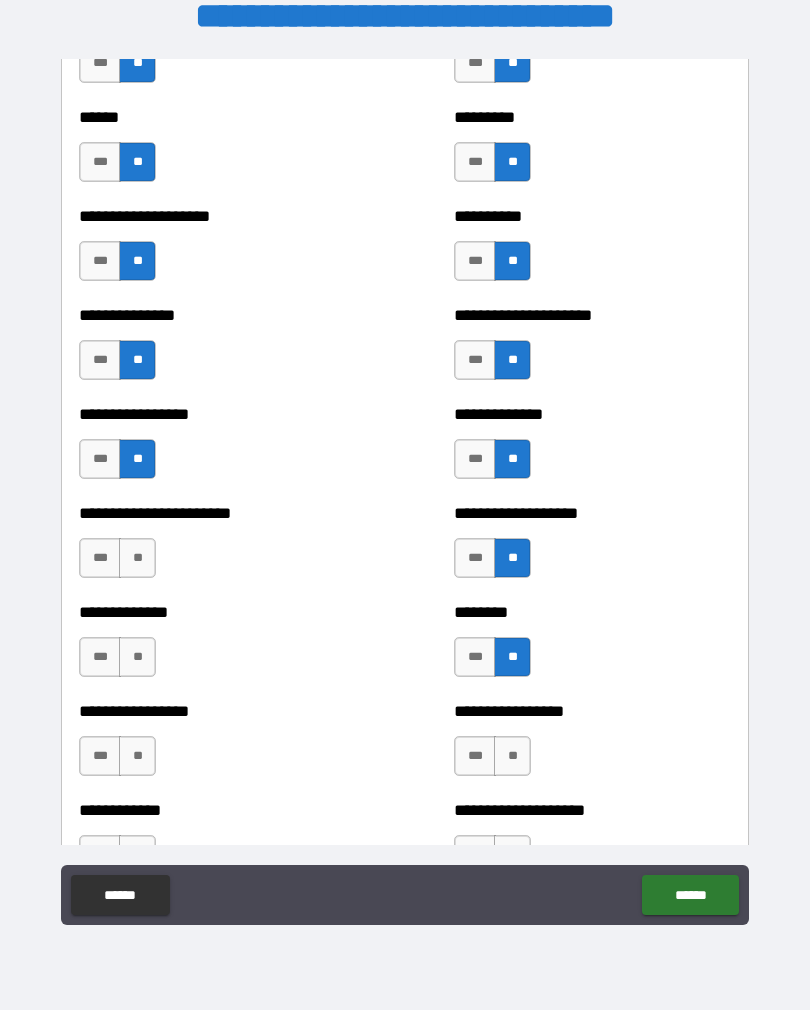 click on "**" at bounding box center [512, 756] 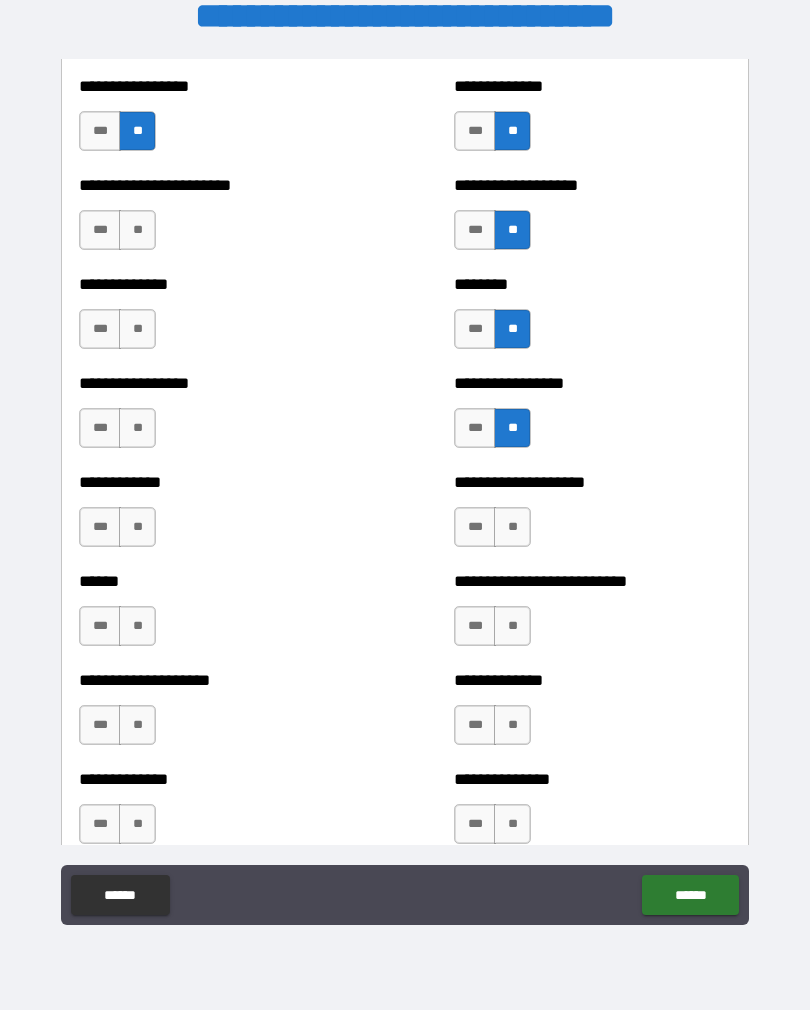 scroll, scrollTop: 3637, scrollLeft: 0, axis: vertical 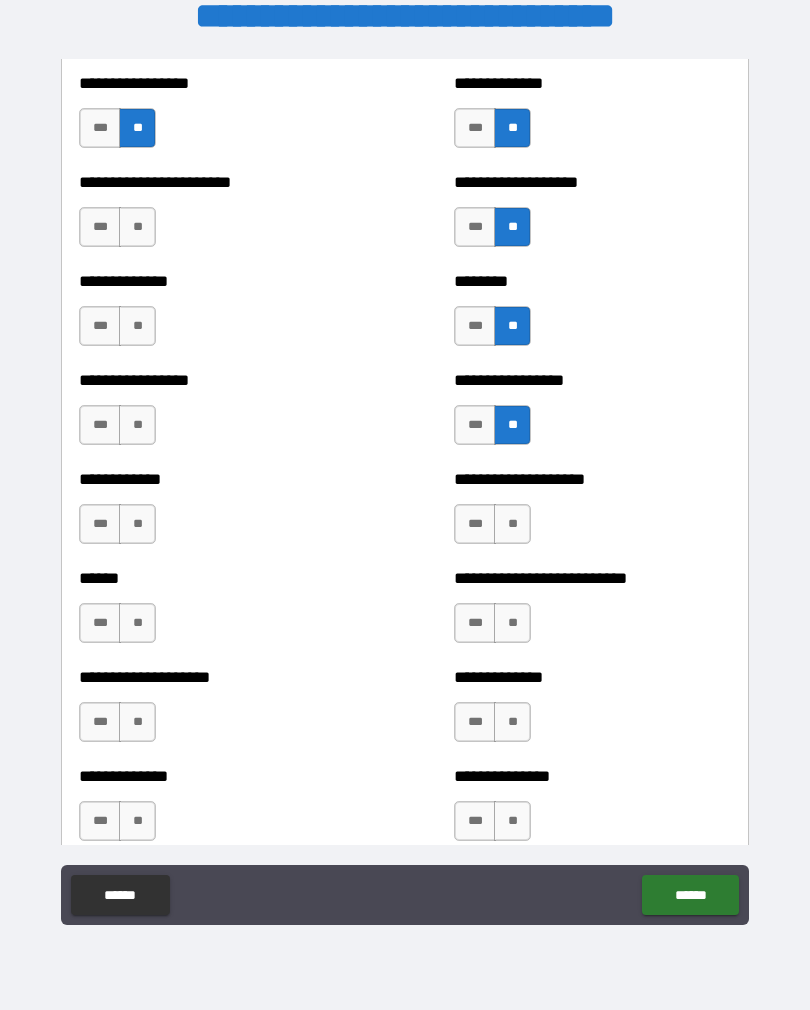 click on "**" at bounding box center [512, 524] 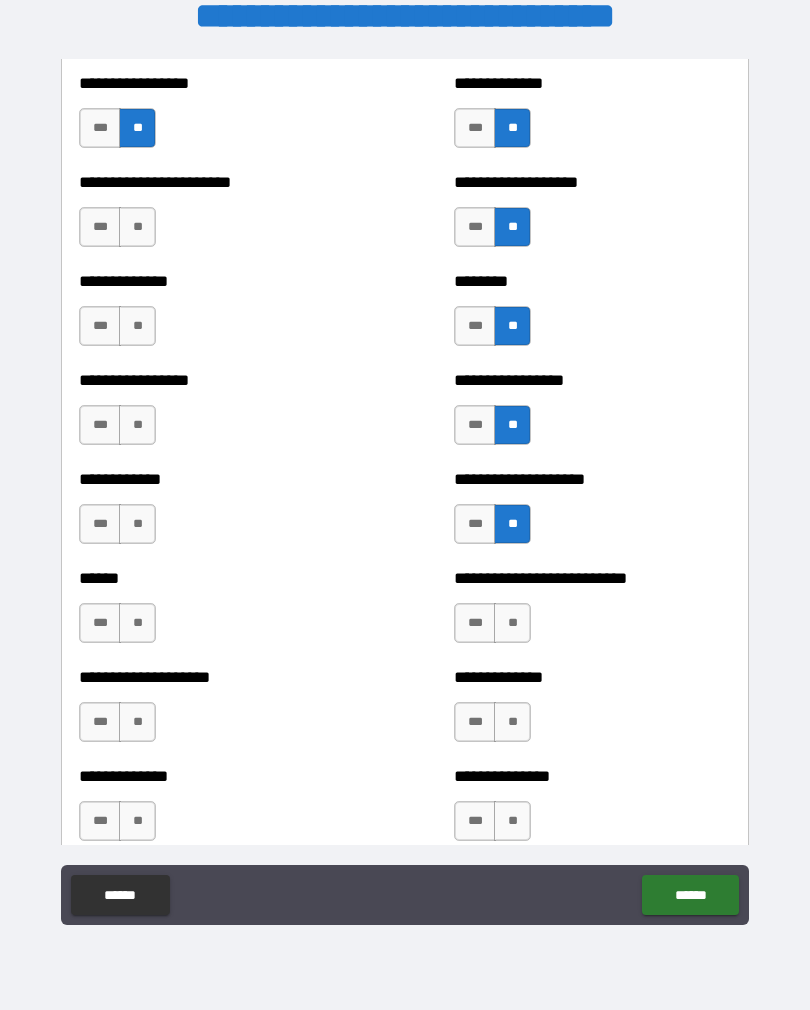 click on "**" at bounding box center (512, 623) 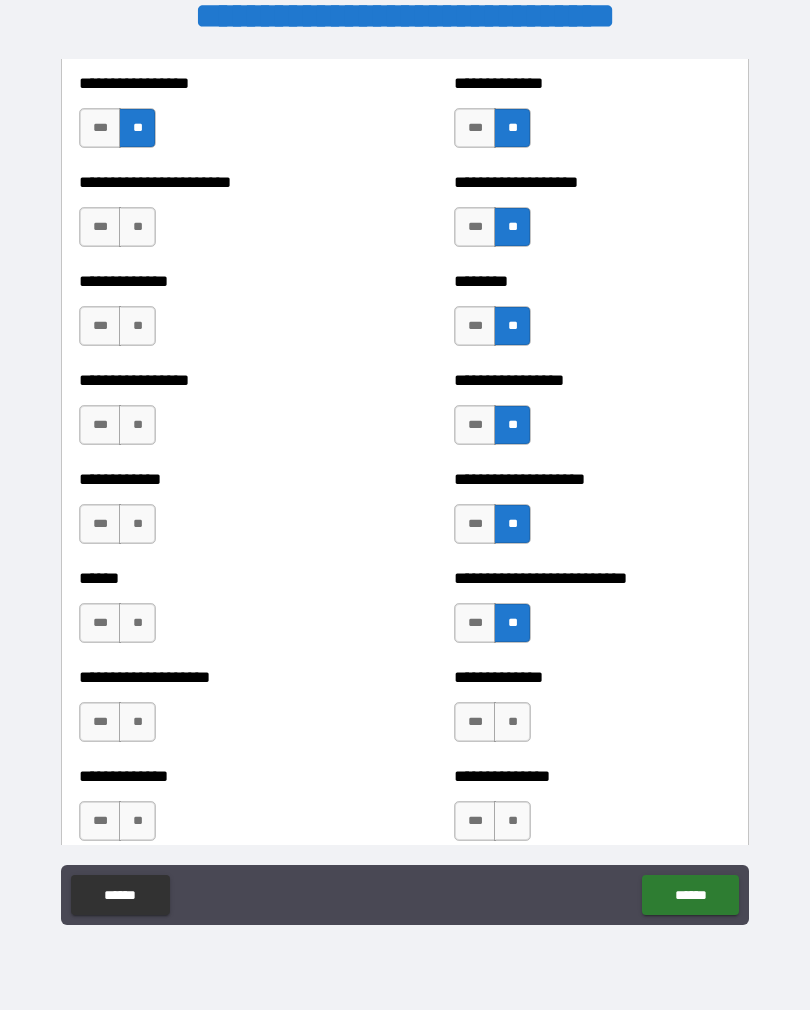 click on "**" at bounding box center [512, 722] 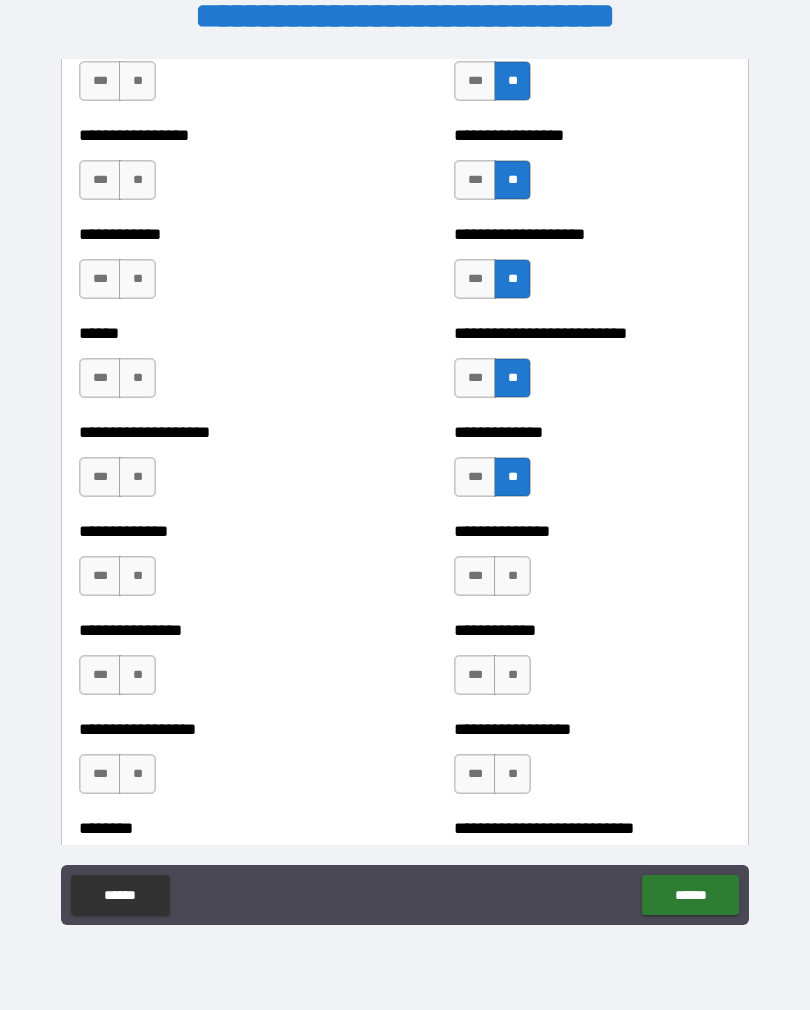 scroll, scrollTop: 3883, scrollLeft: 0, axis: vertical 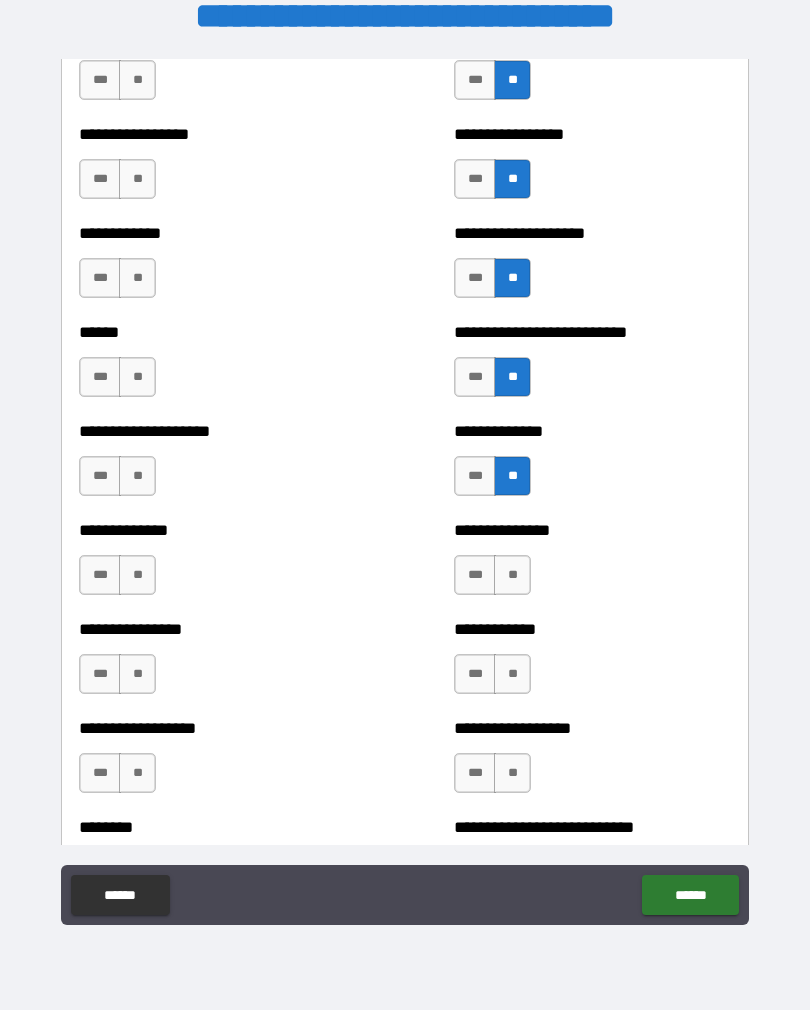 click on "**" at bounding box center (512, 575) 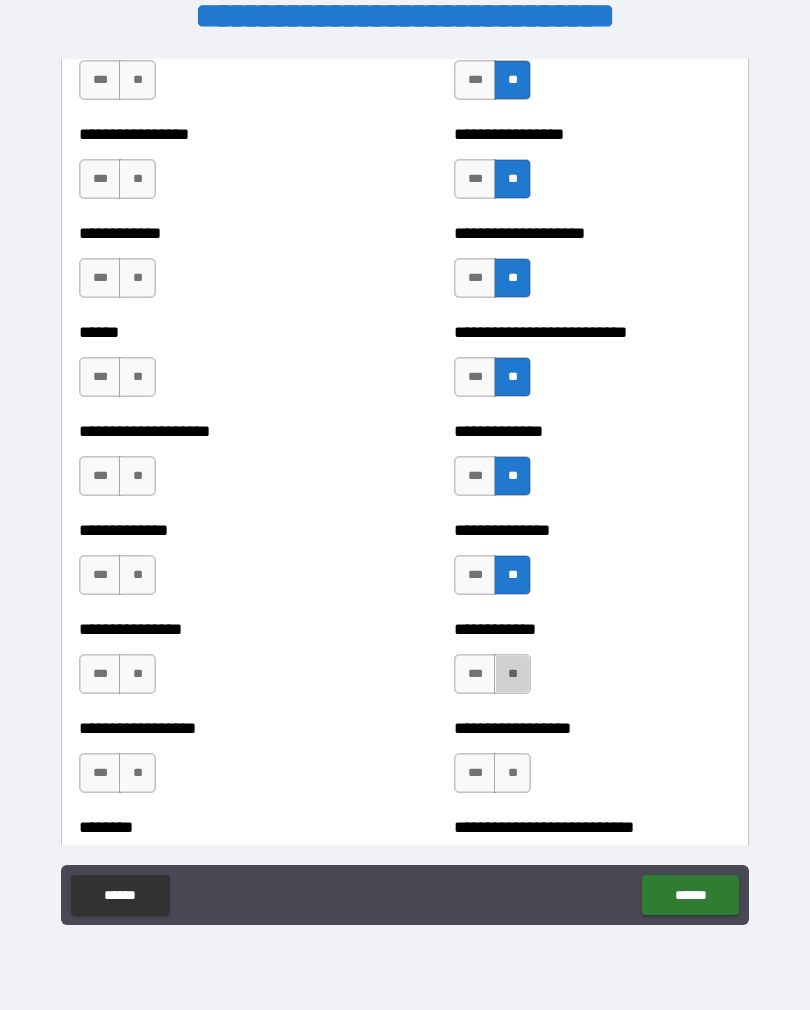 click on "**" at bounding box center (512, 674) 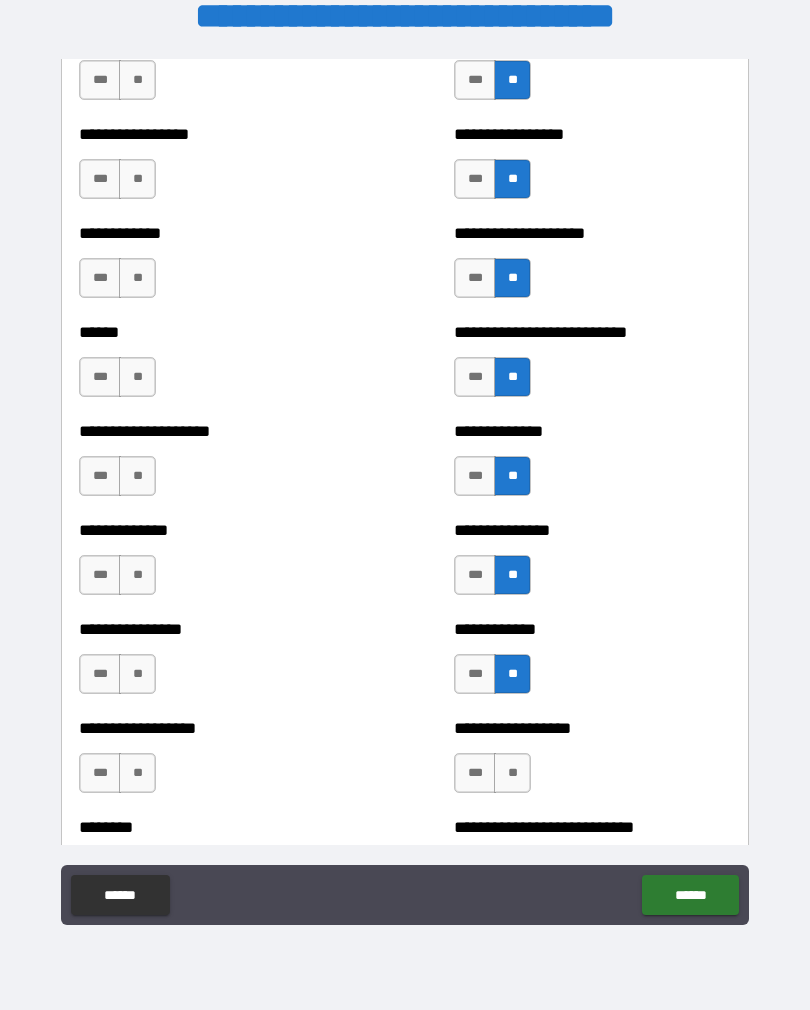 click on "**" at bounding box center [512, 773] 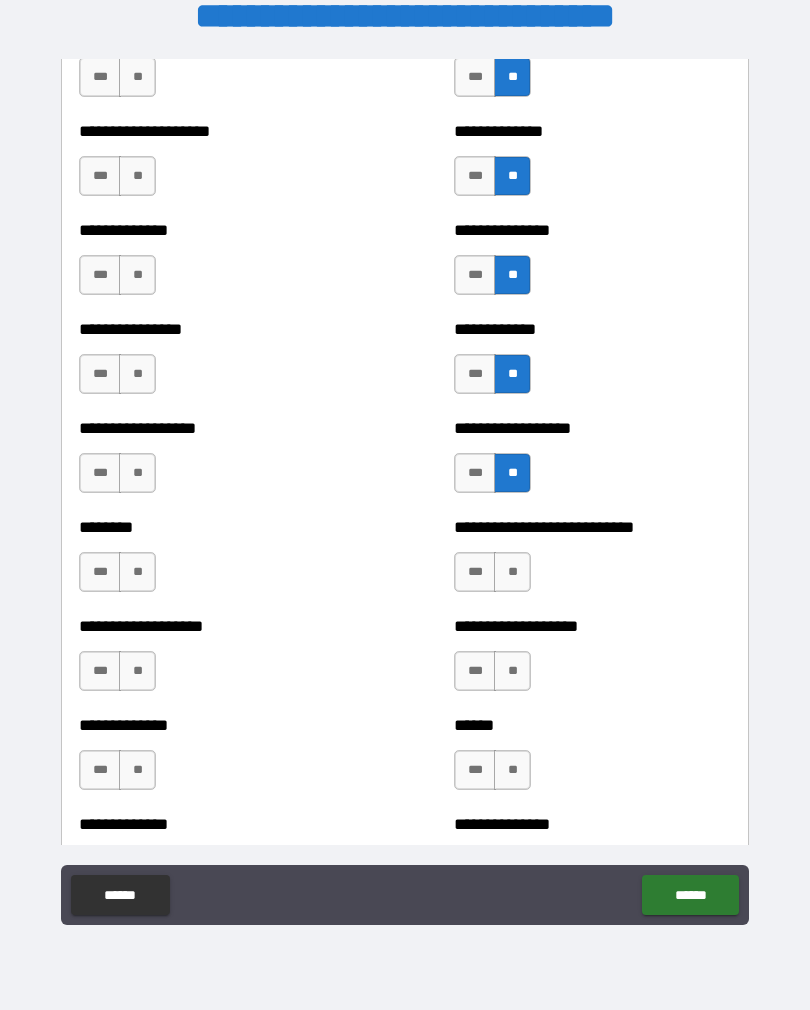 scroll, scrollTop: 4187, scrollLeft: 0, axis: vertical 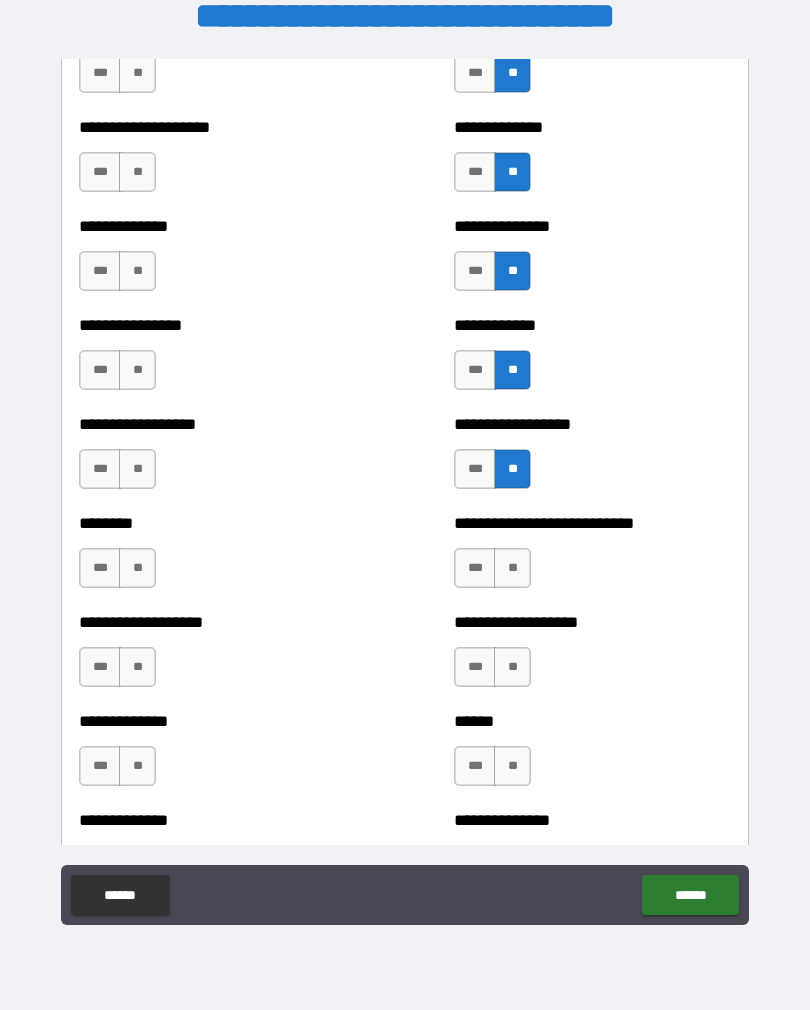 click on "**" at bounding box center [512, 568] 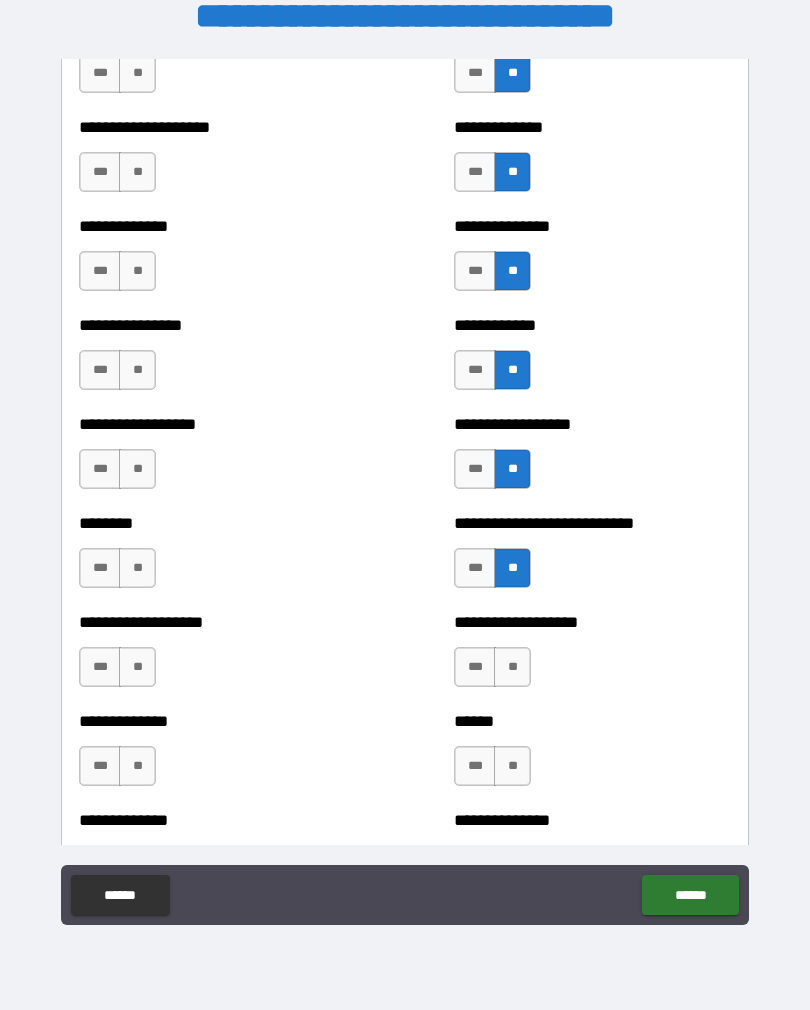 click on "**" at bounding box center [512, 667] 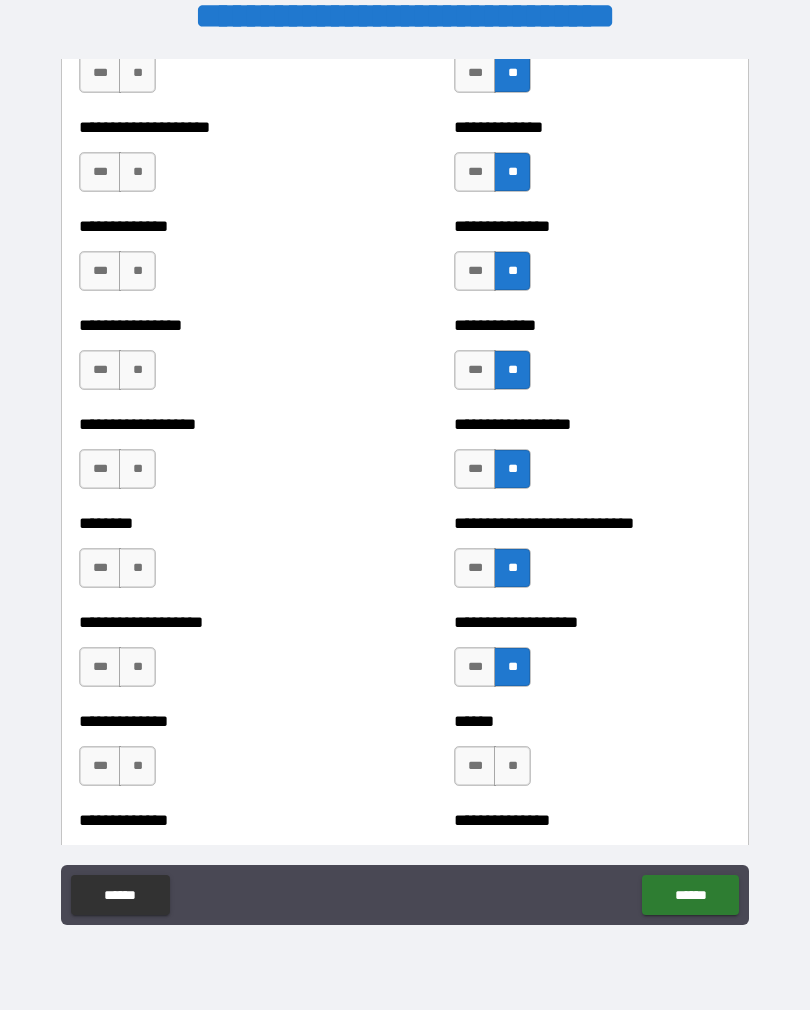 click on "**" at bounding box center [512, 766] 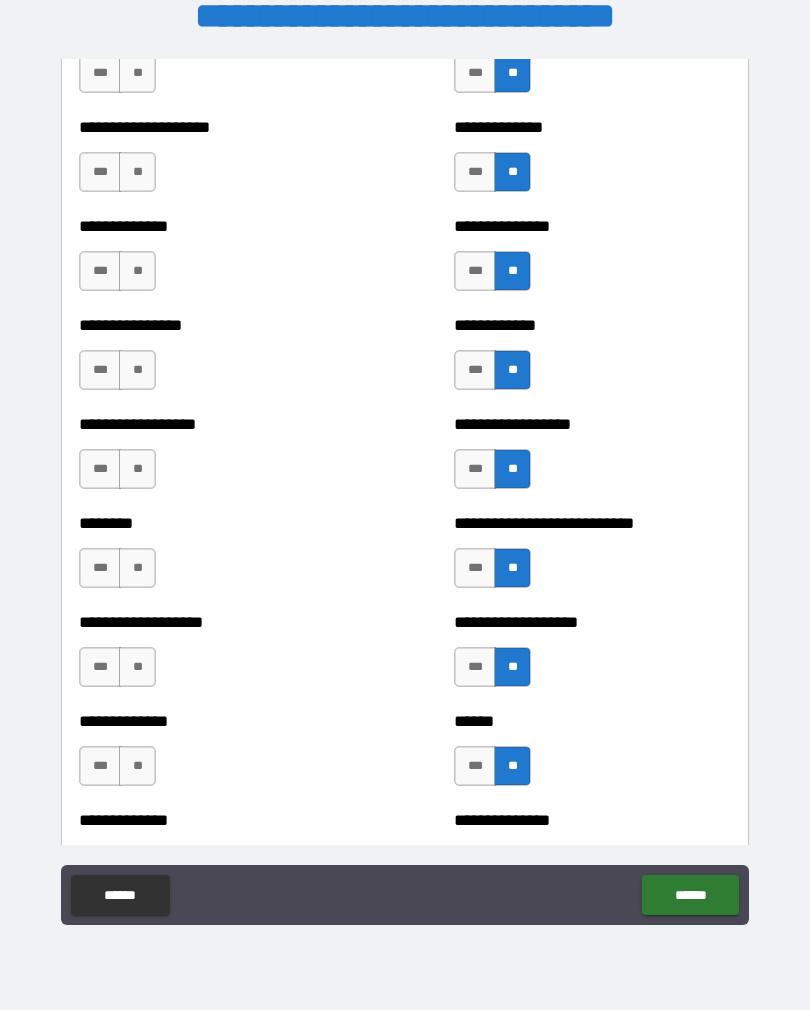 click on "**" at bounding box center [137, 766] 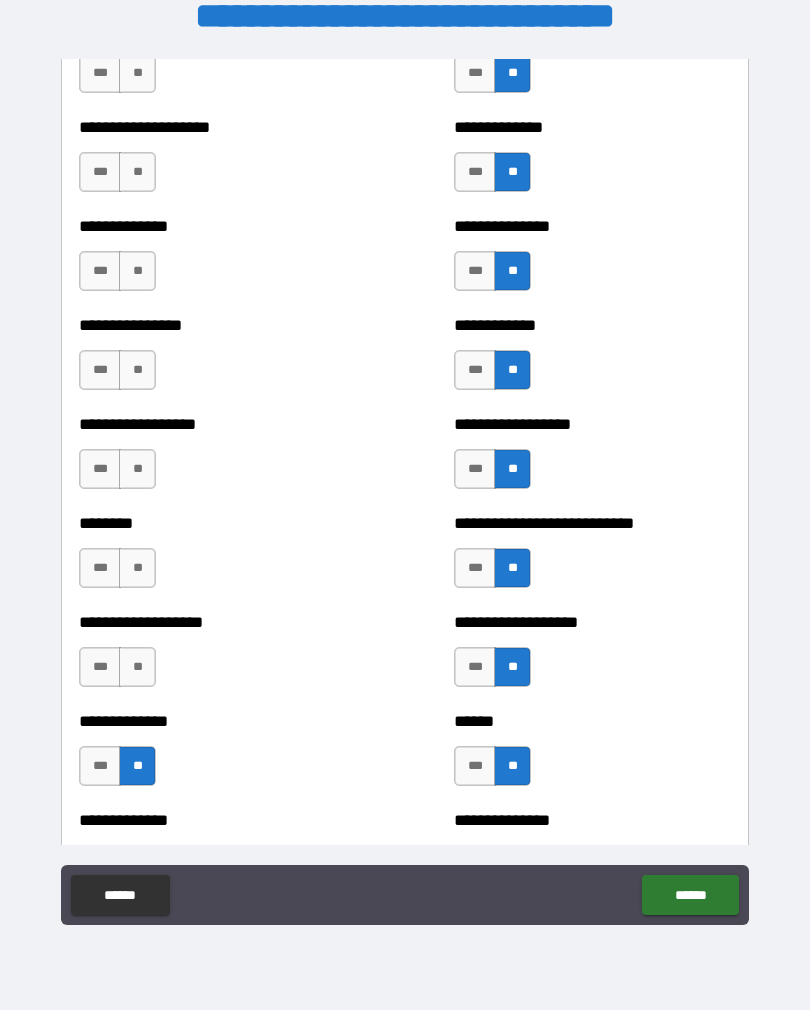 click on "**" at bounding box center (137, 667) 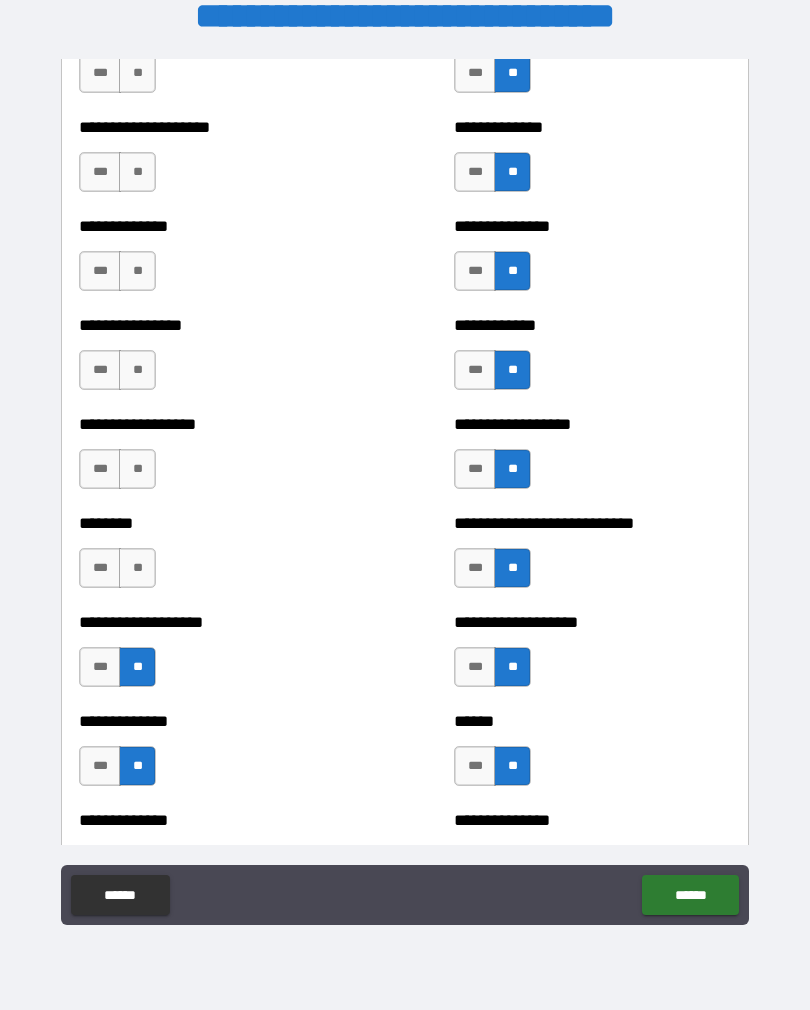 click on "**" at bounding box center [137, 568] 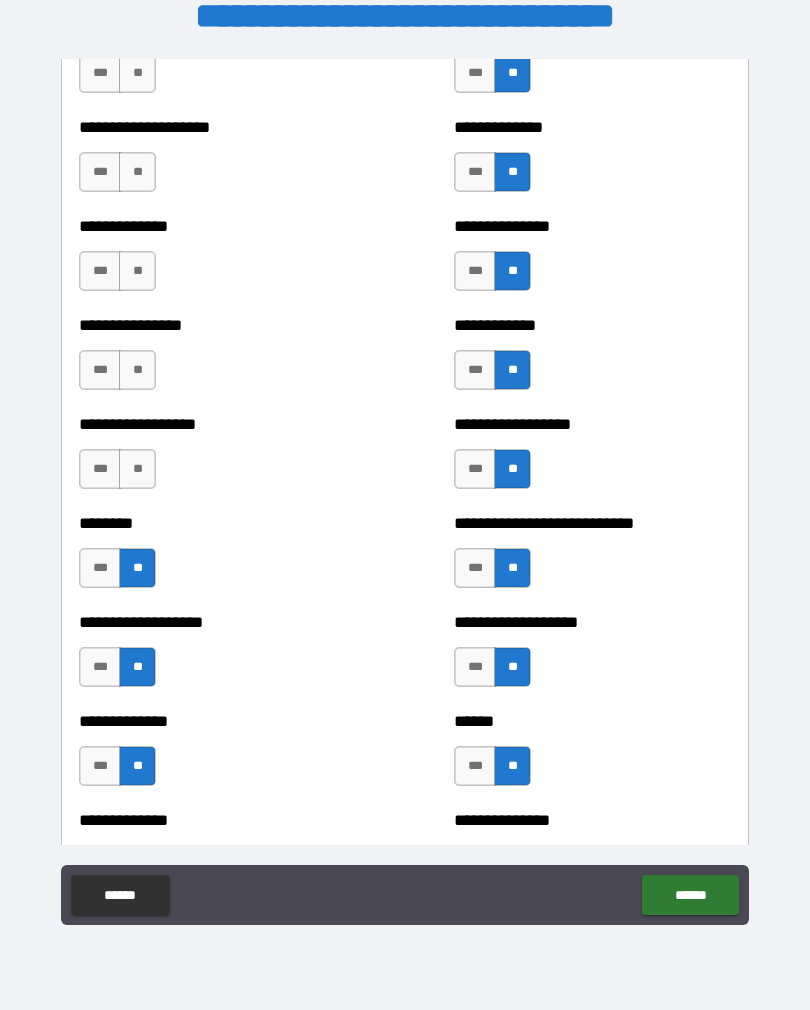 click on "**" at bounding box center [137, 469] 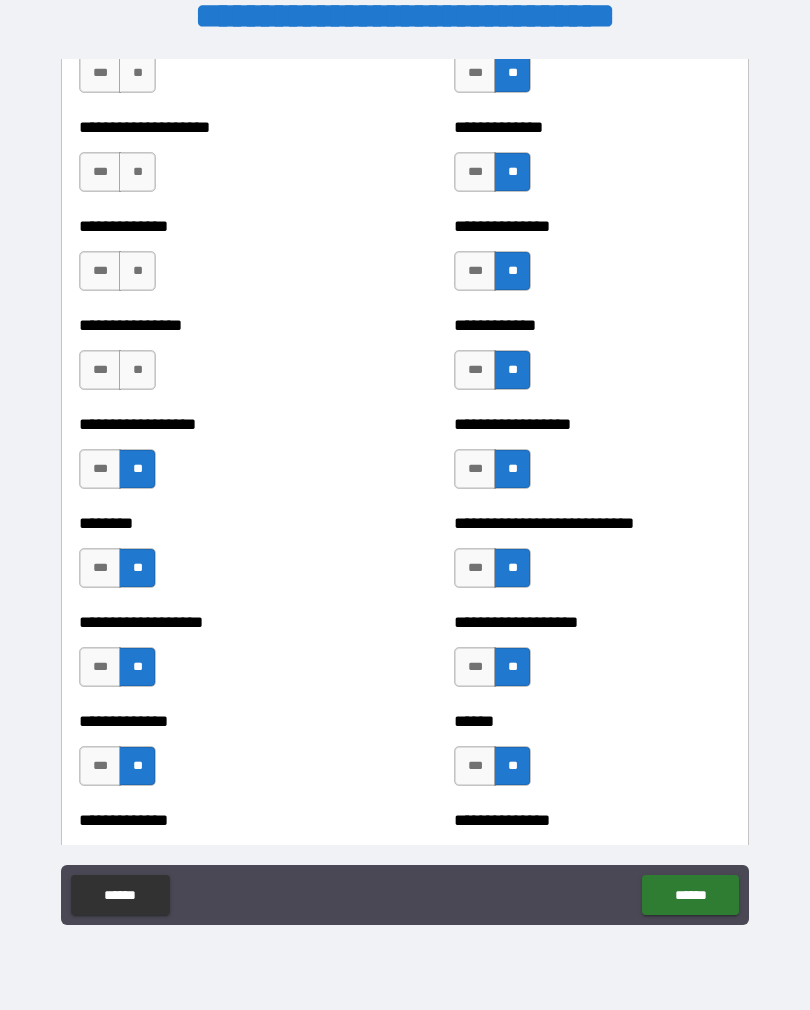 click on "**" at bounding box center (137, 370) 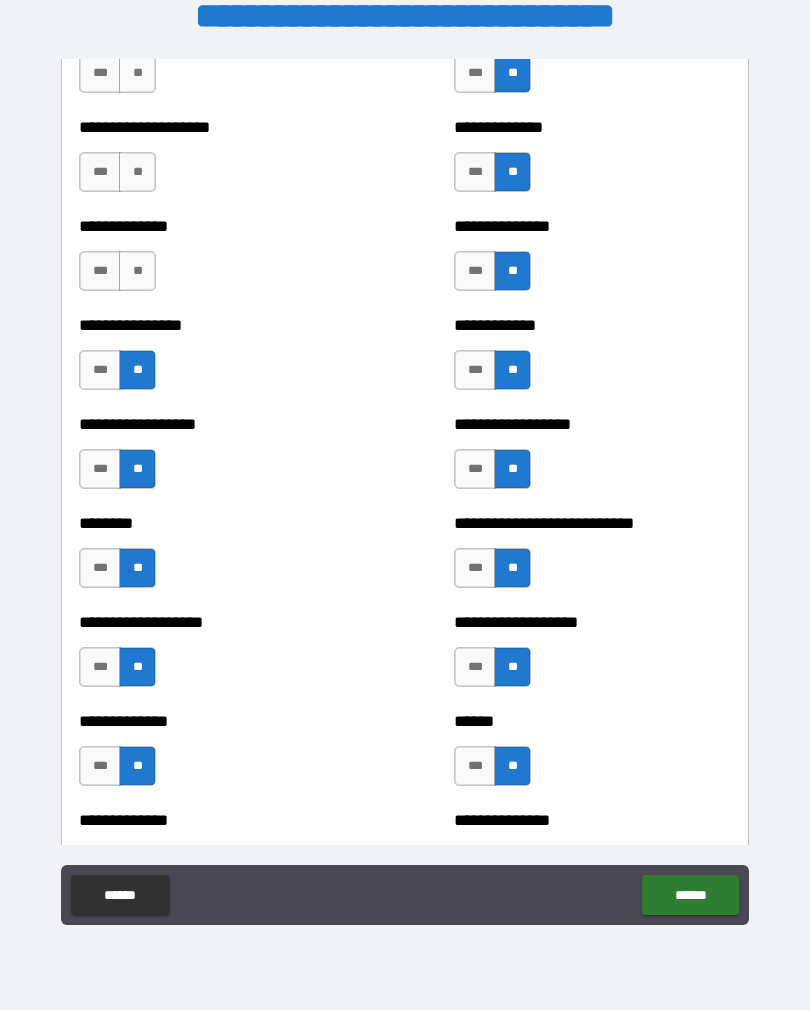 click on "**" at bounding box center [137, 271] 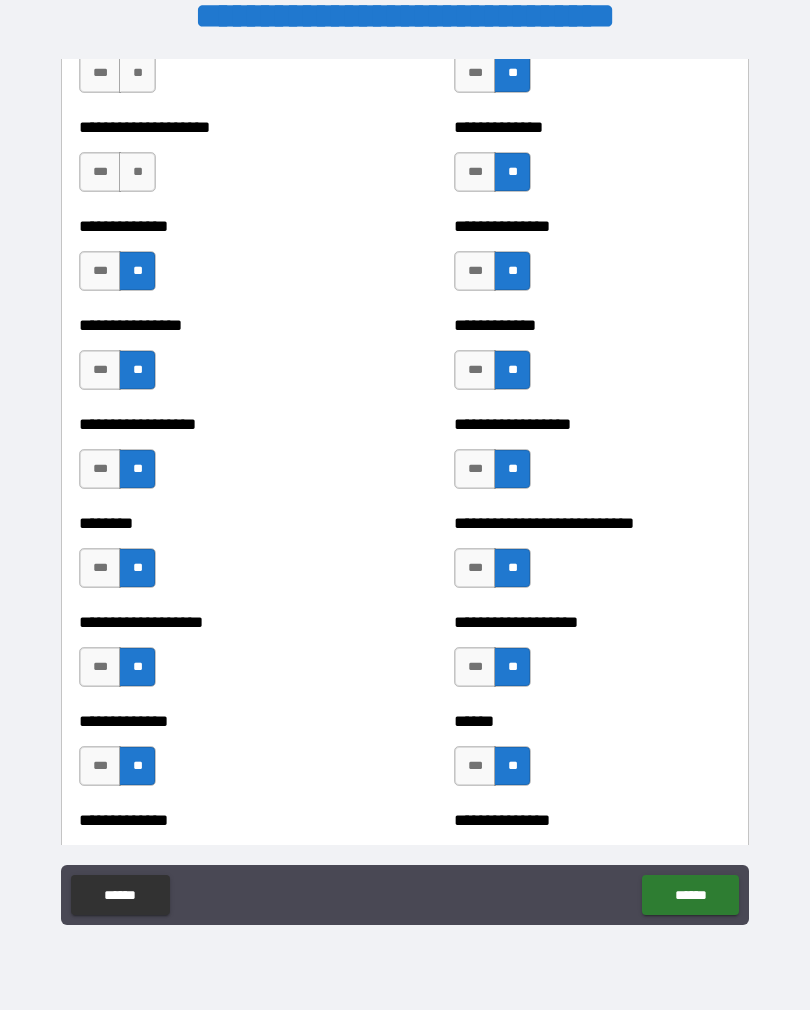 click on "**" at bounding box center (137, 172) 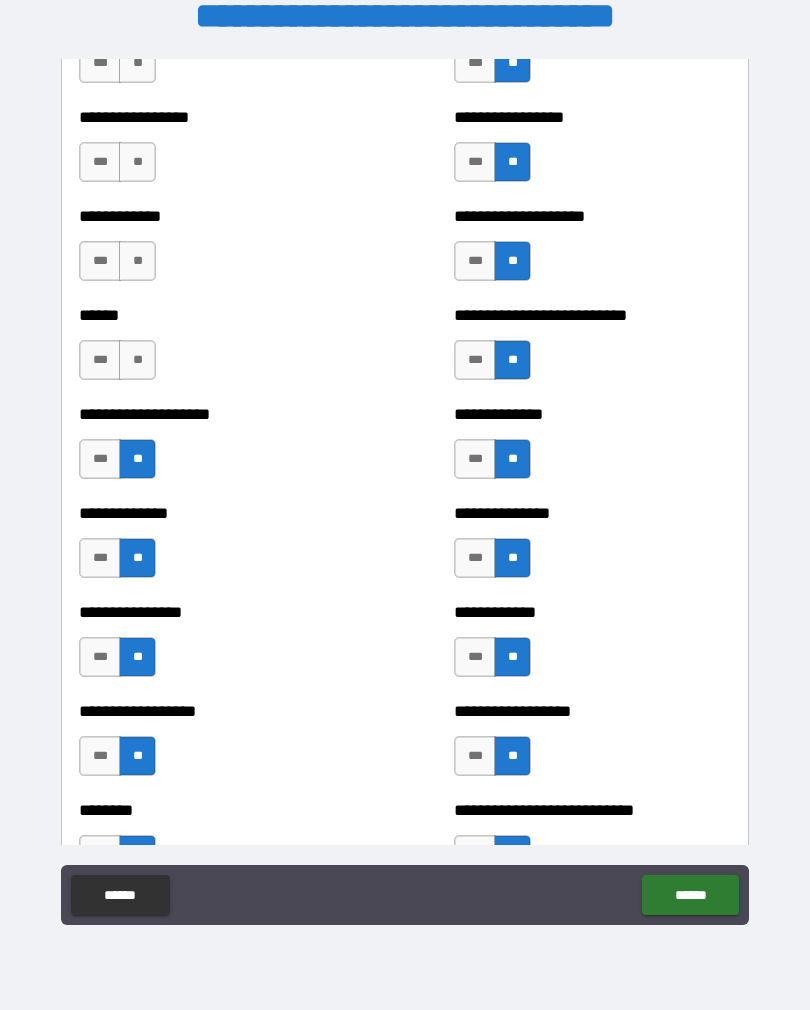 scroll, scrollTop: 3895, scrollLeft: 0, axis: vertical 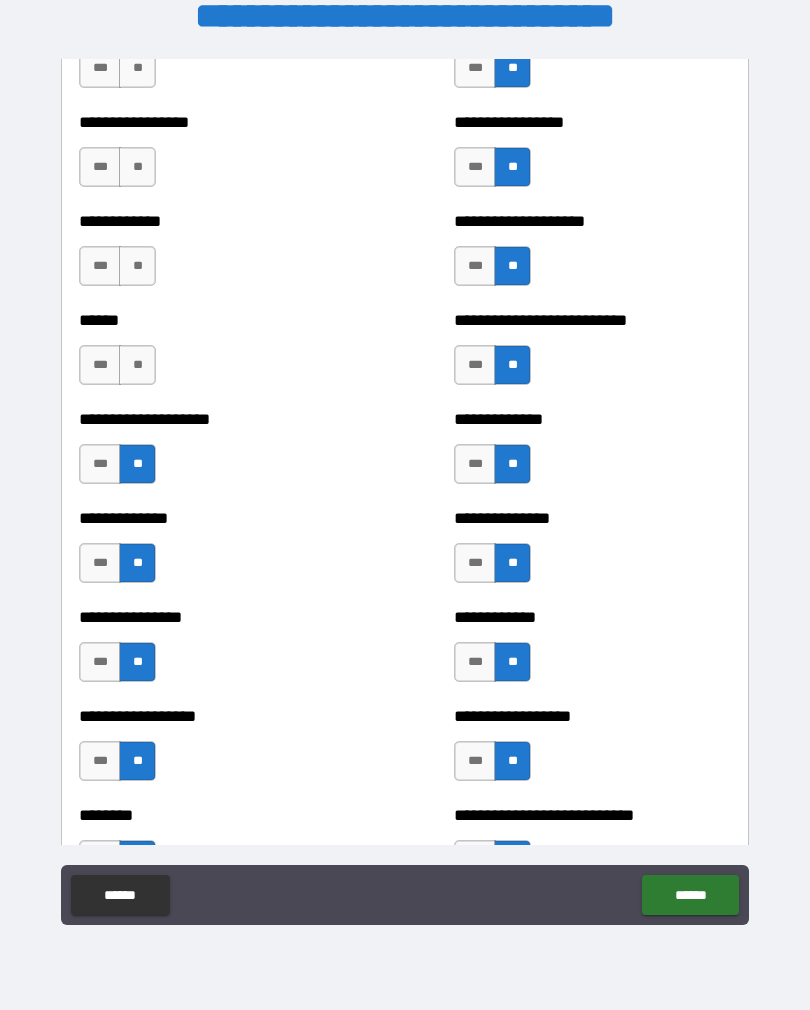 click on "**" at bounding box center [137, 365] 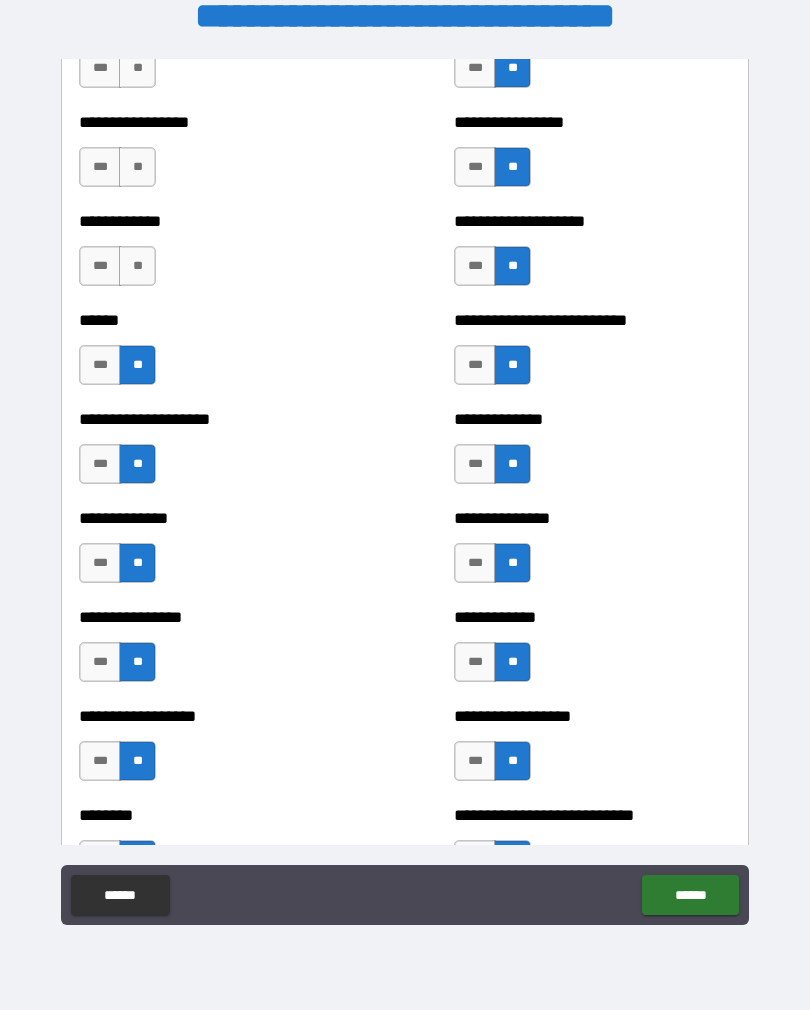 click on "**" at bounding box center [137, 266] 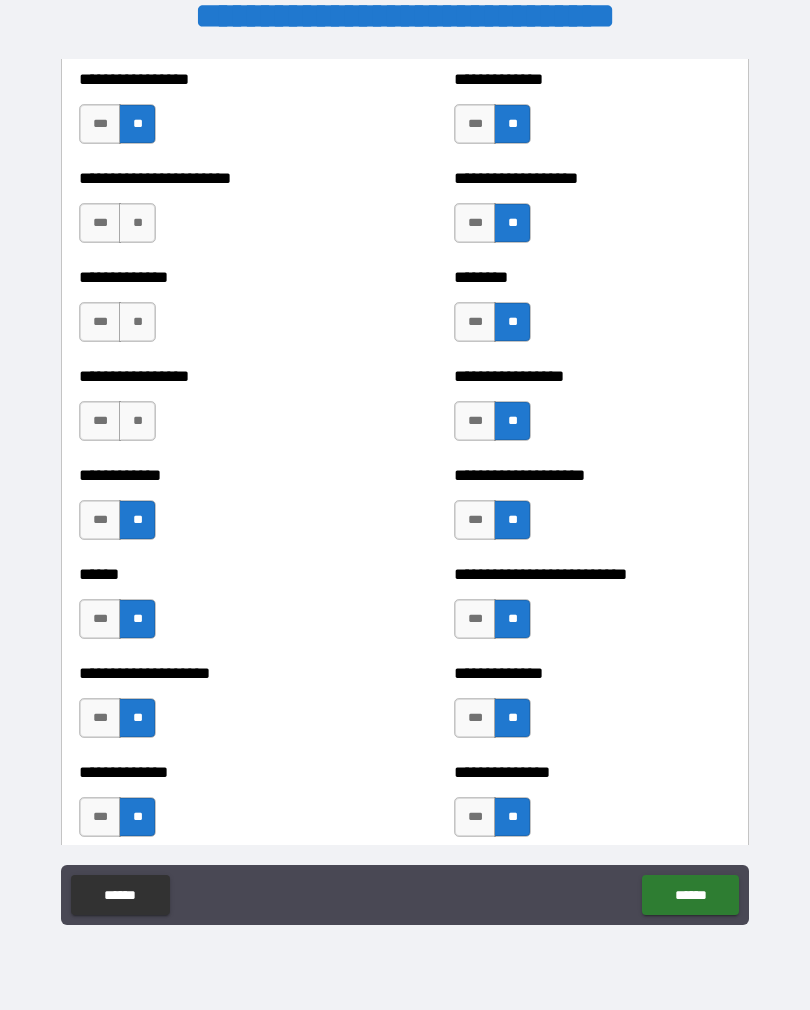 scroll, scrollTop: 3640, scrollLeft: 0, axis: vertical 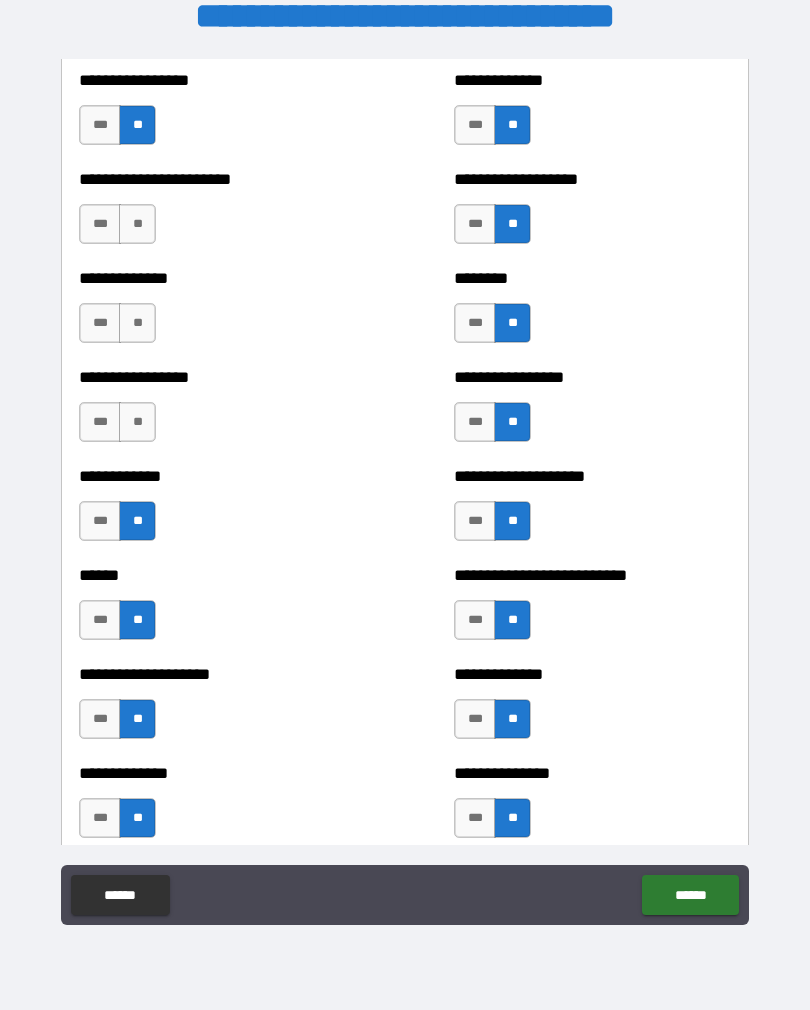 click on "**" at bounding box center [137, 422] 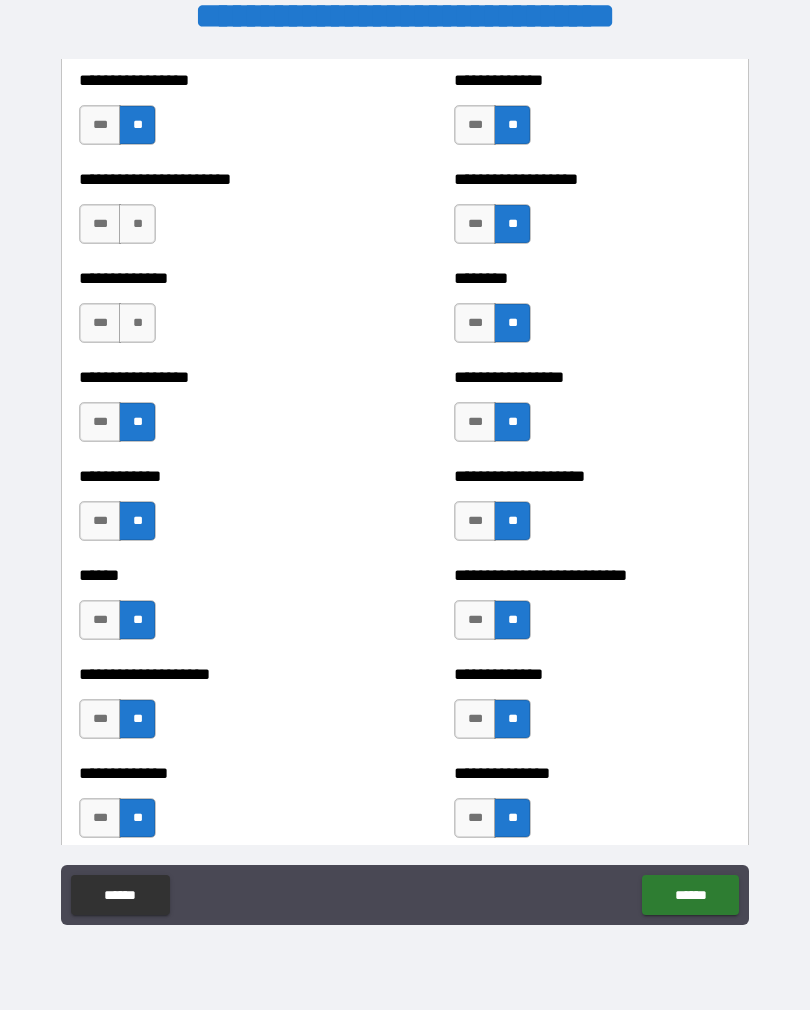 click on "***" at bounding box center [100, 422] 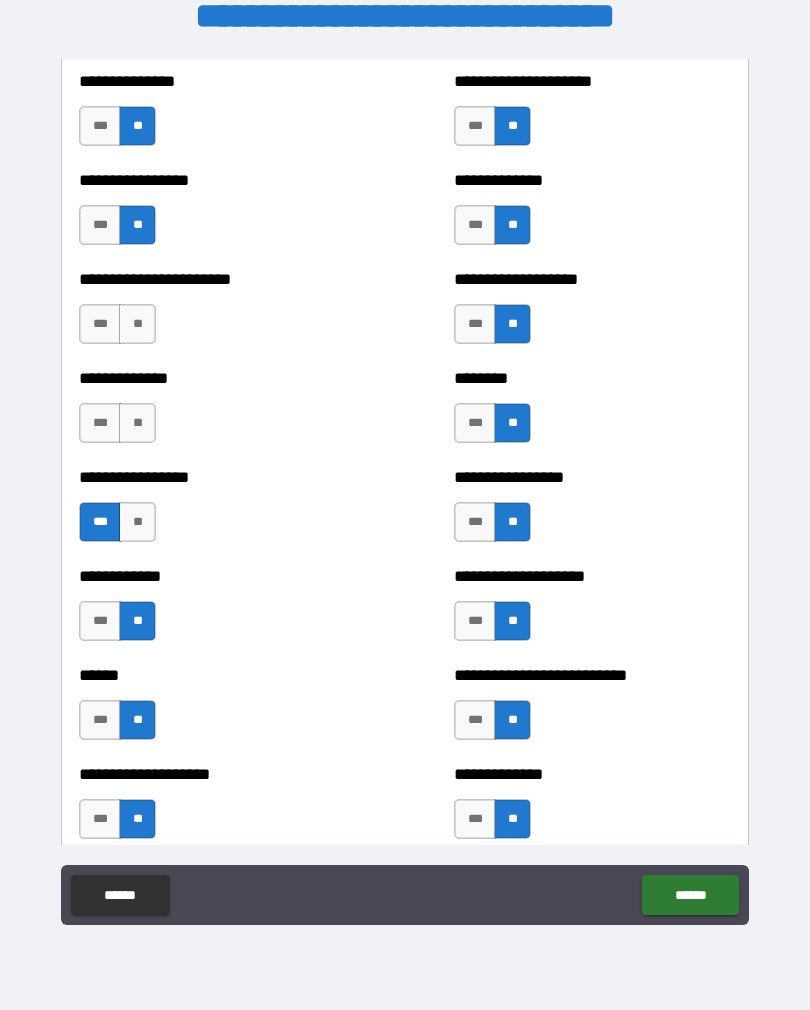 scroll, scrollTop: 3516, scrollLeft: 0, axis: vertical 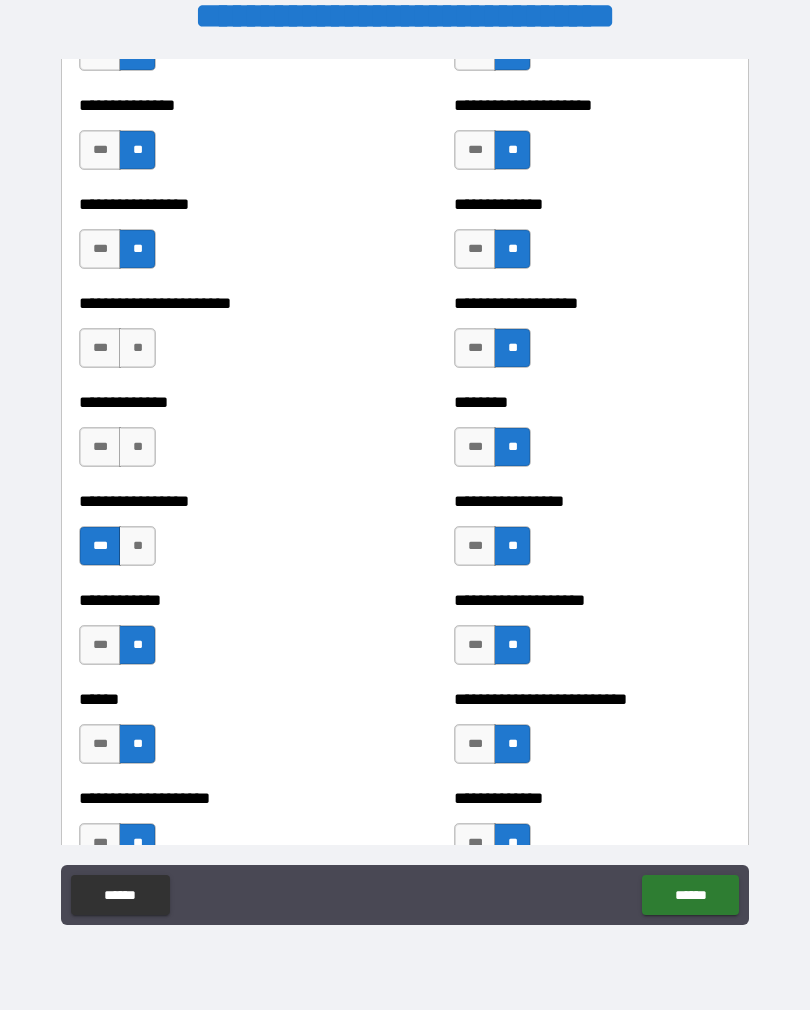 click on "**" at bounding box center (137, 447) 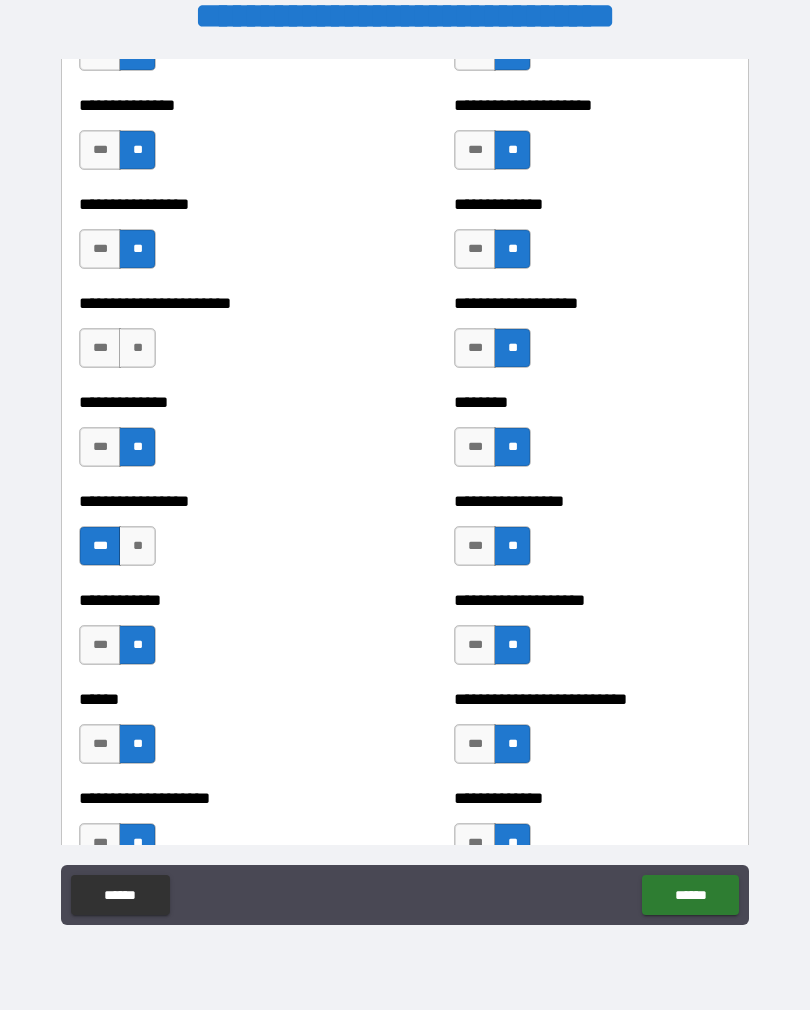 click on "**" at bounding box center [137, 348] 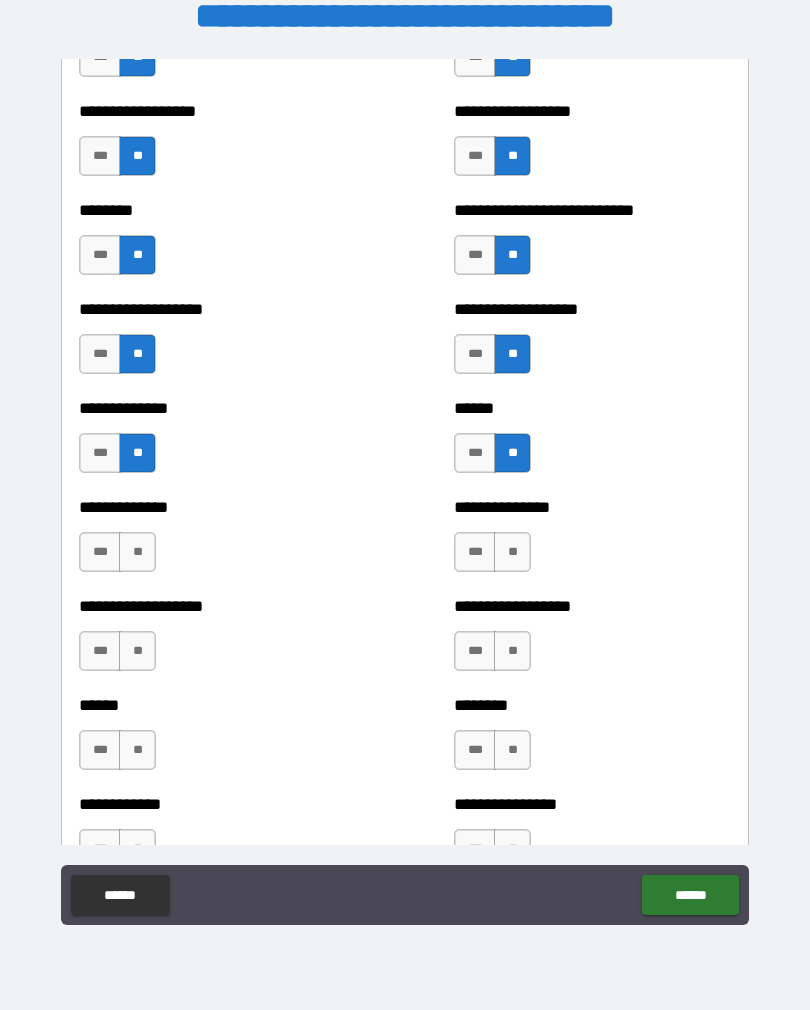 scroll, scrollTop: 4501, scrollLeft: 0, axis: vertical 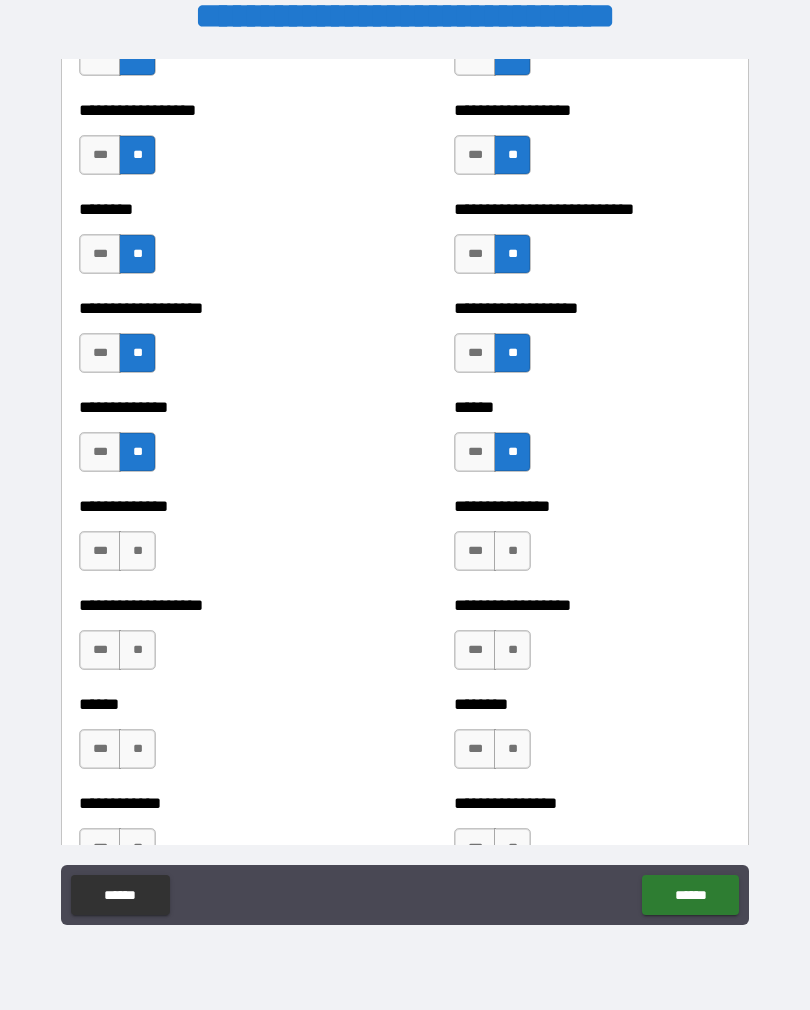 click on "**" at bounding box center (137, 551) 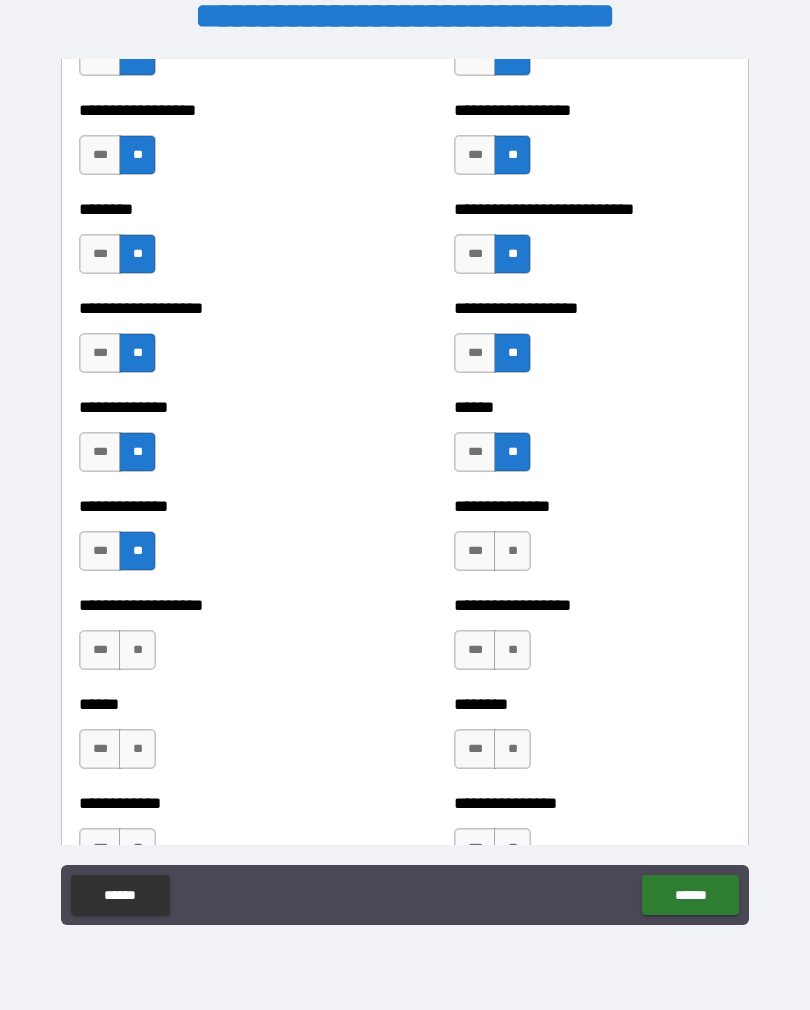 click on "**" at bounding box center (512, 551) 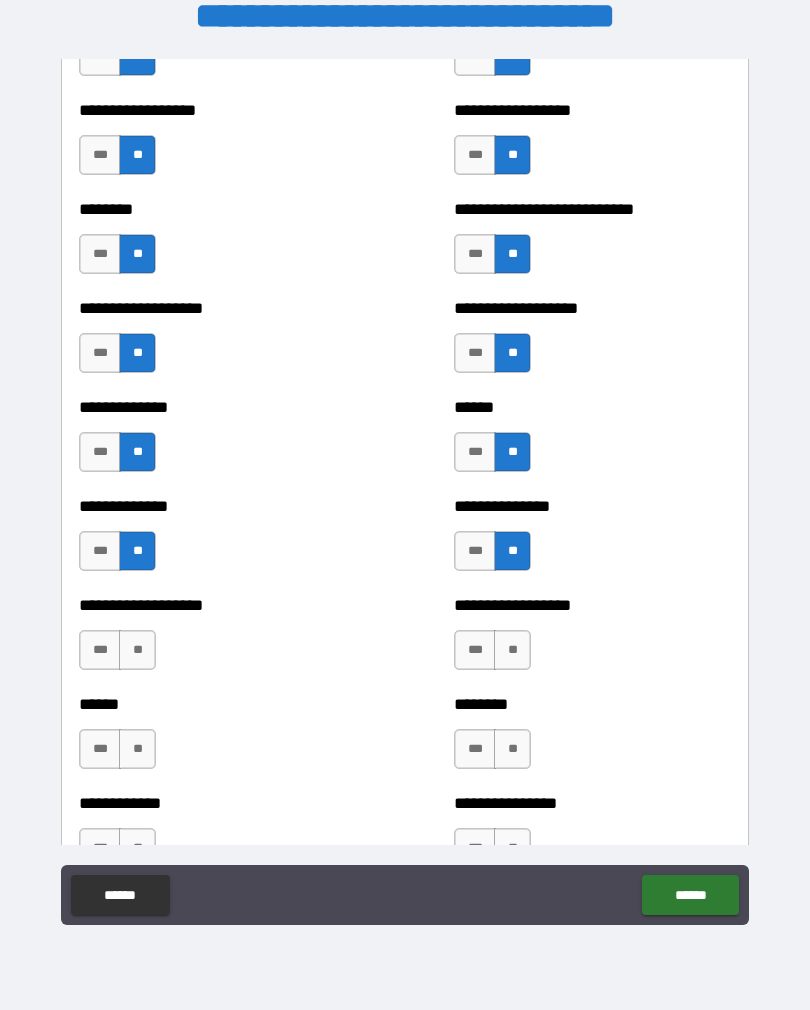 click on "**" at bounding box center [512, 650] 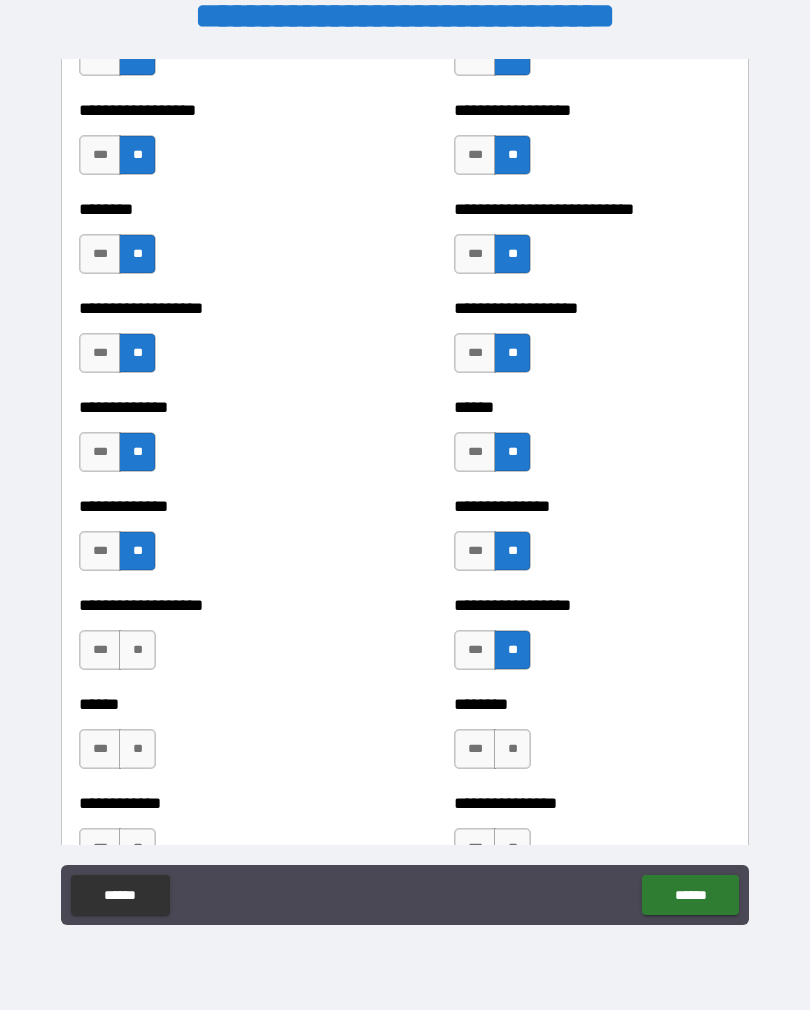 click on "***" at bounding box center [475, 650] 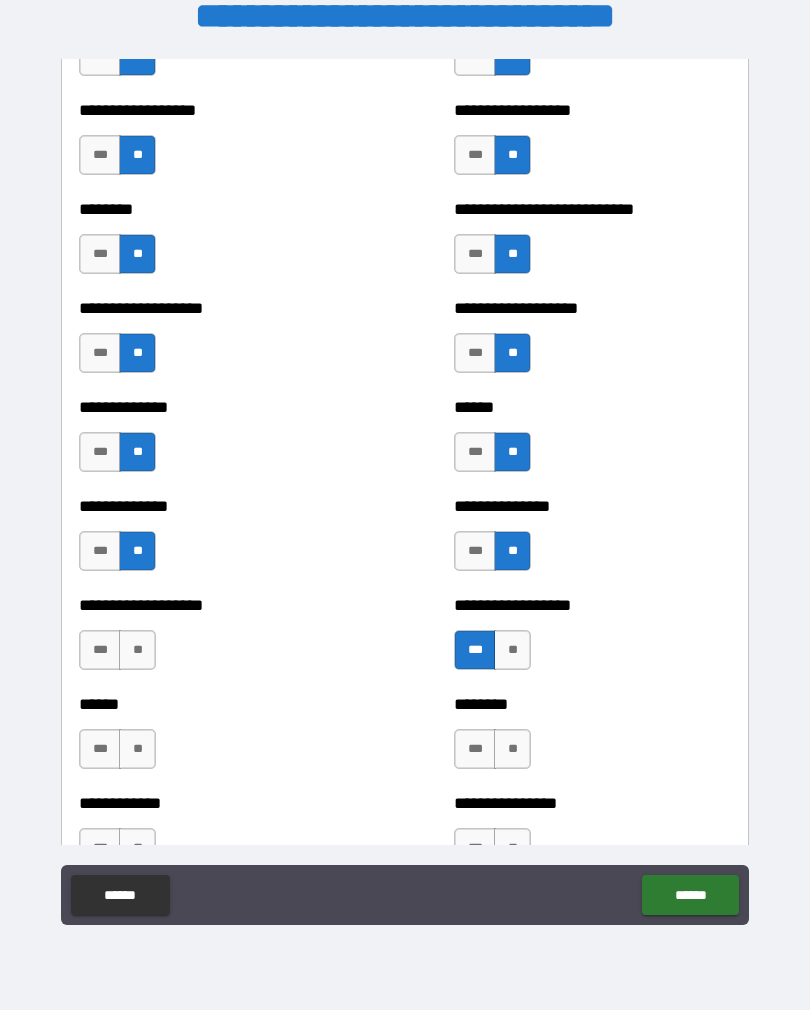 click on "**" at bounding box center [137, 650] 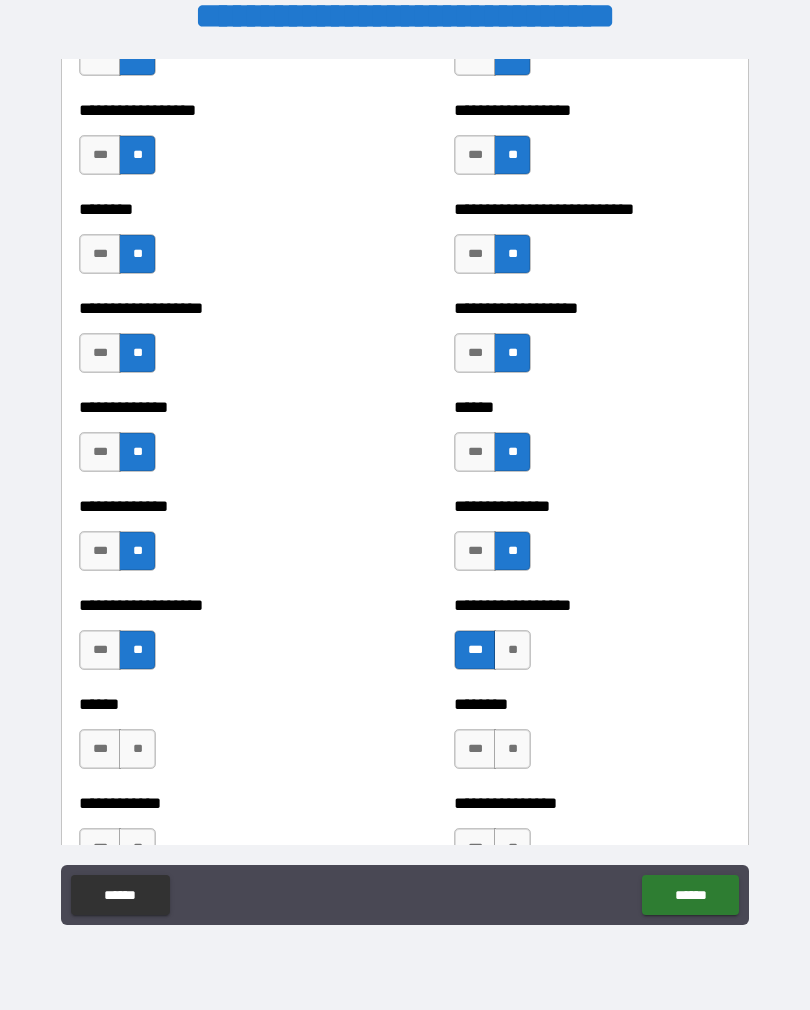 click on "**" at bounding box center [137, 749] 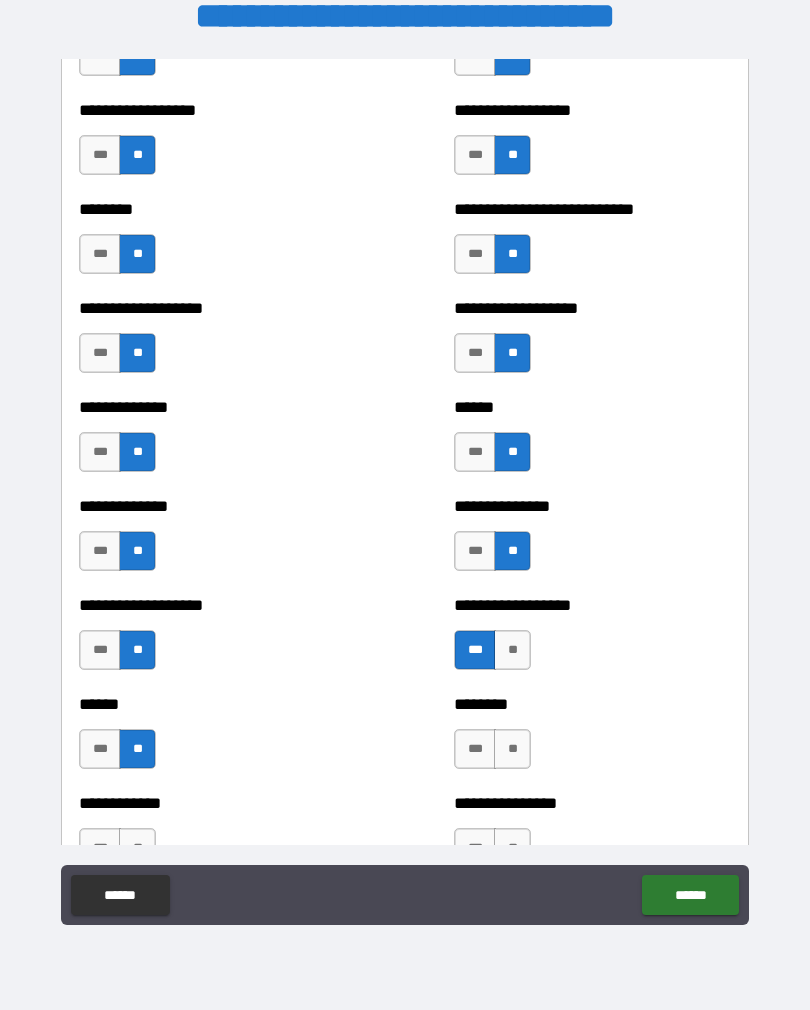 click on "**" at bounding box center (512, 749) 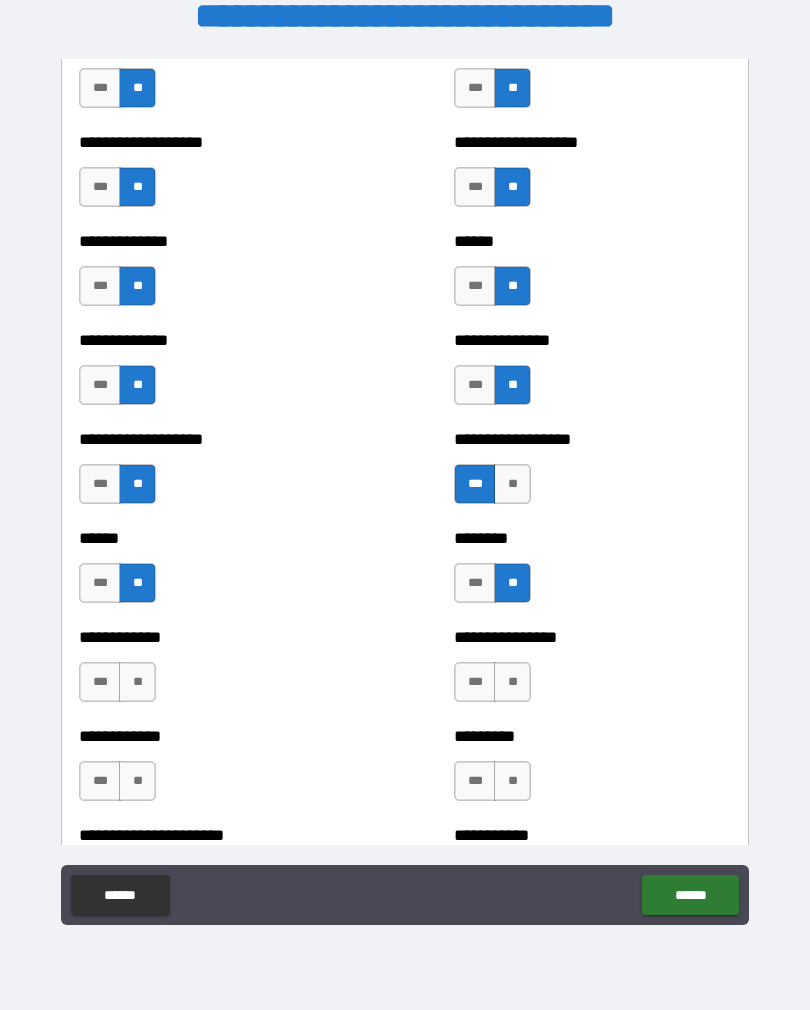 scroll, scrollTop: 4691, scrollLeft: 0, axis: vertical 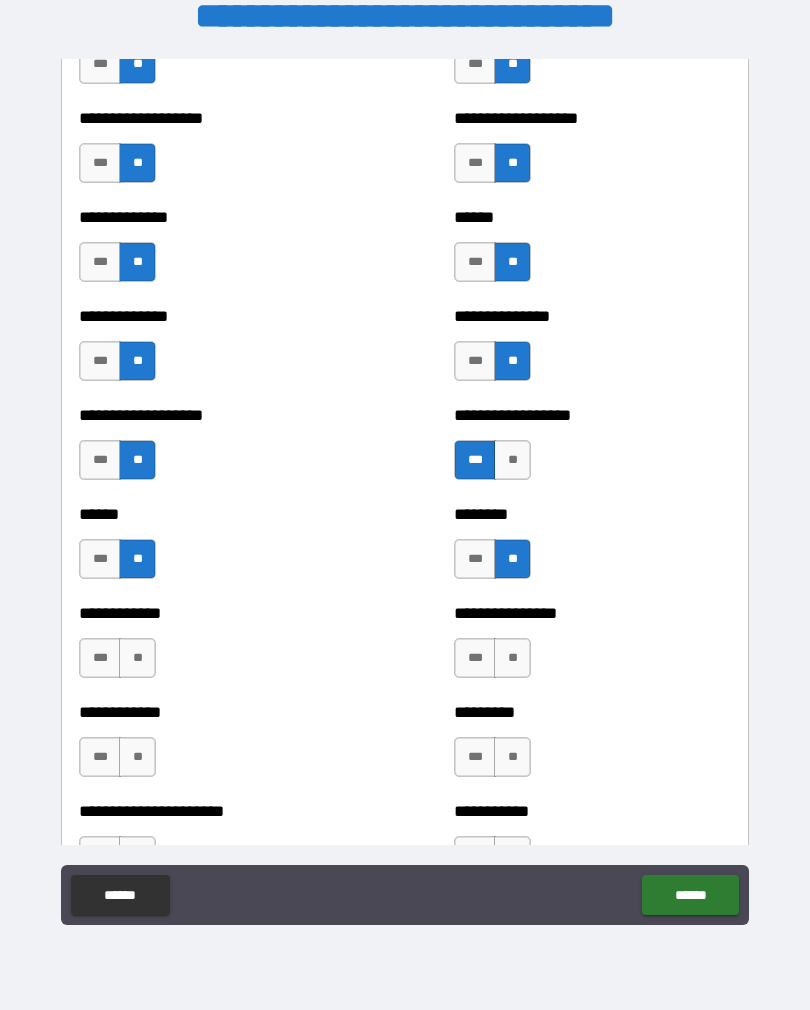 click on "**" at bounding box center (512, 658) 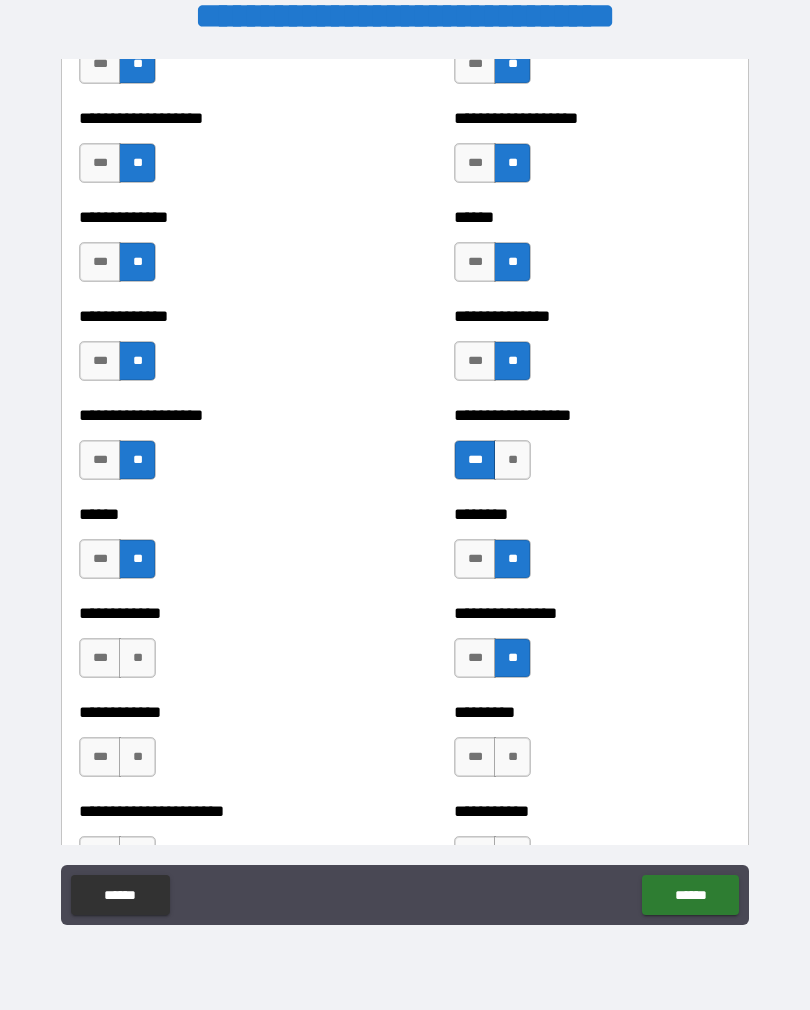 click on "**" at bounding box center (137, 658) 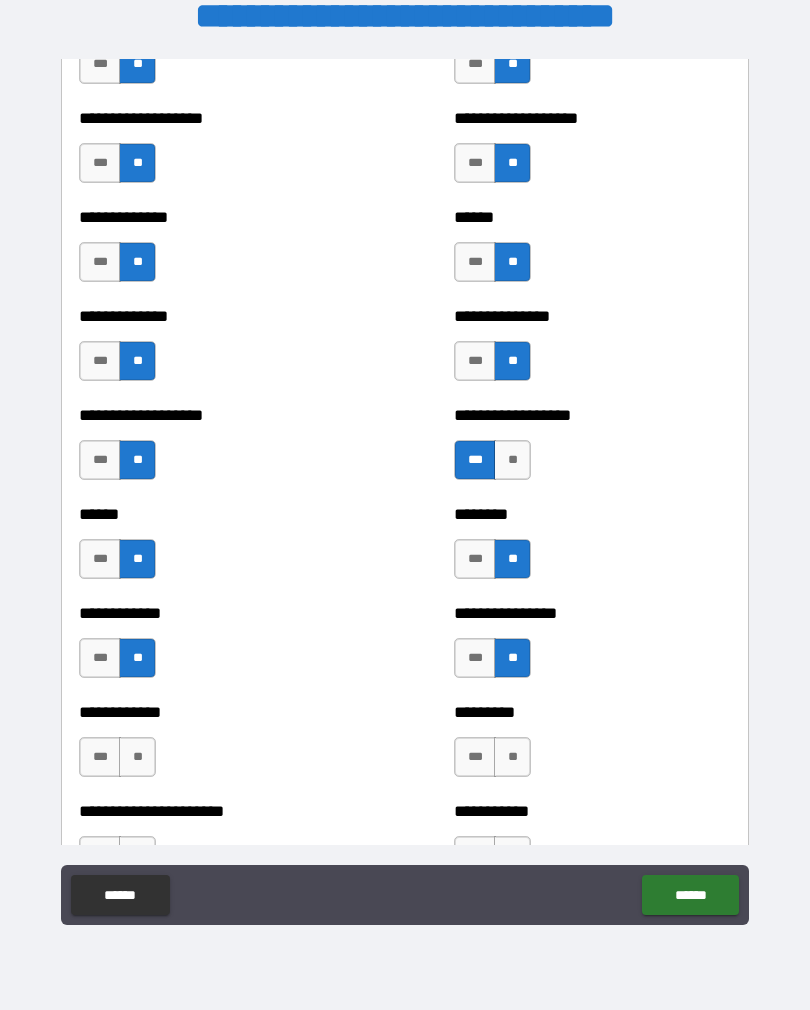 click on "**" at bounding box center [137, 757] 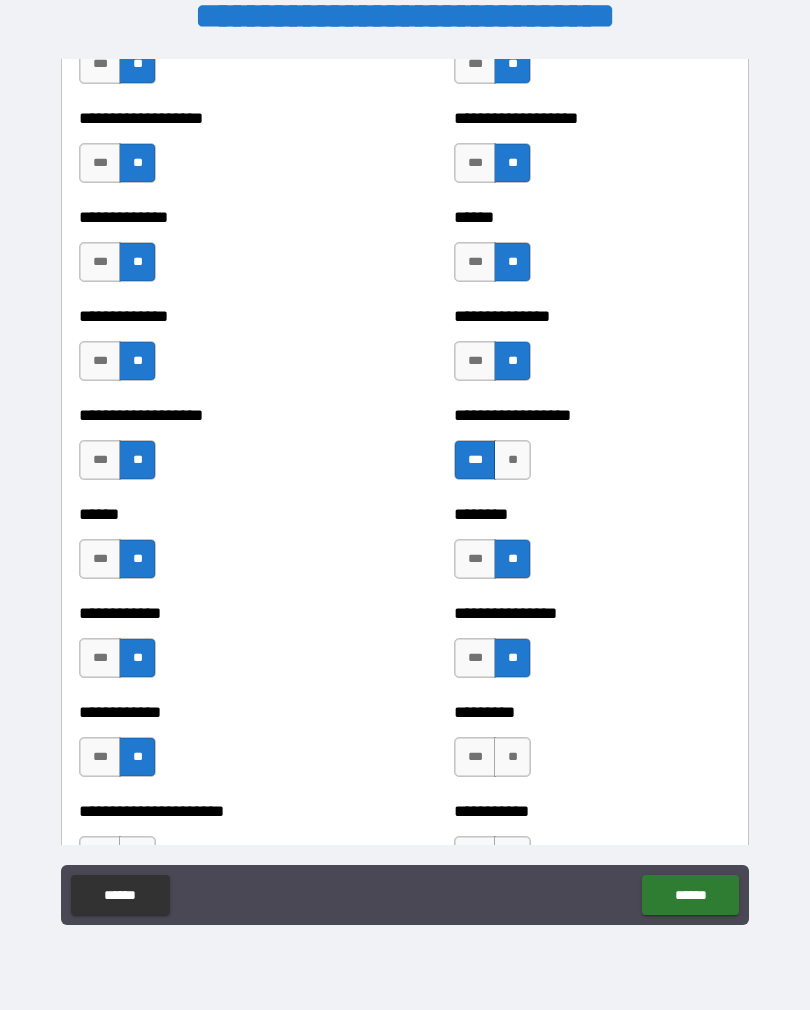 click on "**" at bounding box center [512, 757] 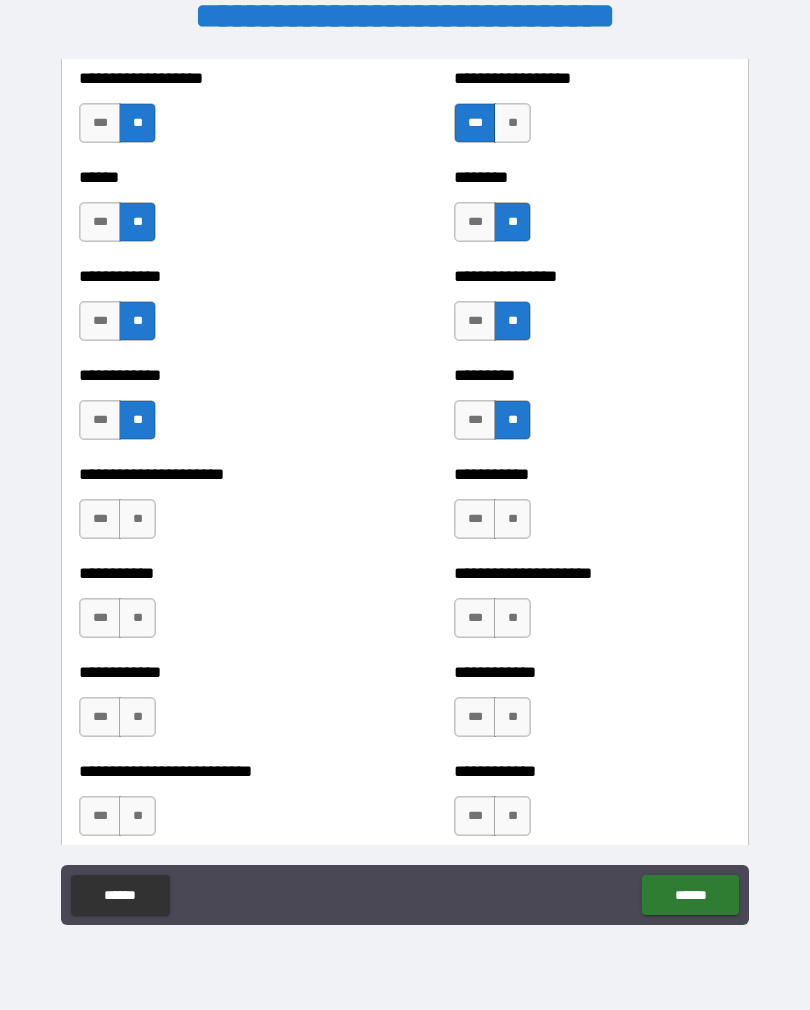 scroll, scrollTop: 5031, scrollLeft: 0, axis: vertical 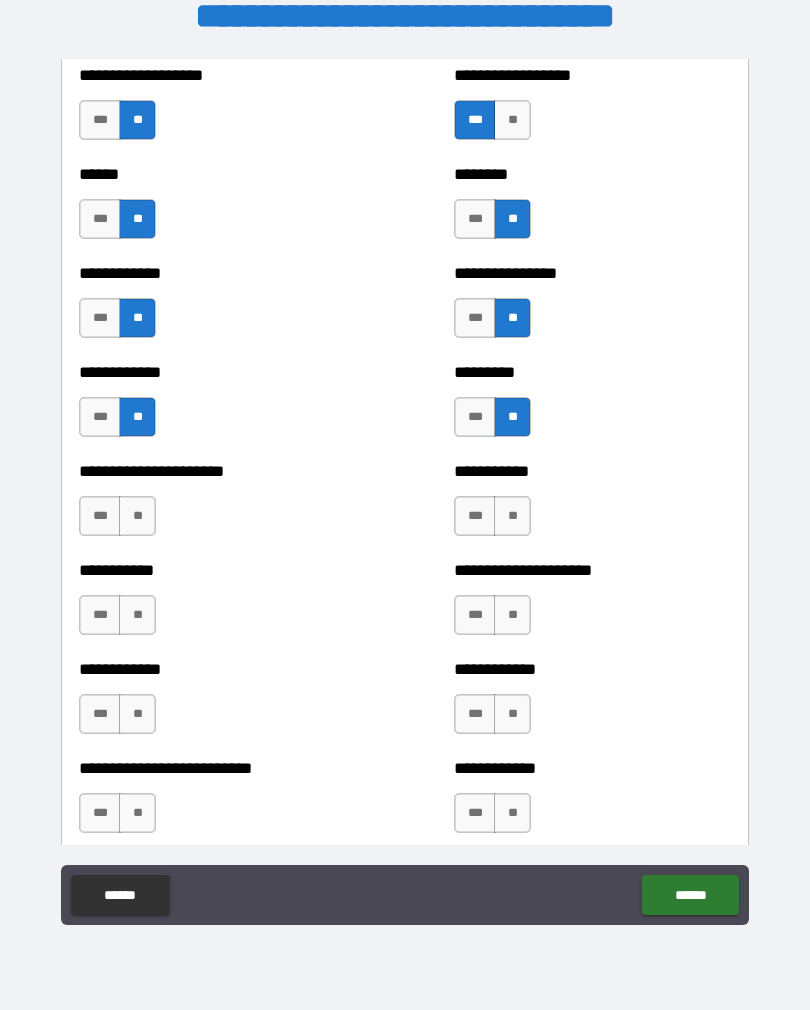 click on "**" at bounding box center [512, 516] 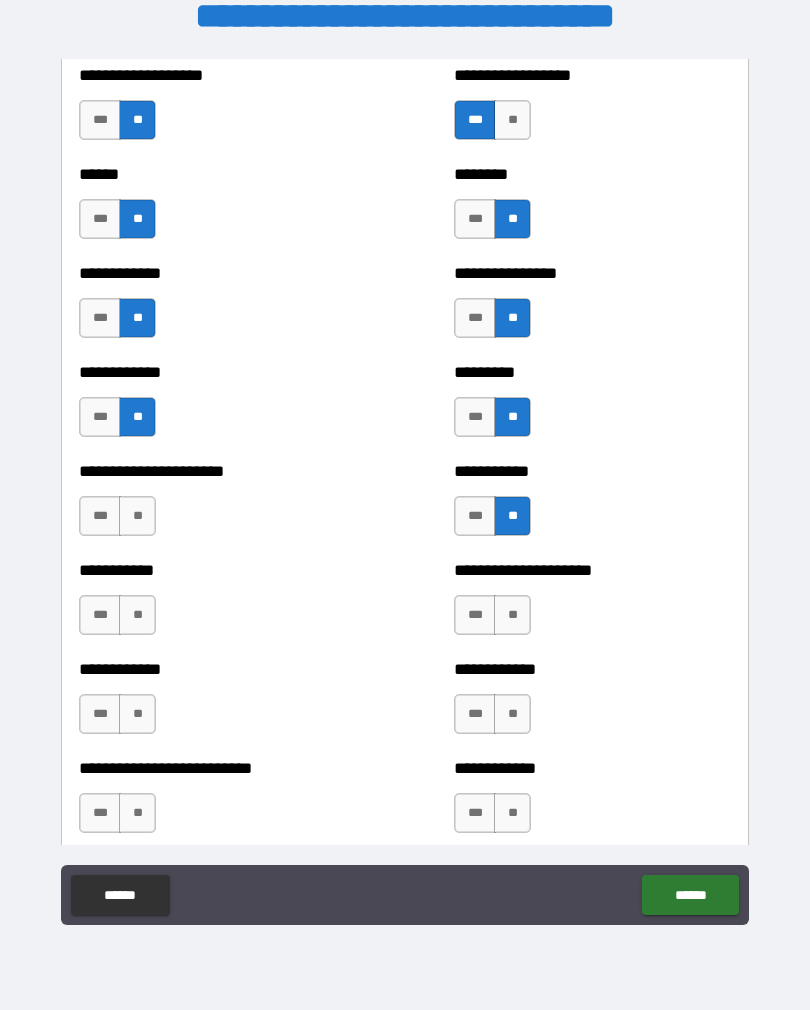 click on "**" at bounding box center [137, 516] 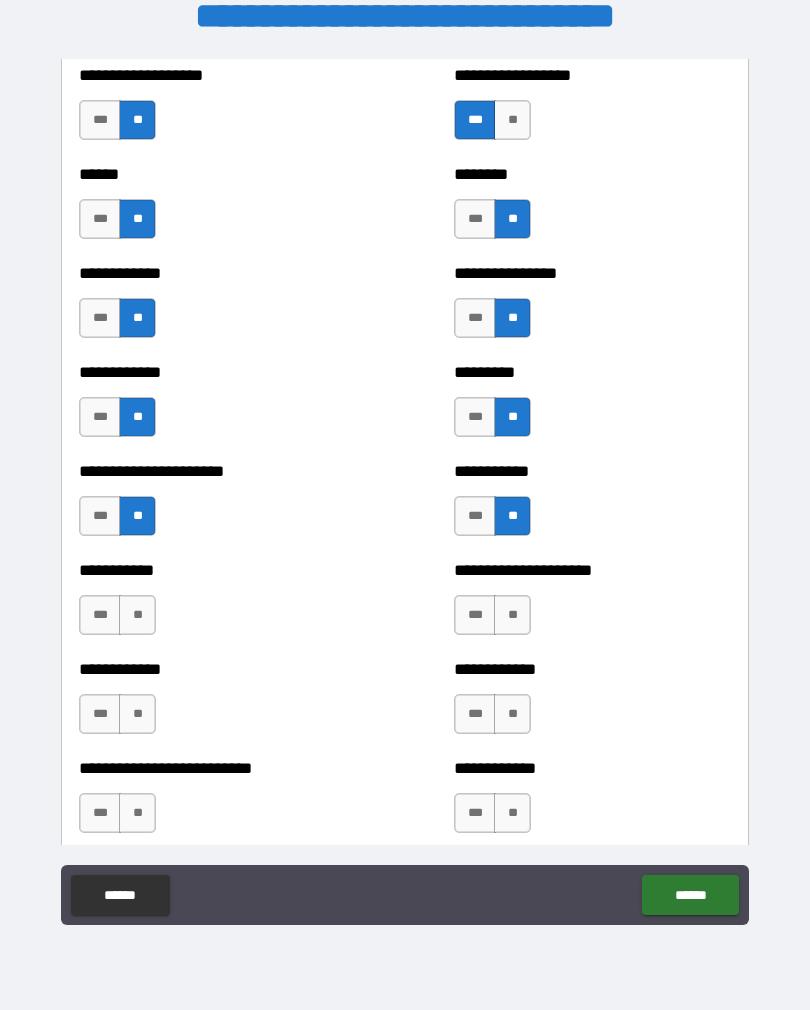 click on "**" at bounding box center (137, 615) 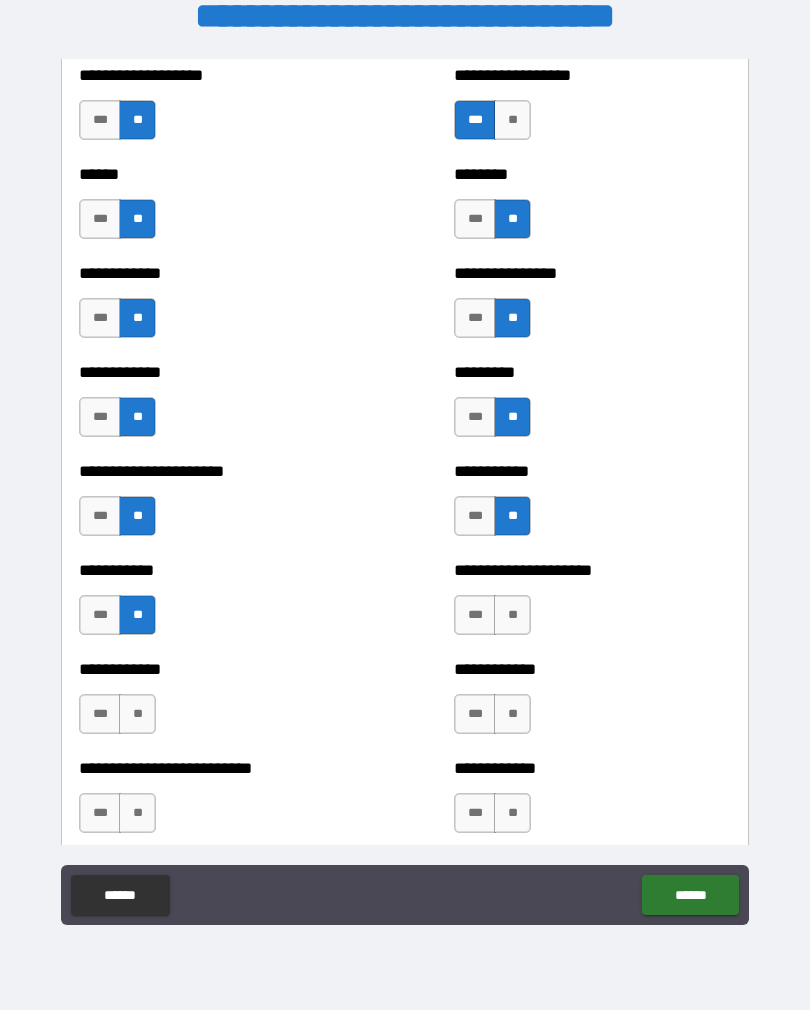 click on "**" at bounding box center [512, 615] 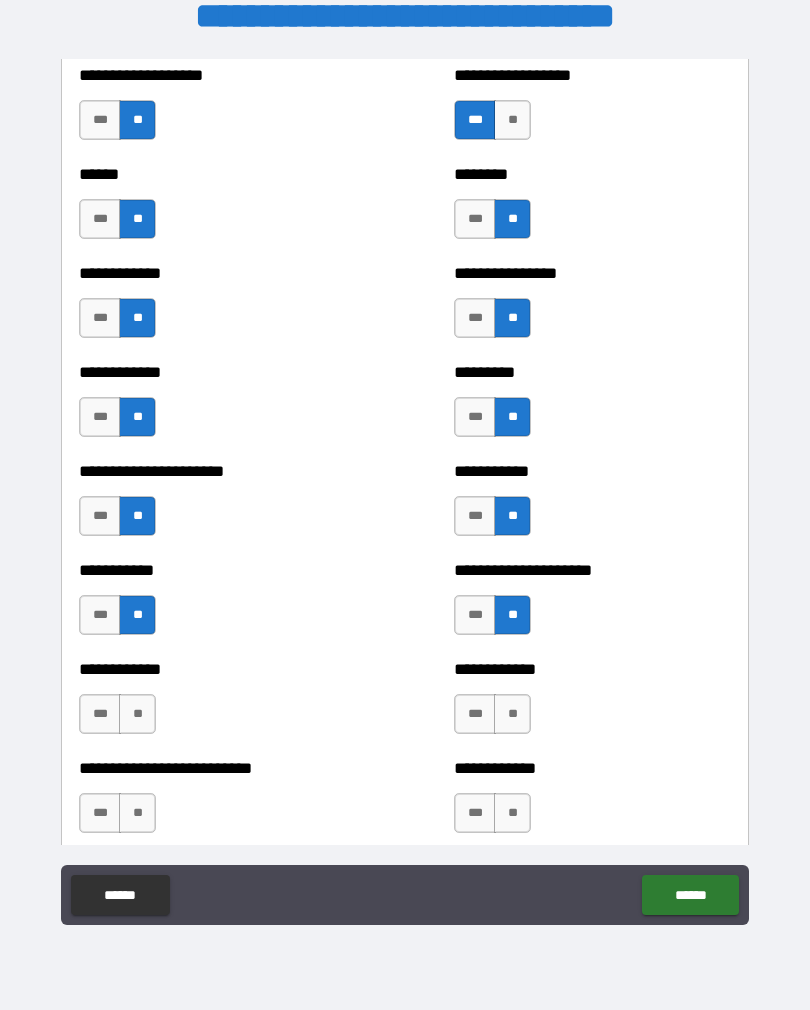 click on "**" at bounding box center (512, 714) 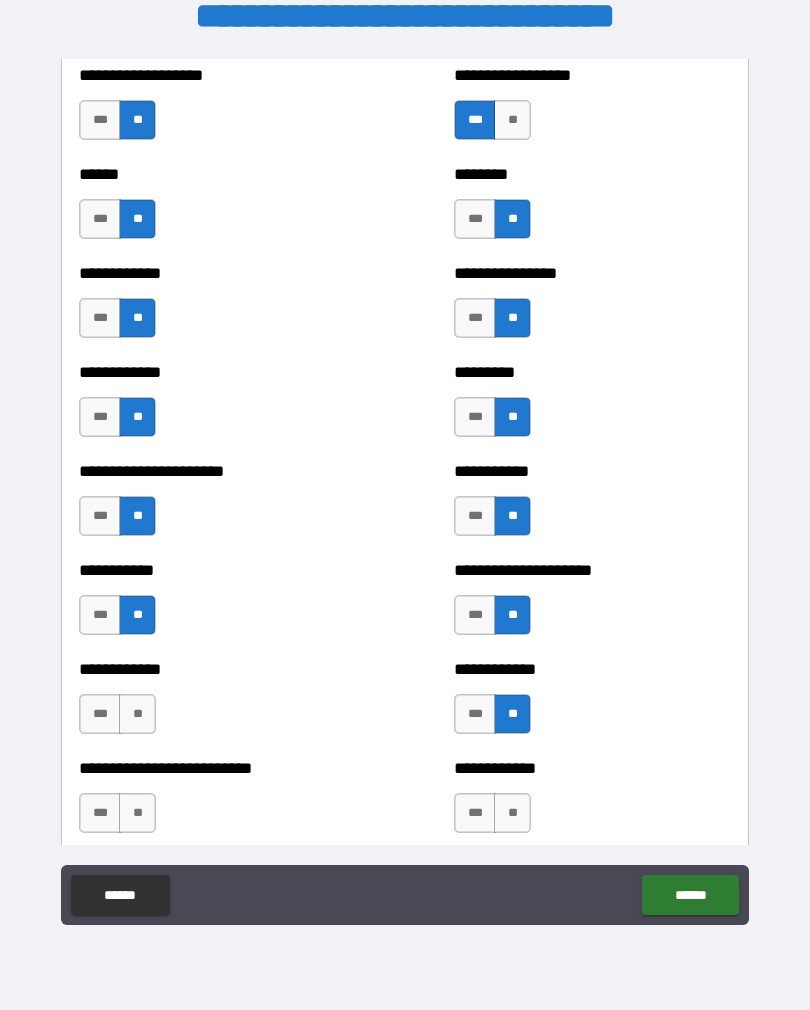 click on "**" at bounding box center [512, 813] 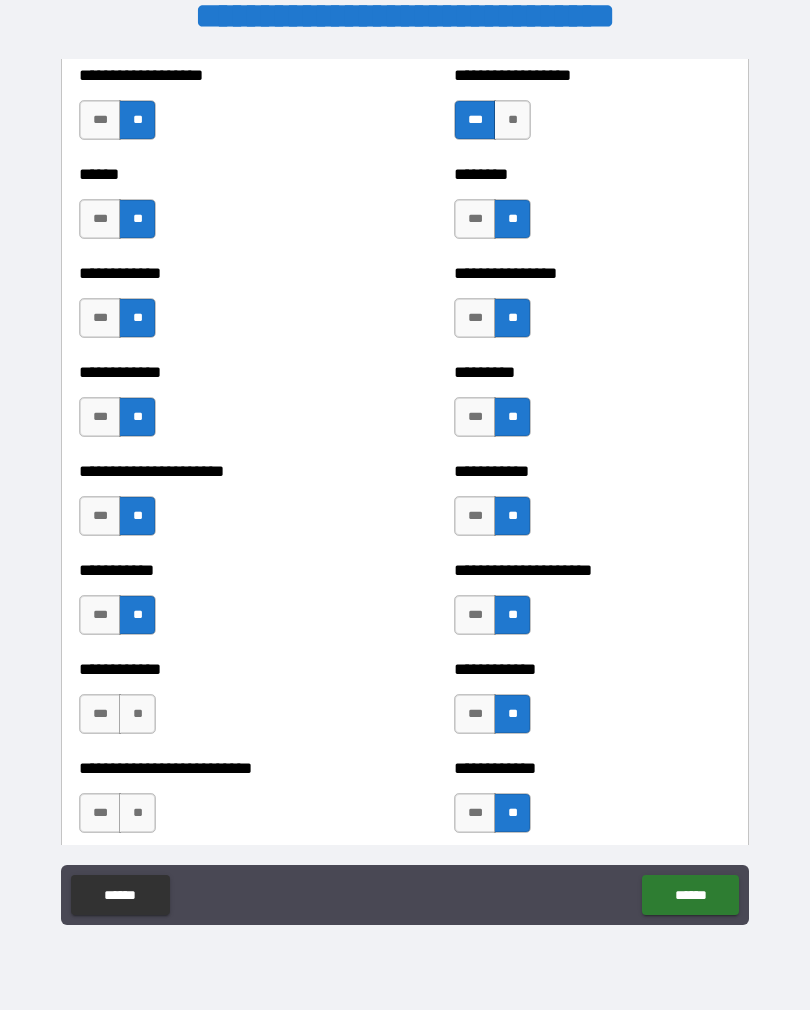 click on "**" at bounding box center (137, 714) 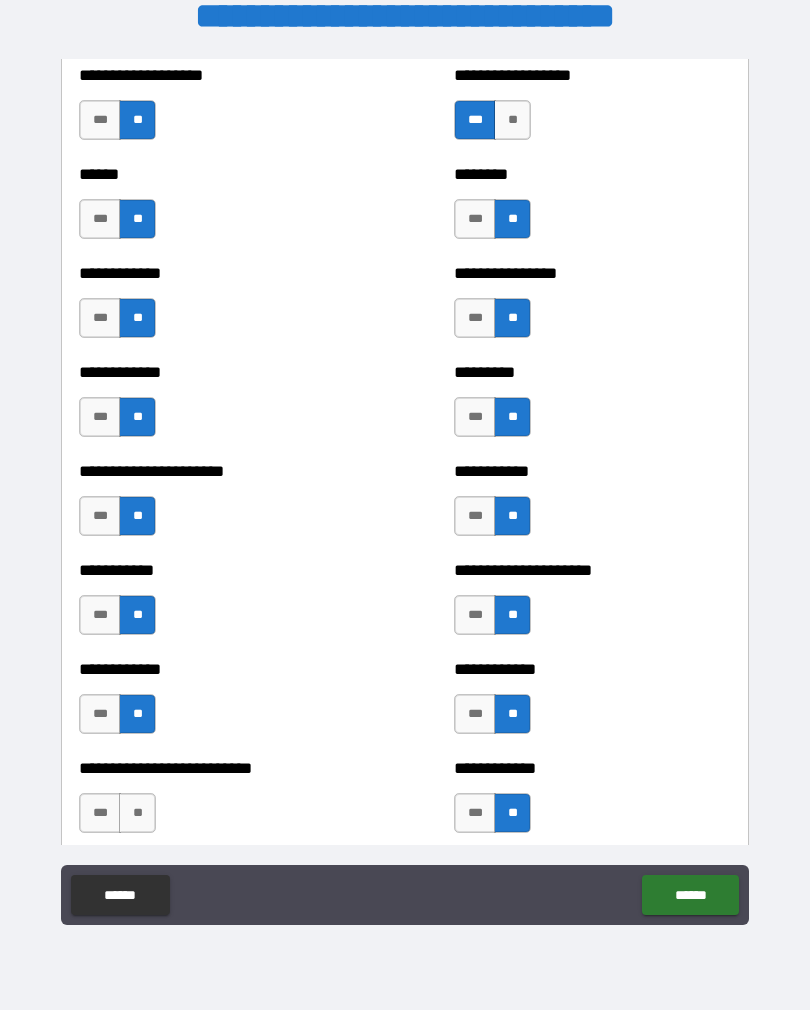click on "**" at bounding box center [137, 813] 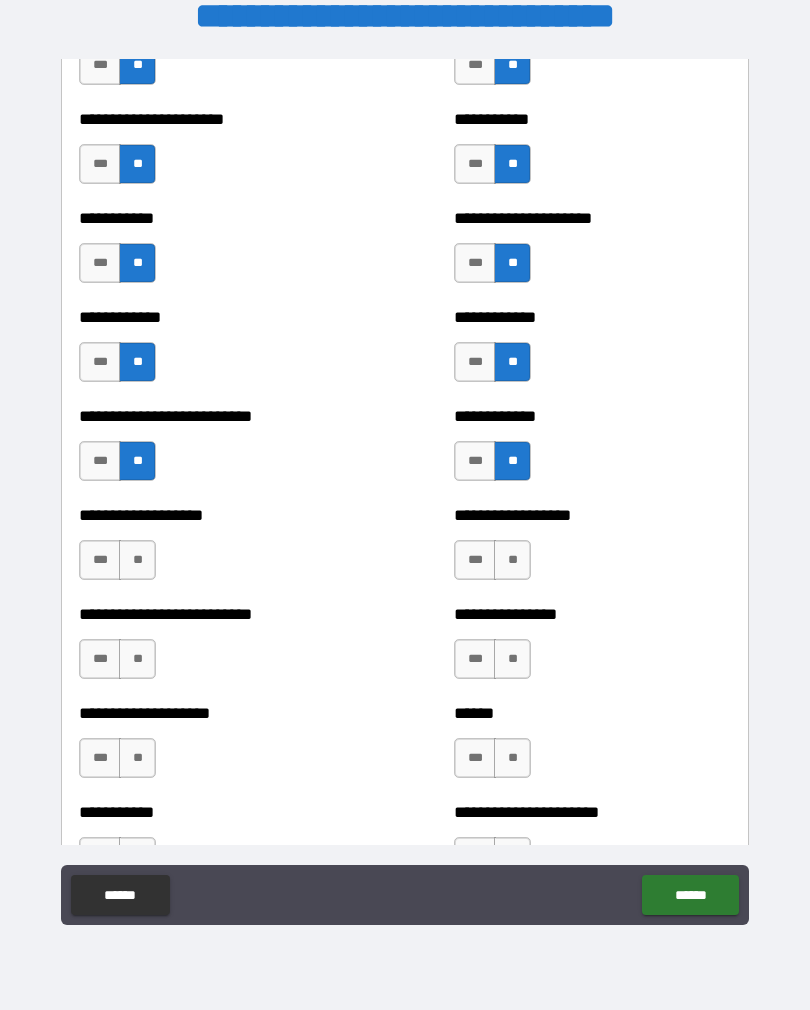scroll, scrollTop: 5359, scrollLeft: 0, axis: vertical 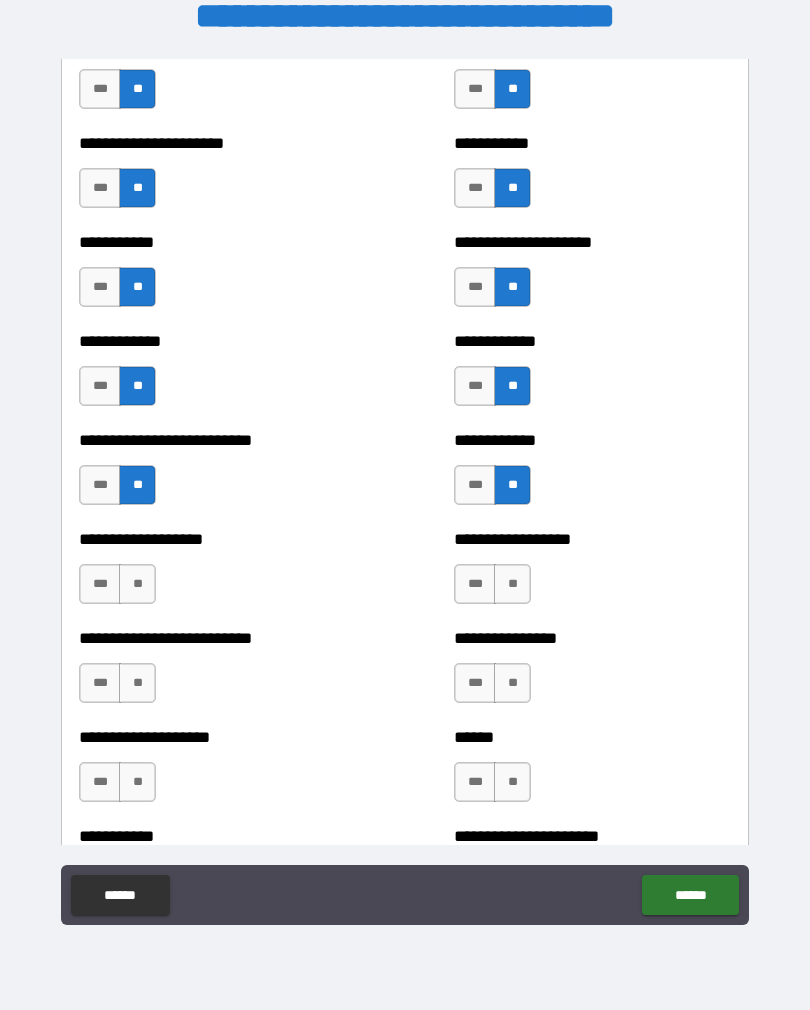 click on "**" at bounding box center [137, 584] 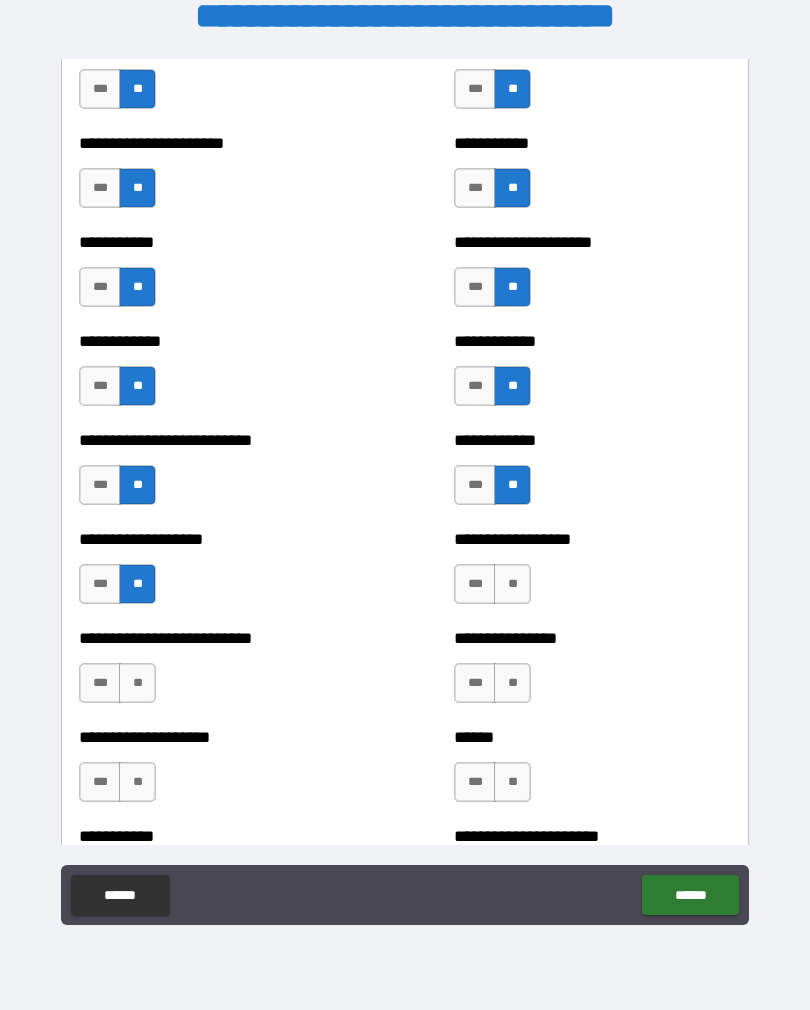 click on "**" at bounding box center (512, 584) 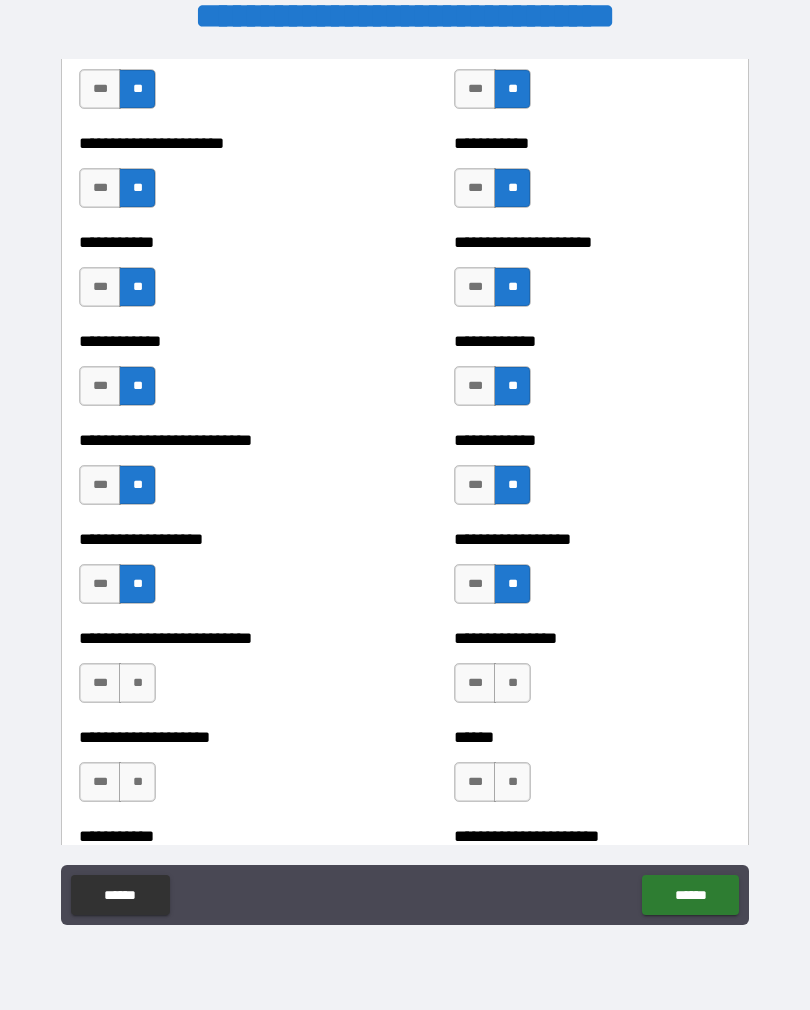 click on "**" at bounding box center [512, 683] 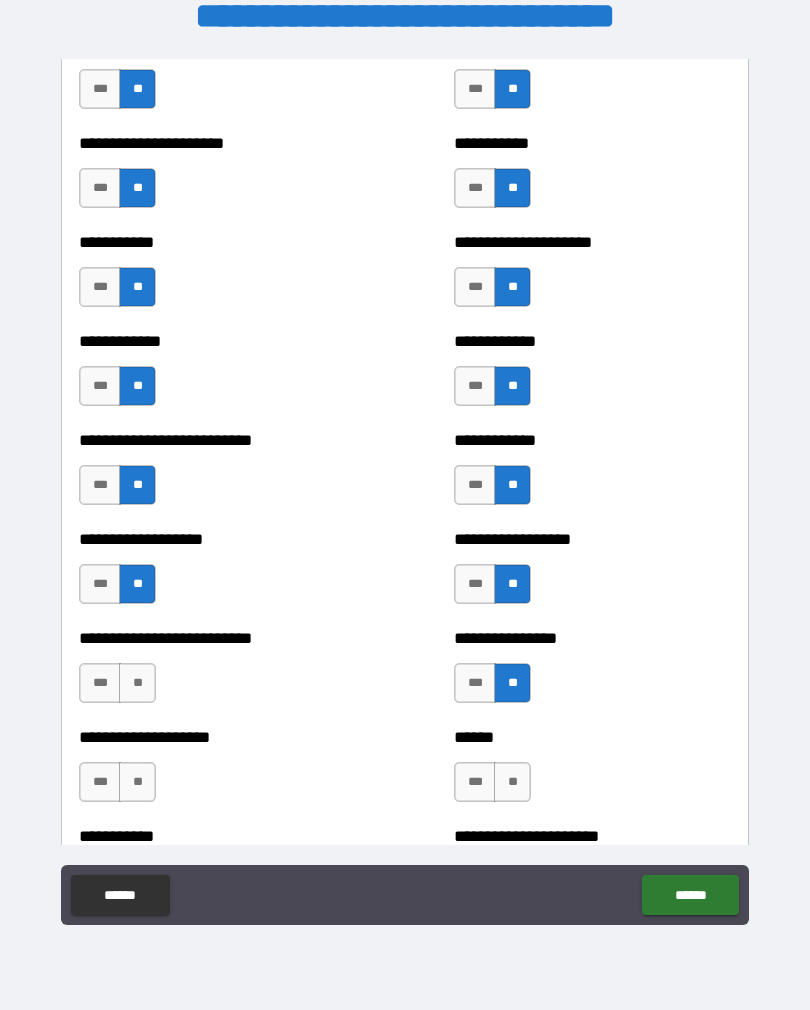 click on "**" at bounding box center (512, 782) 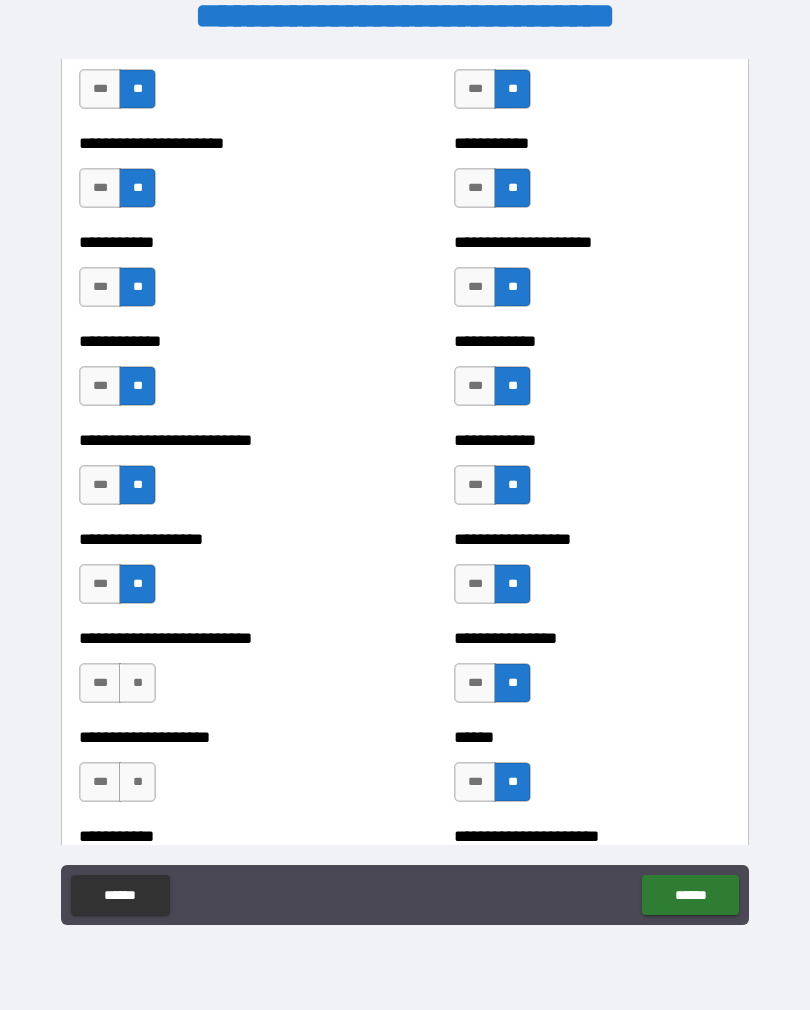 click on "**" at bounding box center (137, 782) 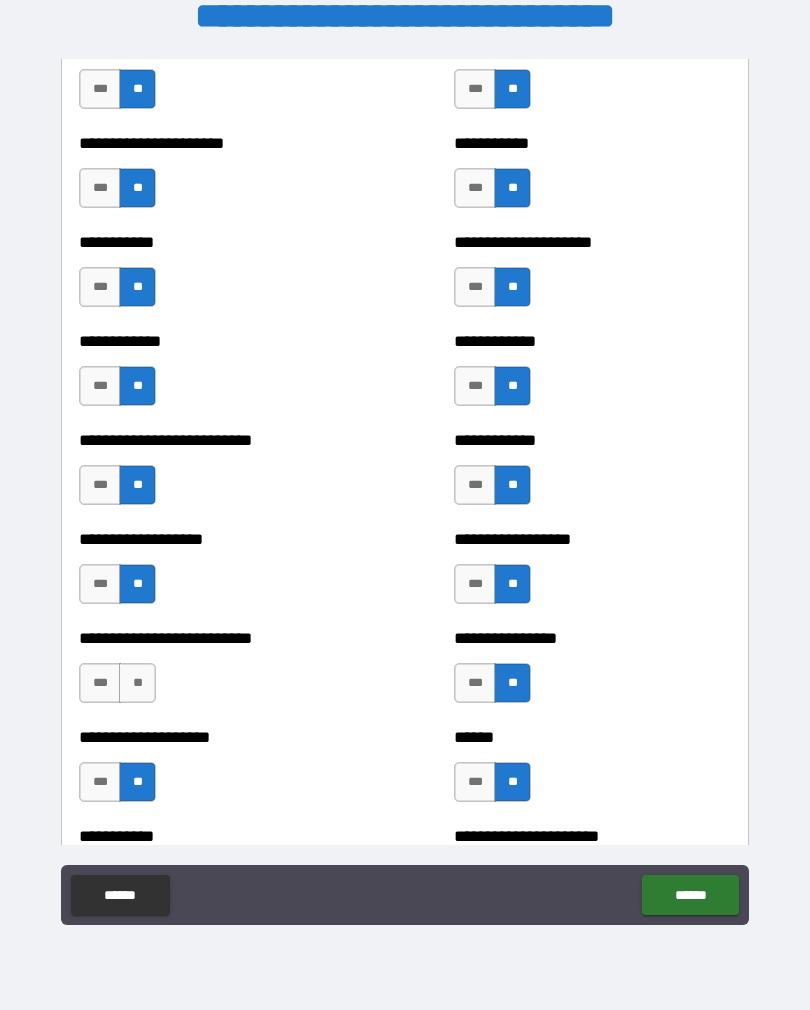 click on "**" at bounding box center (137, 683) 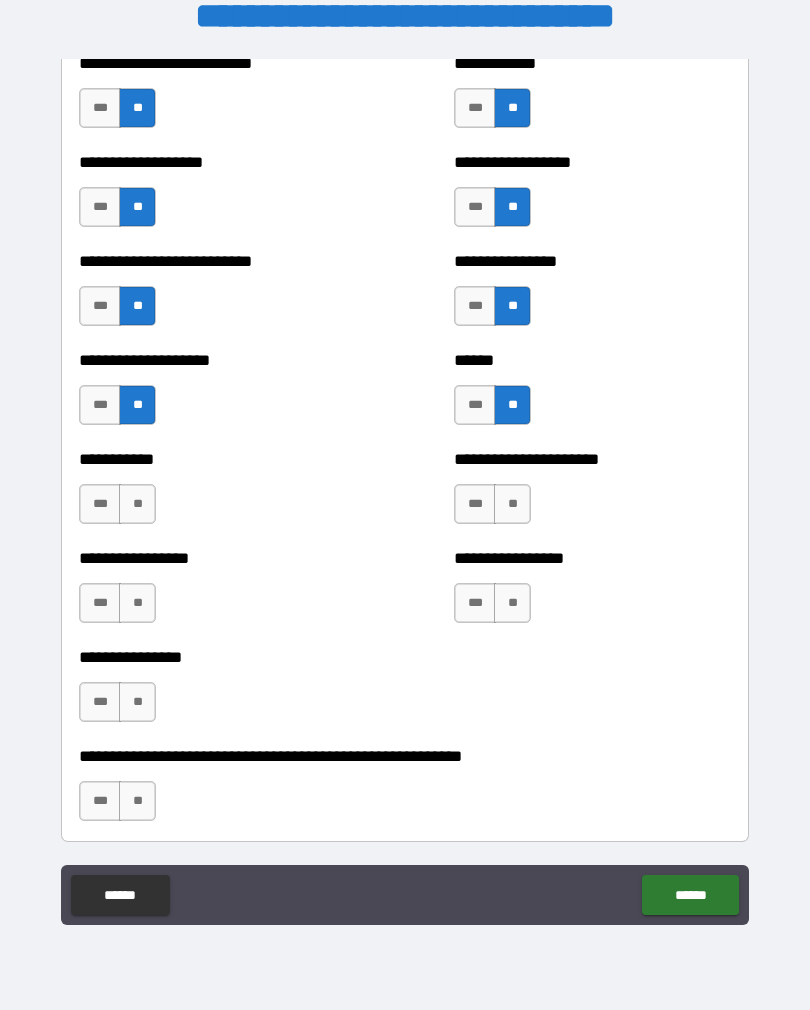 scroll, scrollTop: 5736, scrollLeft: 0, axis: vertical 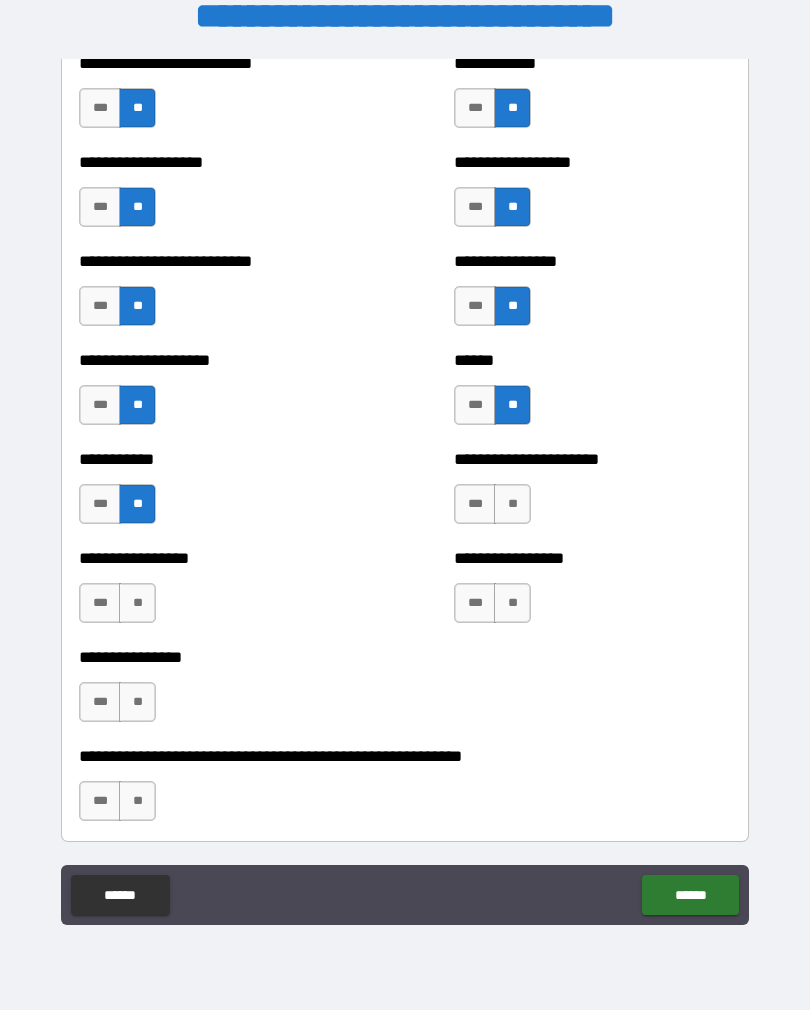click on "**" at bounding box center (512, 504) 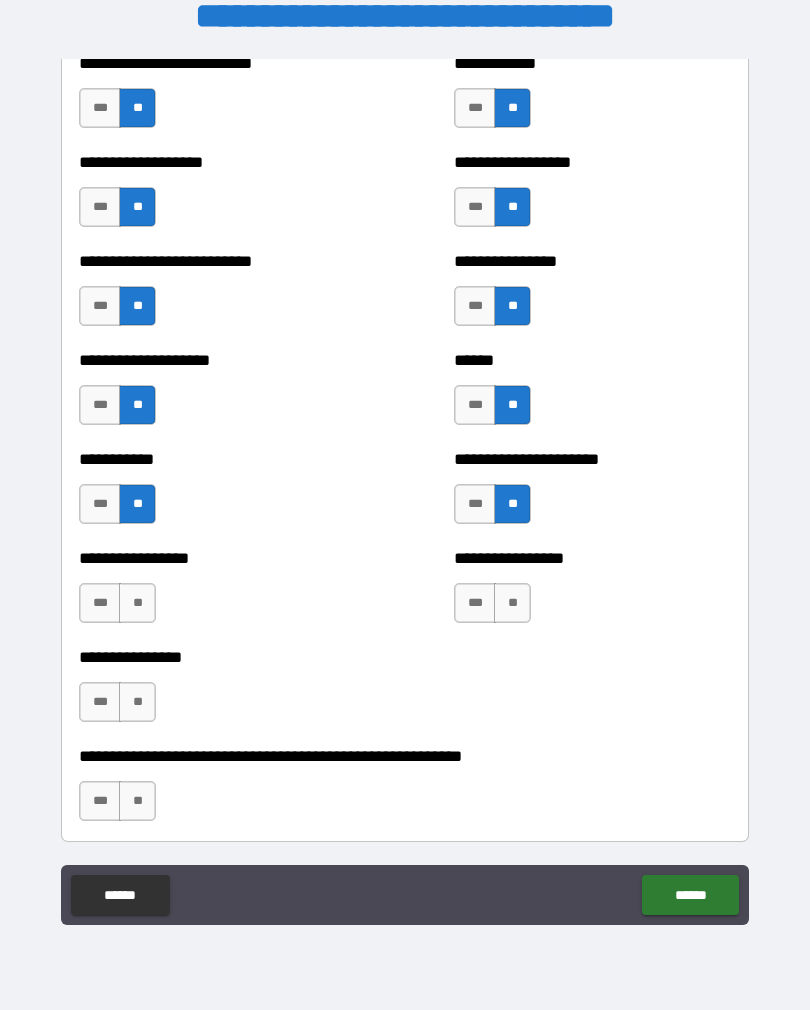 click on "**" at bounding box center [512, 603] 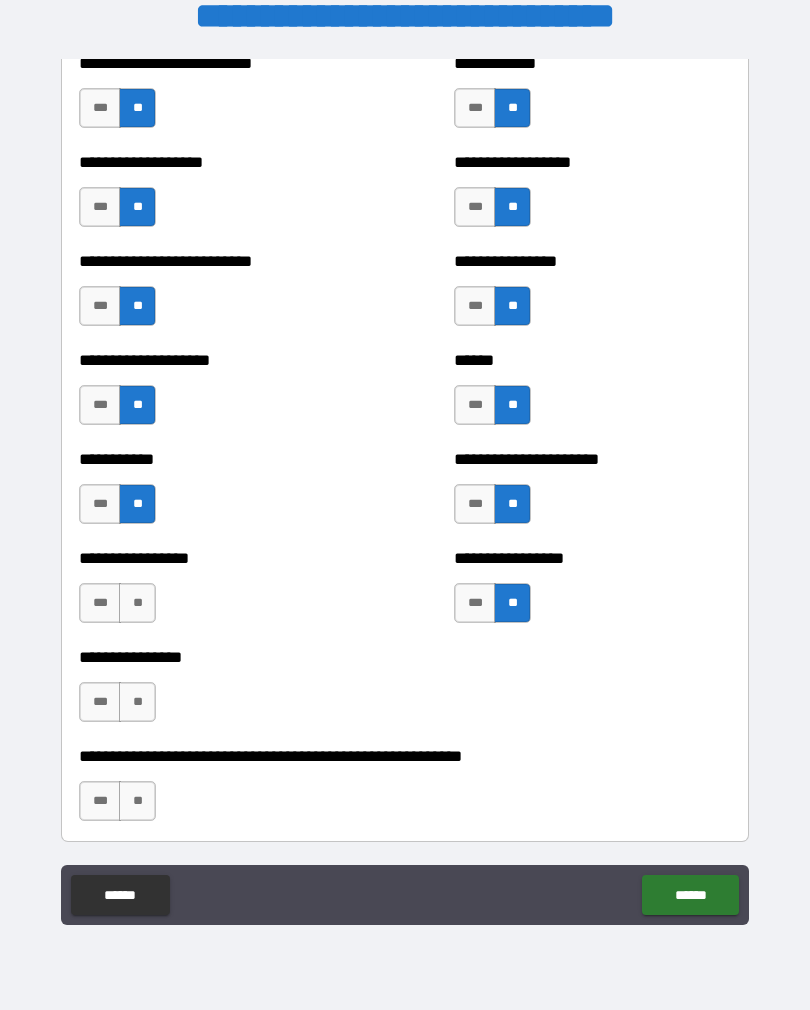 click on "**" at bounding box center [137, 603] 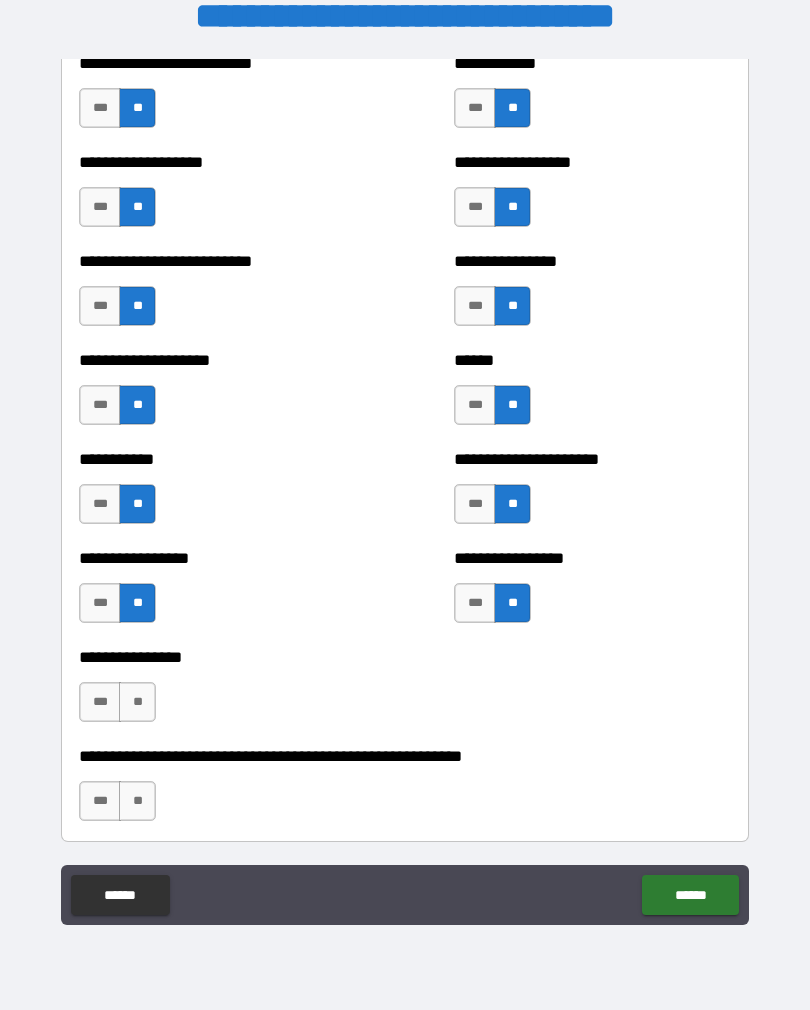 click on "**" at bounding box center [137, 702] 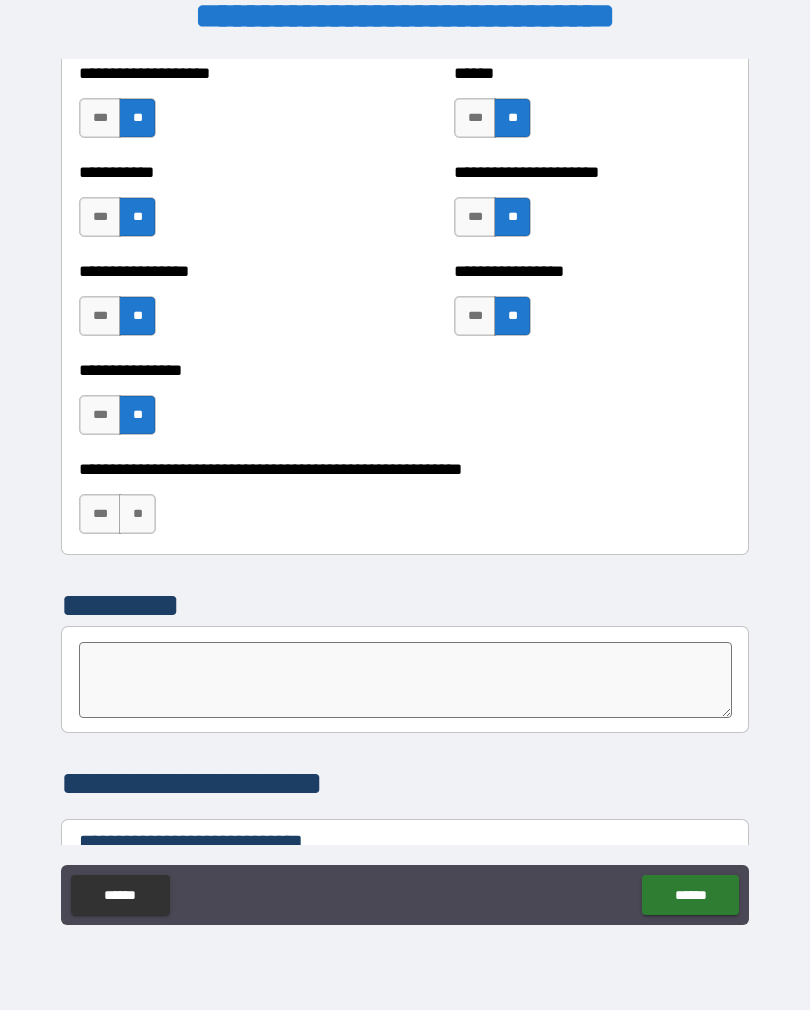 scroll, scrollTop: 6025, scrollLeft: 0, axis: vertical 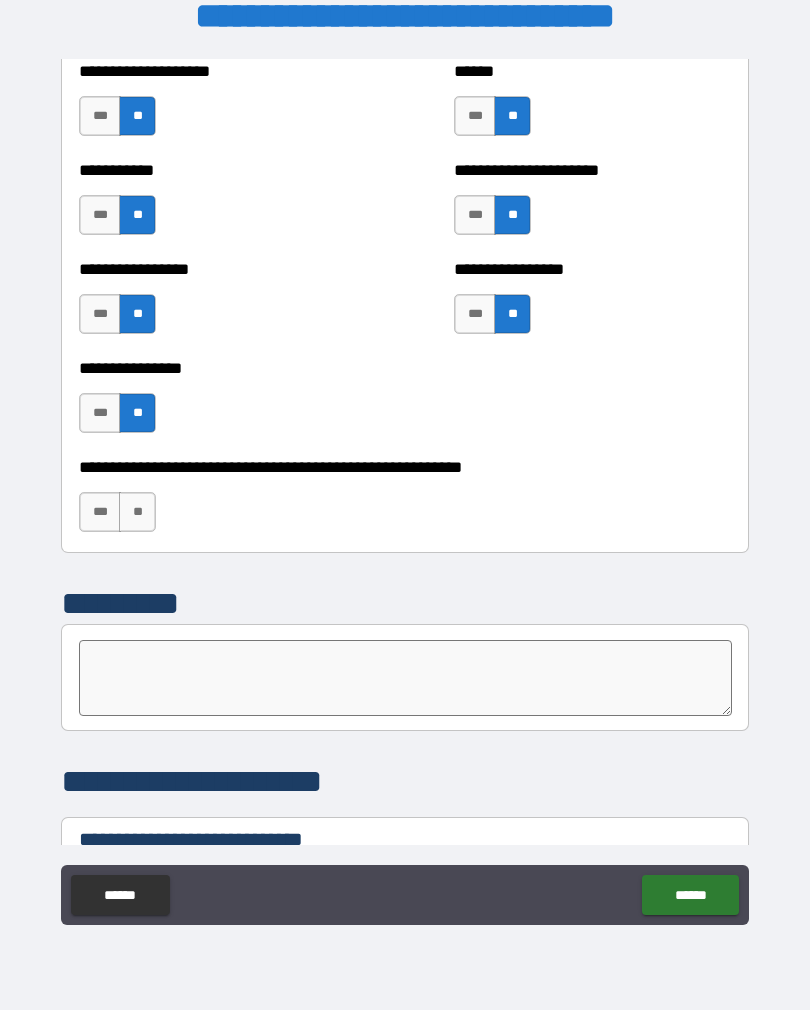 click on "**" at bounding box center [137, 512] 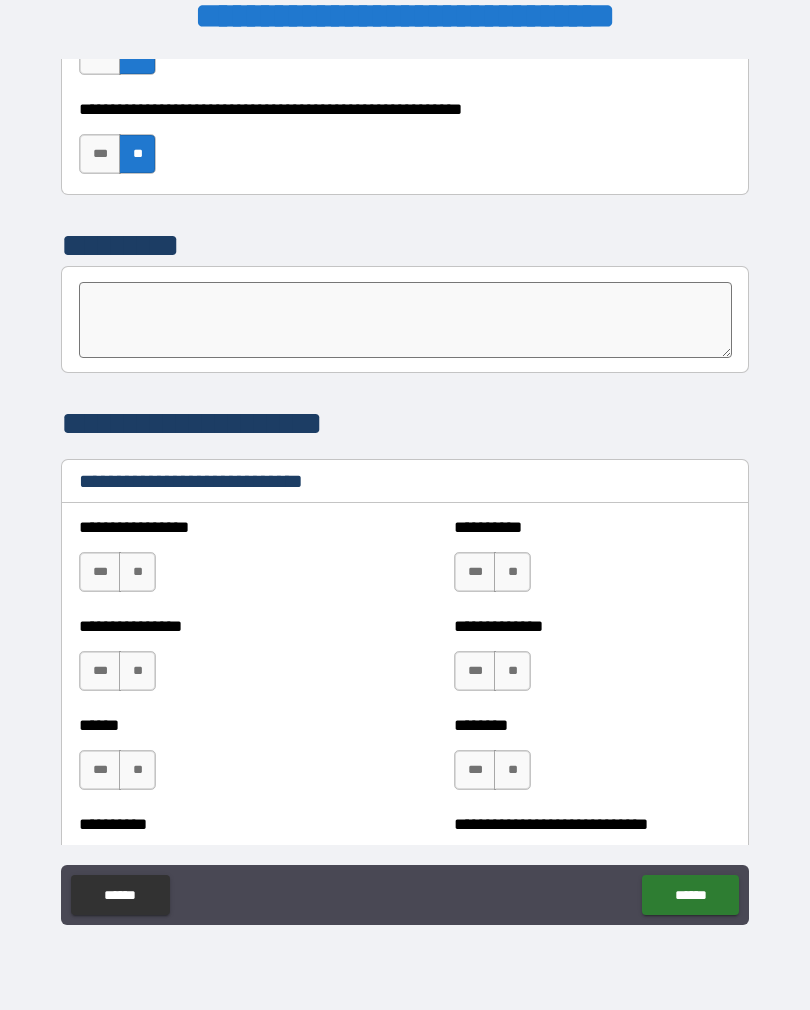 scroll, scrollTop: 6384, scrollLeft: 0, axis: vertical 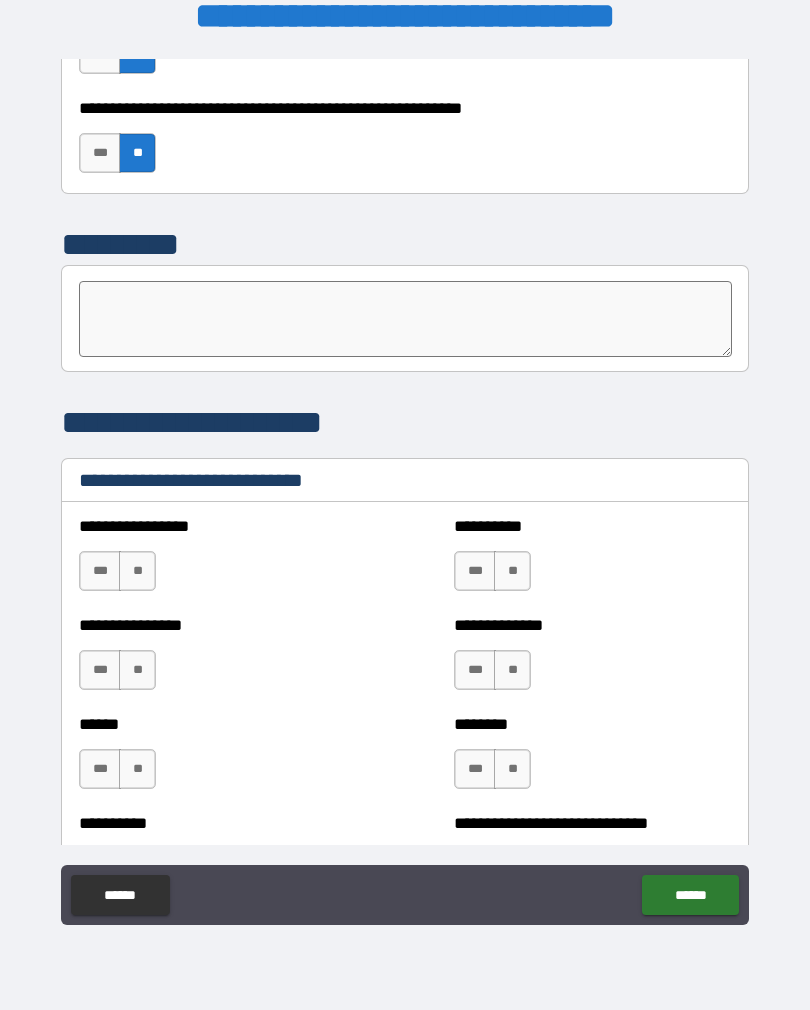 click on "***" at bounding box center [100, 571] 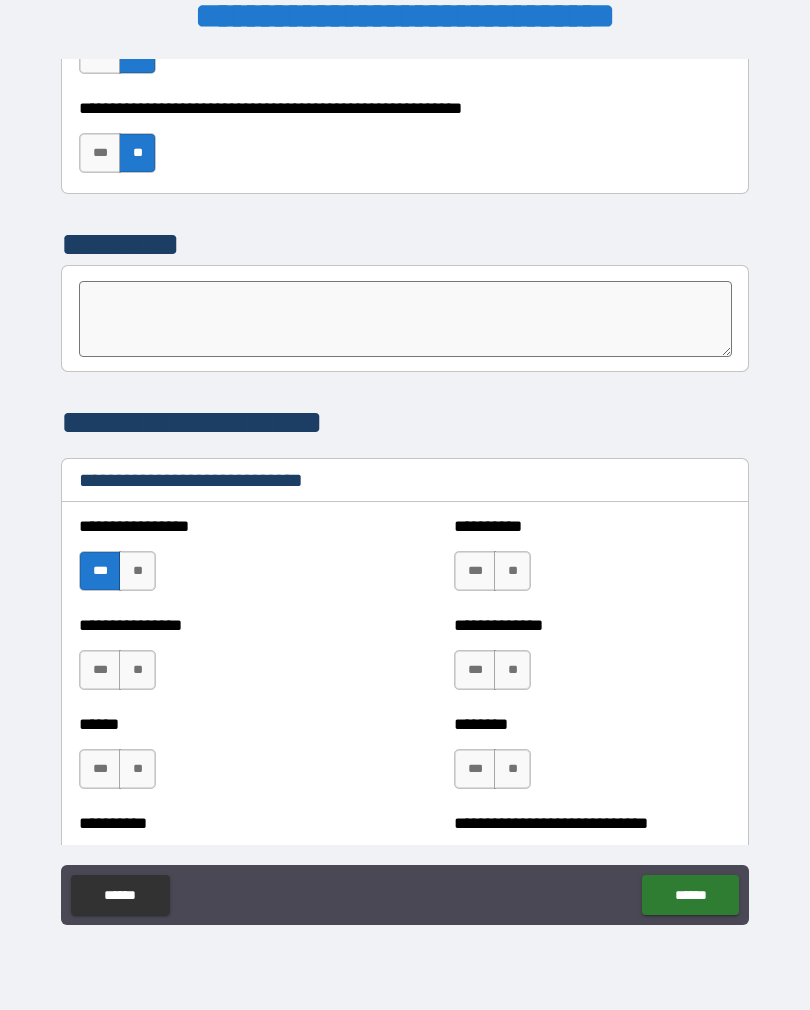 click on "**" at bounding box center (137, 670) 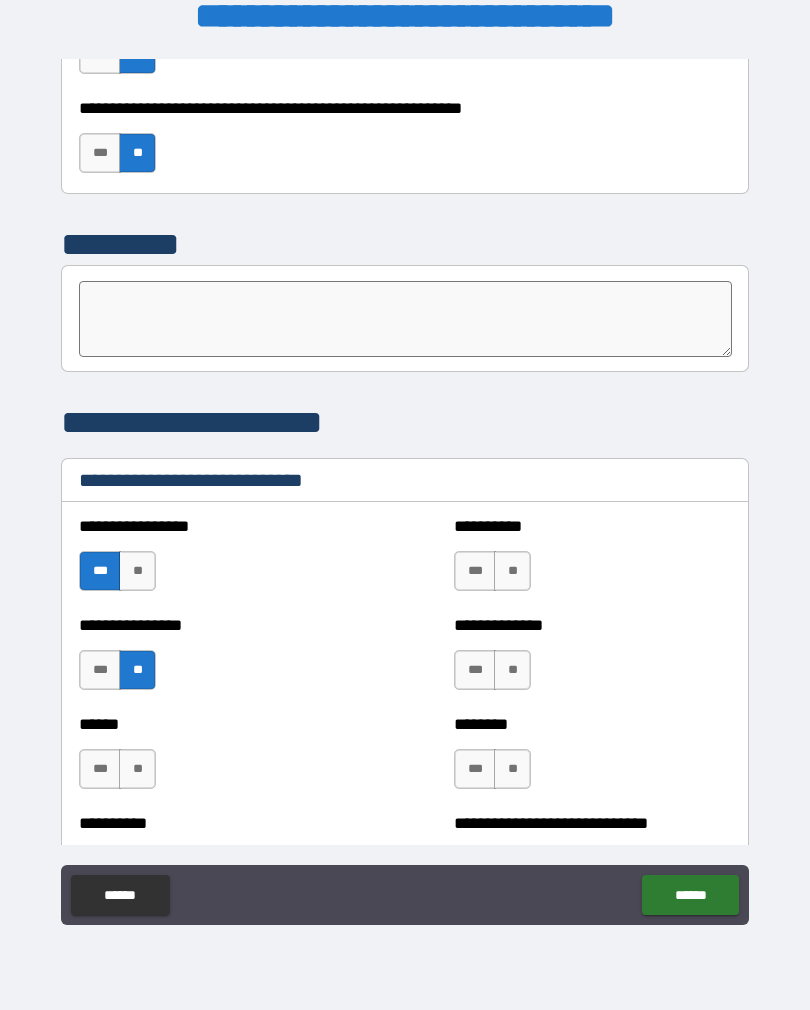 click on "**" at bounding box center (137, 769) 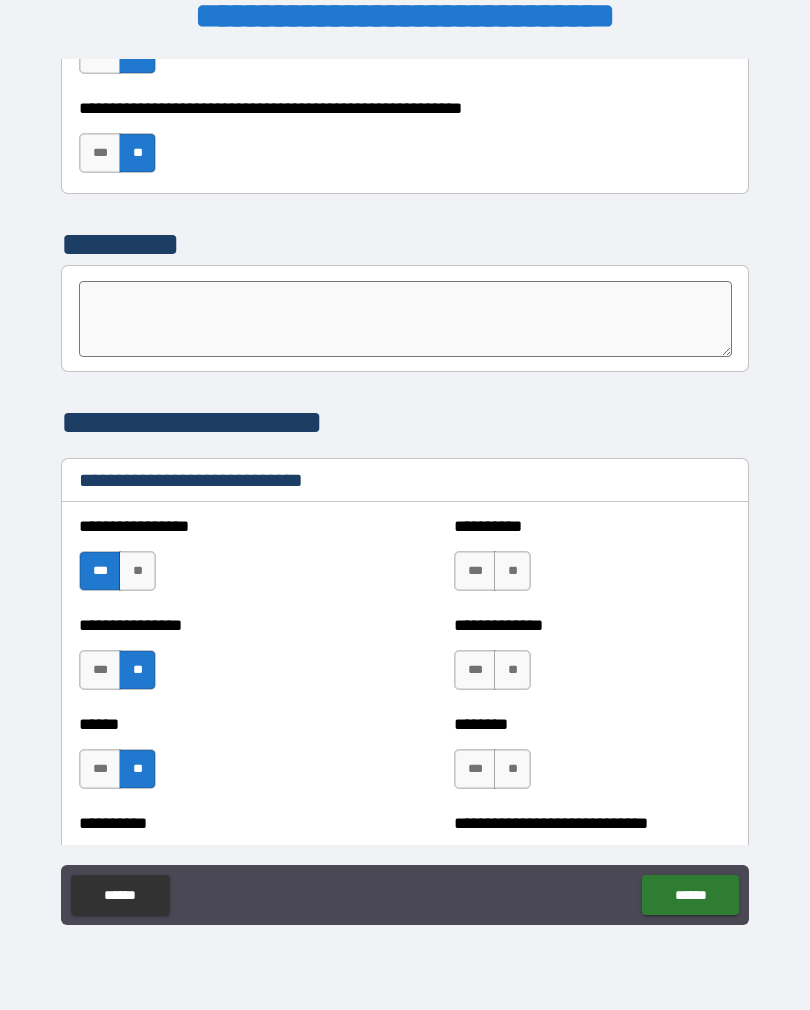 click on "***" at bounding box center [475, 571] 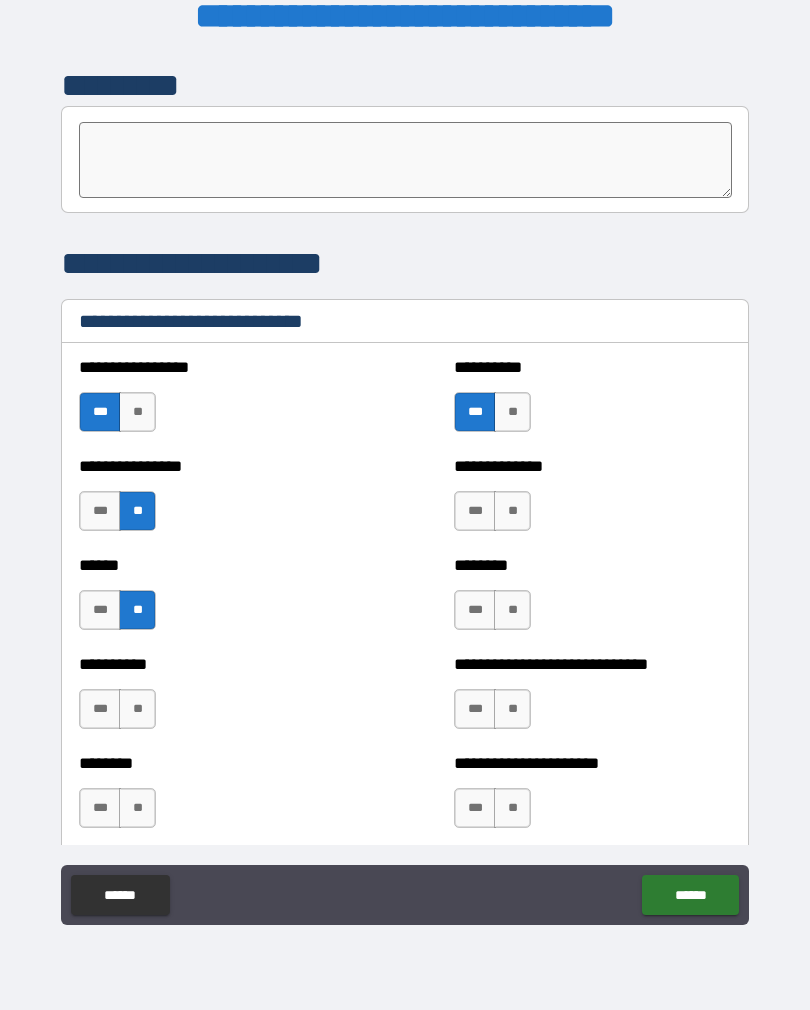 scroll, scrollTop: 6545, scrollLeft: 0, axis: vertical 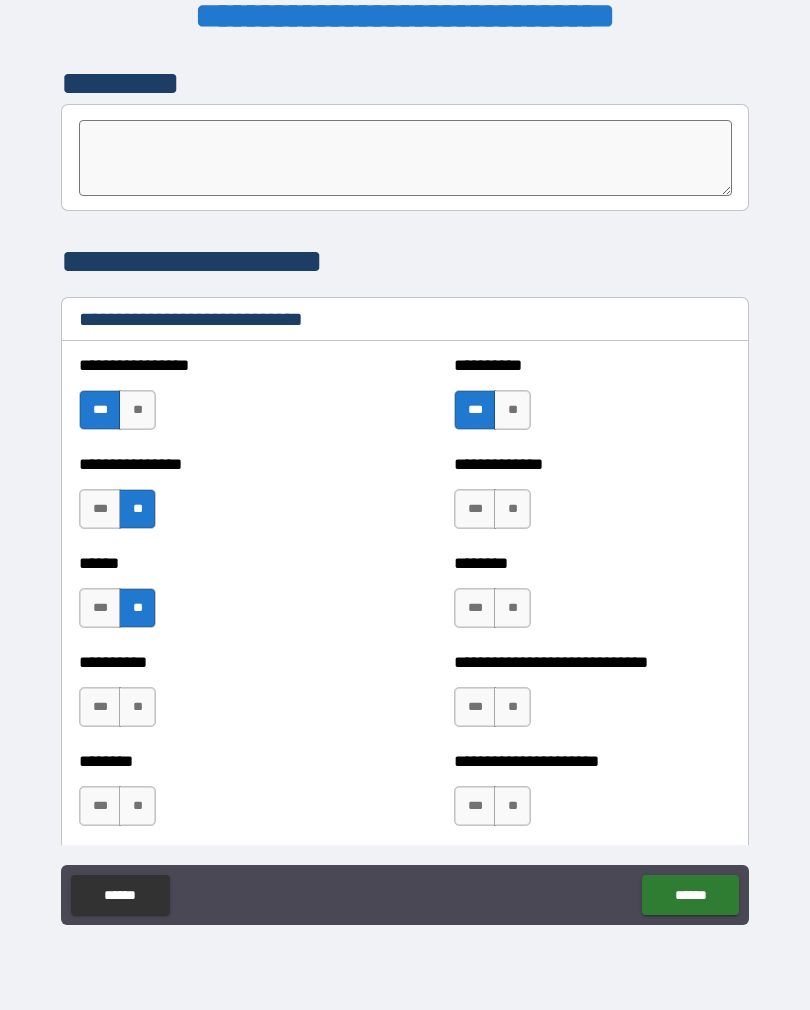 click on "**" at bounding box center (512, 509) 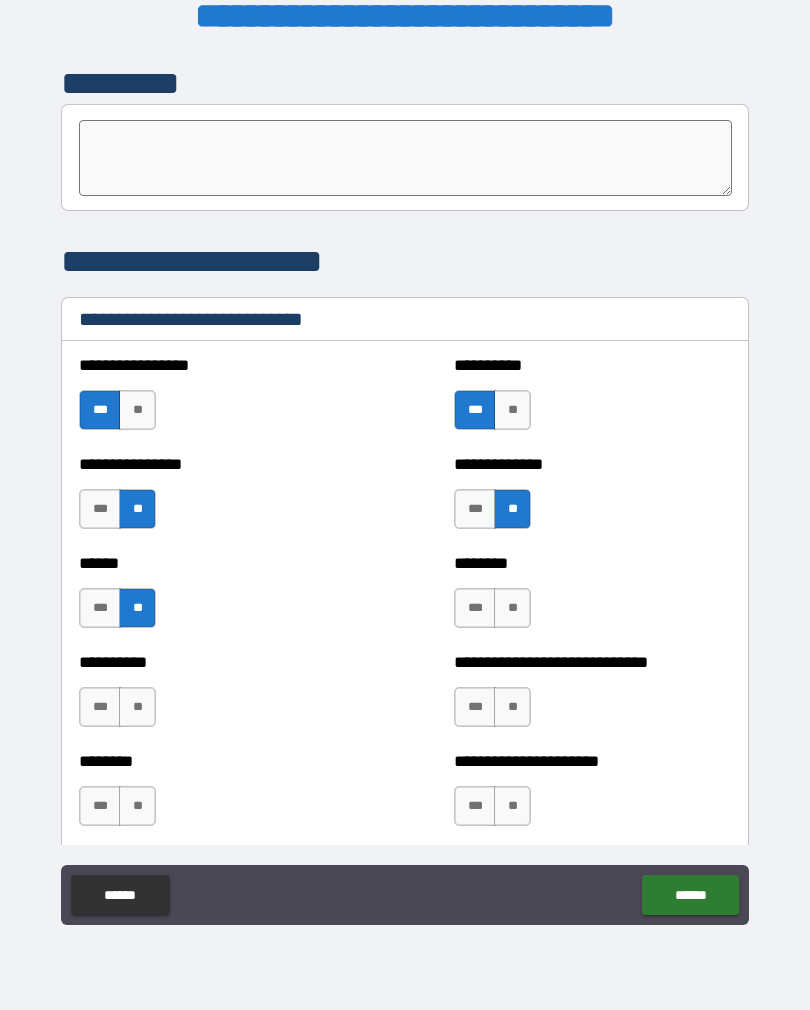 click on "**" at bounding box center (512, 608) 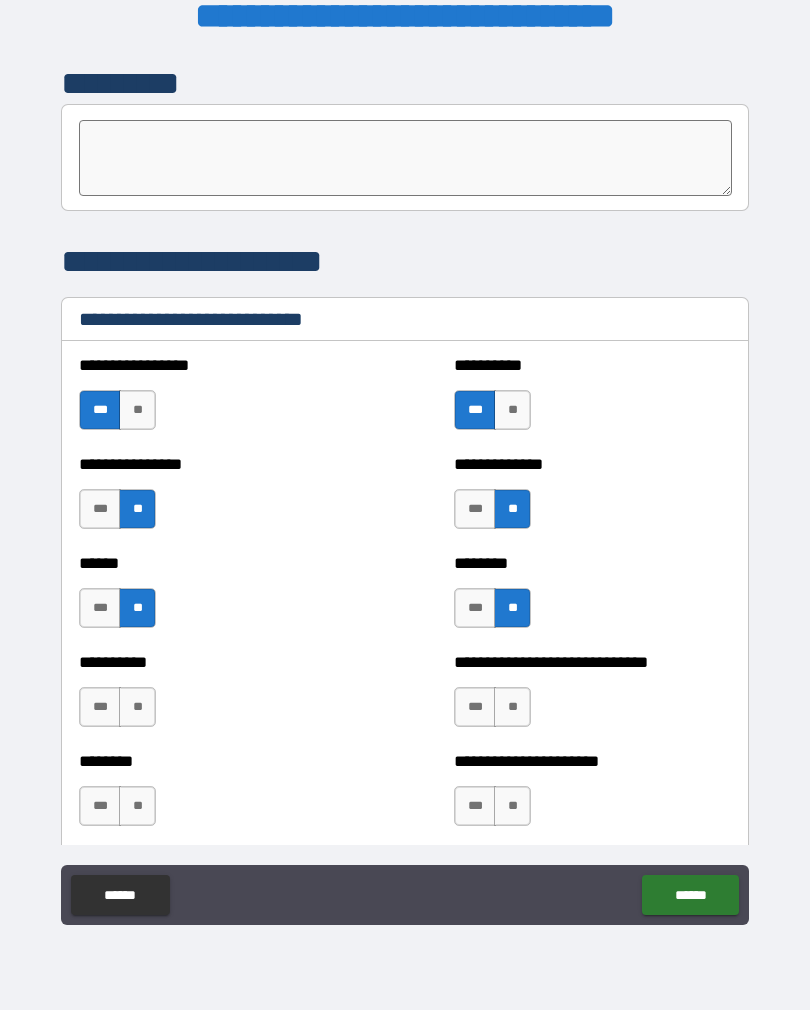 click on "***" at bounding box center (475, 707) 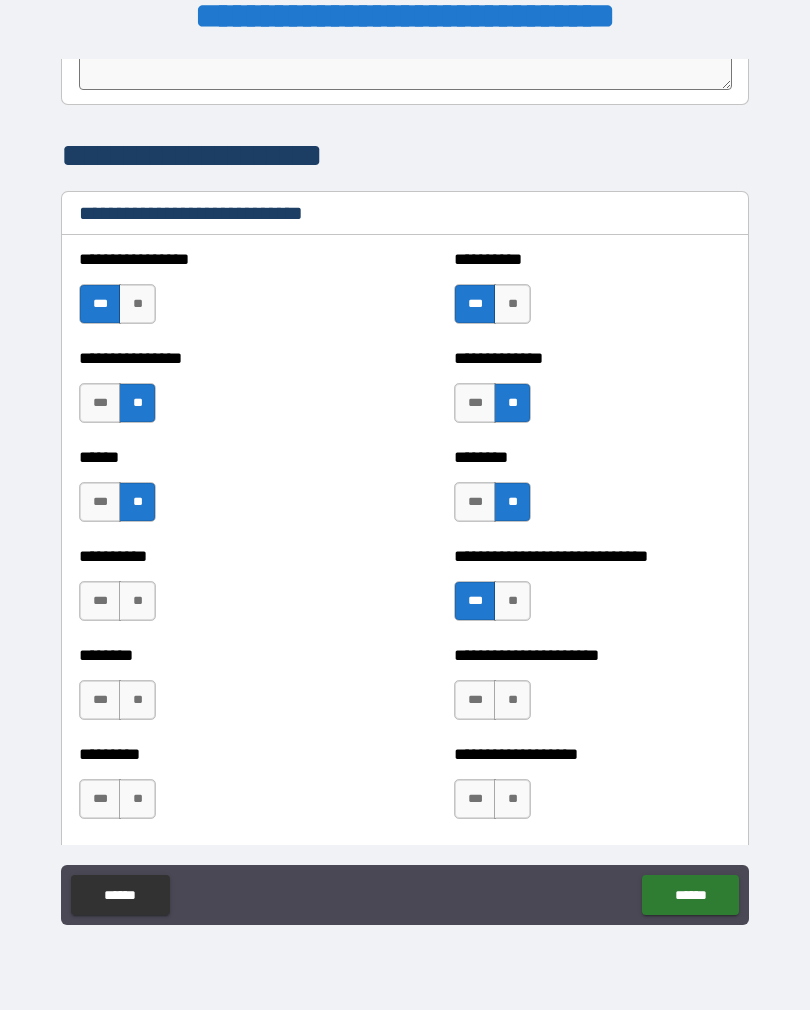 scroll, scrollTop: 6657, scrollLeft: 0, axis: vertical 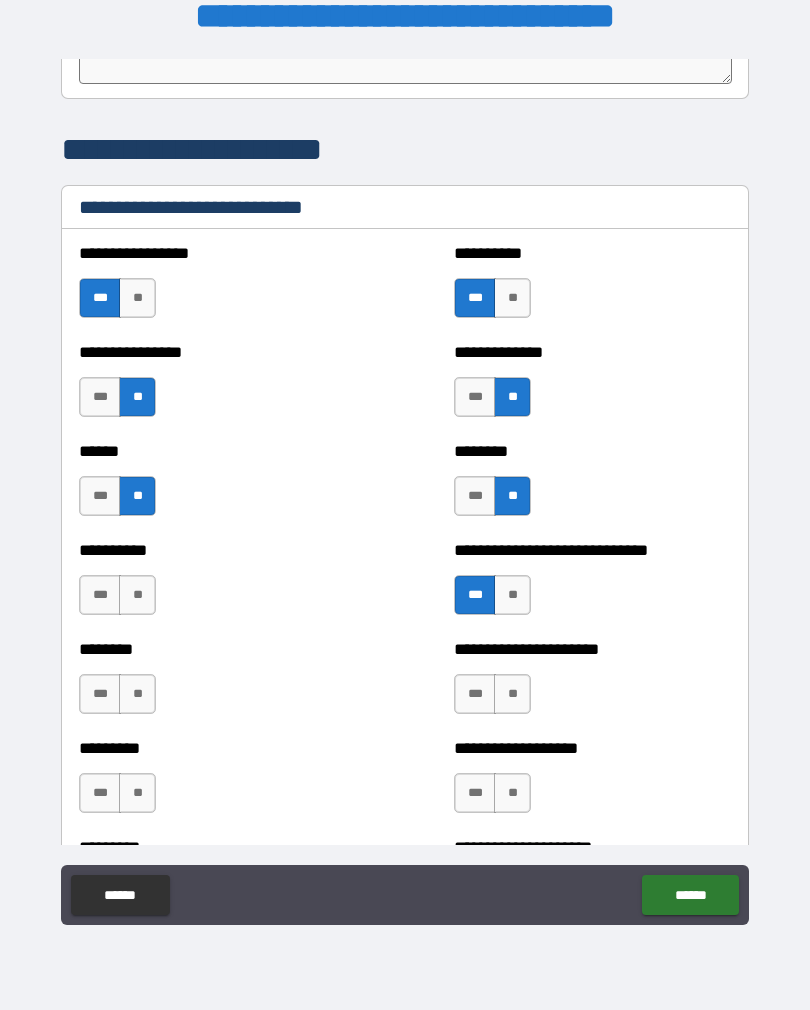 click on "**" at bounding box center (512, 694) 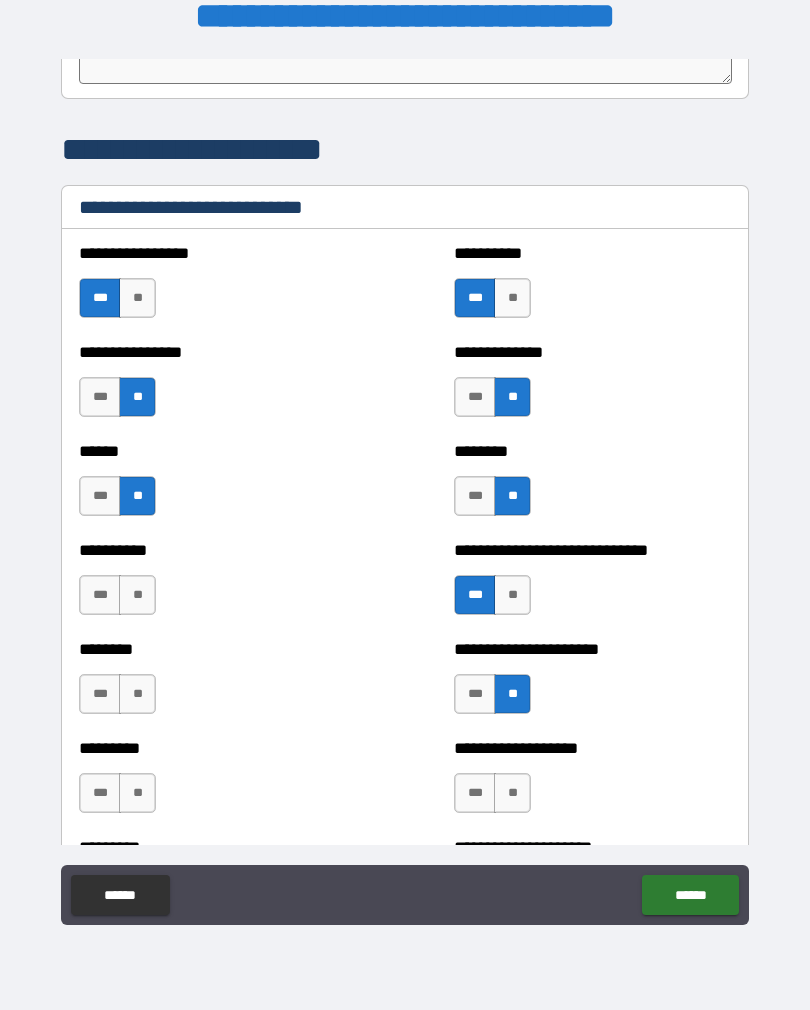 click on "**" at bounding box center (512, 793) 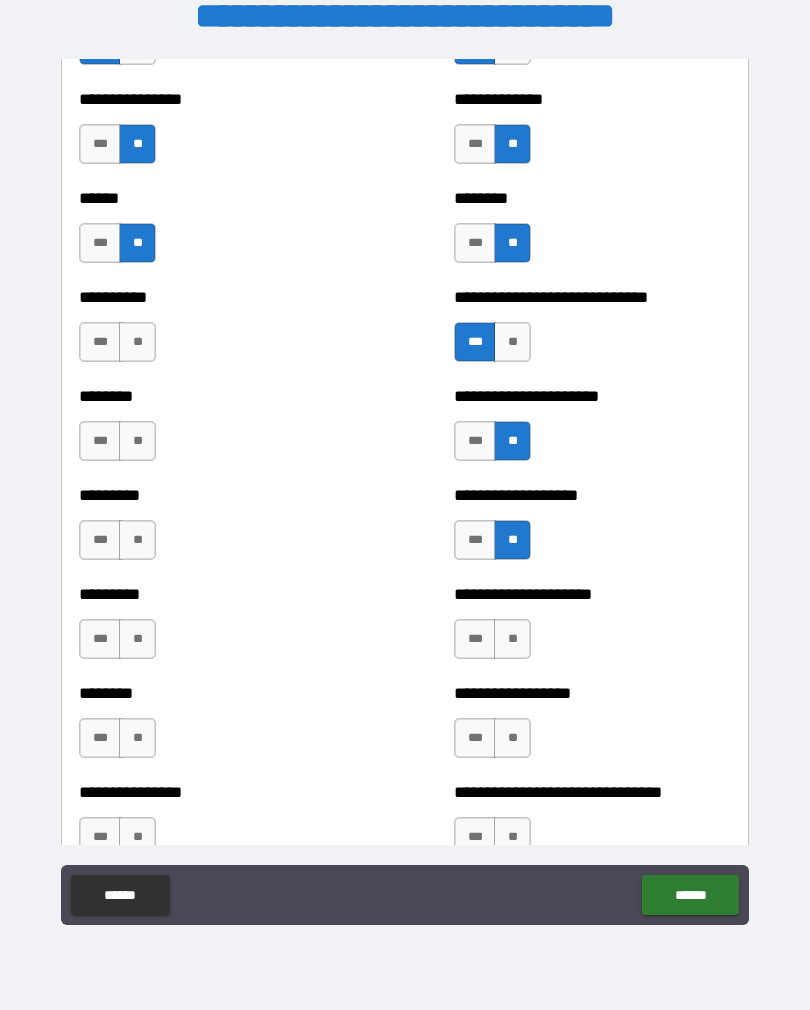 scroll, scrollTop: 6912, scrollLeft: 0, axis: vertical 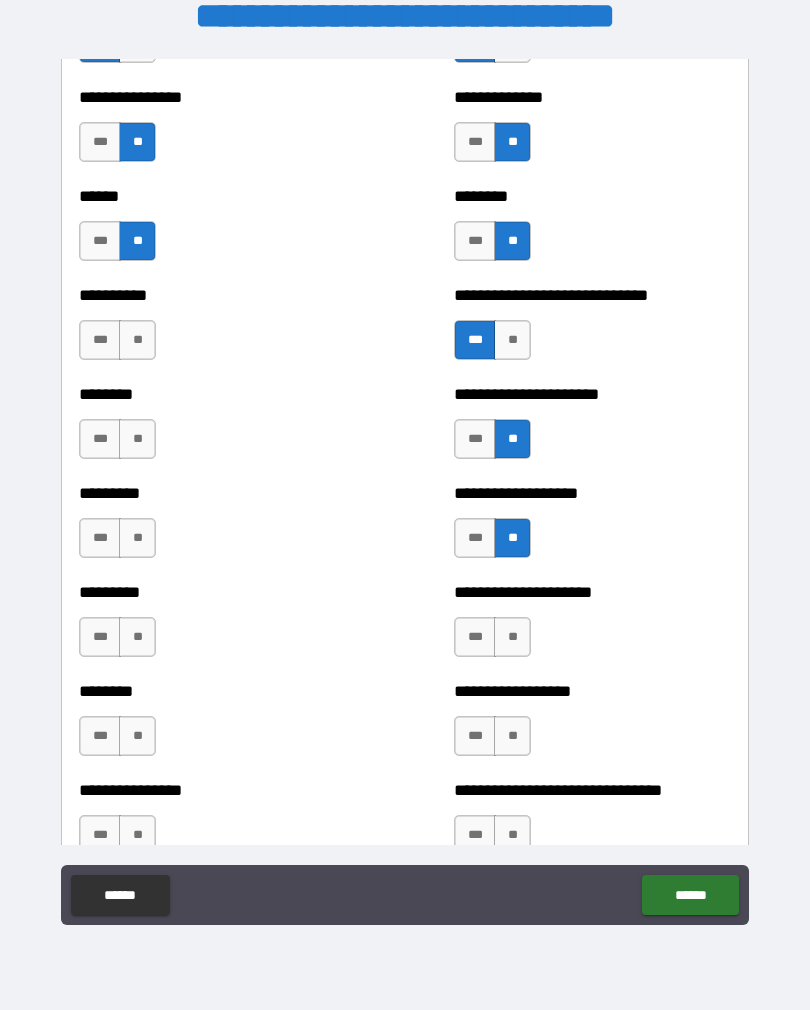 click on "**" at bounding box center [512, 637] 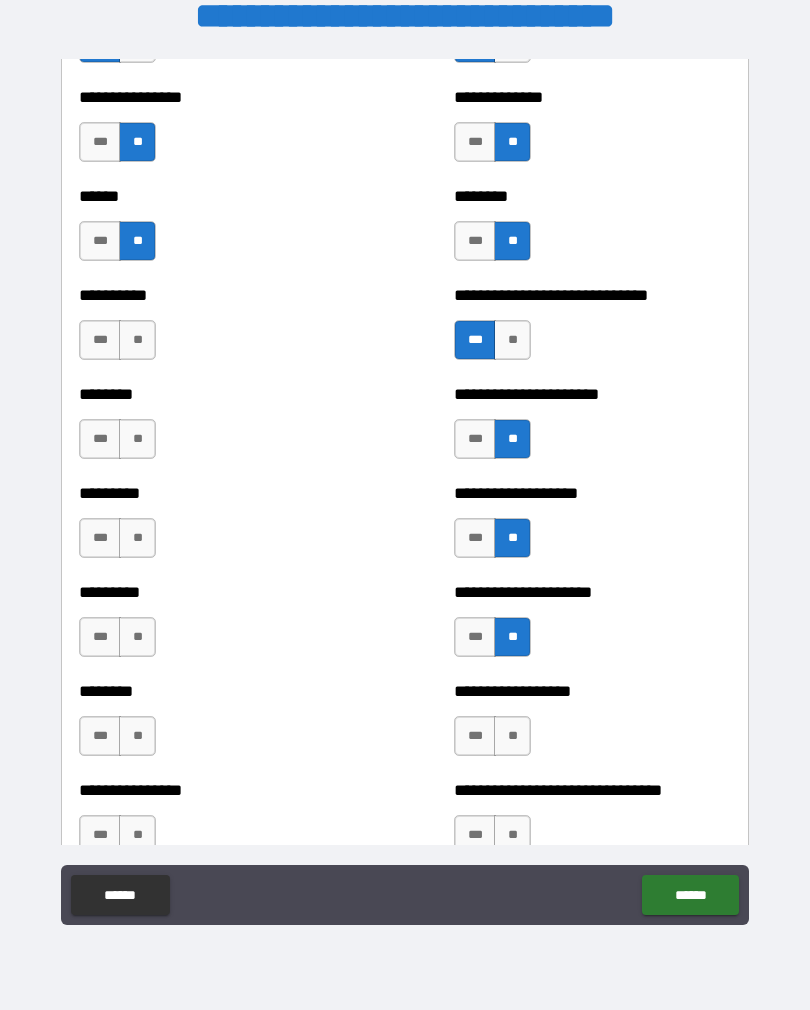 click on "**" at bounding box center [512, 736] 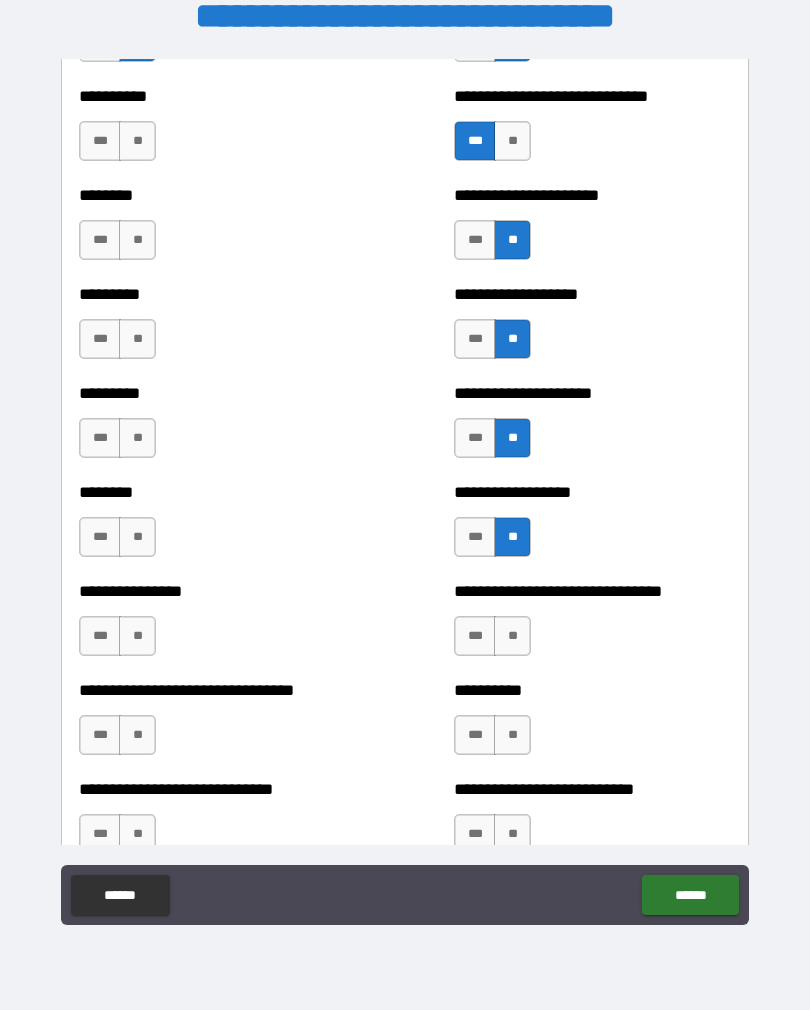 scroll, scrollTop: 7086, scrollLeft: 0, axis: vertical 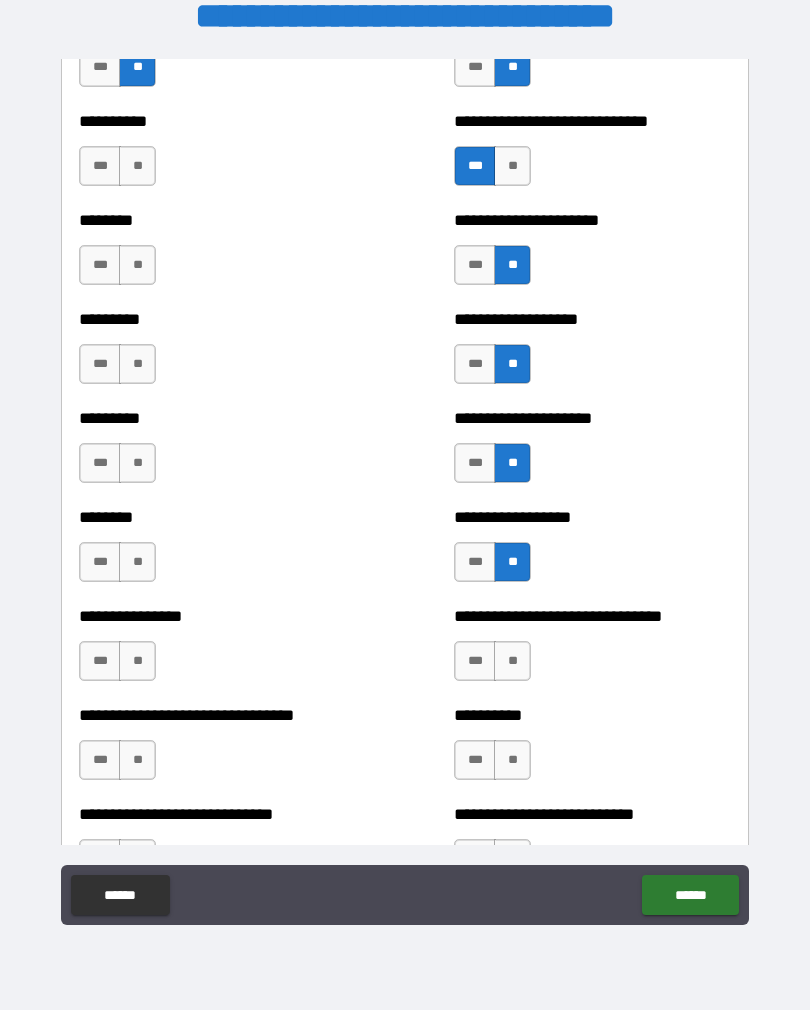 click on "***" at bounding box center [475, 661] 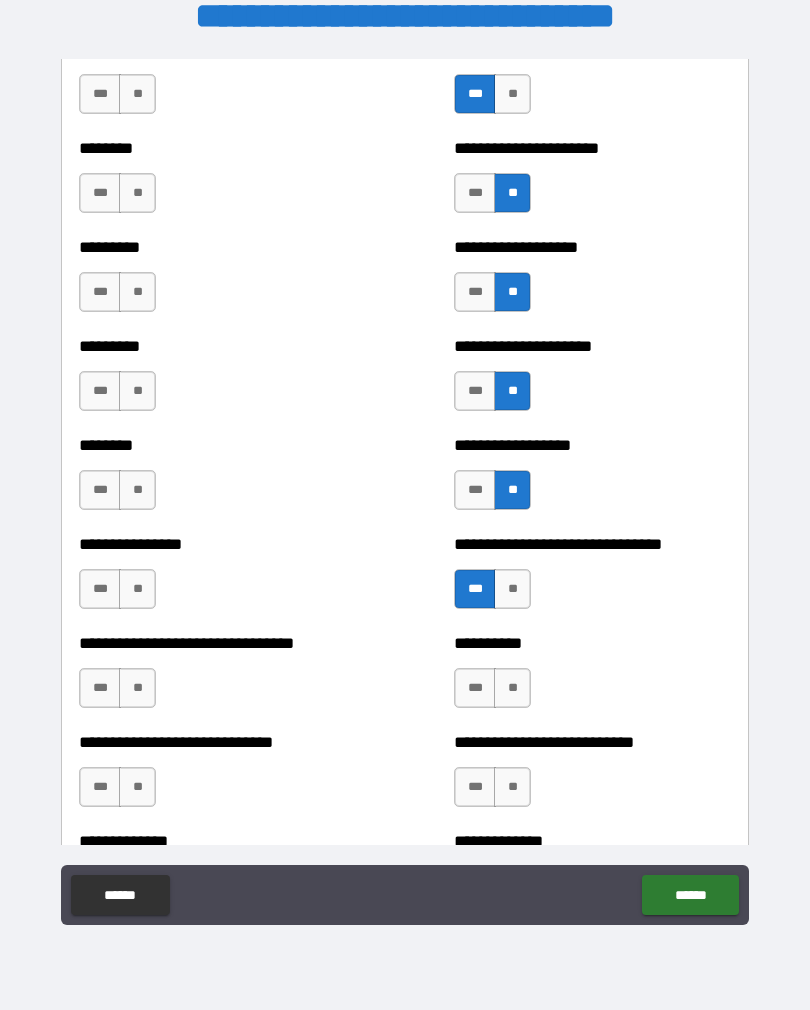 scroll, scrollTop: 7170, scrollLeft: 0, axis: vertical 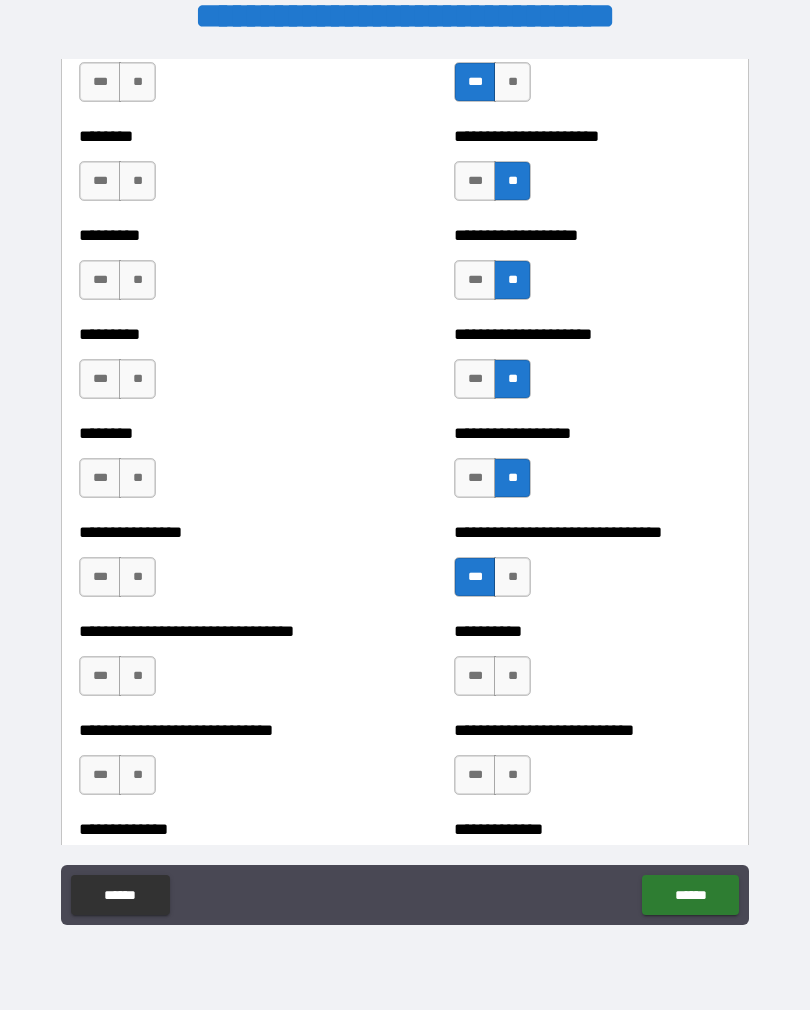 click on "**" at bounding box center (512, 676) 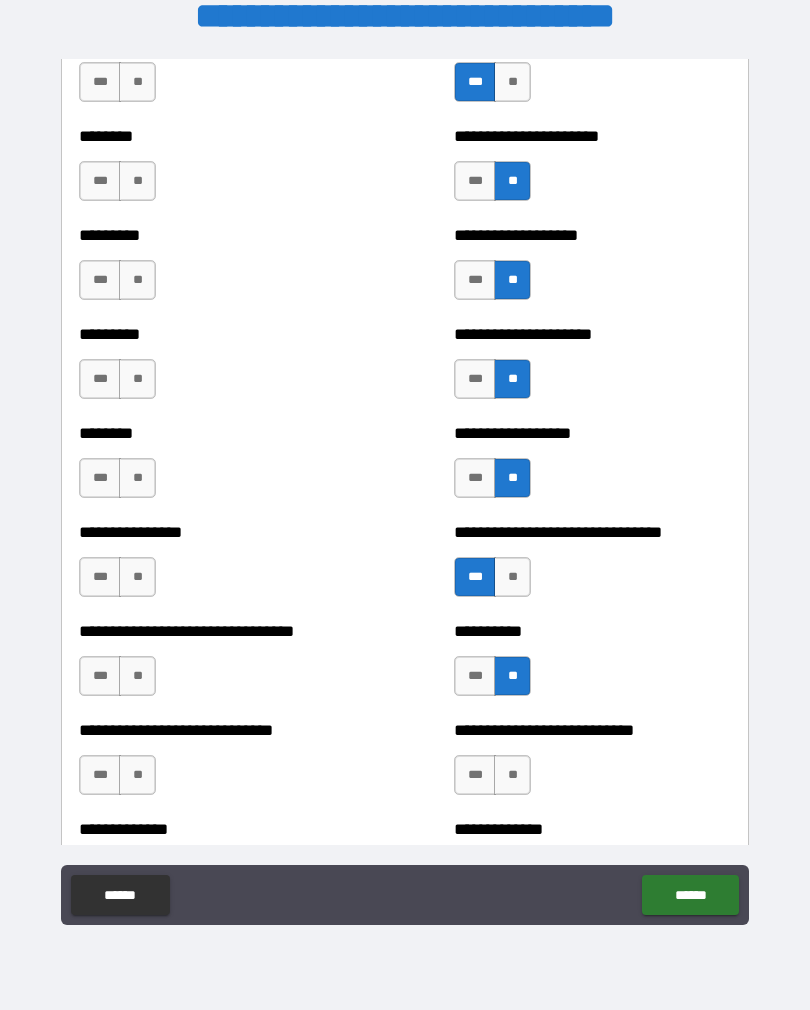 click on "**" at bounding box center [512, 775] 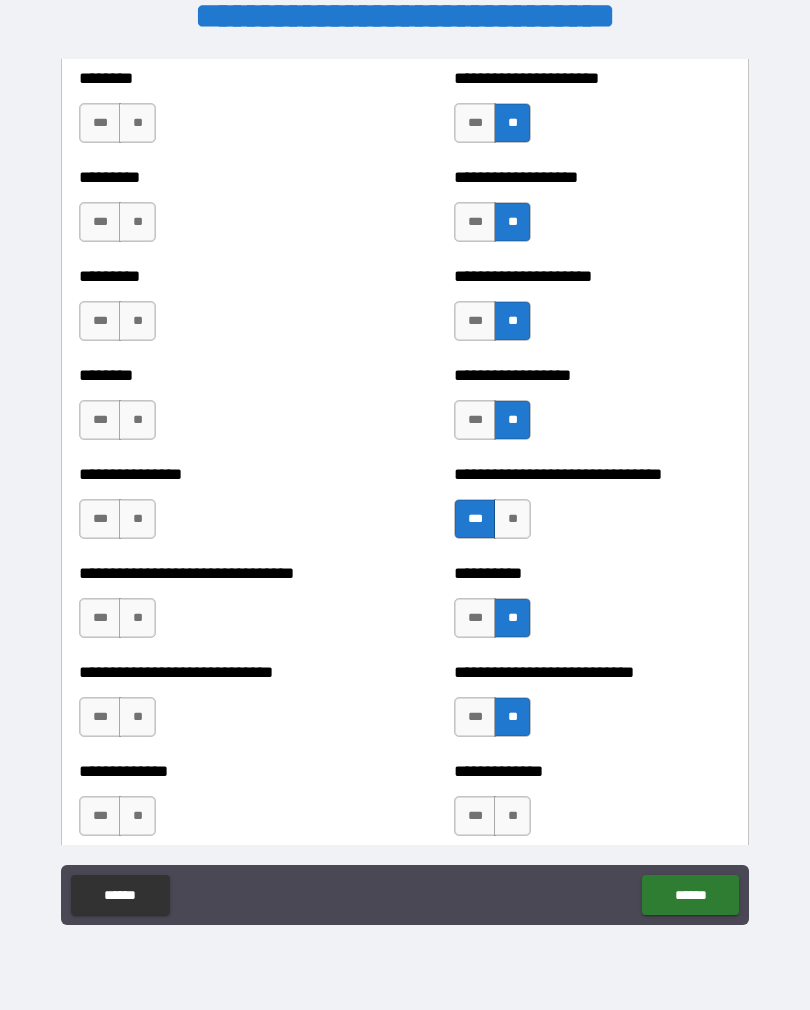 scroll, scrollTop: 7255, scrollLeft: 0, axis: vertical 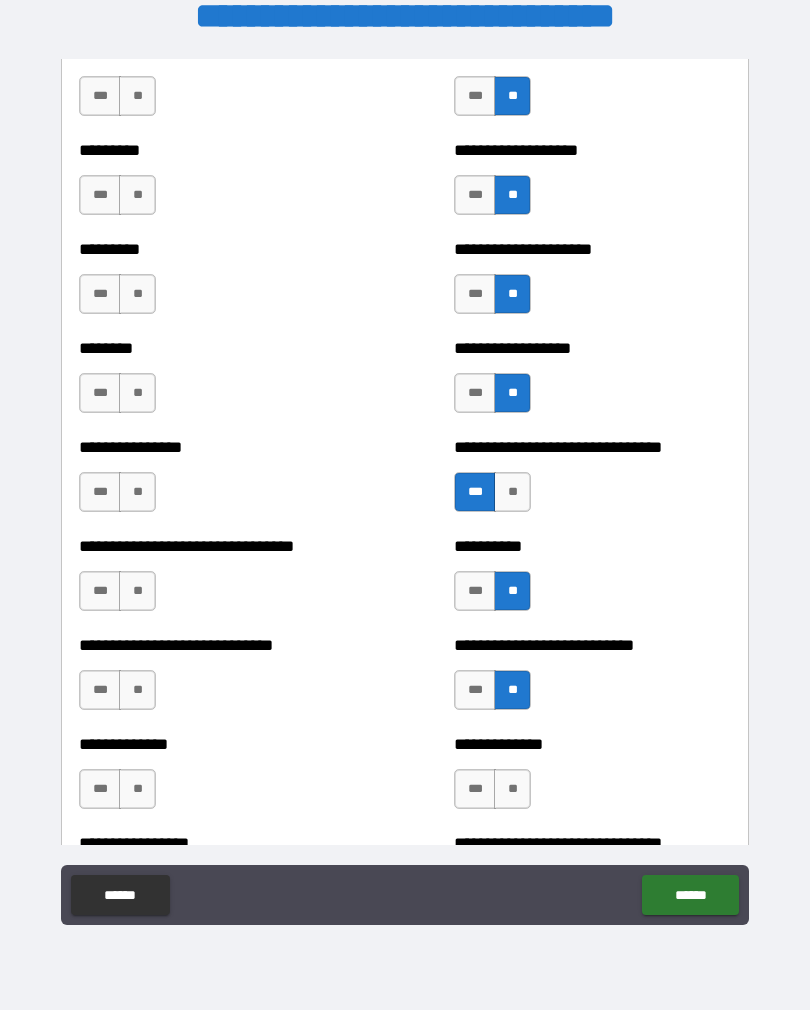 click on "**" at bounding box center [137, 789] 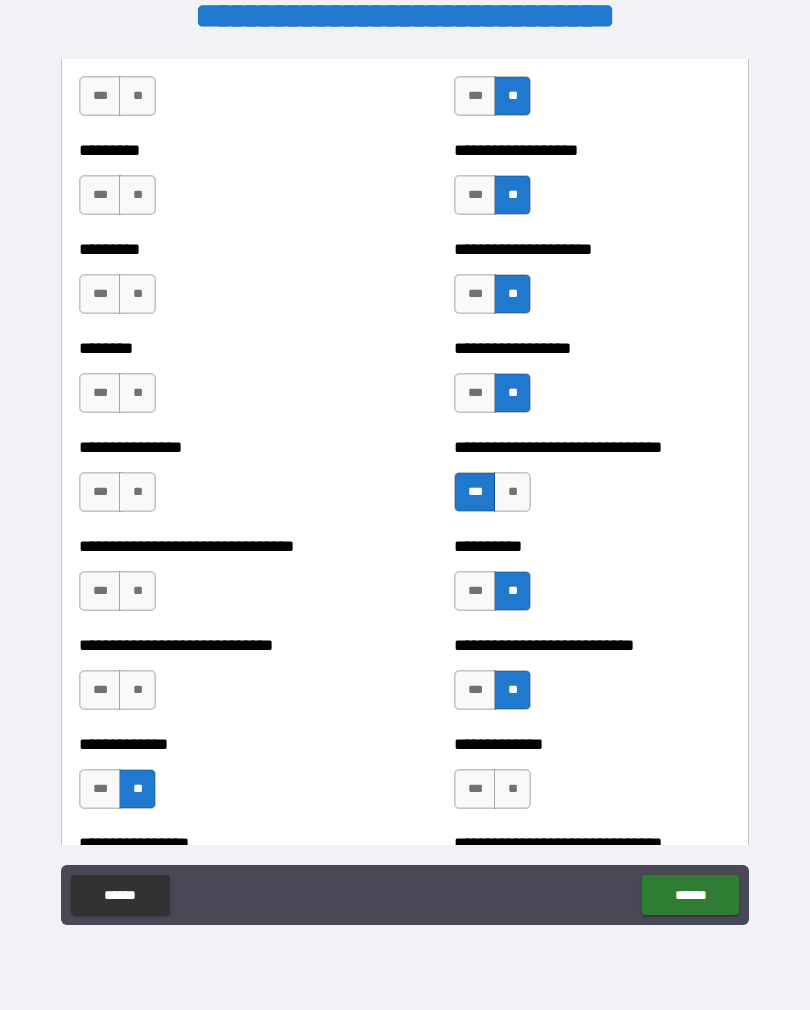 click on "**" at bounding box center (137, 690) 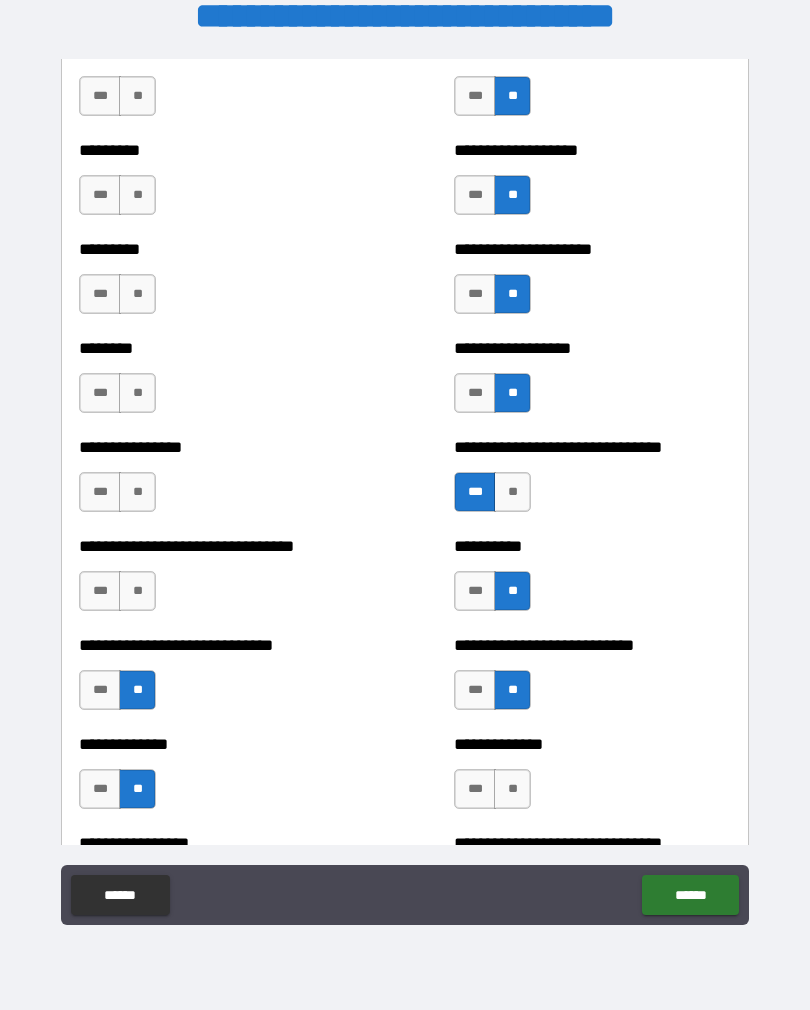 click on "**" at bounding box center [137, 591] 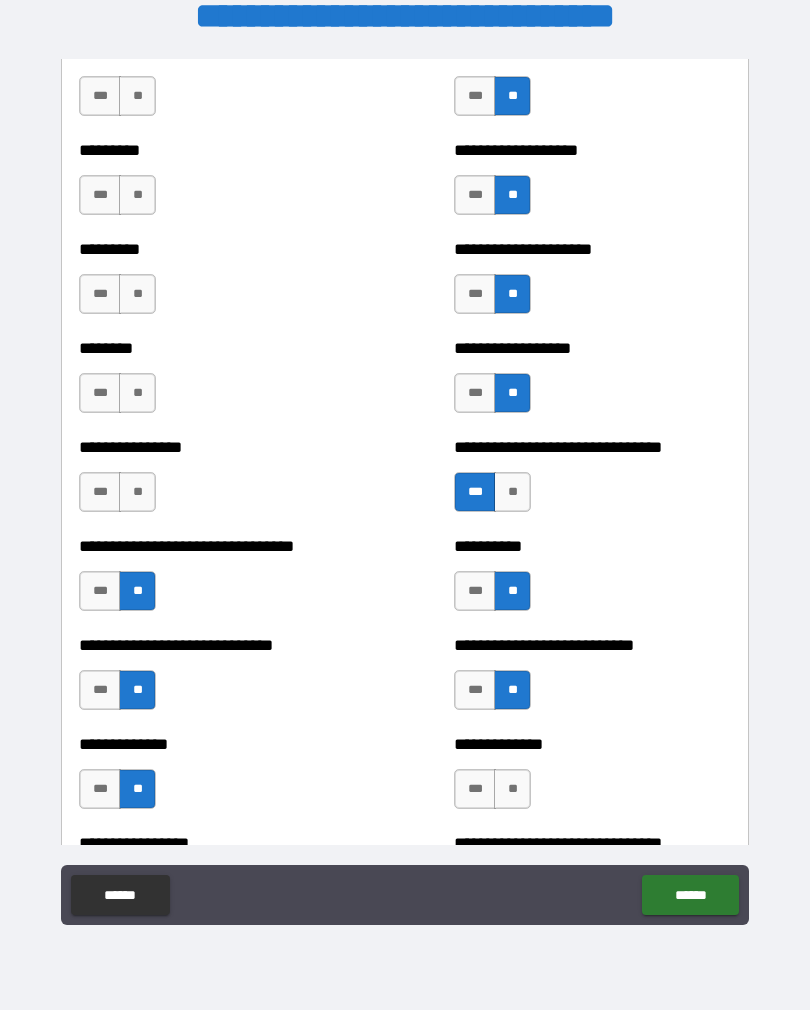 click on "***" at bounding box center (100, 492) 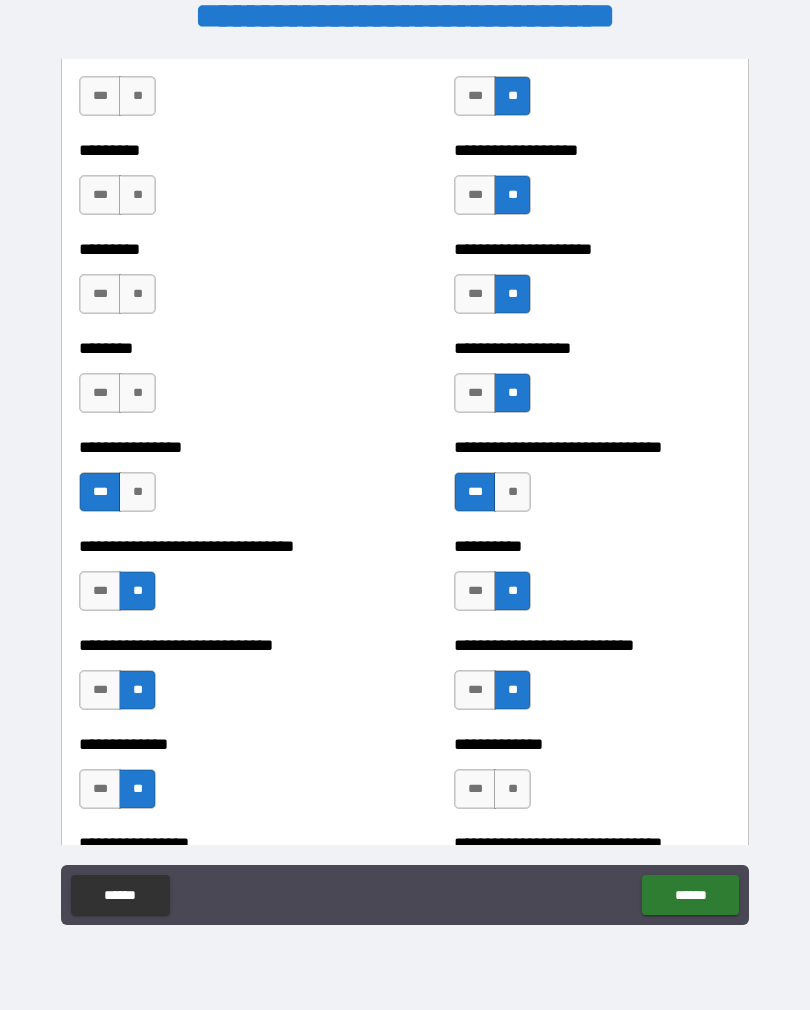click on "**" at bounding box center [137, 393] 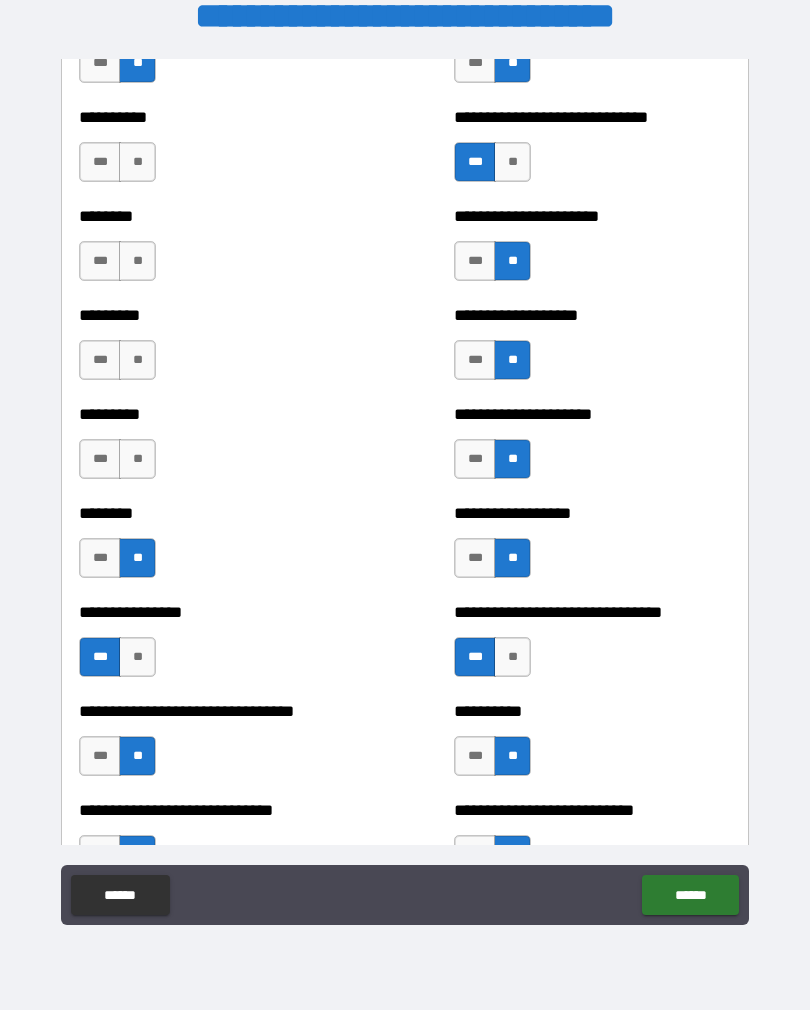 scroll, scrollTop: 7078, scrollLeft: 0, axis: vertical 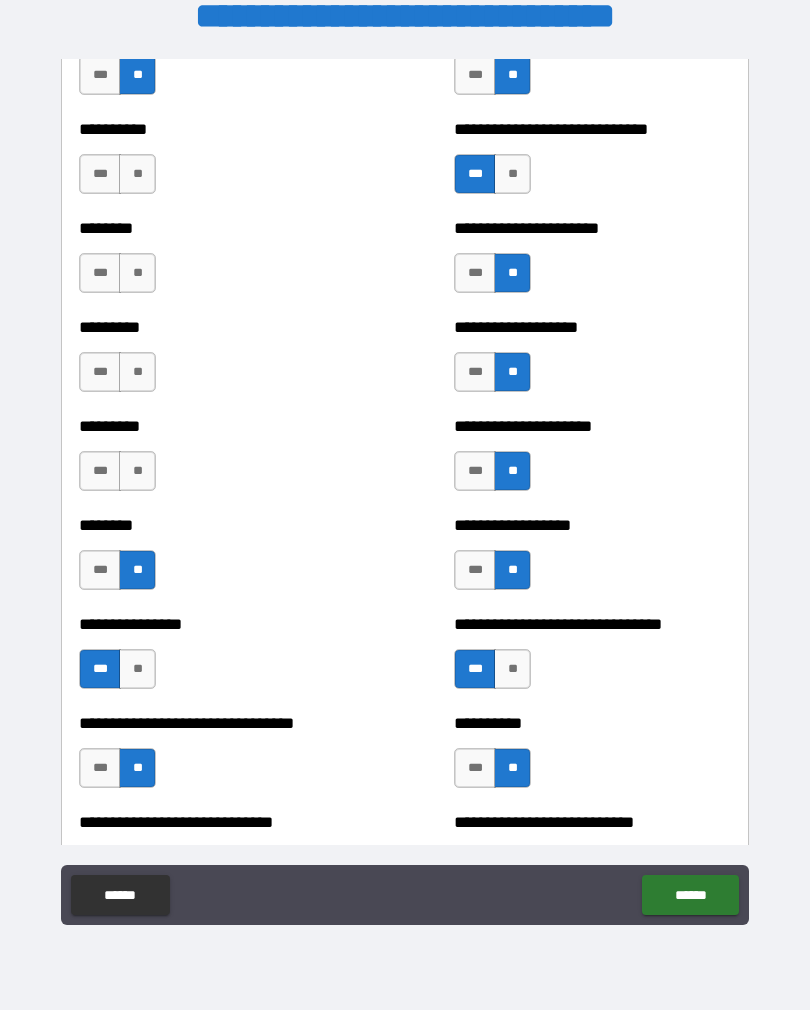 click on "**" at bounding box center (137, 372) 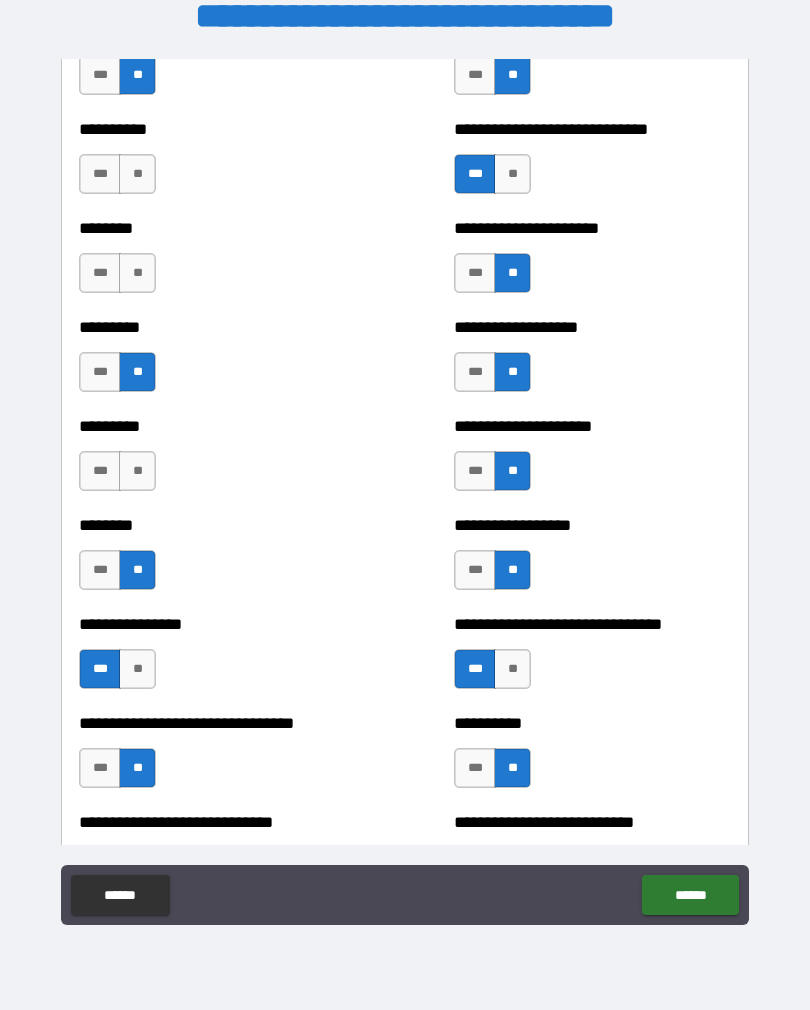 click on "**" at bounding box center (137, 471) 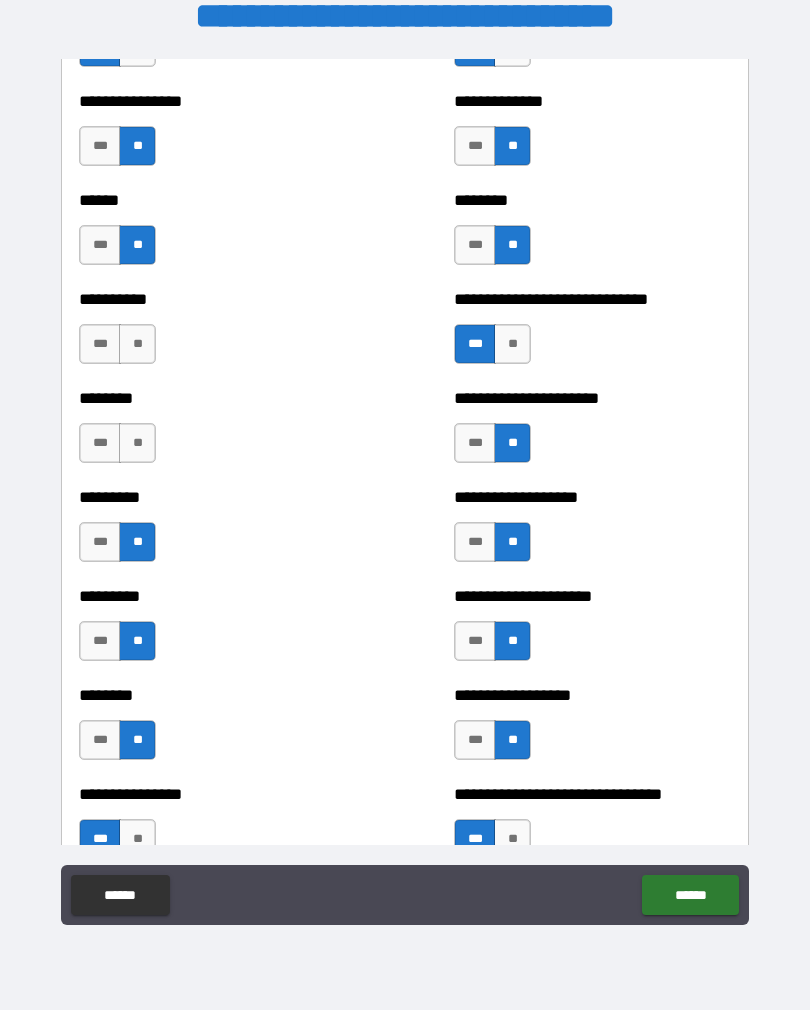 scroll, scrollTop: 6898, scrollLeft: 0, axis: vertical 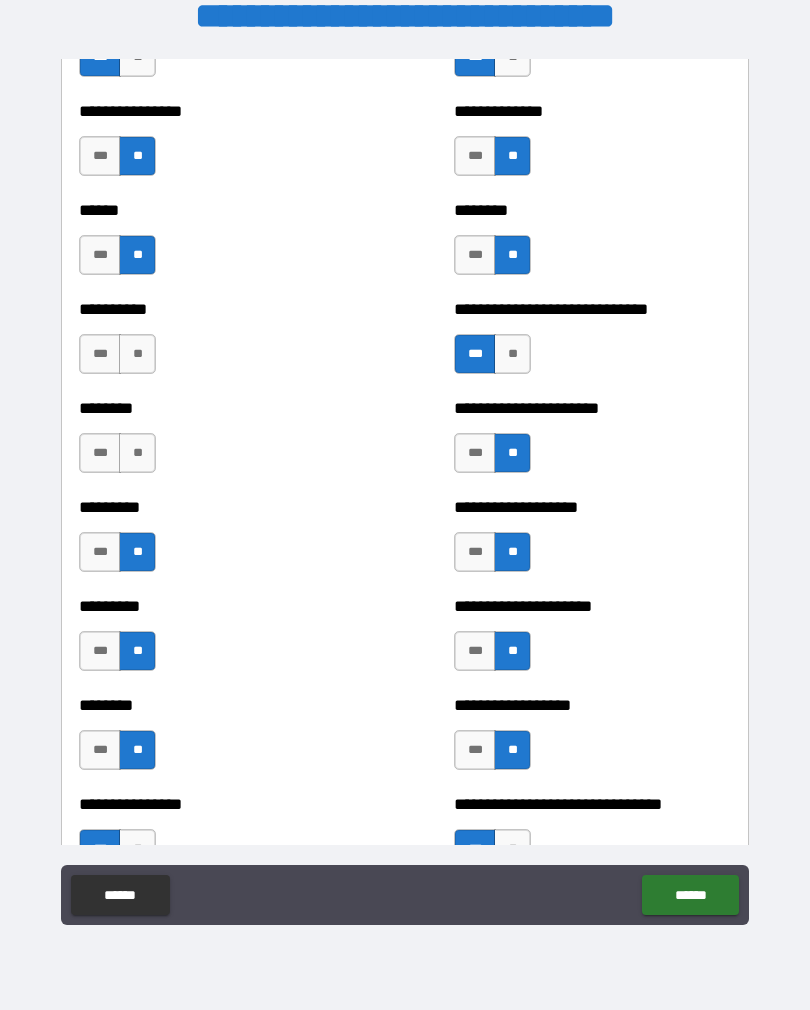 click on "**" at bounding box center (137, 453) 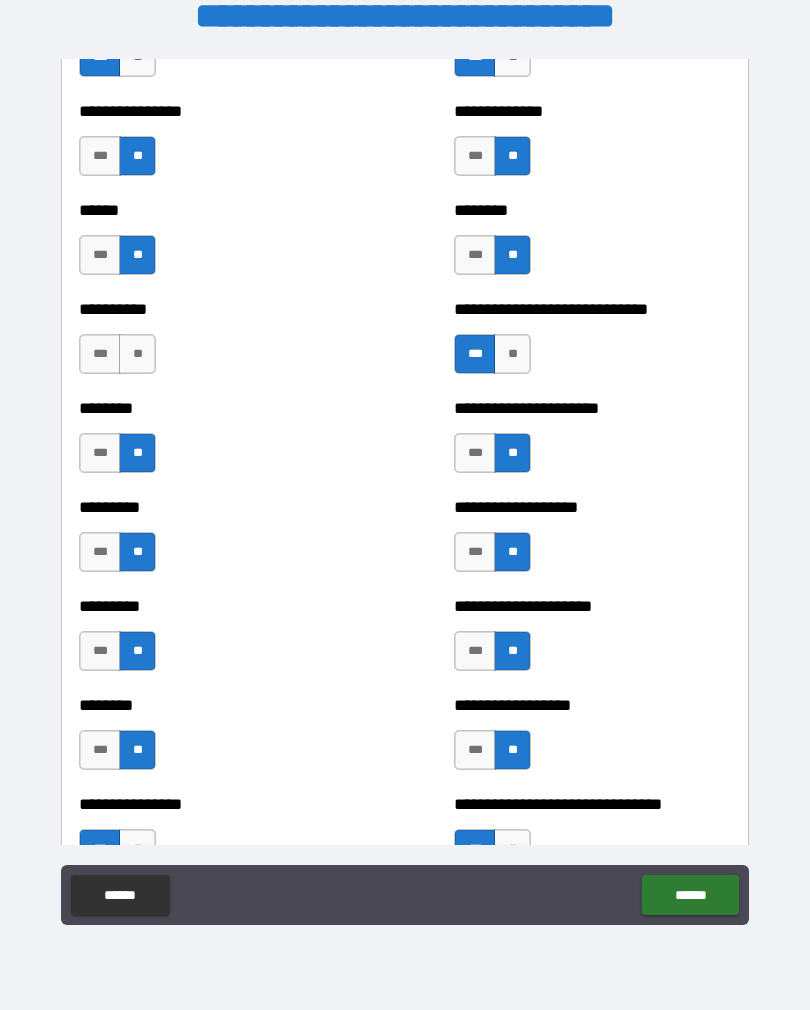 click on "**" at bounding box center (137, 354) 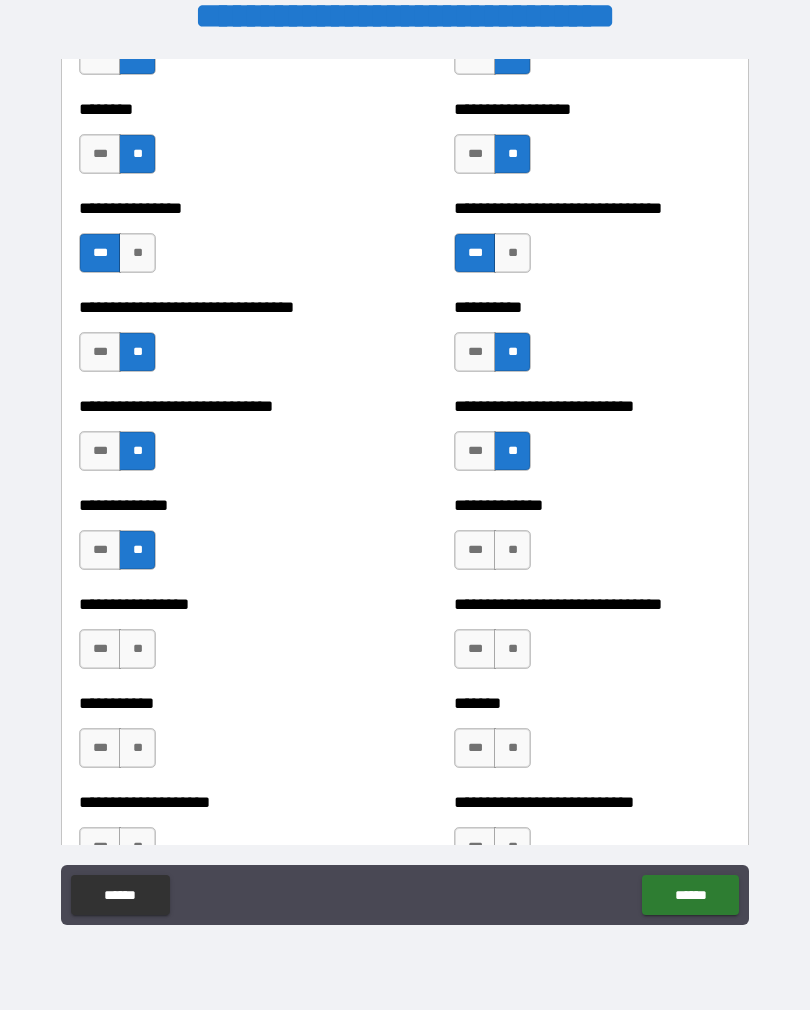 scroll, scrollTop: 7495, scrollLeft: 0, axis: vertical 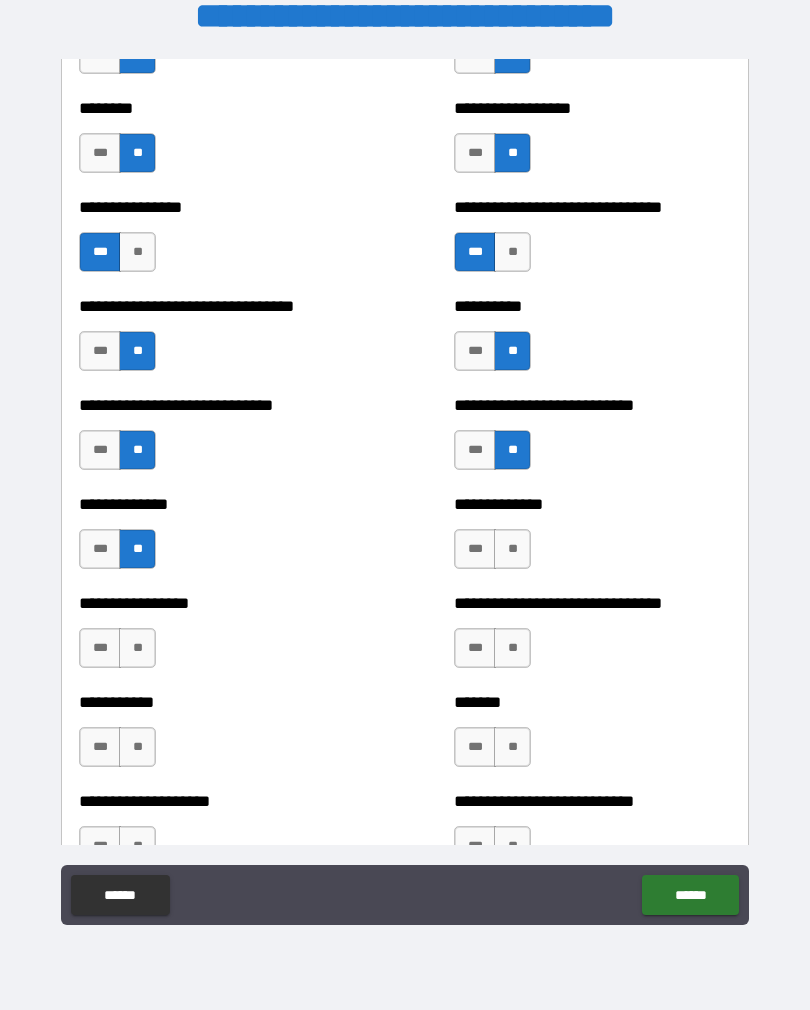 click on "**" at bounding box center [512, 549] 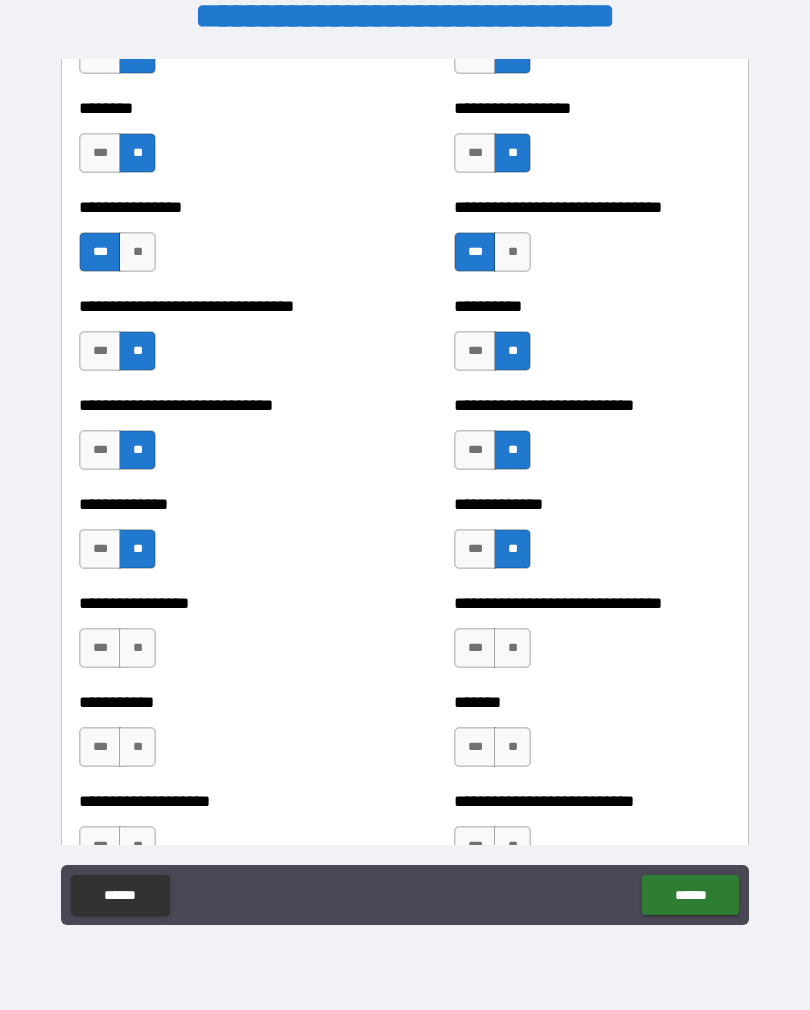 click on "**" at bounding box center [512, 648] 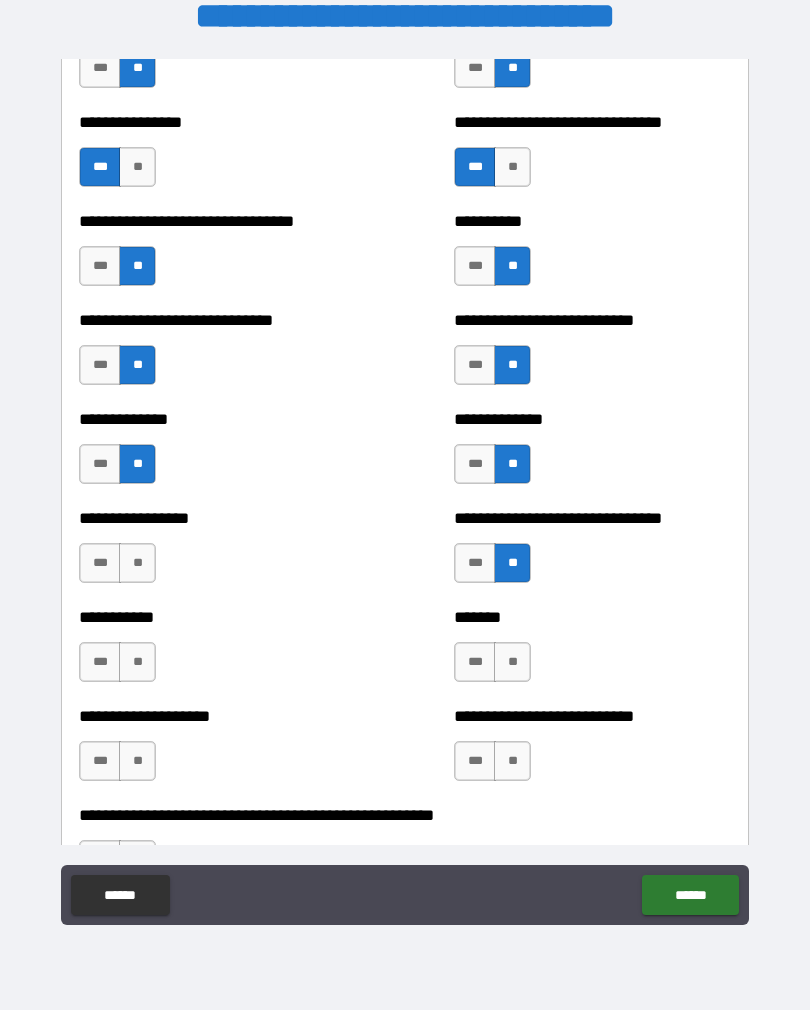 scroll, scrollTop: 7591, scrollLeft: 0, axis: vertical 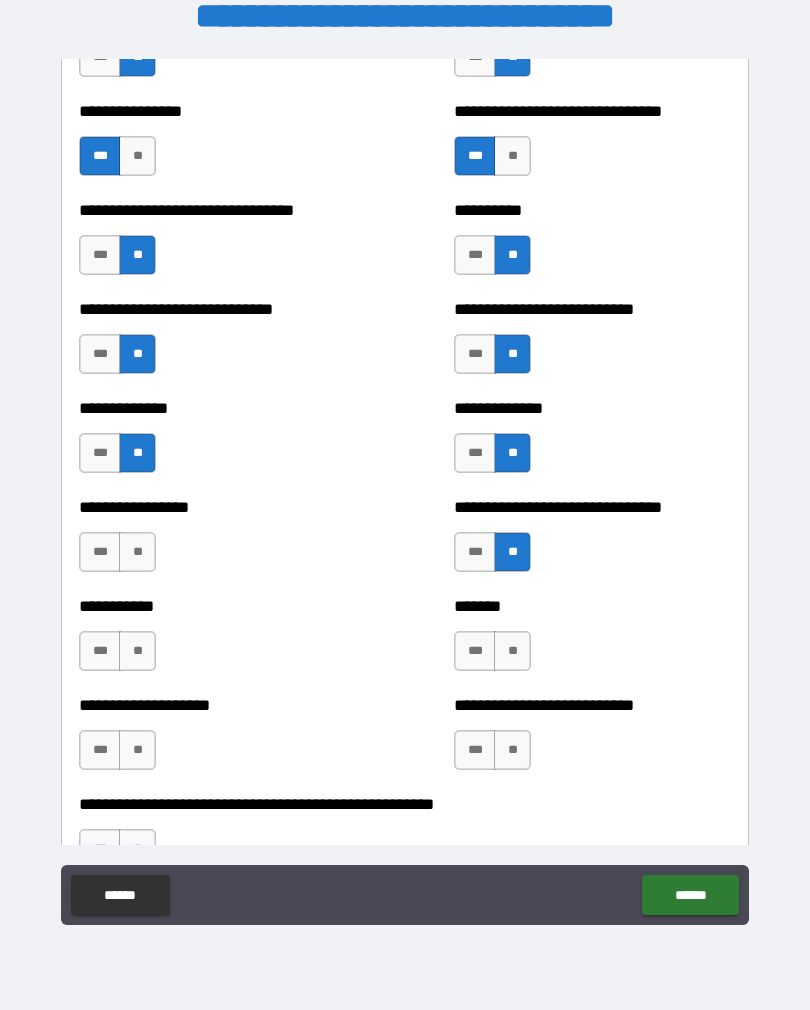 click on "***" at bounding box center (475, 651) 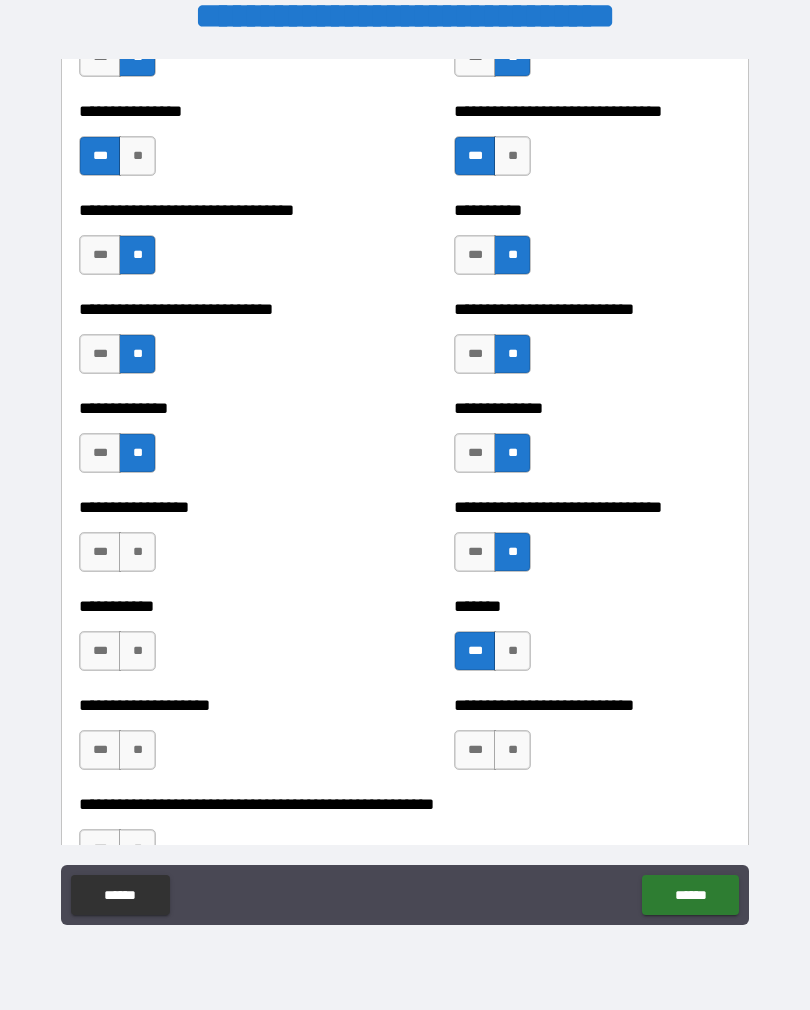 click on "**" at bounding box center (512, 750) 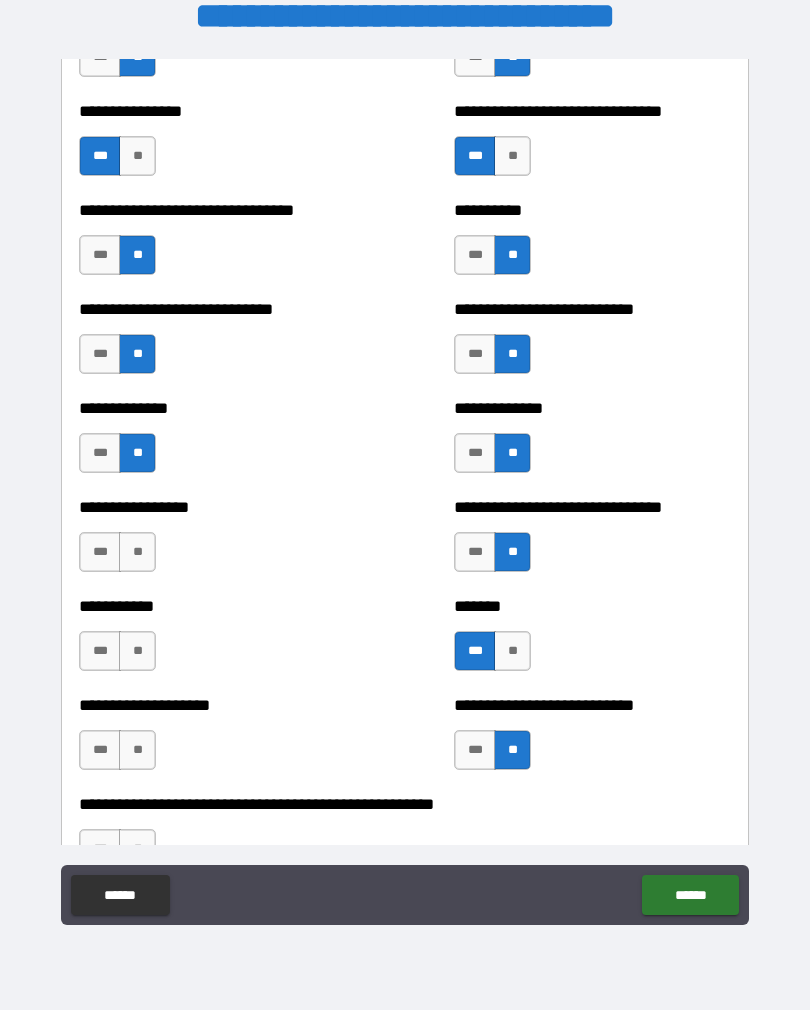 click on "**" at bounding box center [137, 750] 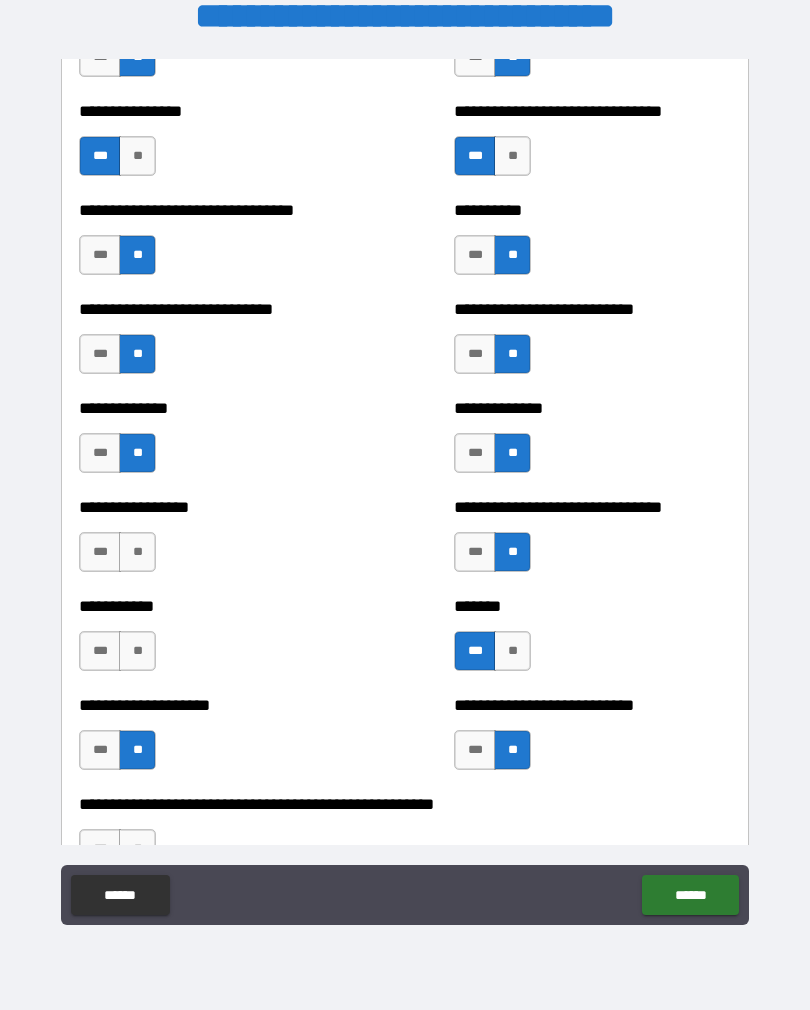 click on "**" at bounding box center [137, 651] 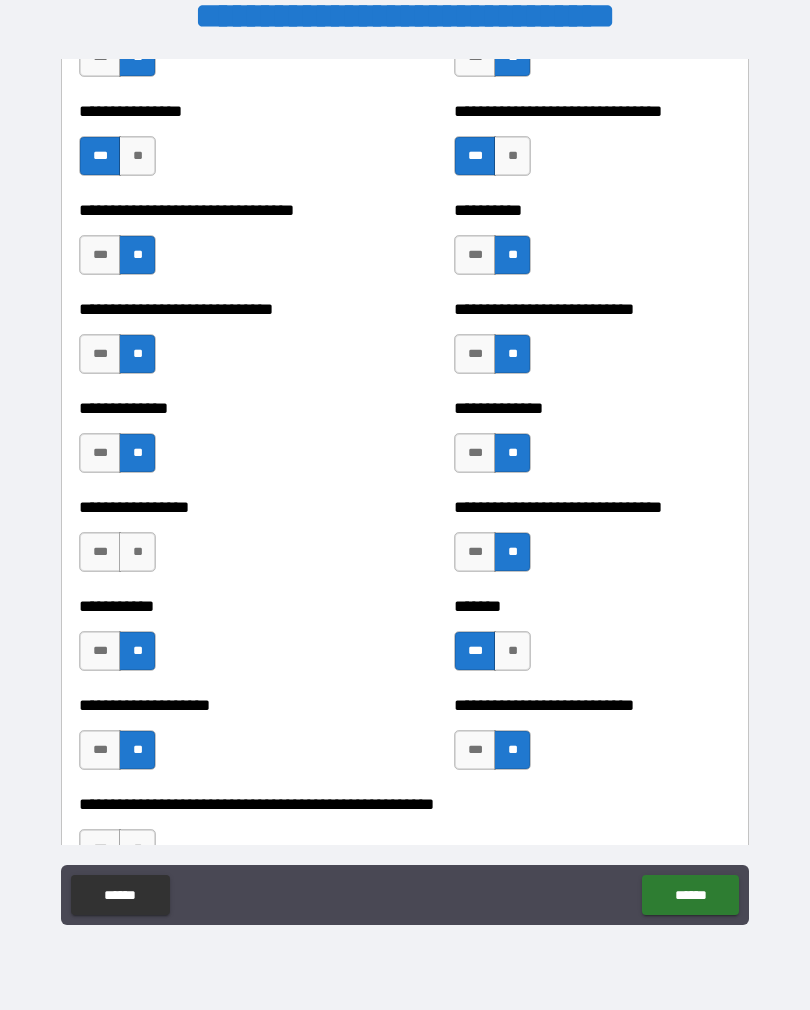 click on "**" at bounding box center (137, 552) 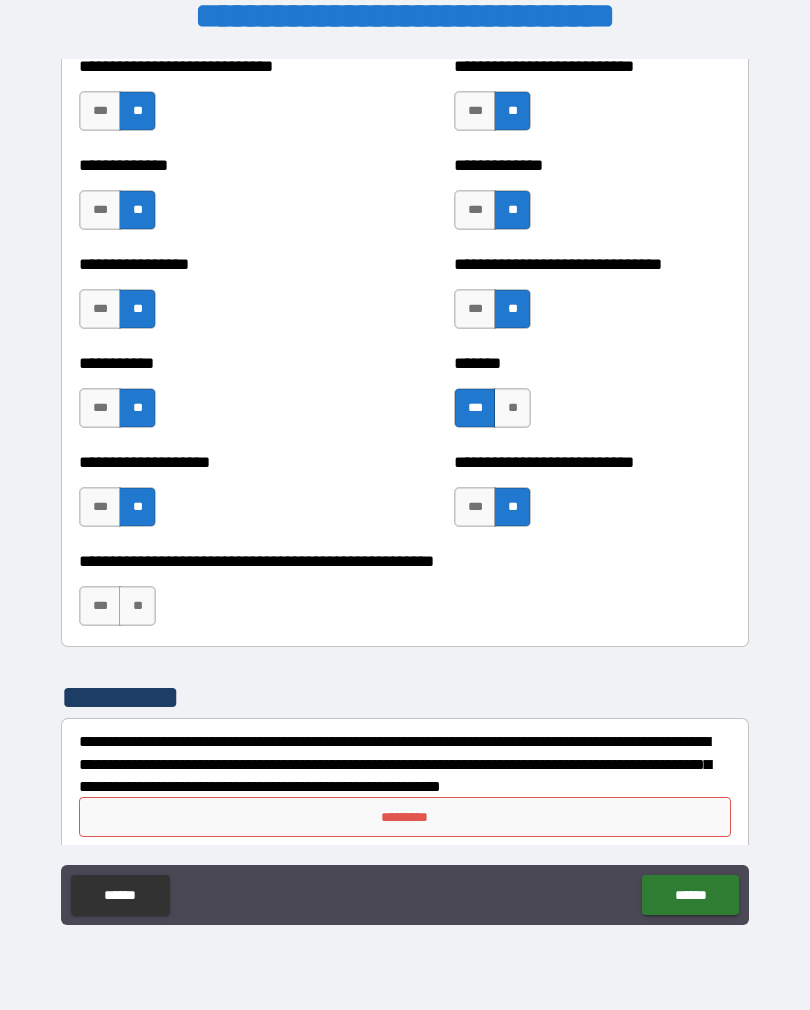scroll, scrollTop: 7832, scrollLeft: 0, axis: vertical 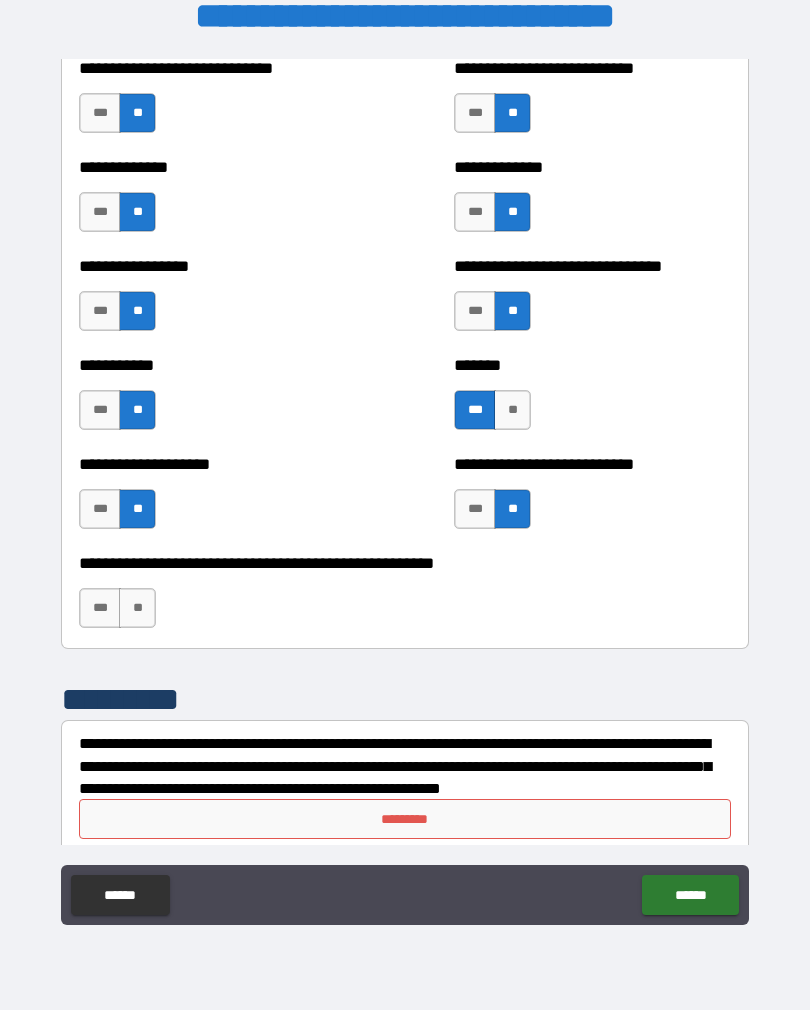 click on "**" at bounding box center [137, 608] 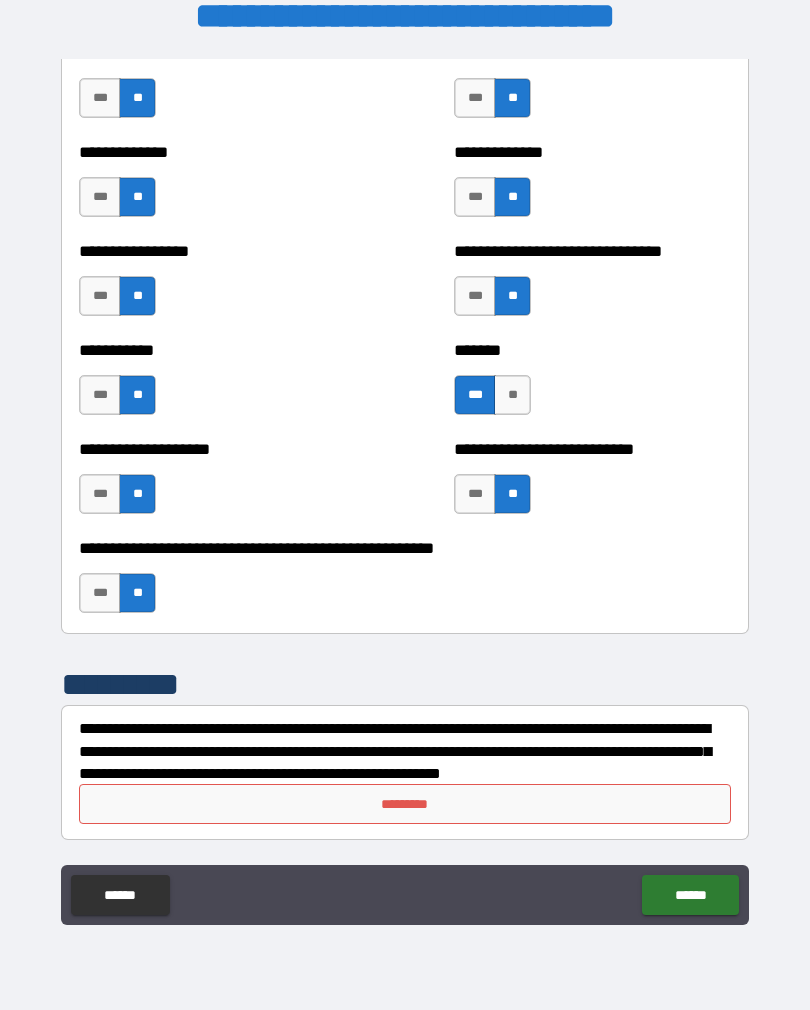 scroll, scrollTop: 7847, scrollLeft: 0, axis: vertical 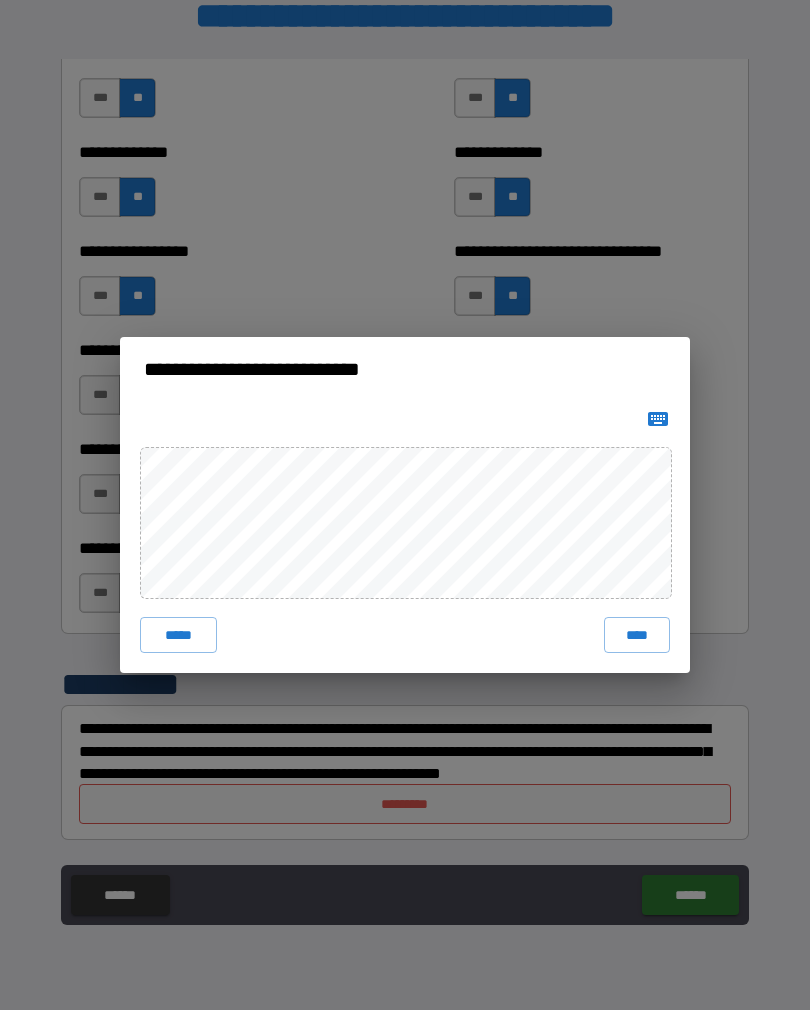 click on "****" at bounding box center (637, 635) 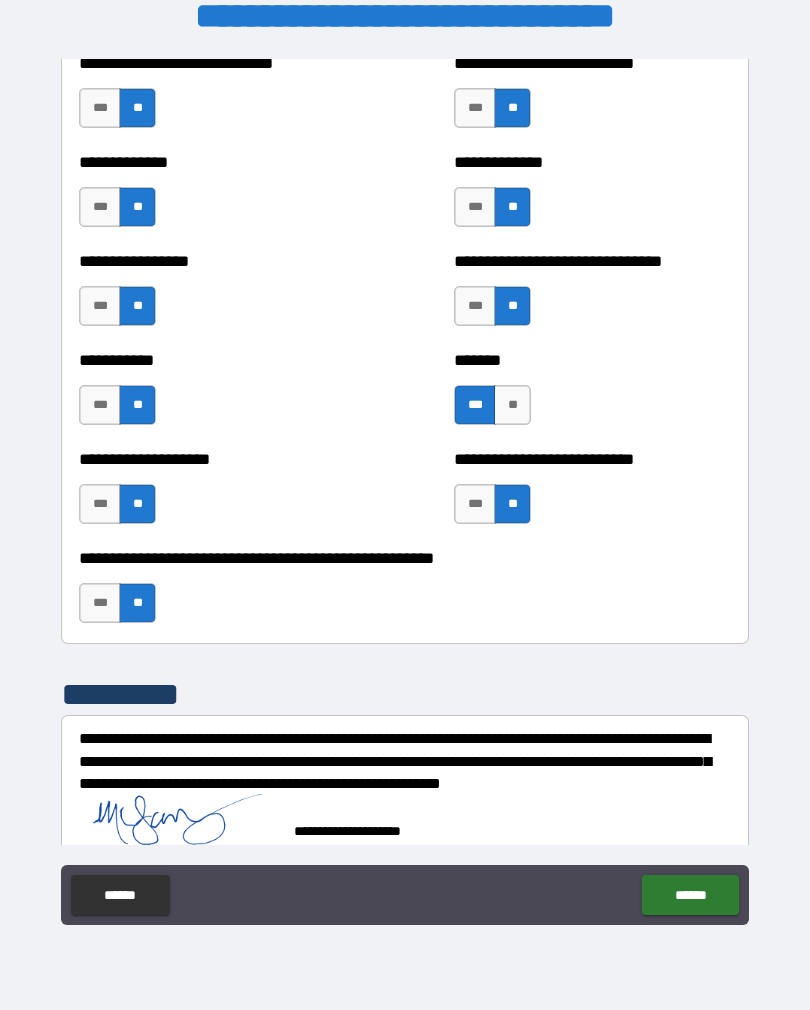 click on "******" at bounding box center [690, 895] 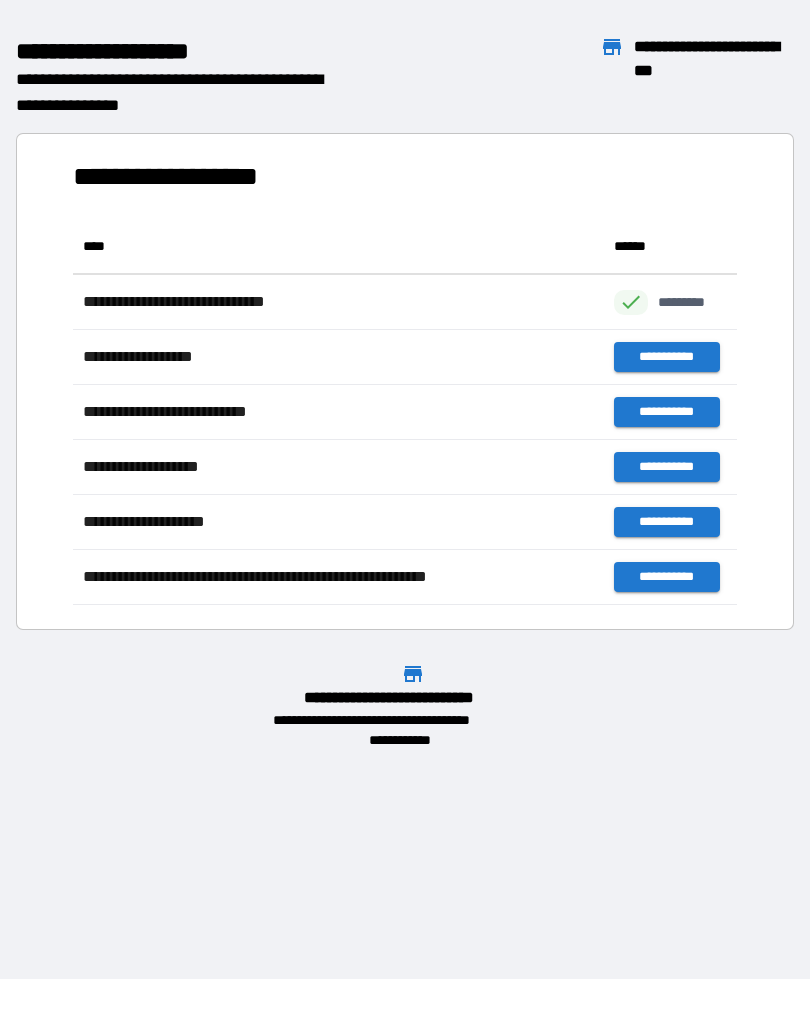 scroll, scrollTop: 1, scrollLeft: 1, axis: both 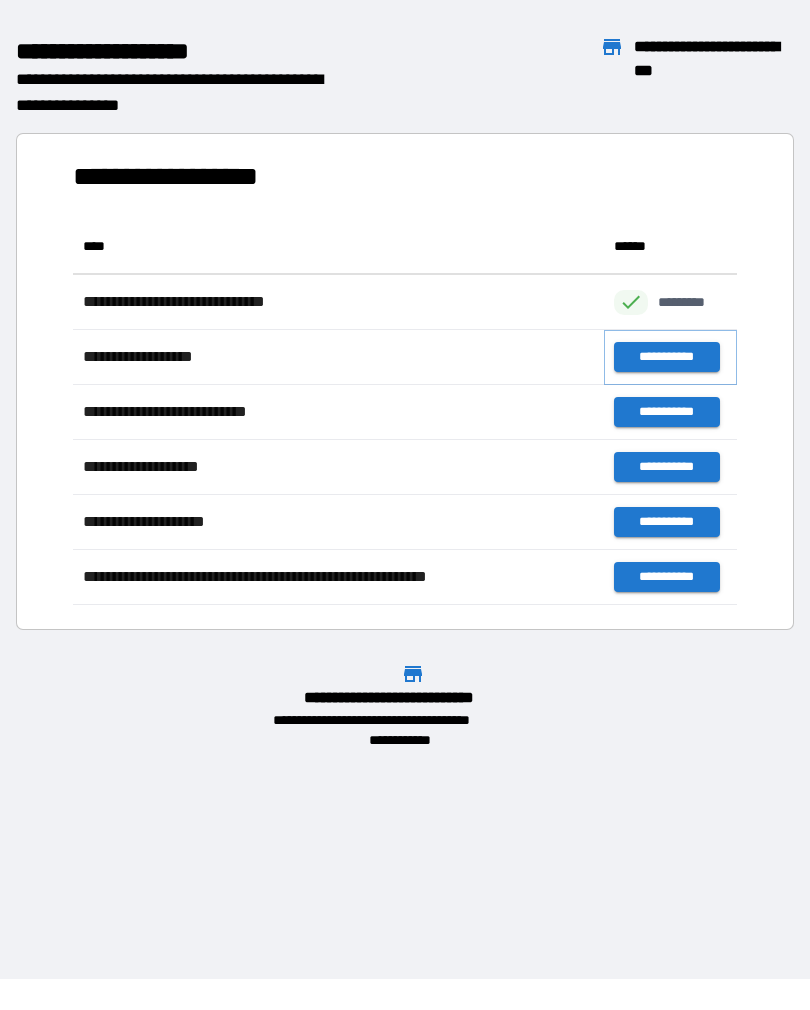 click on "**********" at bounding box center [666, 357] 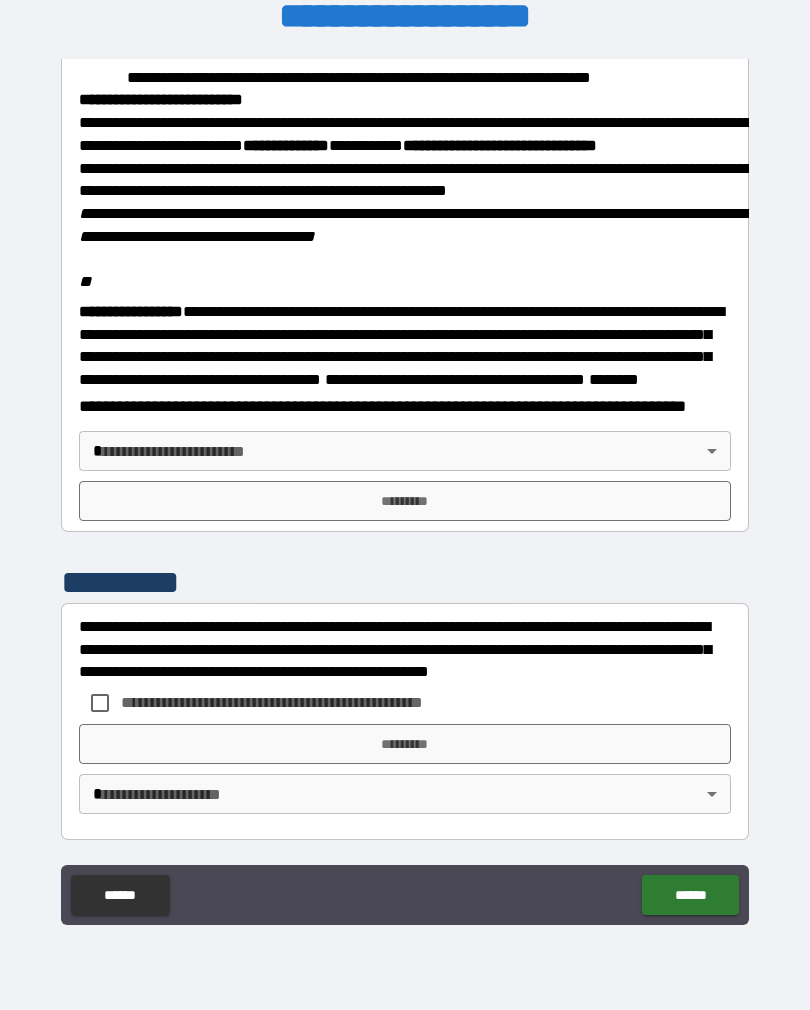 scroll, scrollTop: 2216, scrollLeft: 0, axis: vertical 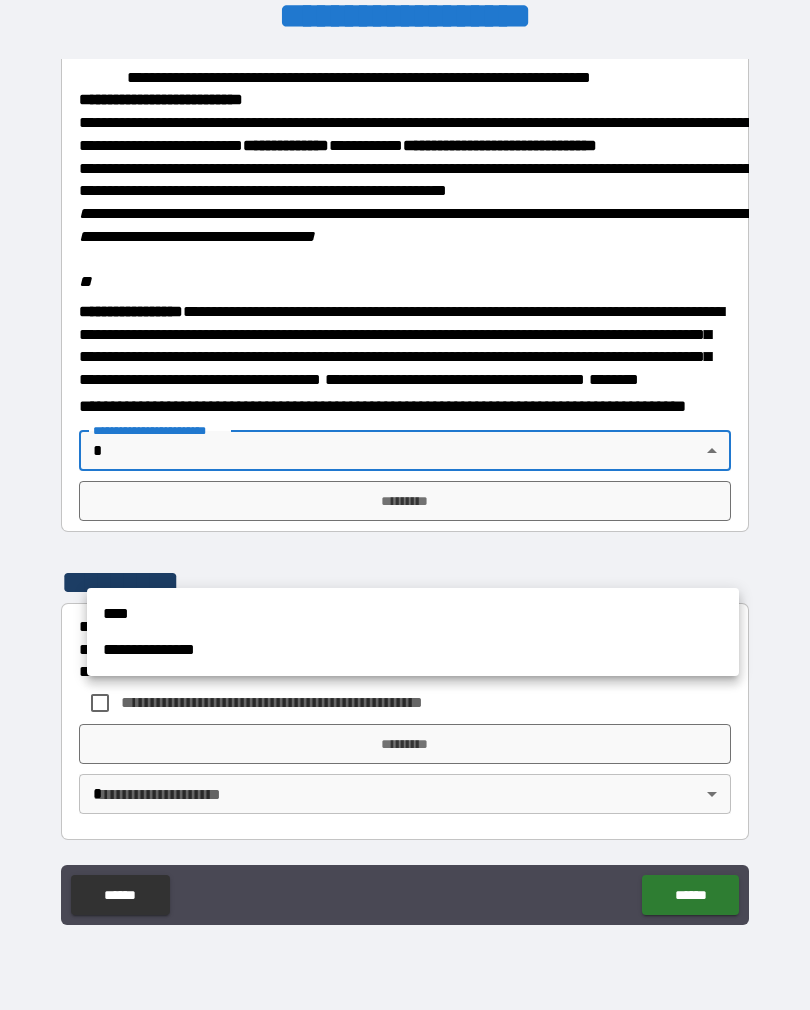 click on "****" at bounding box center [413, 614] 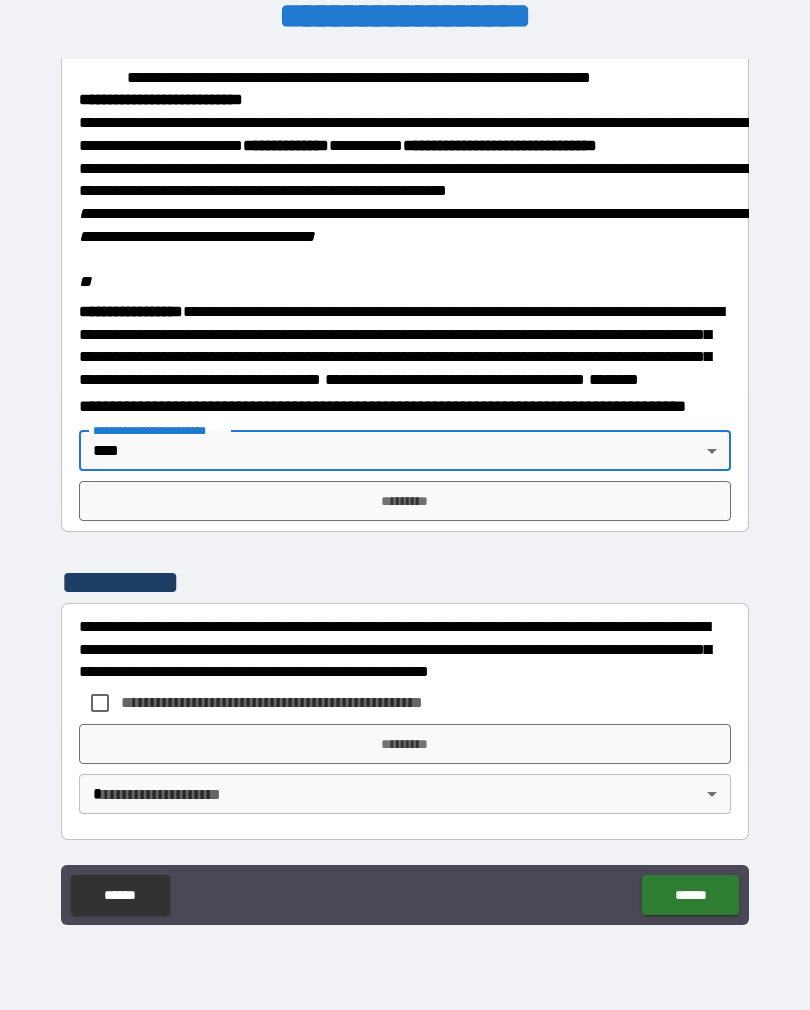 click on "*********" at bounding box center [405, 501] 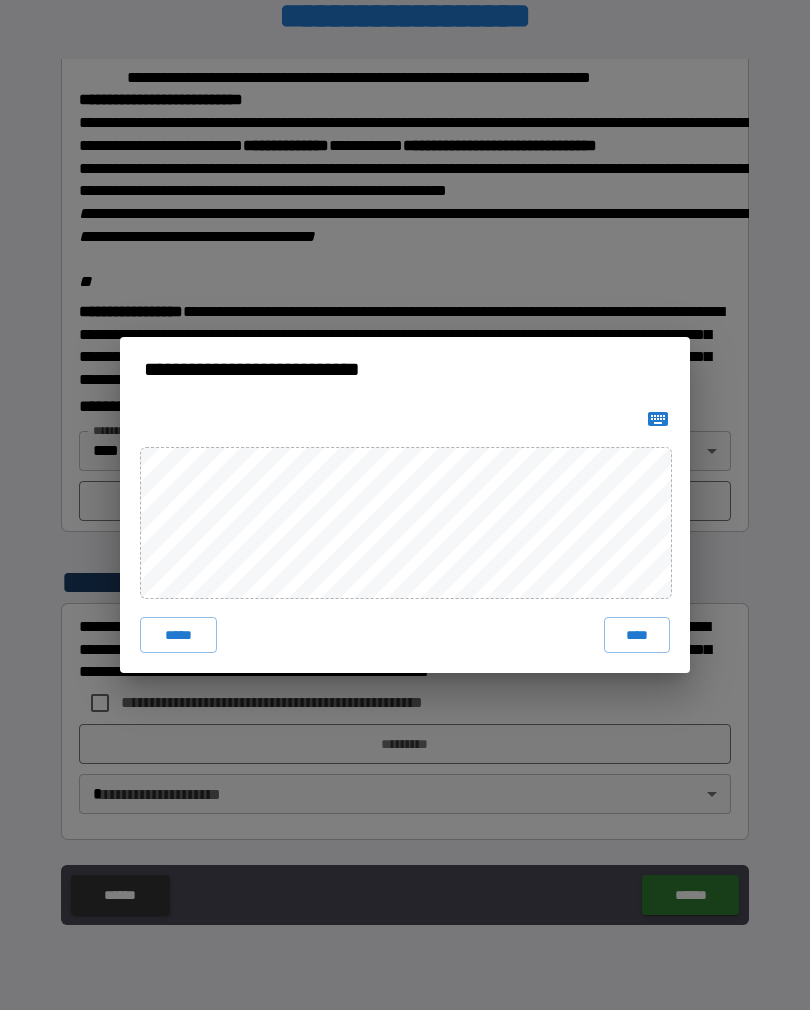 click on "****" at bounding box center [637, 635] 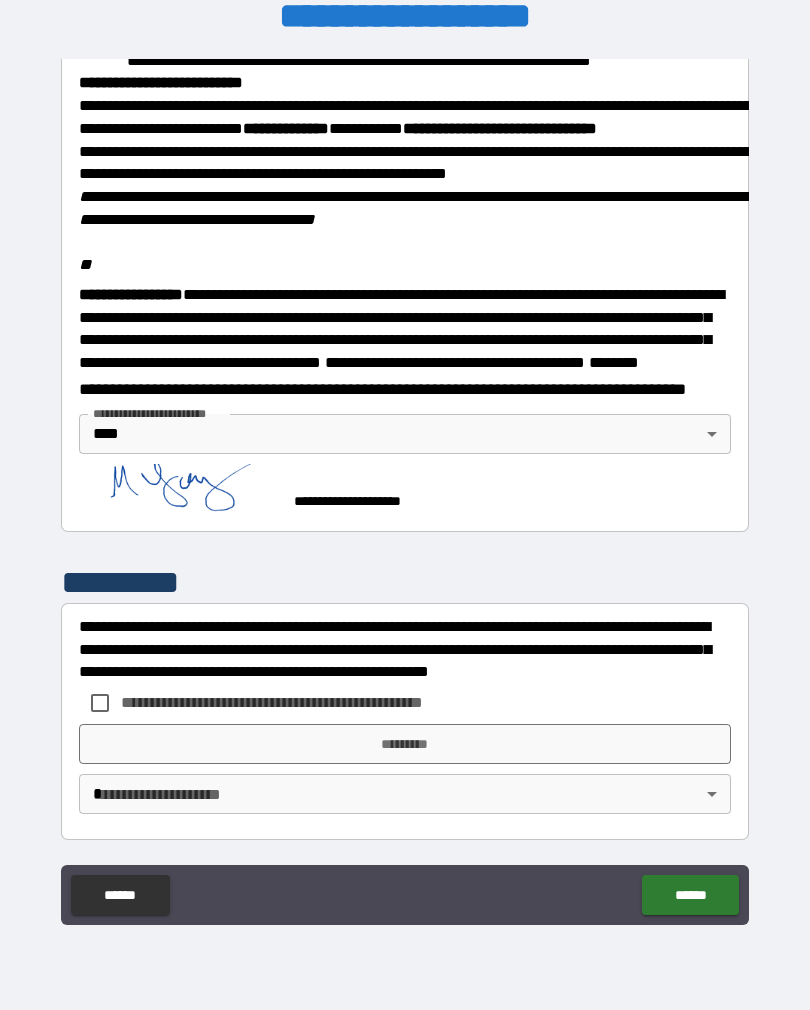 scroll, scrollTop: 2340, scrollLeft: 0, axis: vertical 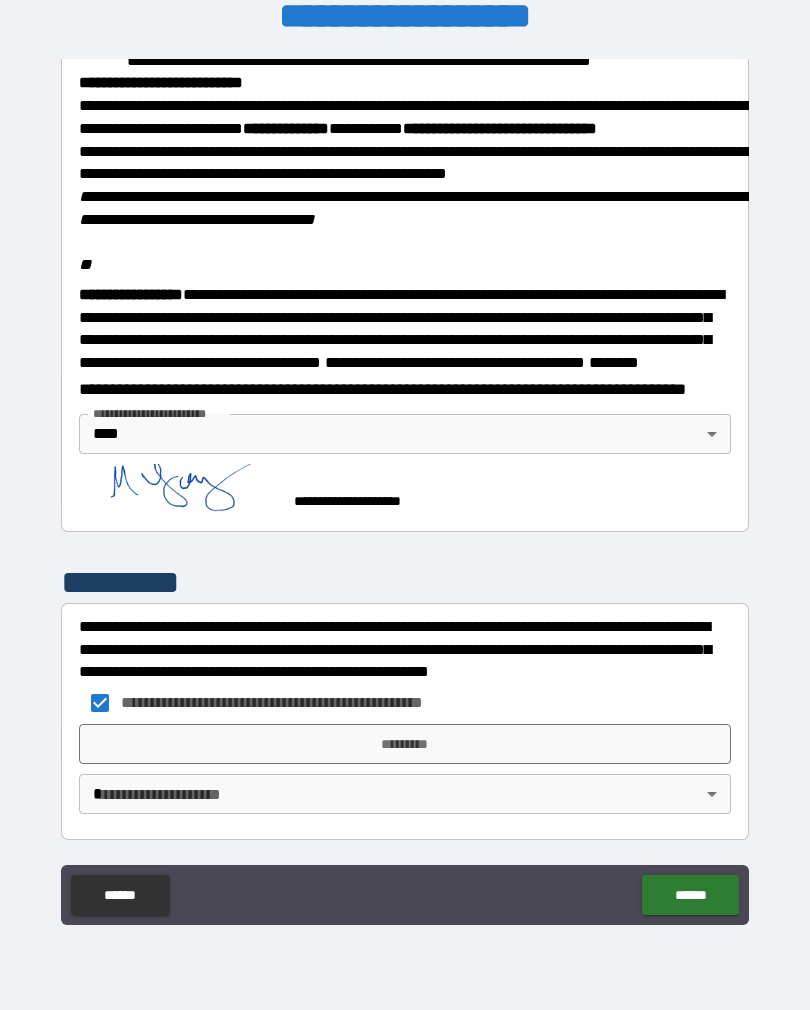 click on "**********" at bounding box center (405, 489) 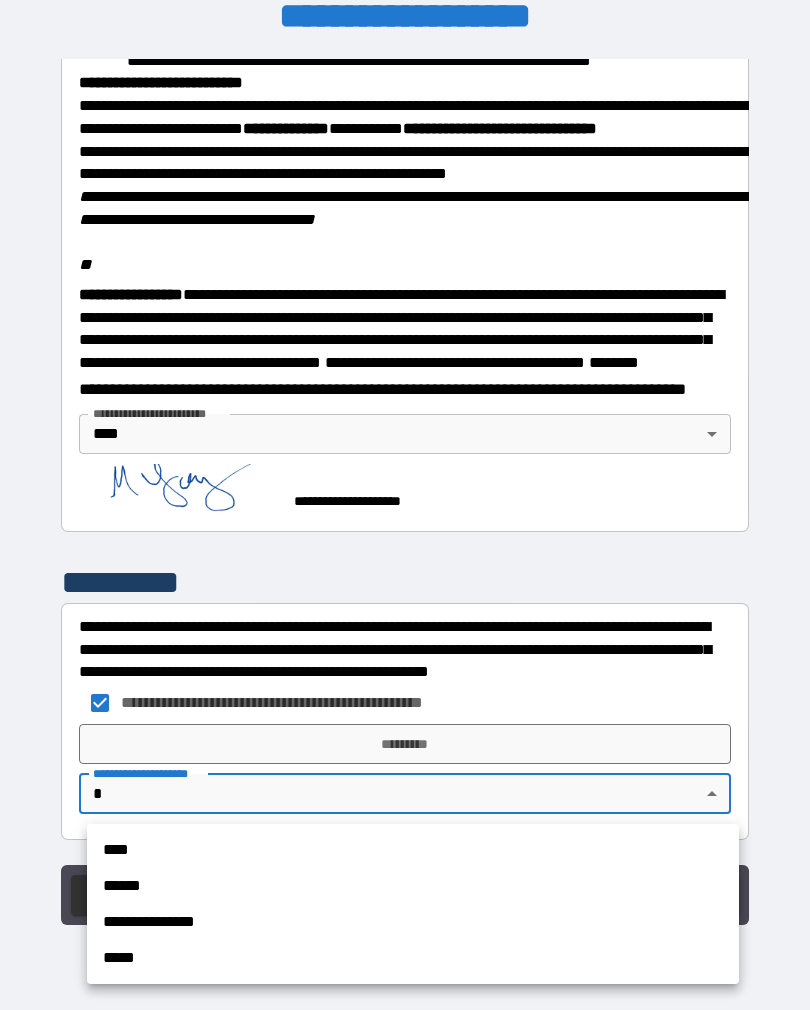 click on "****" at bounding box center [413, 850] 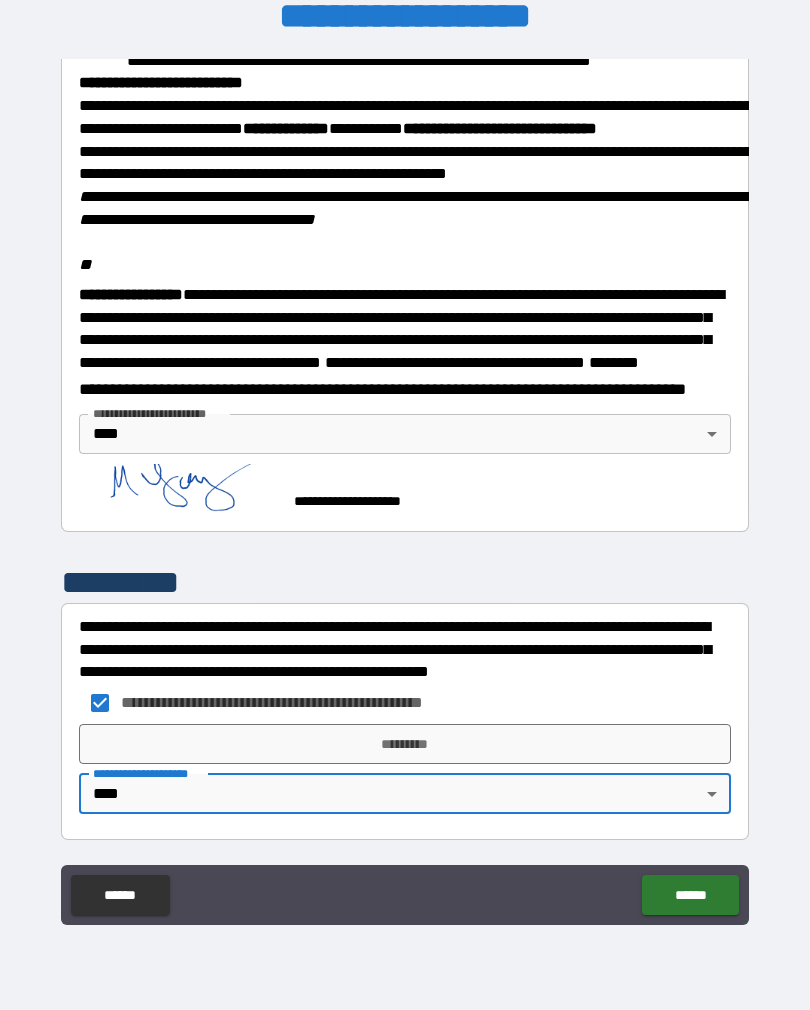 click on "*********" at bounding box center [405, 744] 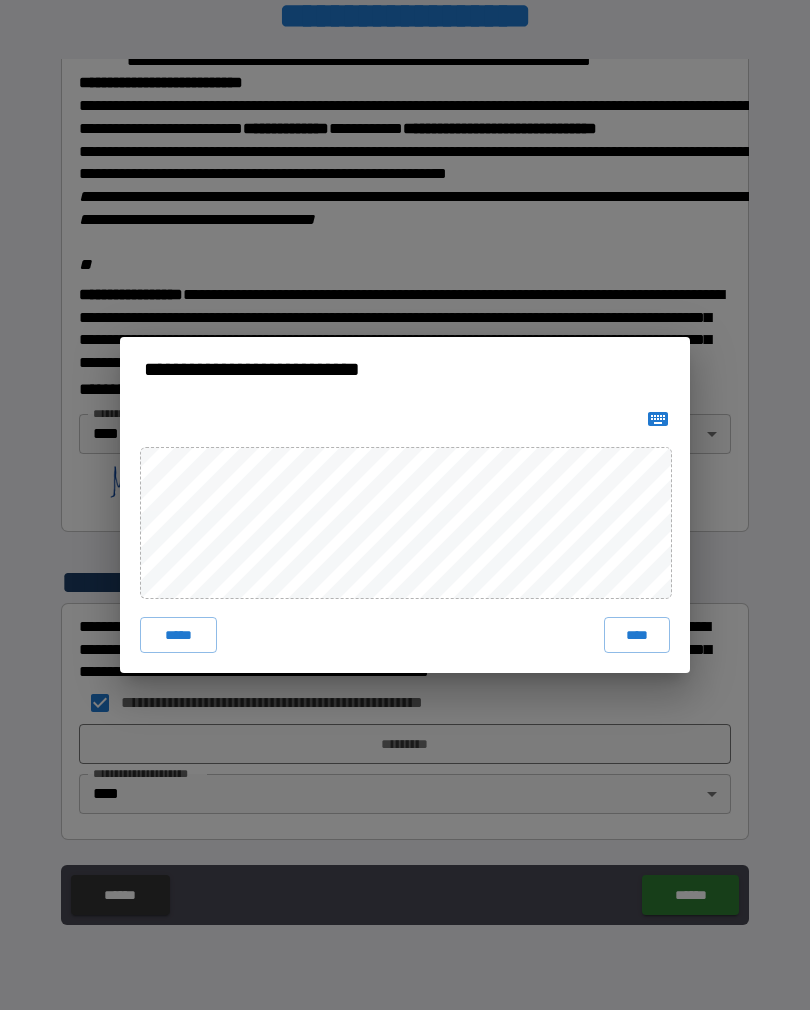 click on "****" at bounding box center [637, 635] 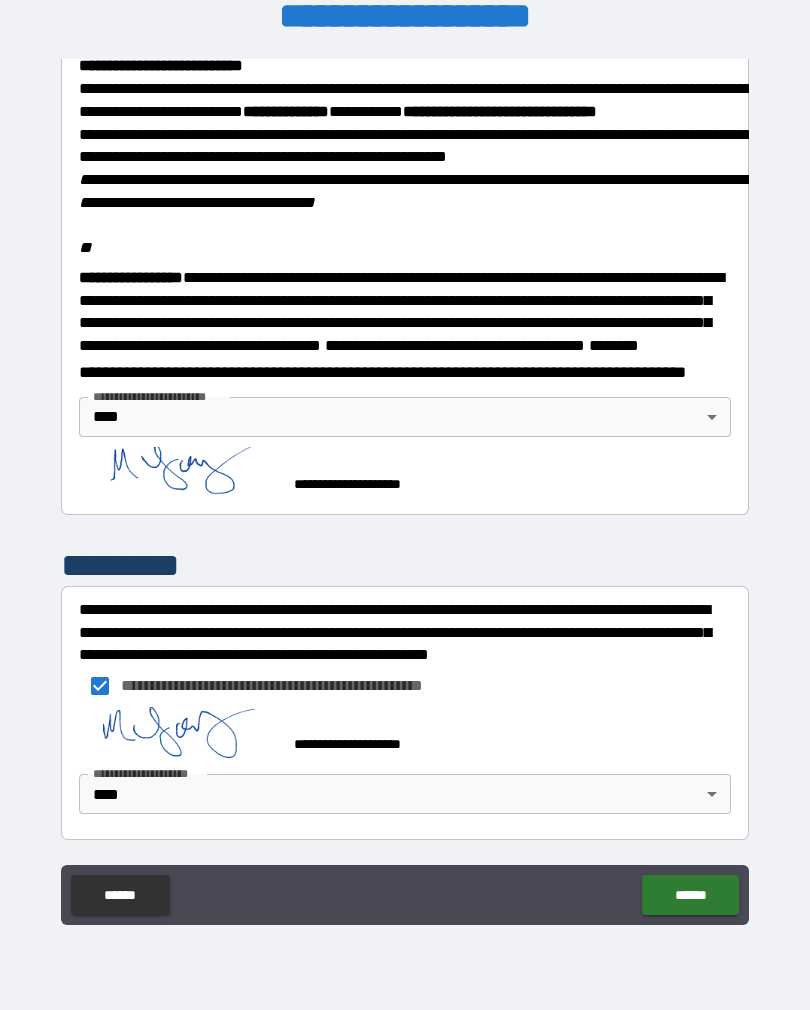 click on "******" at bounding box center (690, 895) 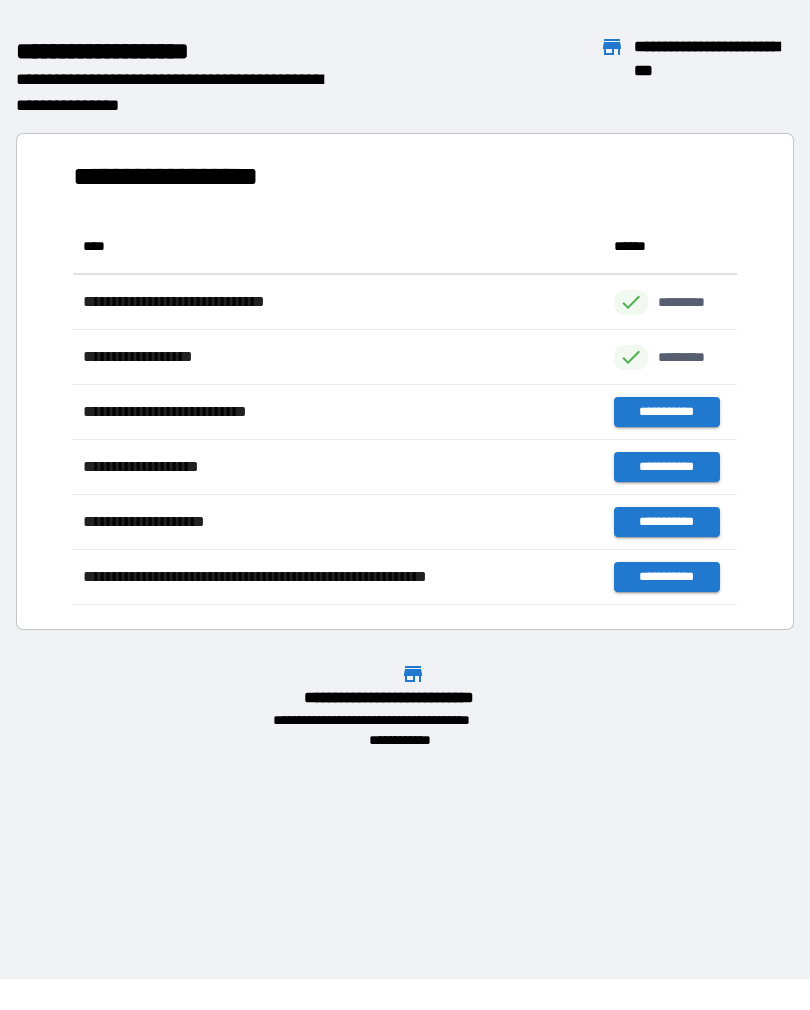 scroll, scrollTop: 1, scrollLeft: 1, axis: both 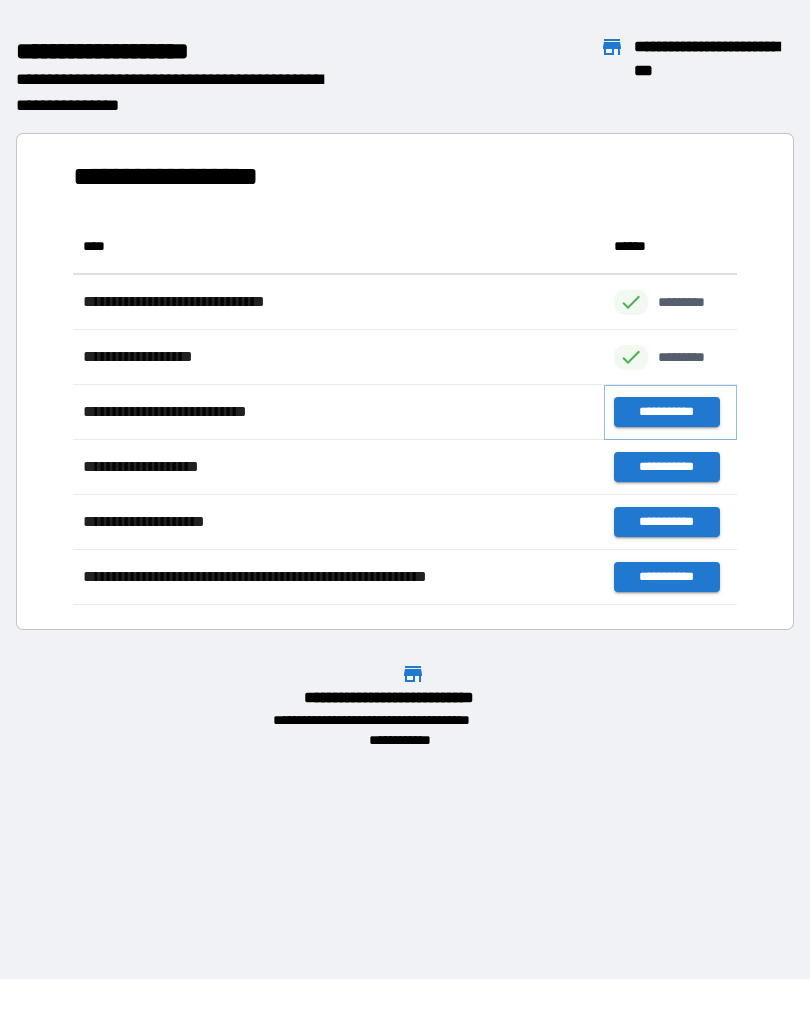 click on "**********" at bounding box center [666, 412] 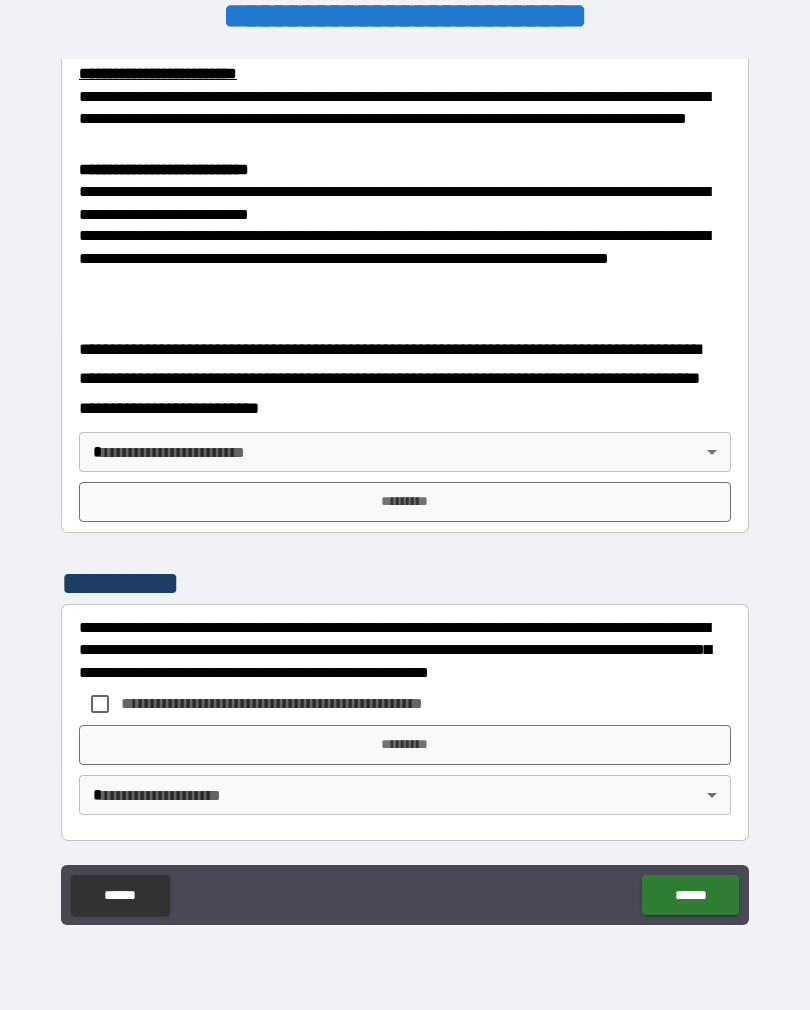 scroll, scrollTop: 682, scrollLeft: 0, axis: vertical 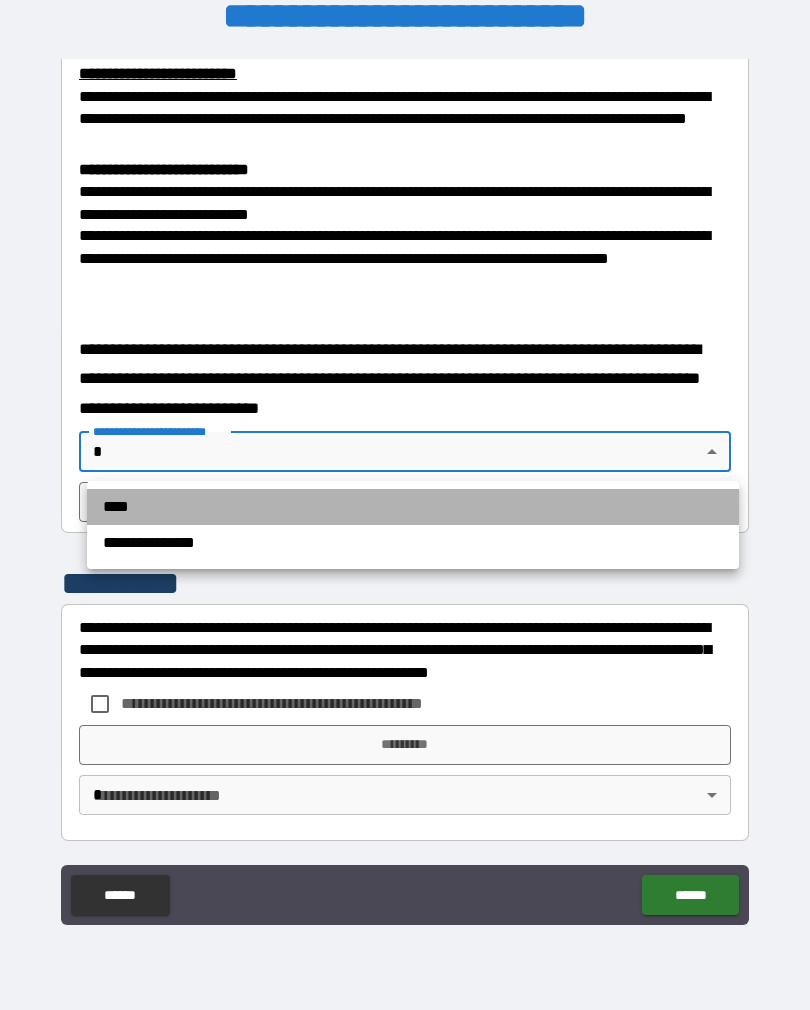 click on "****" at bounding box center [413, 507] 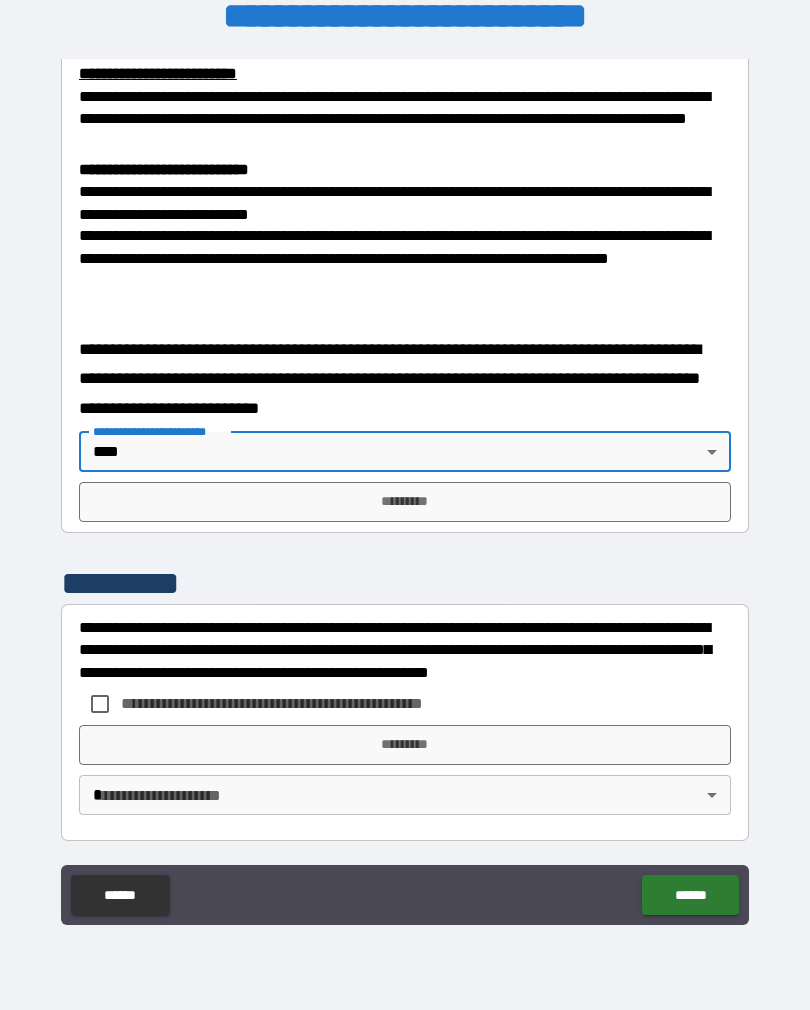 click on "*********" at bounding box center [405, 502] 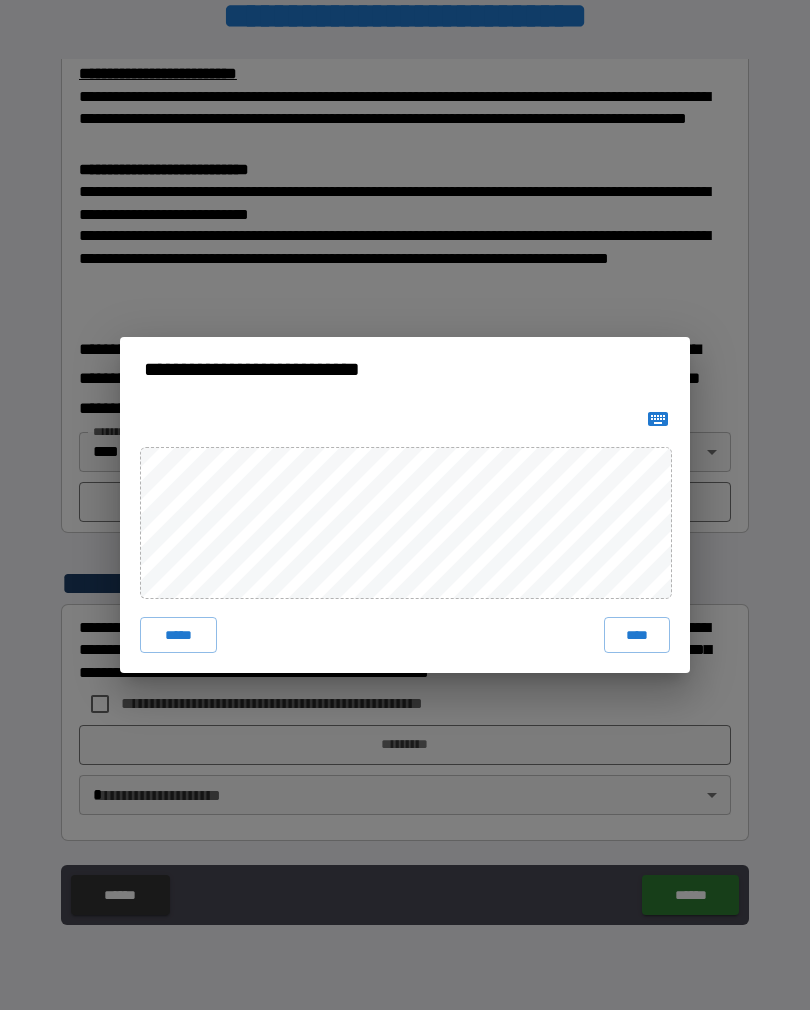 click on "****" at bounding box center (637, 635) 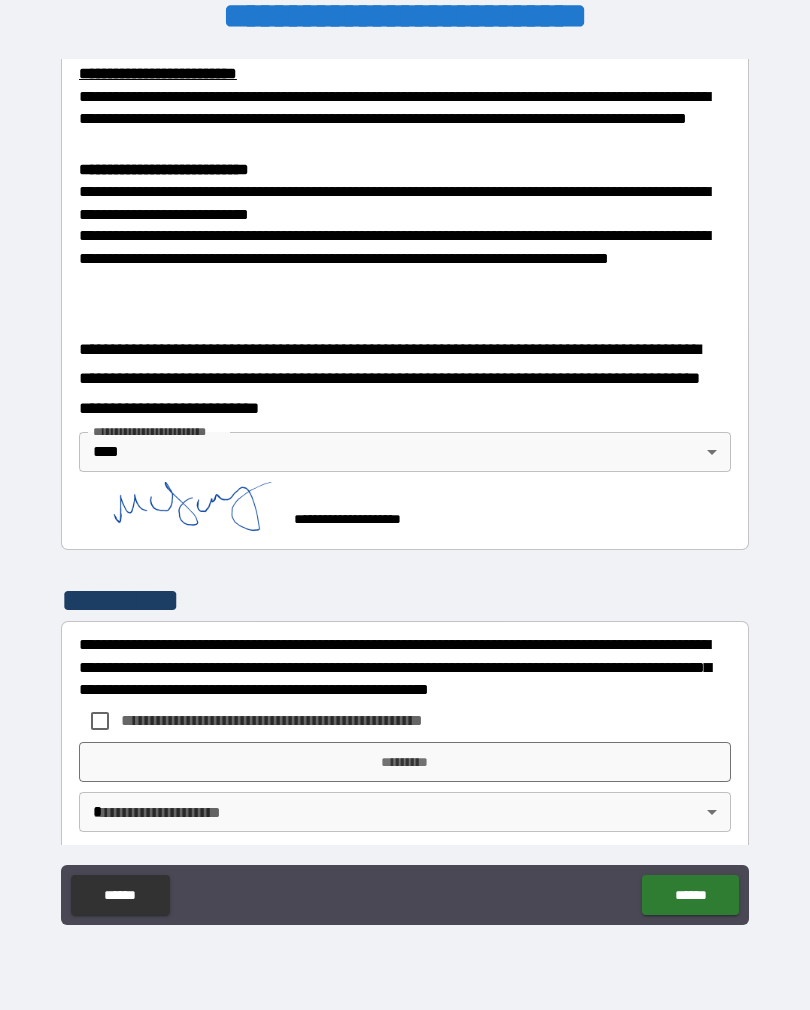 scroll, scrollTop: 672, scrollLeft: 0, axis: vertical 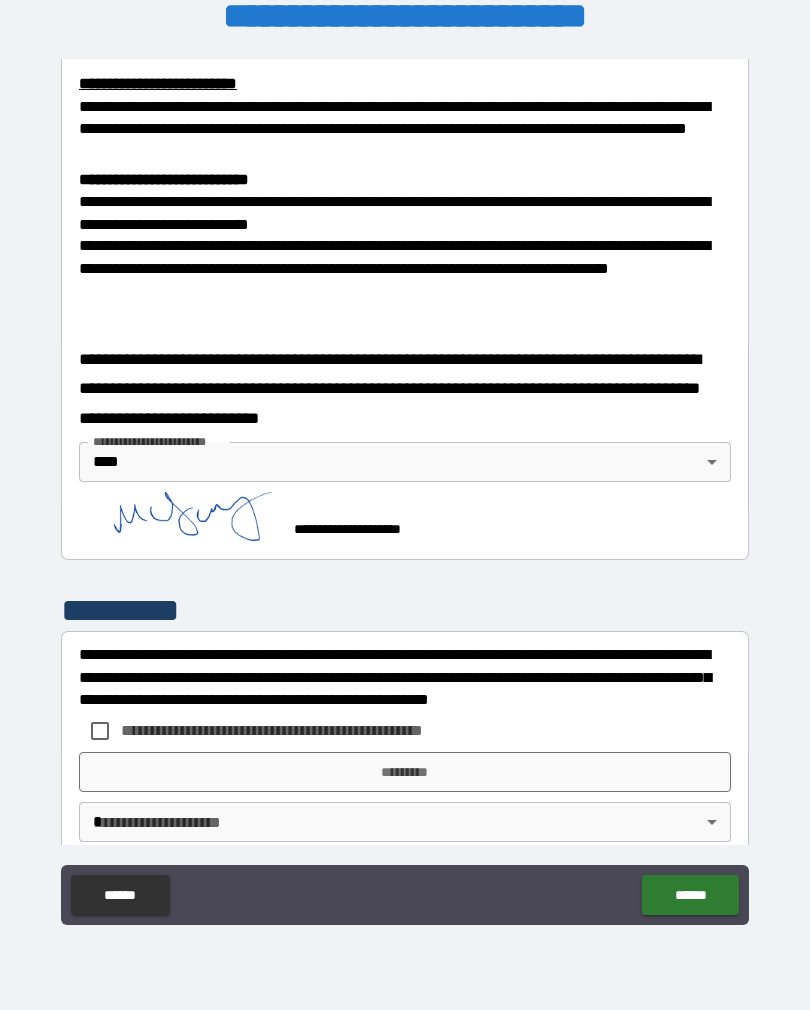 click on "*********" at bounding box center (405, 772) 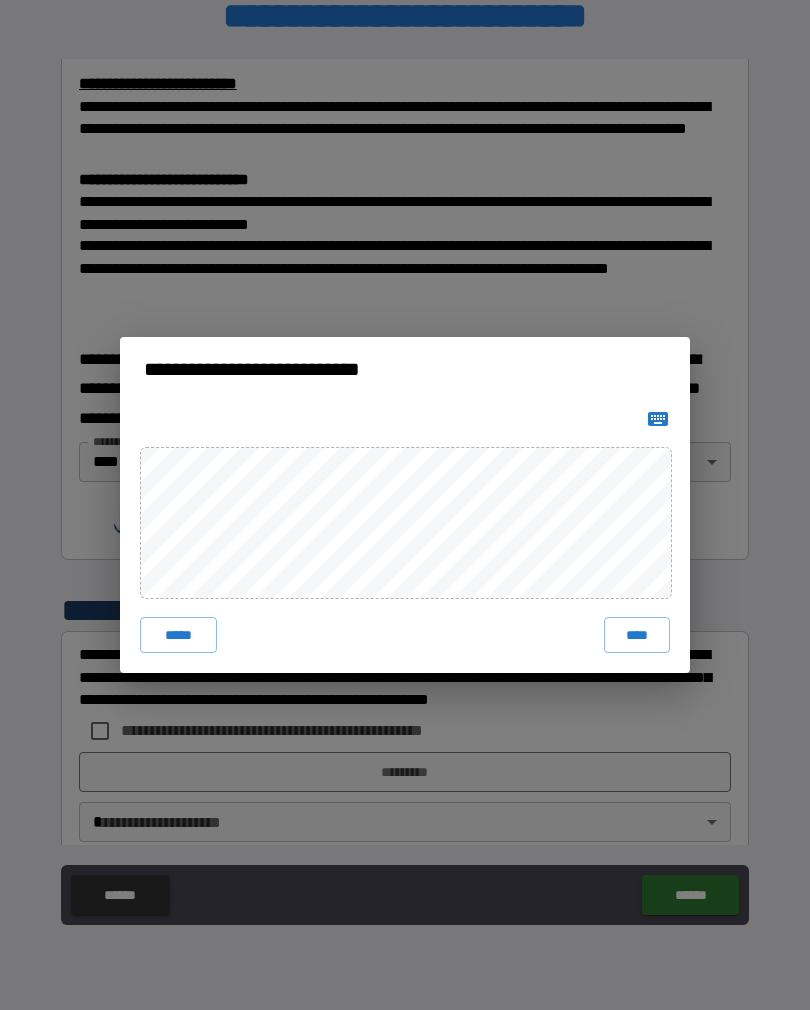 click on "****" at bounding box center [637, 635] 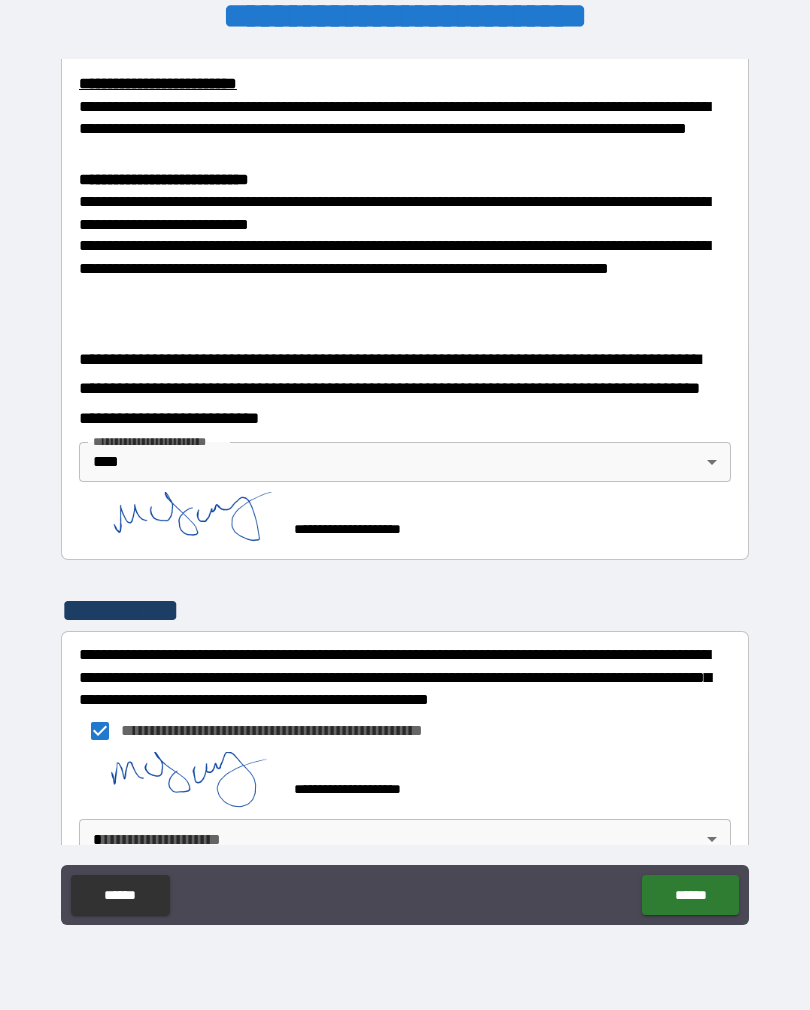 click on "**********" at bounding box center [405, 489] 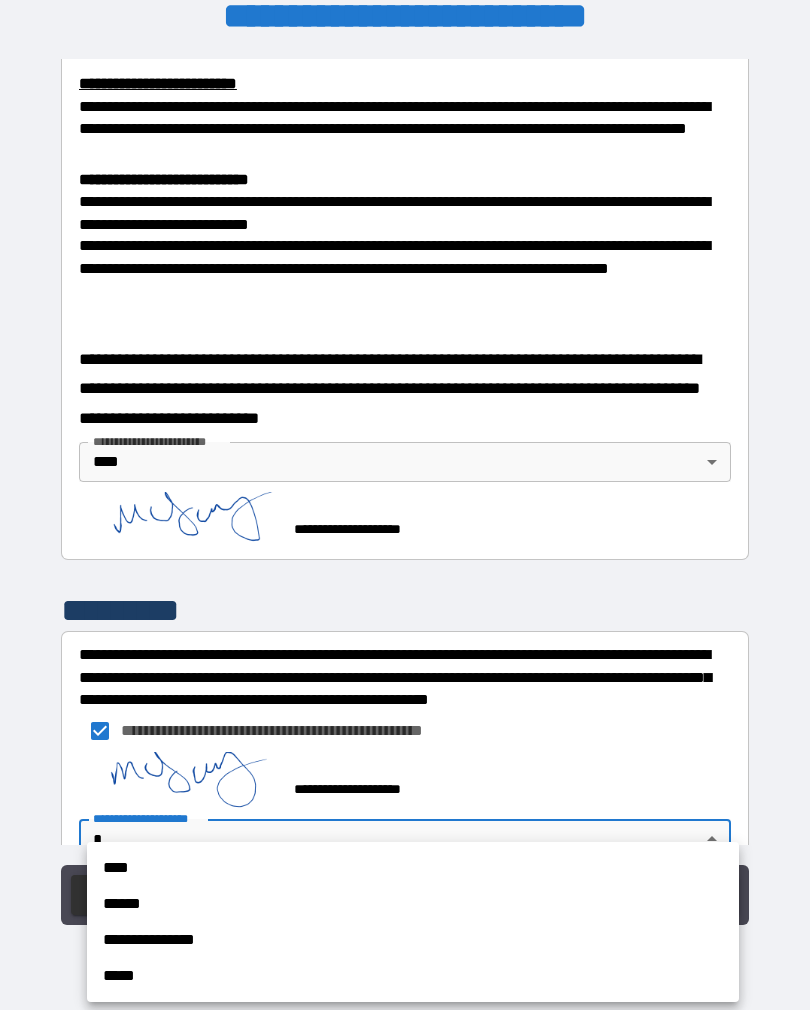 click on "****" at bounding box center (413, 868) 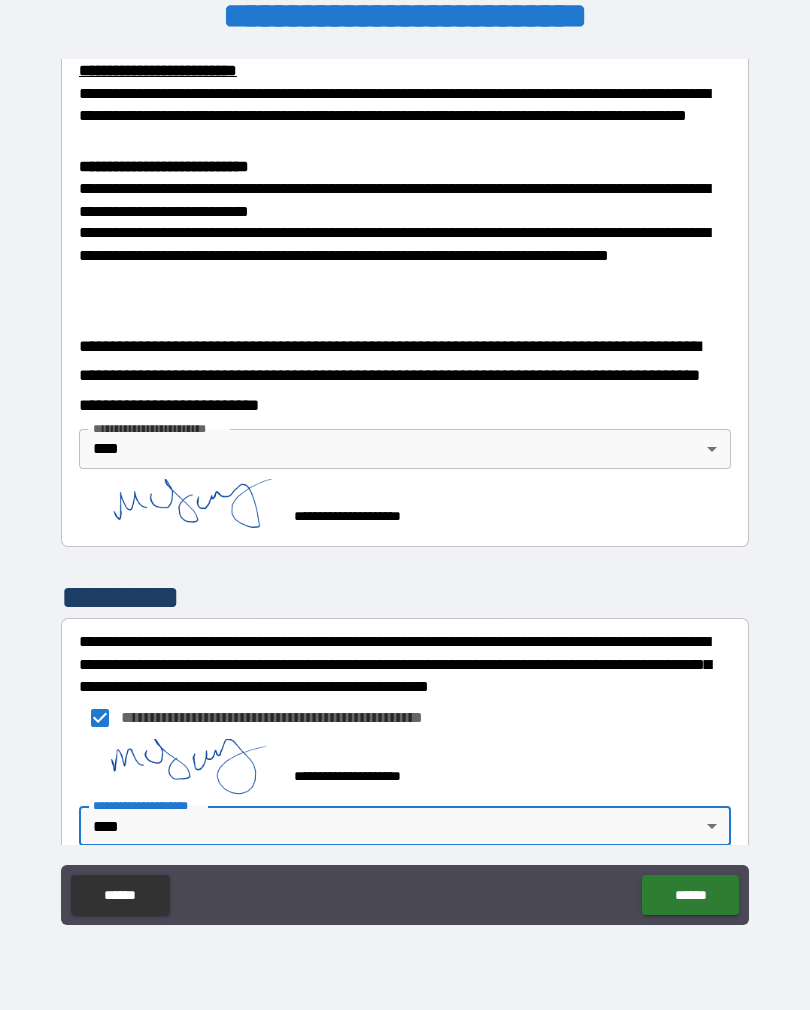 click on "******" at bounding box center [690, 895] 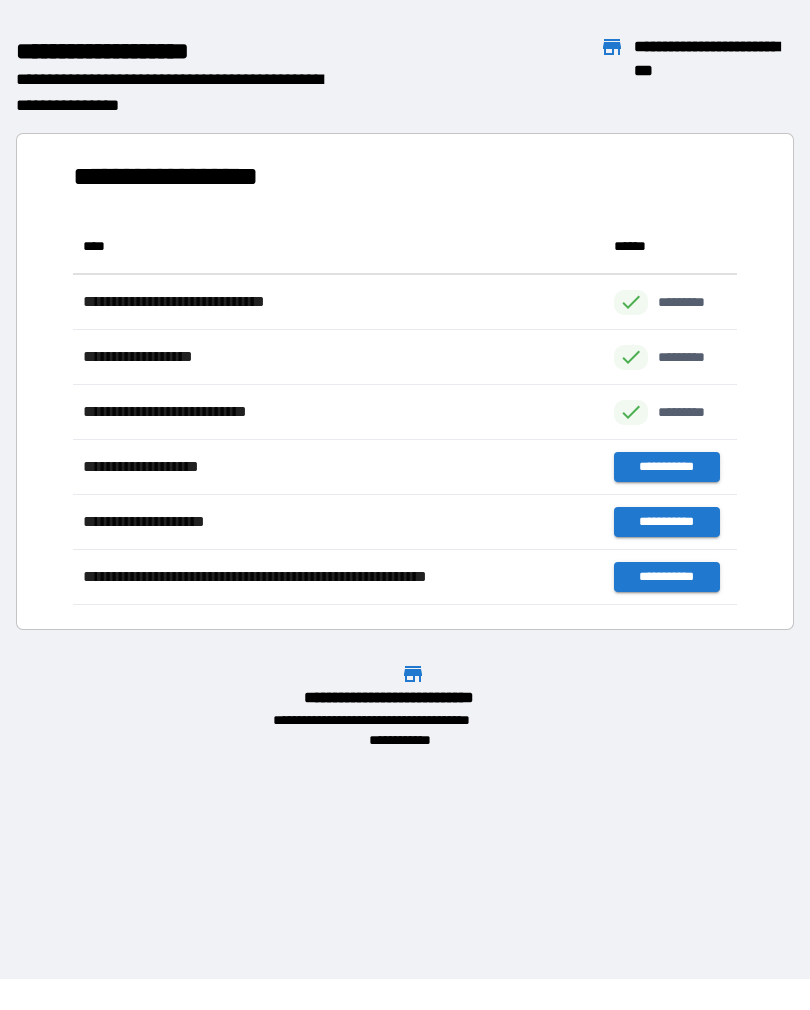scroll, scrollTop: 1, scrollLeft: 1, axis: both 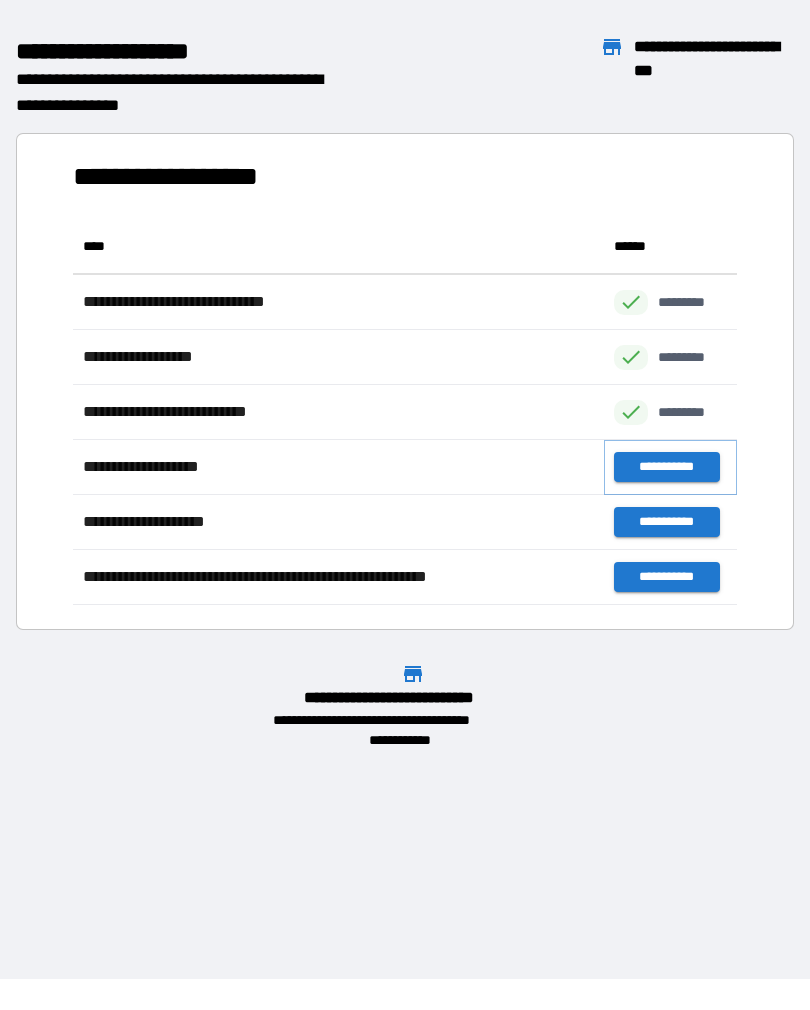 click on "**********" at bounding box center [666, 467] 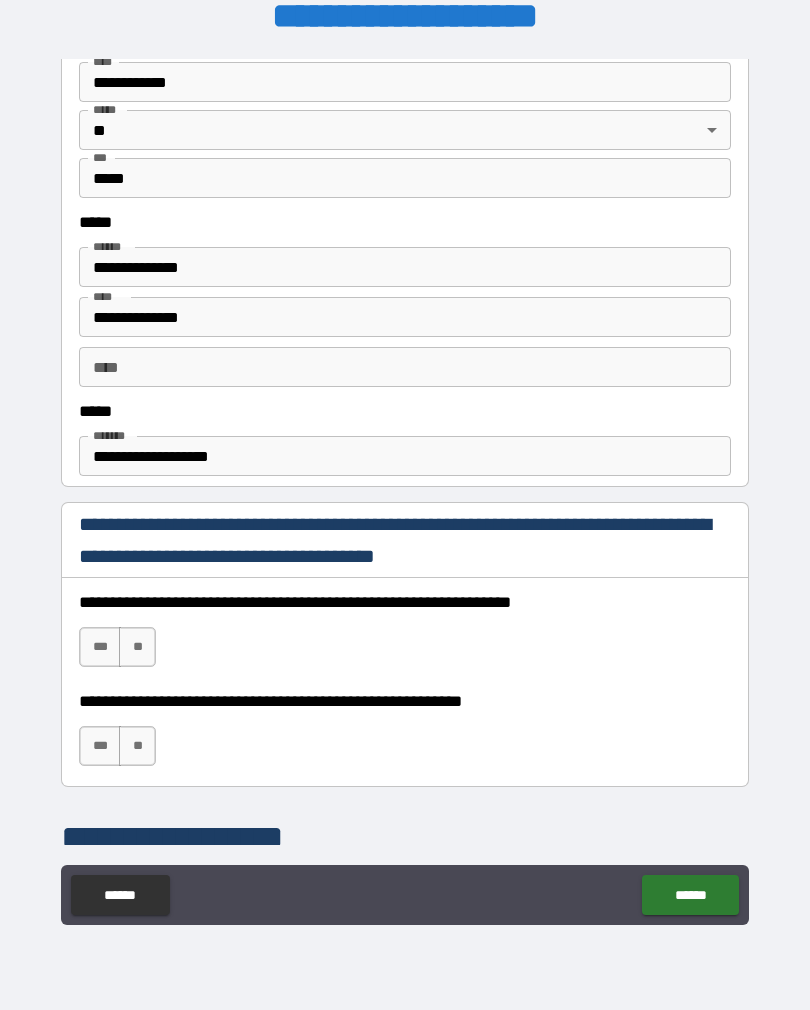 scroll, scrollTop: 917, scrollLeft: 0, axis: vertical 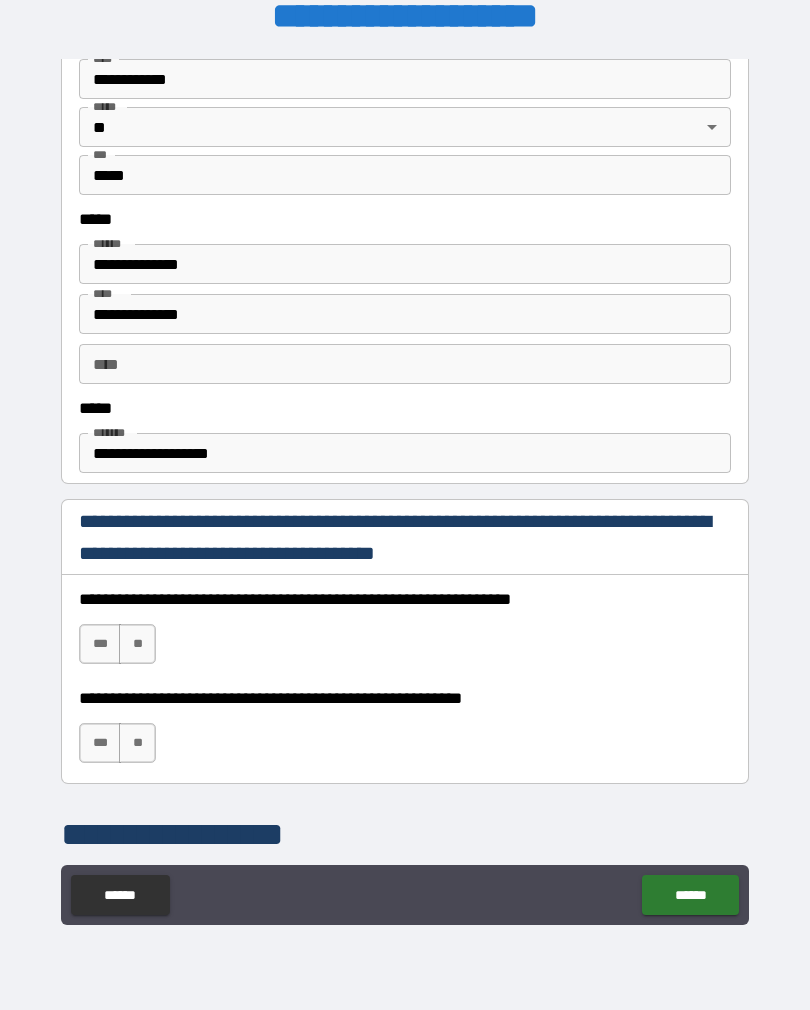 click on "**********" at bounding box center [405, 629] 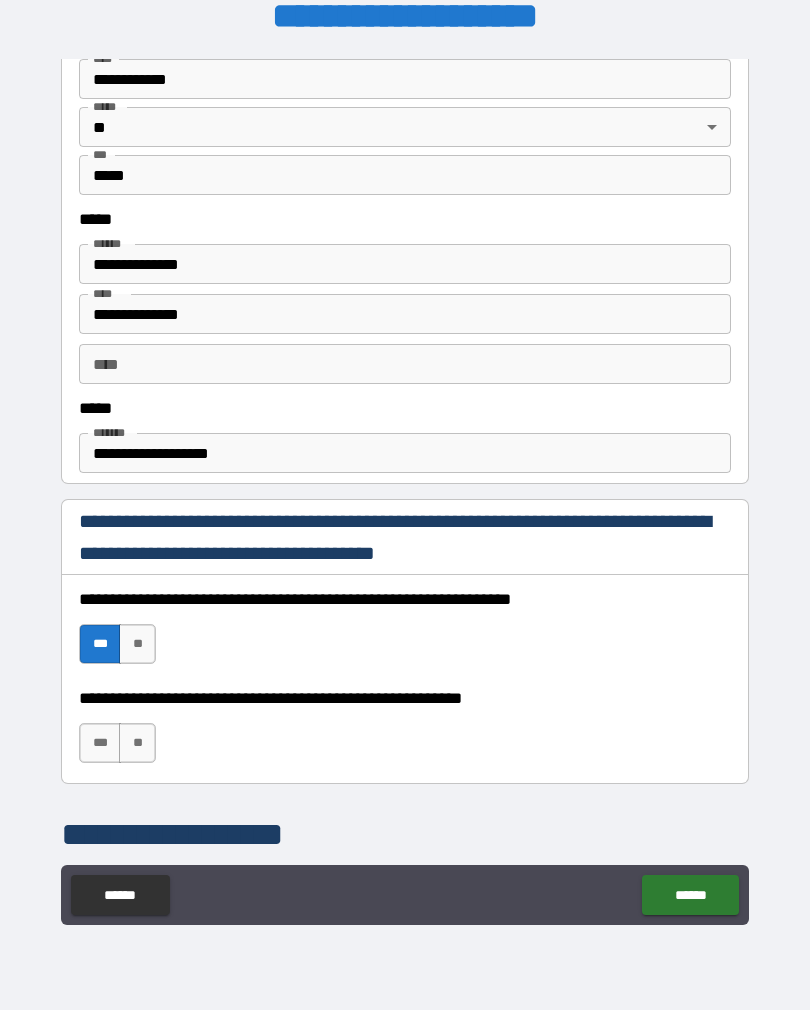 click on "**" at bounding box center [137, 743] 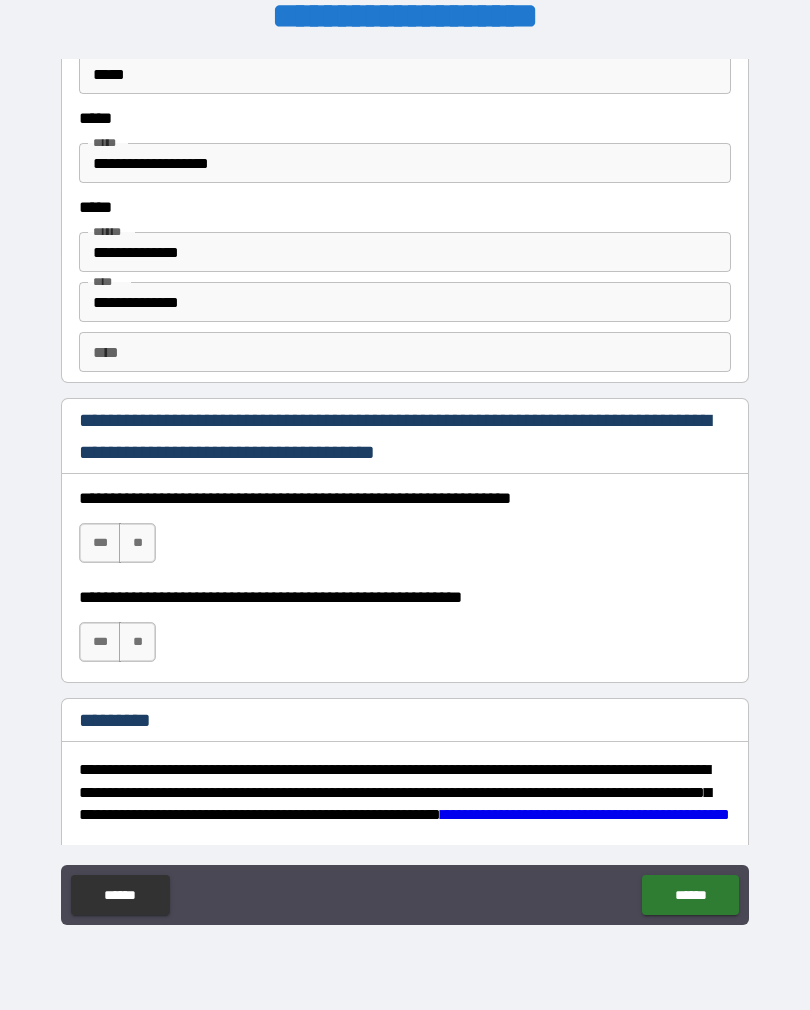 scroll, scrollTop: 2656, scrollLeft: 0, axis: vertical 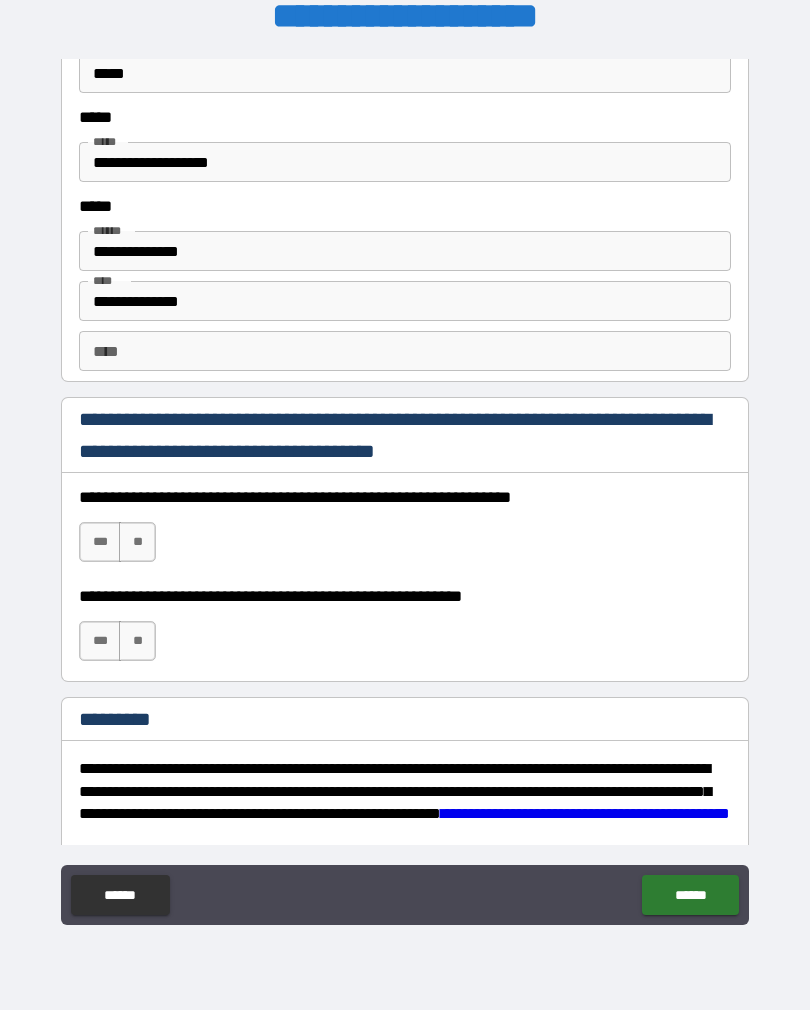 click on "***" at bounding box center (100, 542) 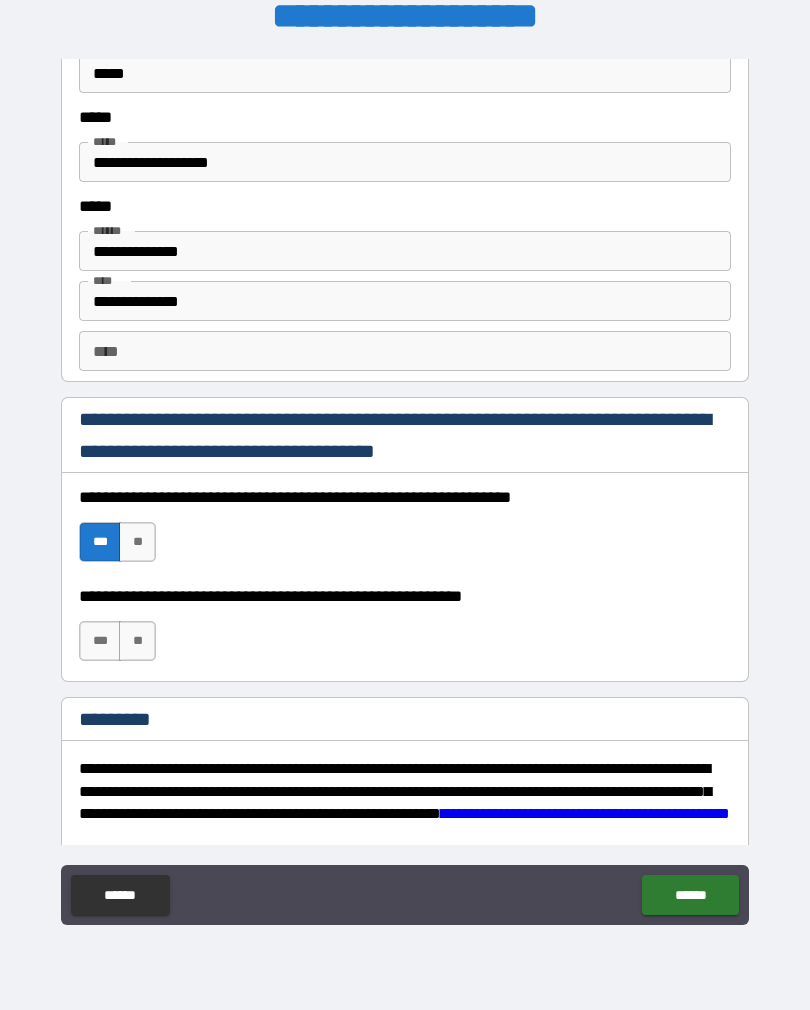 click on "**" at bounding box center (137, 641) 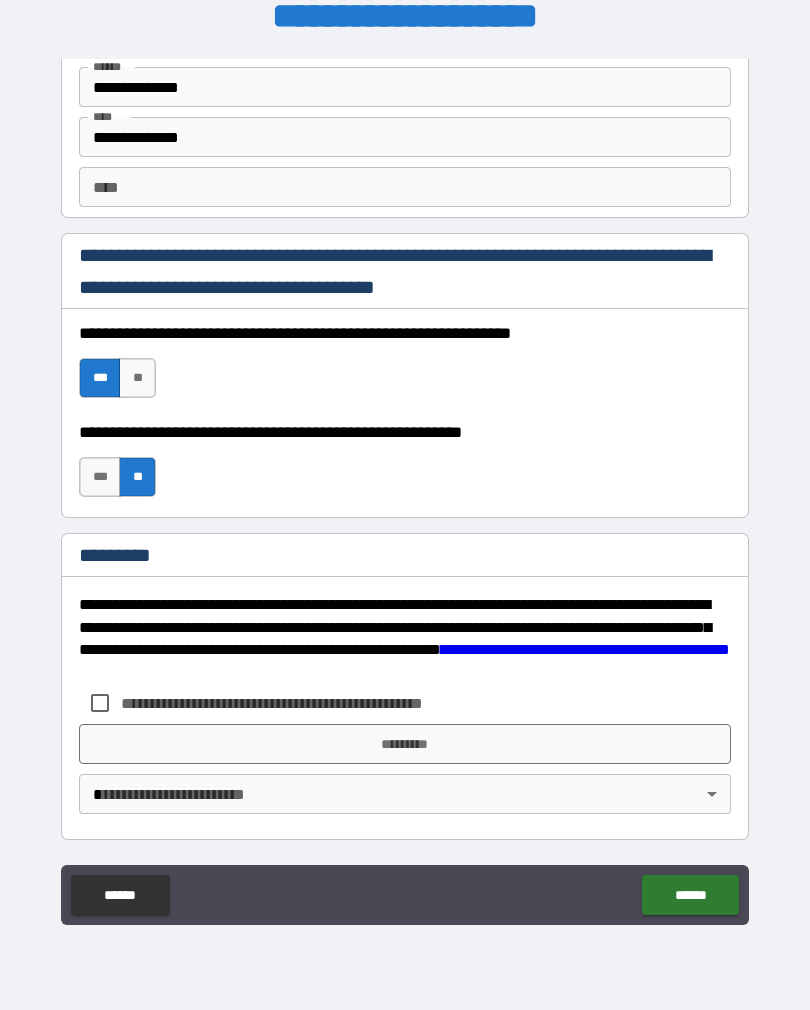 scroll, scrollTop: 2820, scrollLeft: 0, axis: vertical 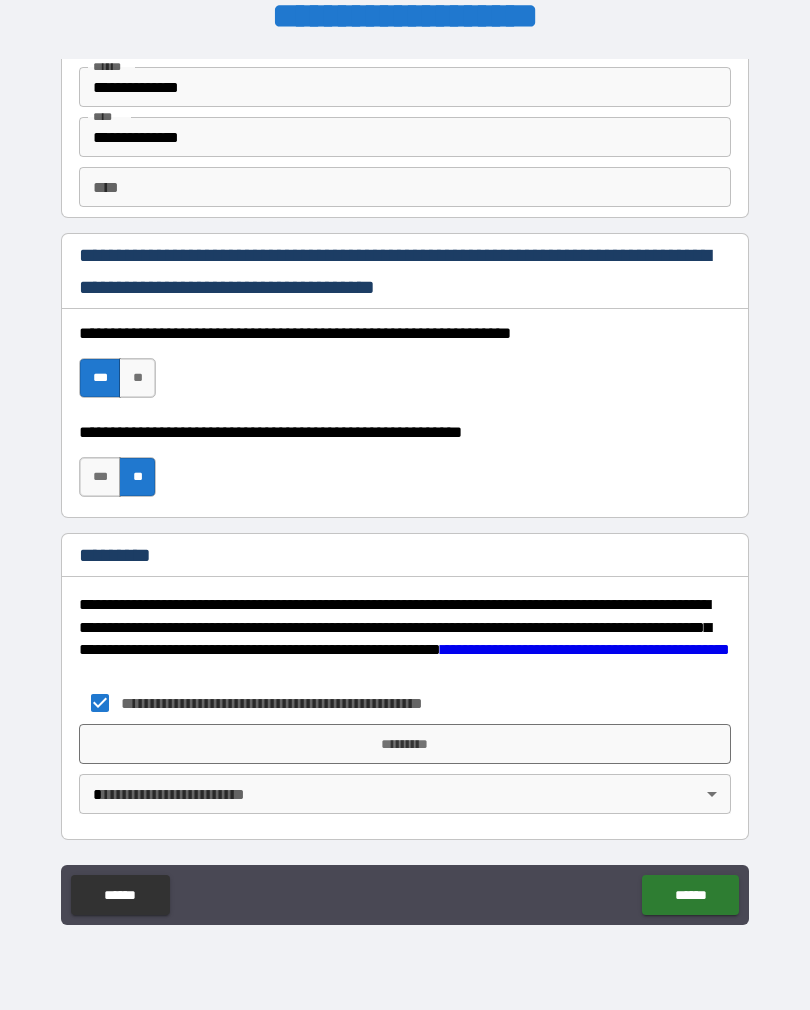 click on "*********" at bounding box center [405, 744] 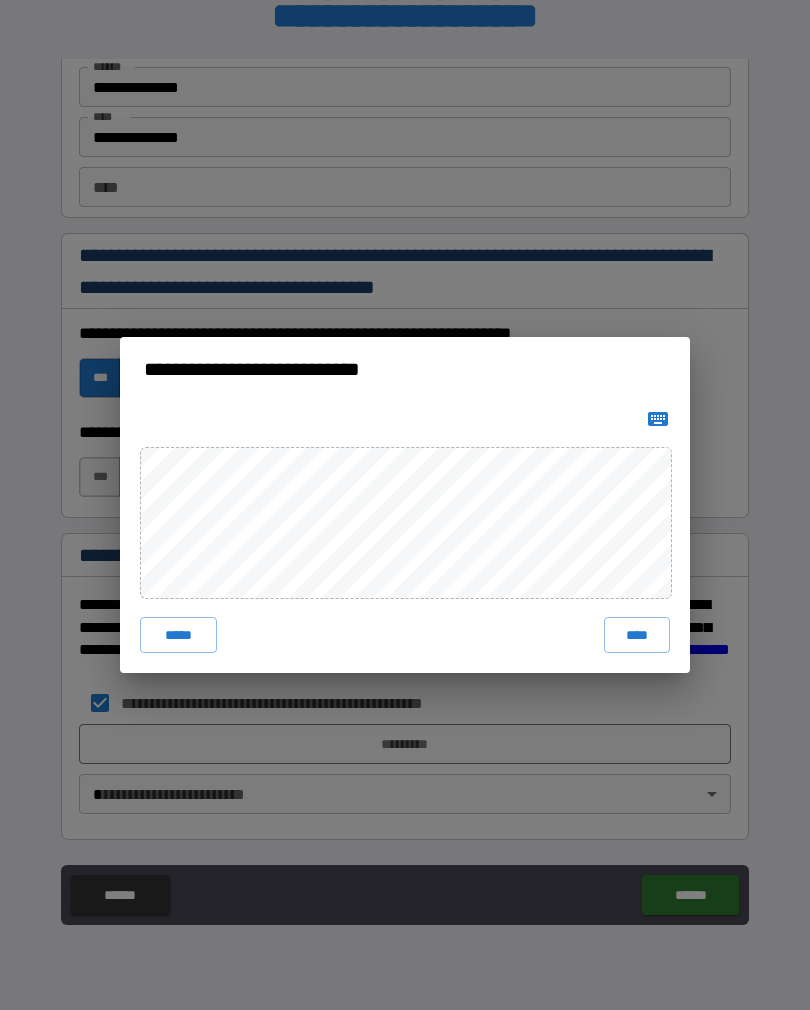 click on "****" at bounding box center (637, 635) 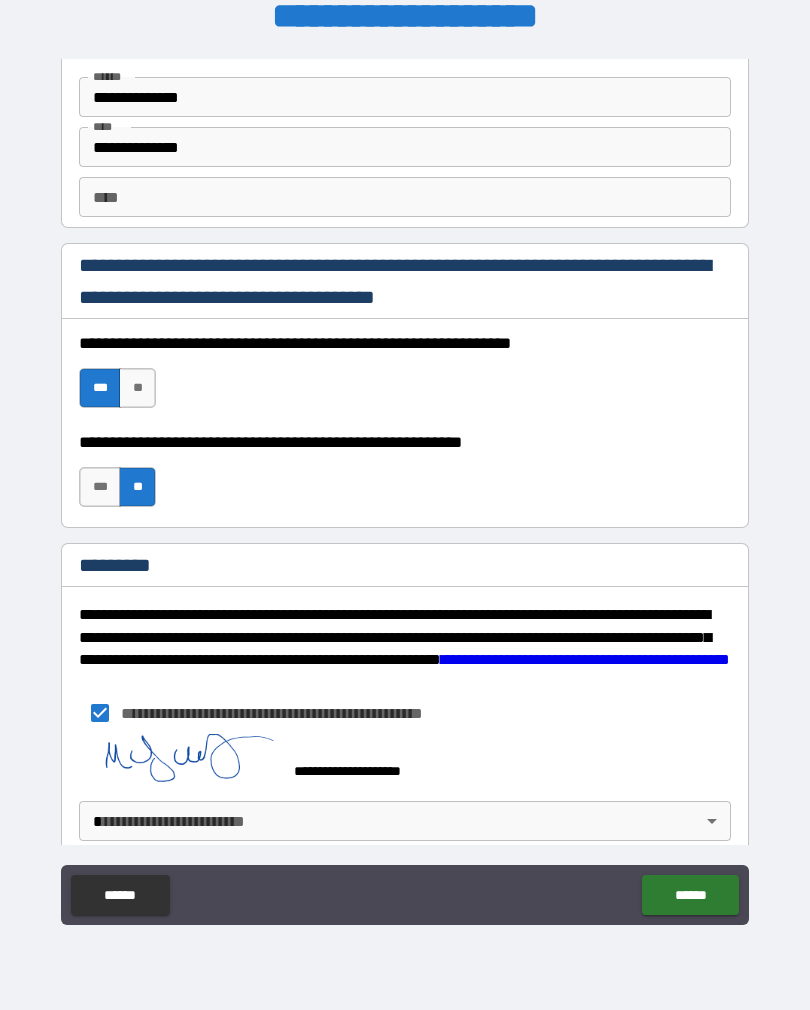click on "**********" at bounding box center [405, 489] 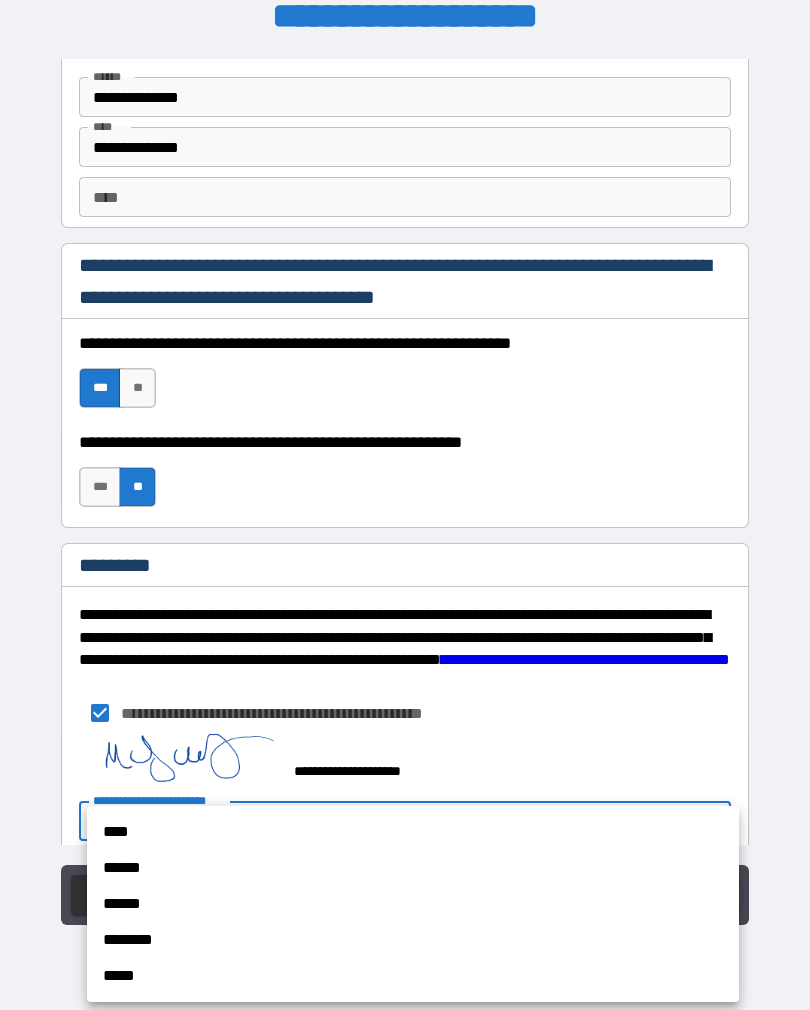 click on "****" at bounding box center [413, 832] 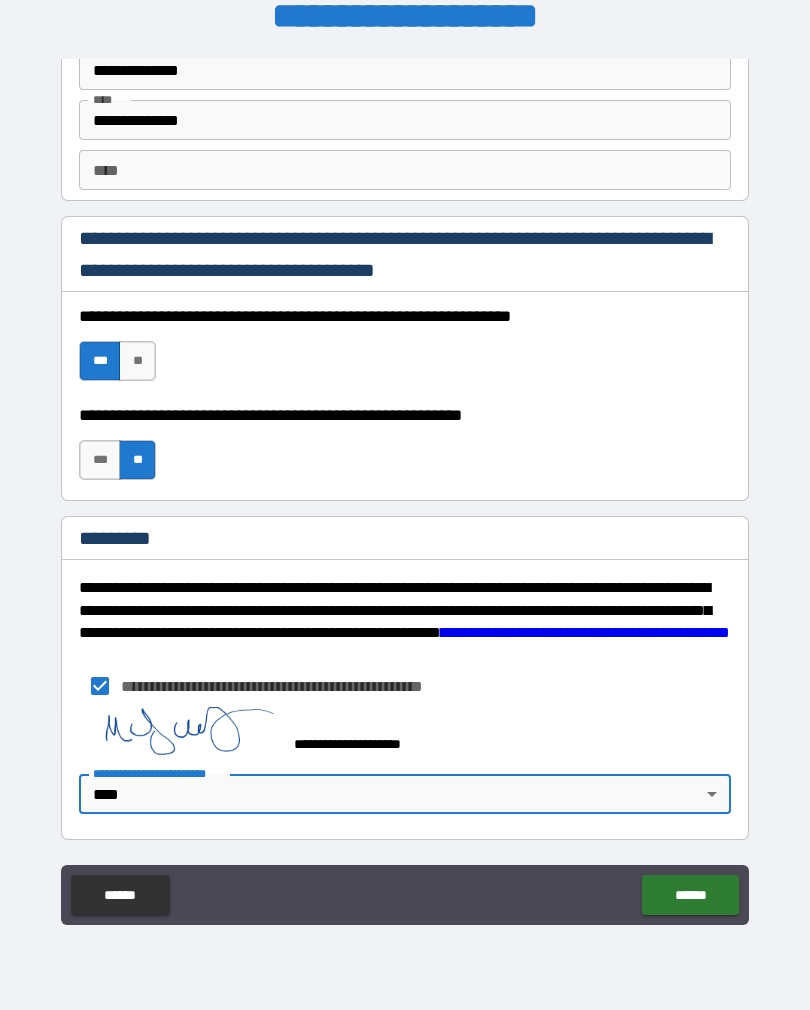 scroll, scrollTop: 2837, scrollLeft: 0, axis: vertical 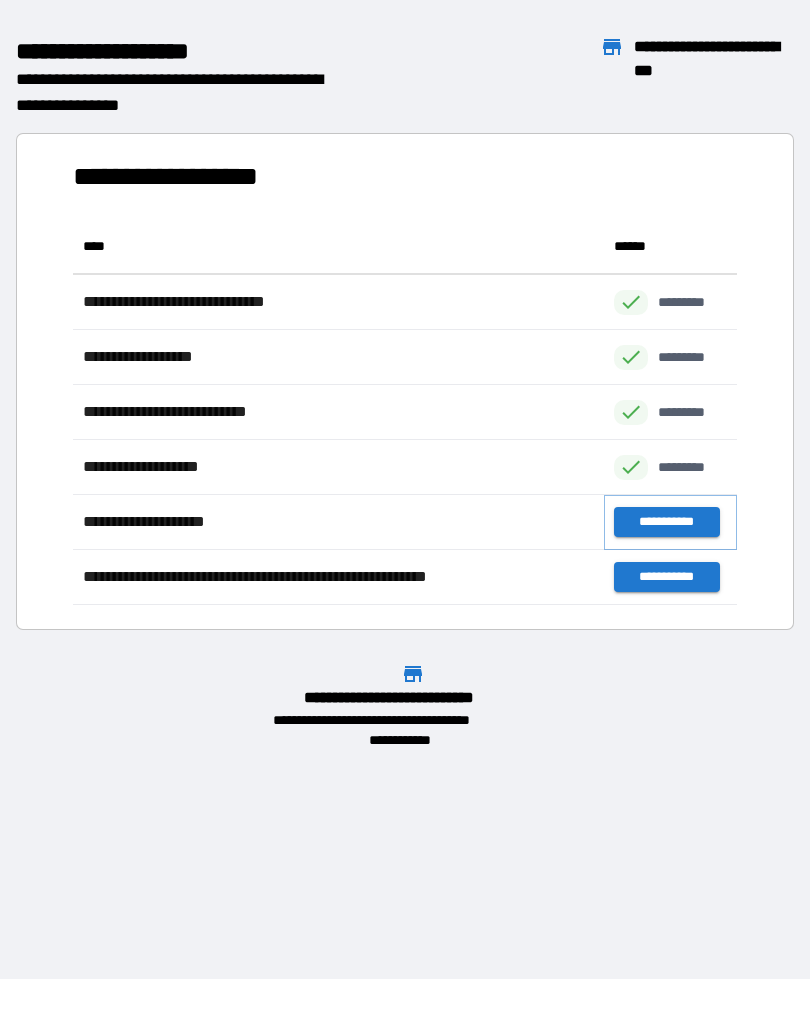 click on "**********" at bounding box center (666, 522) 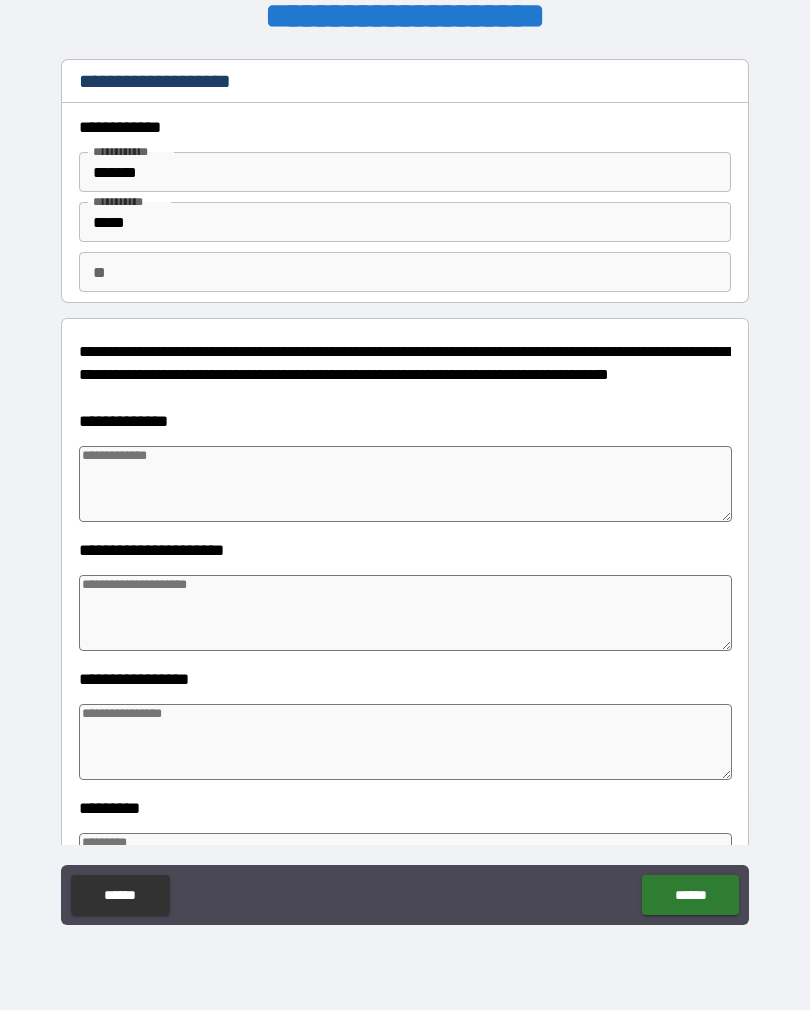 type on "*" 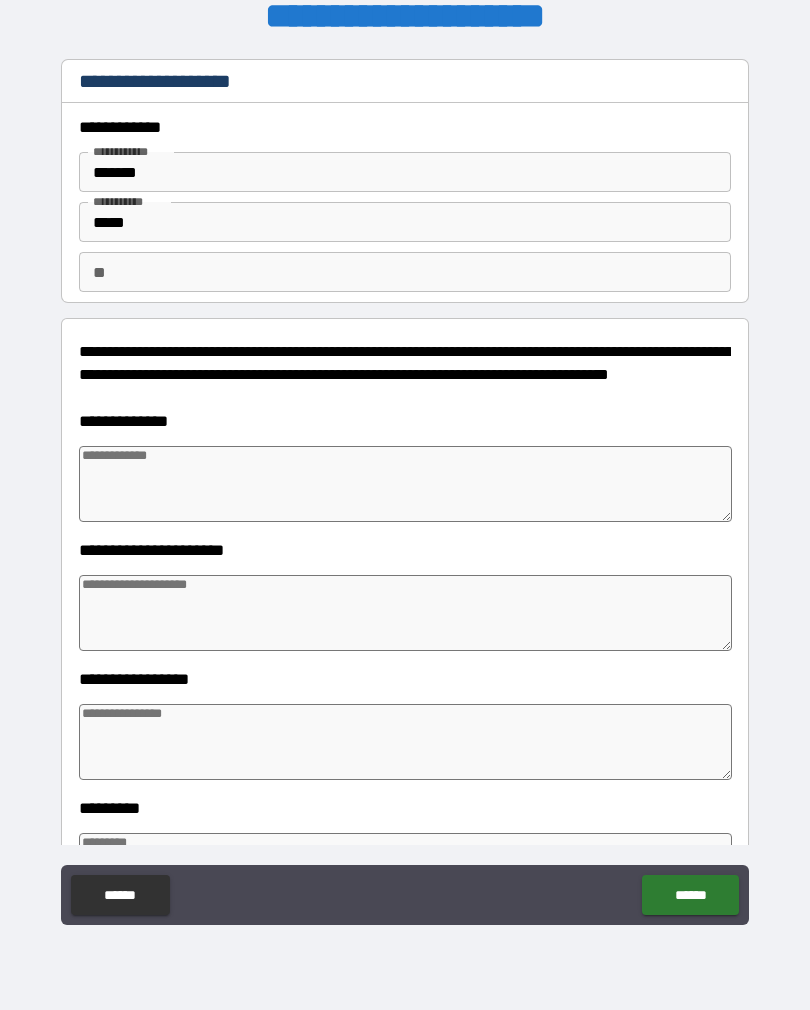 type on "*" 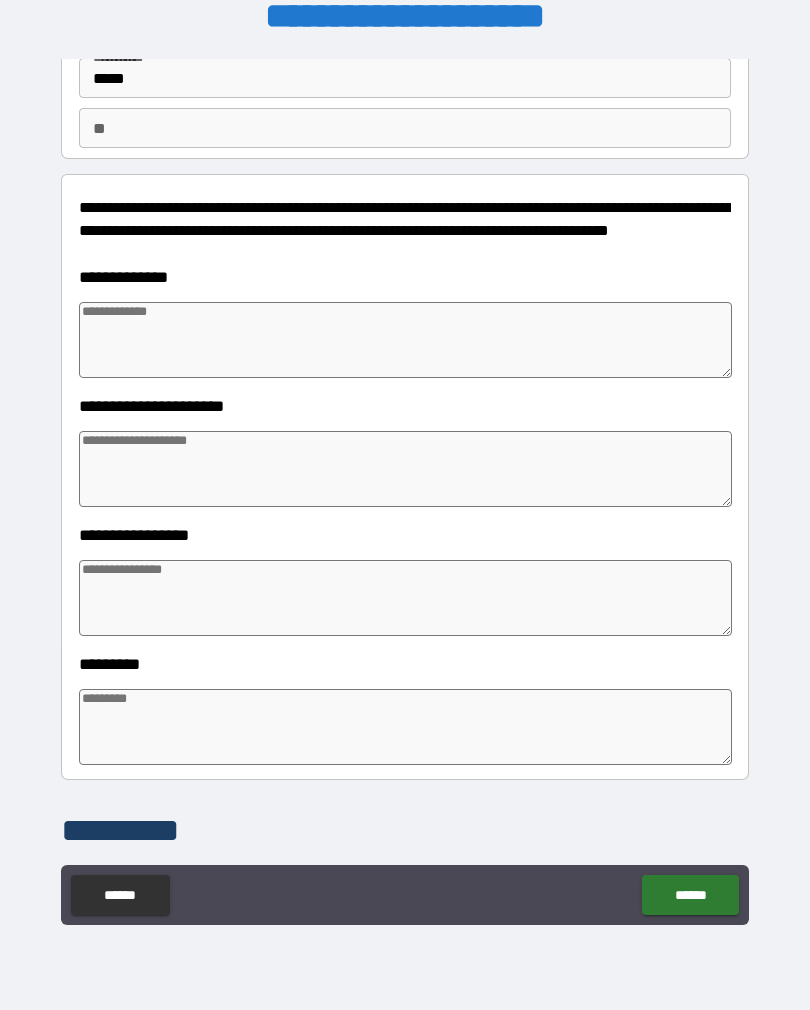 scroll, scrollTop: 169, scrollLeft: 0, axis: vertical 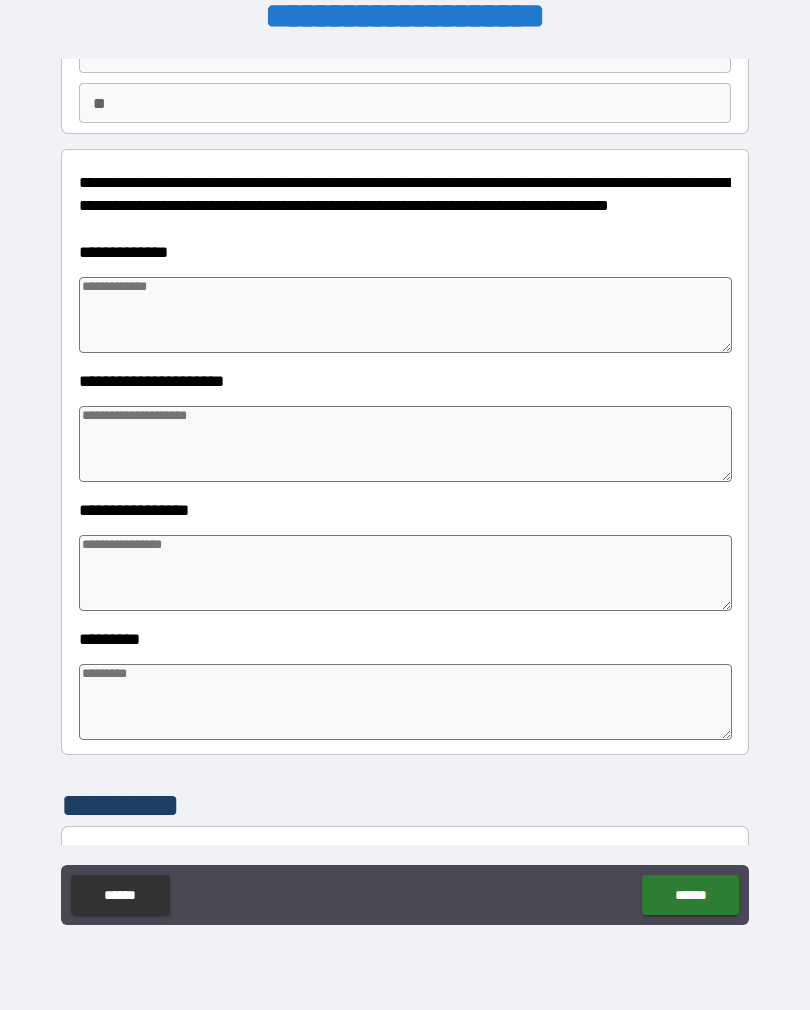 click at bounding box center [405, 315] 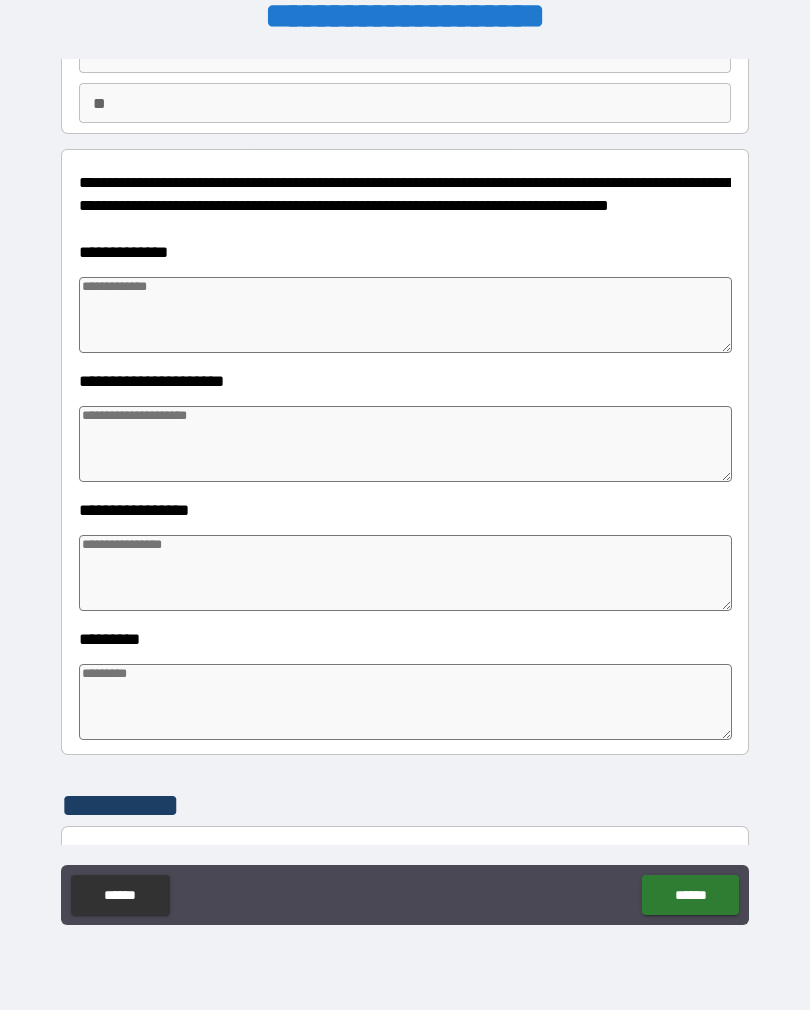 type on "*" 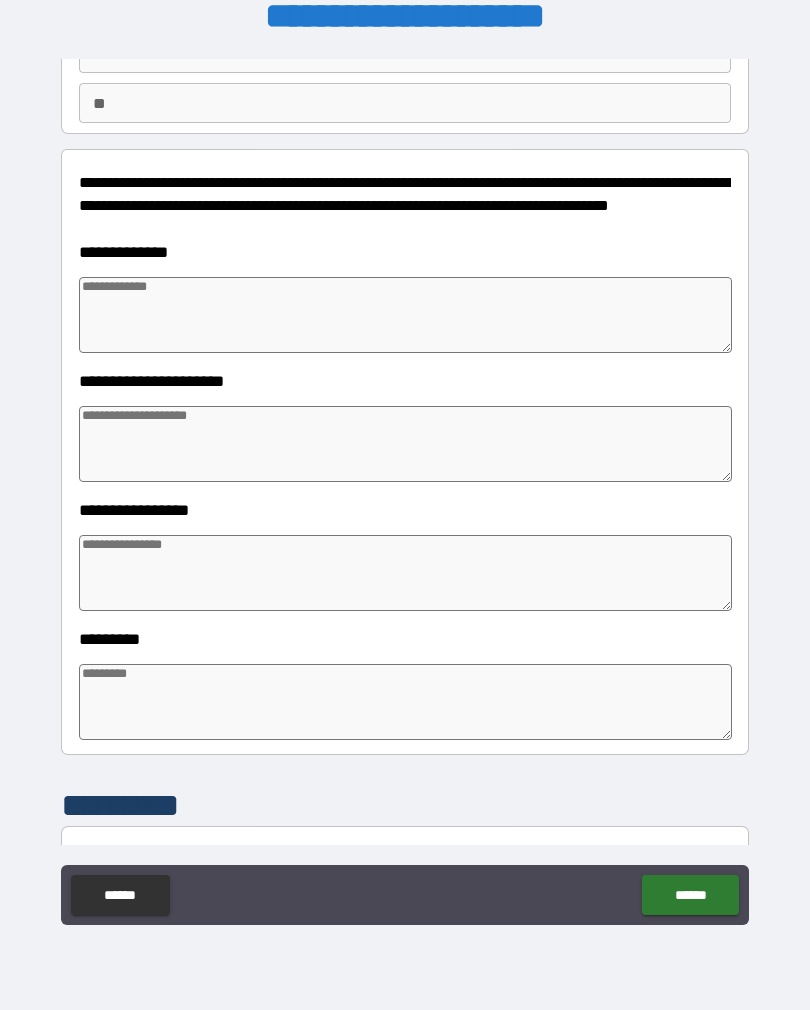 type on "*" 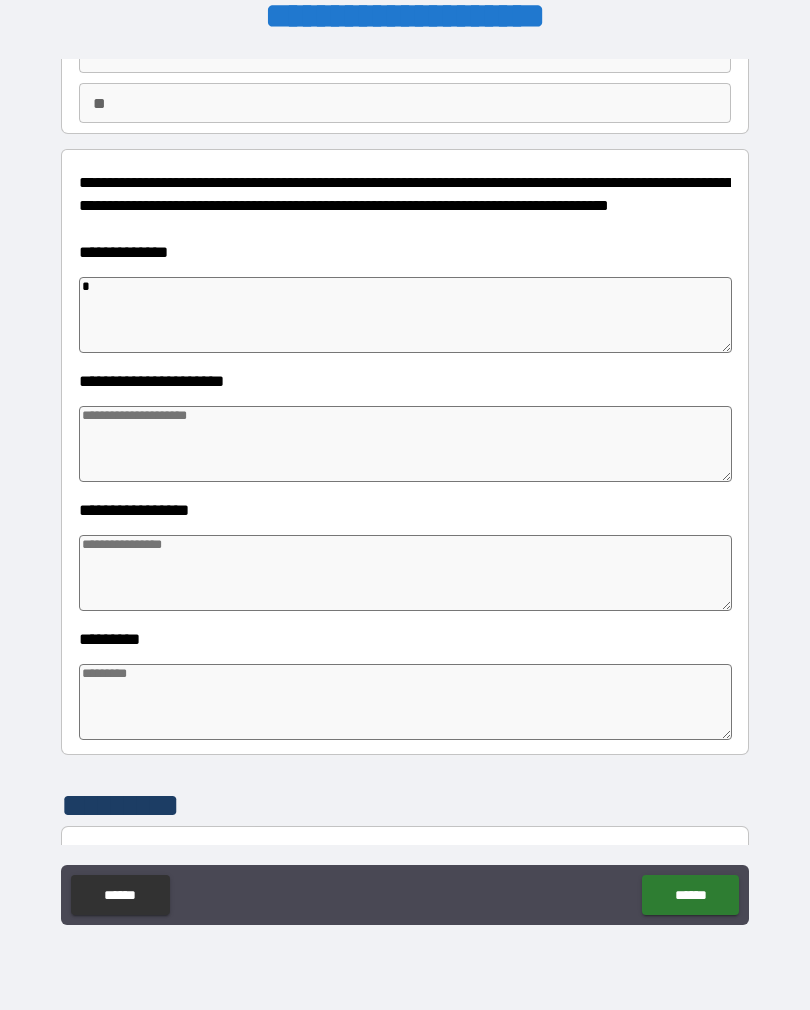 type on "**" 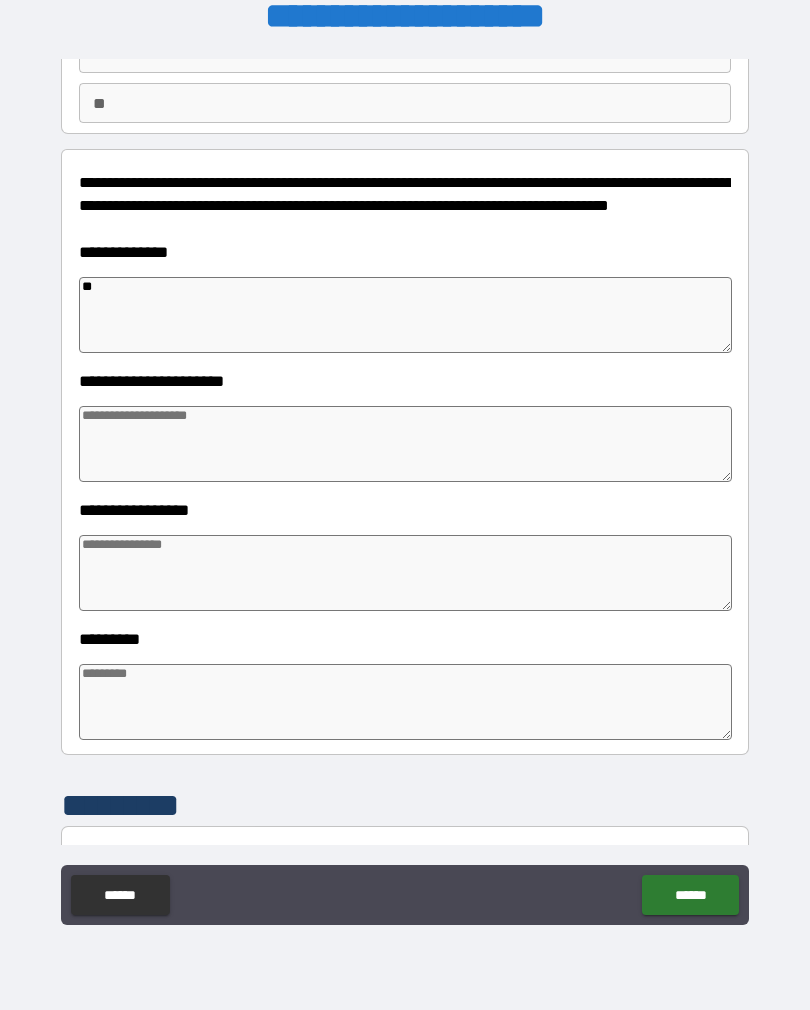 type on "*" 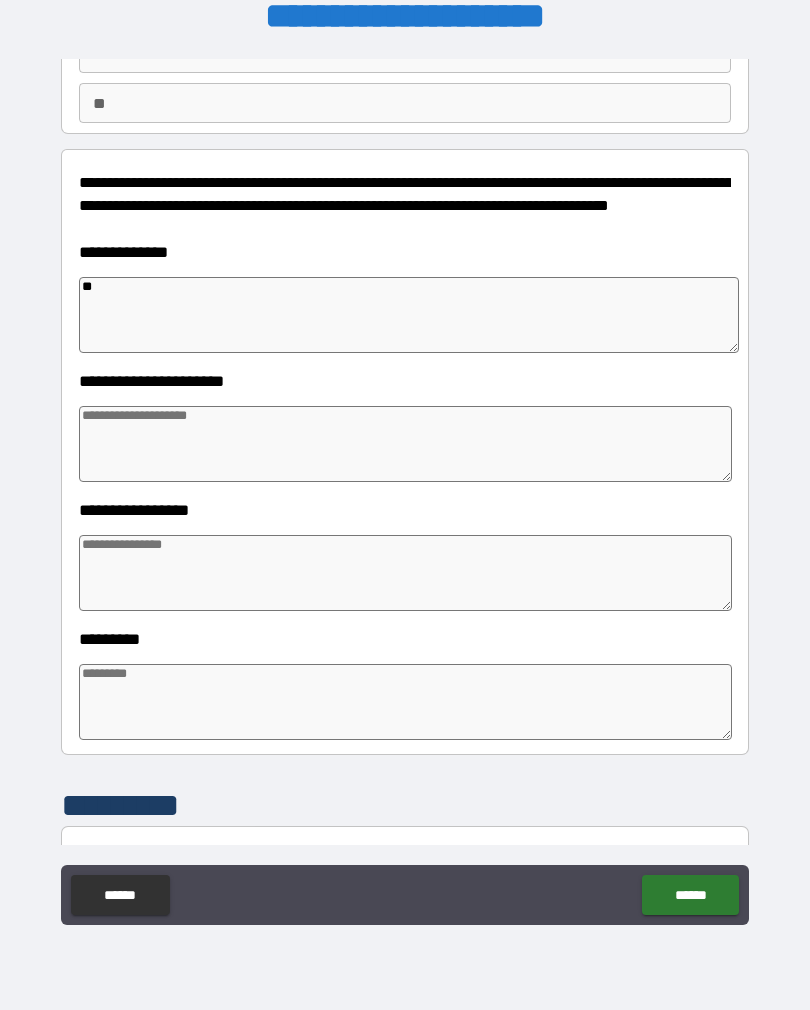 type on "*" 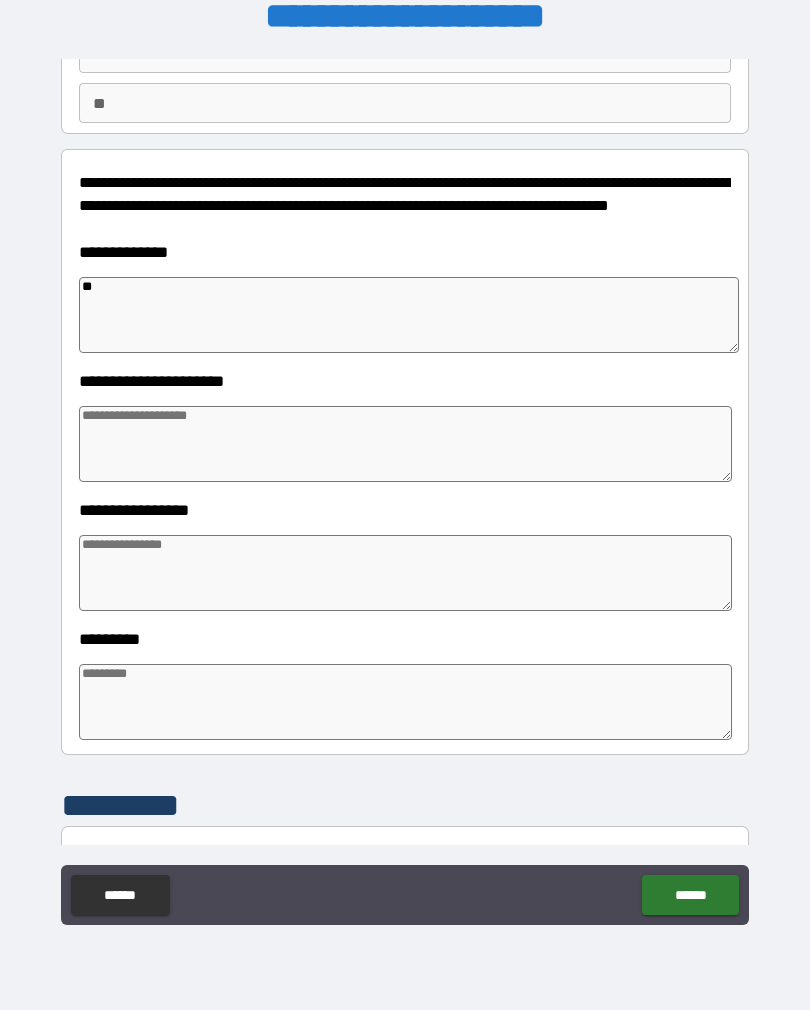 type on "*" 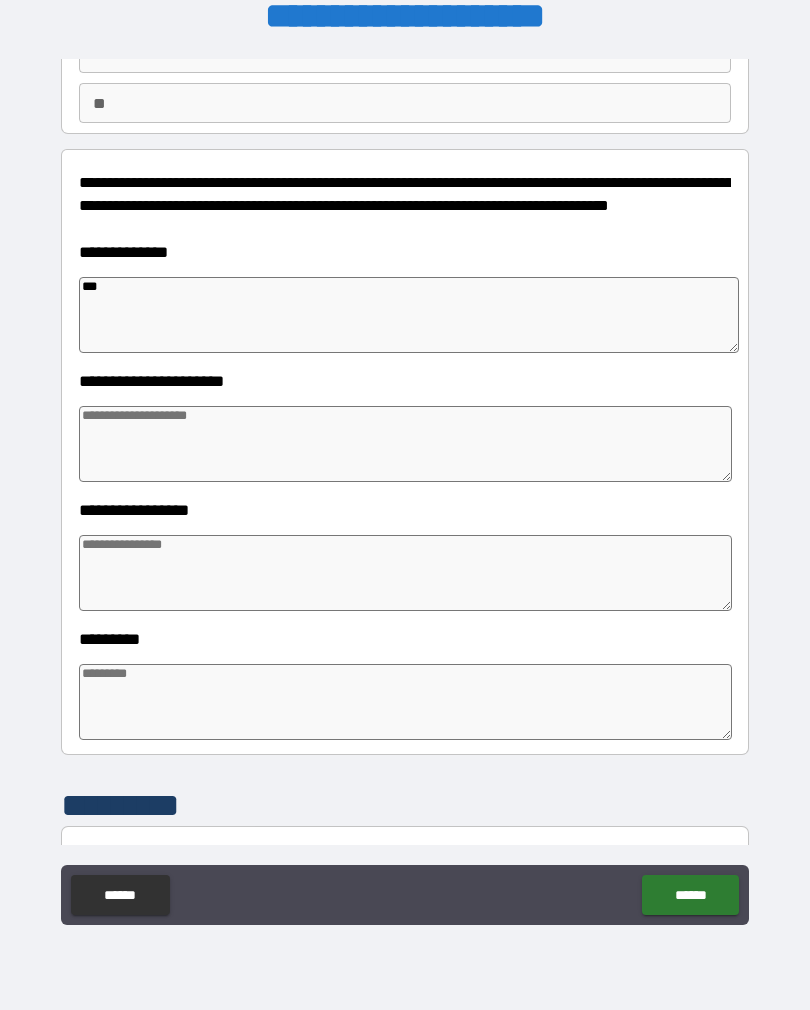 type on "*" 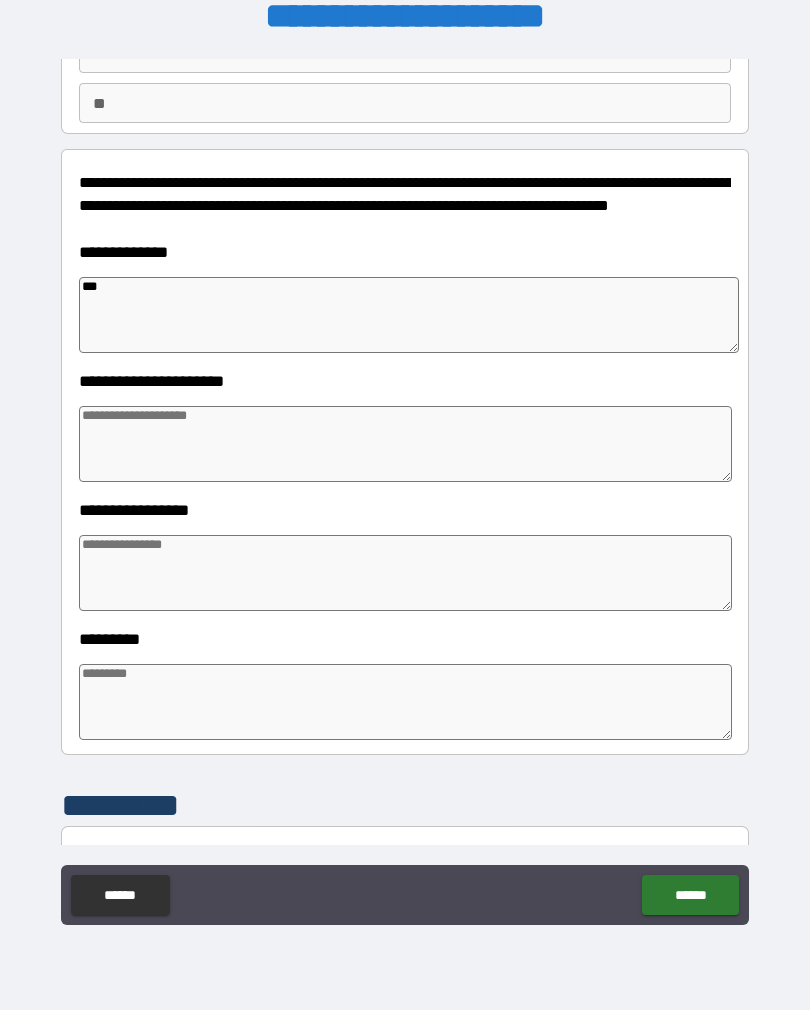 type on "*" 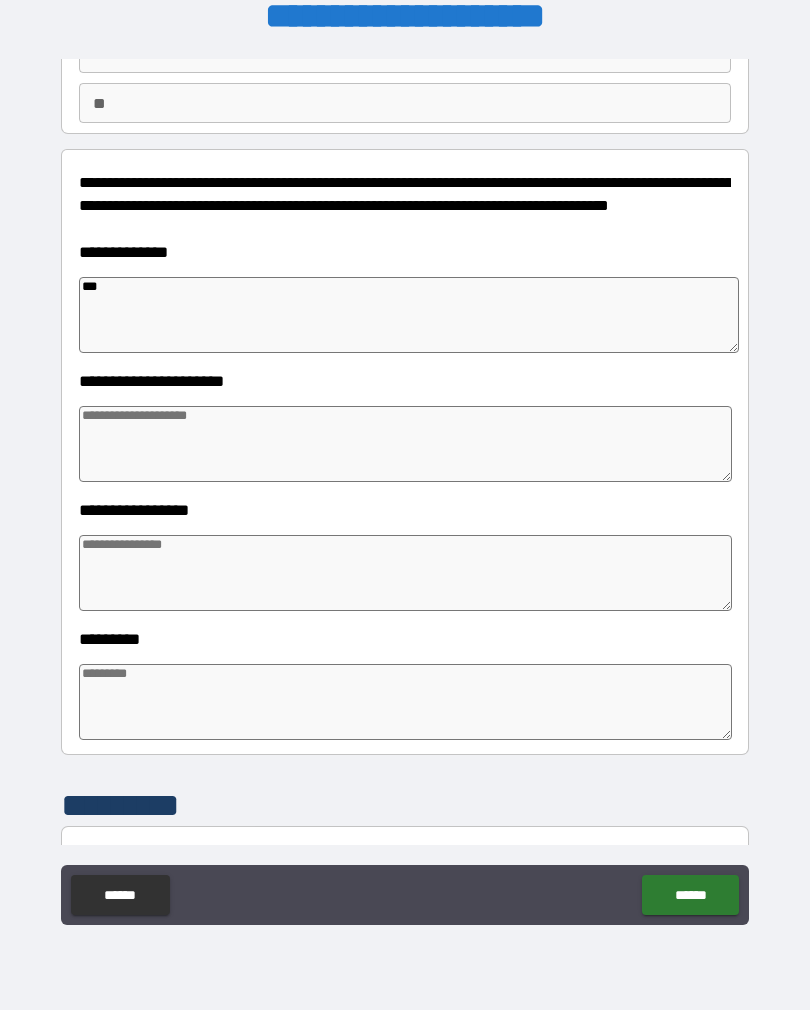 type on "*" 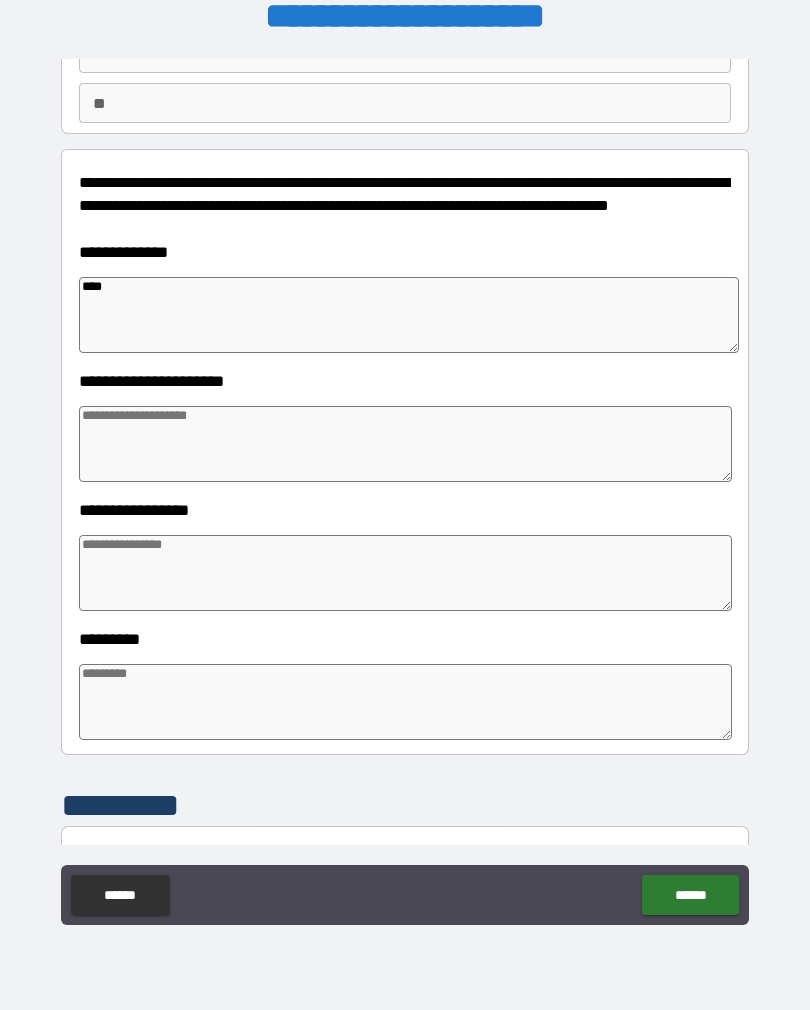type on "*" 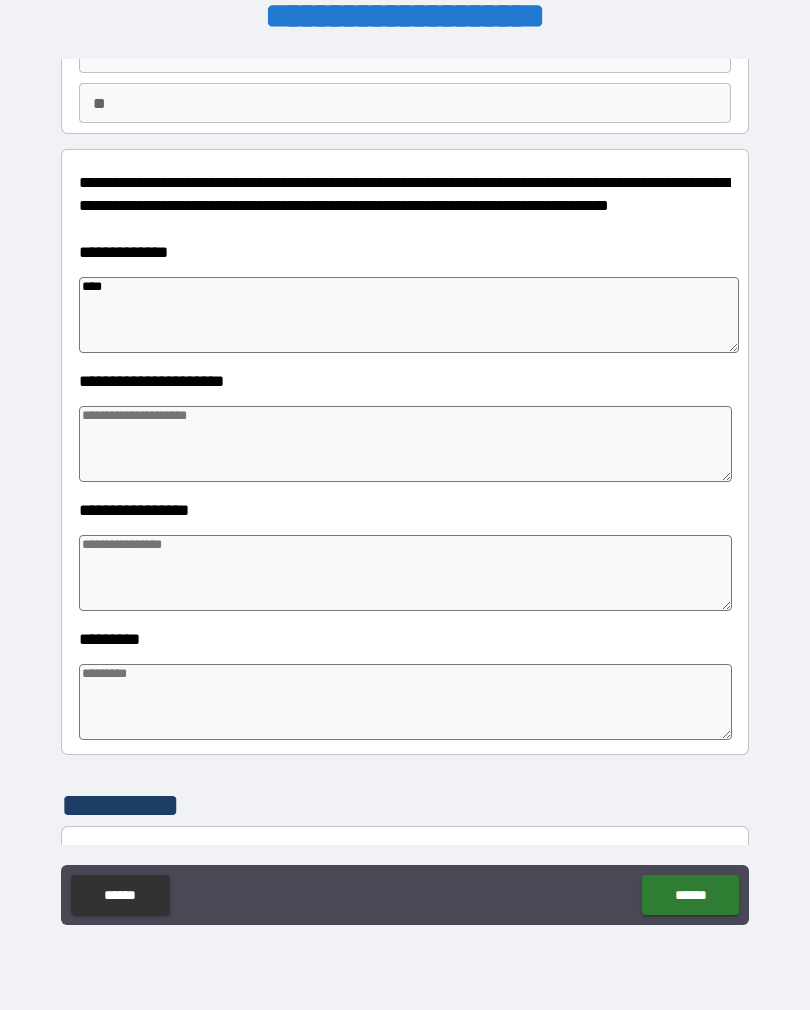 type on "*" 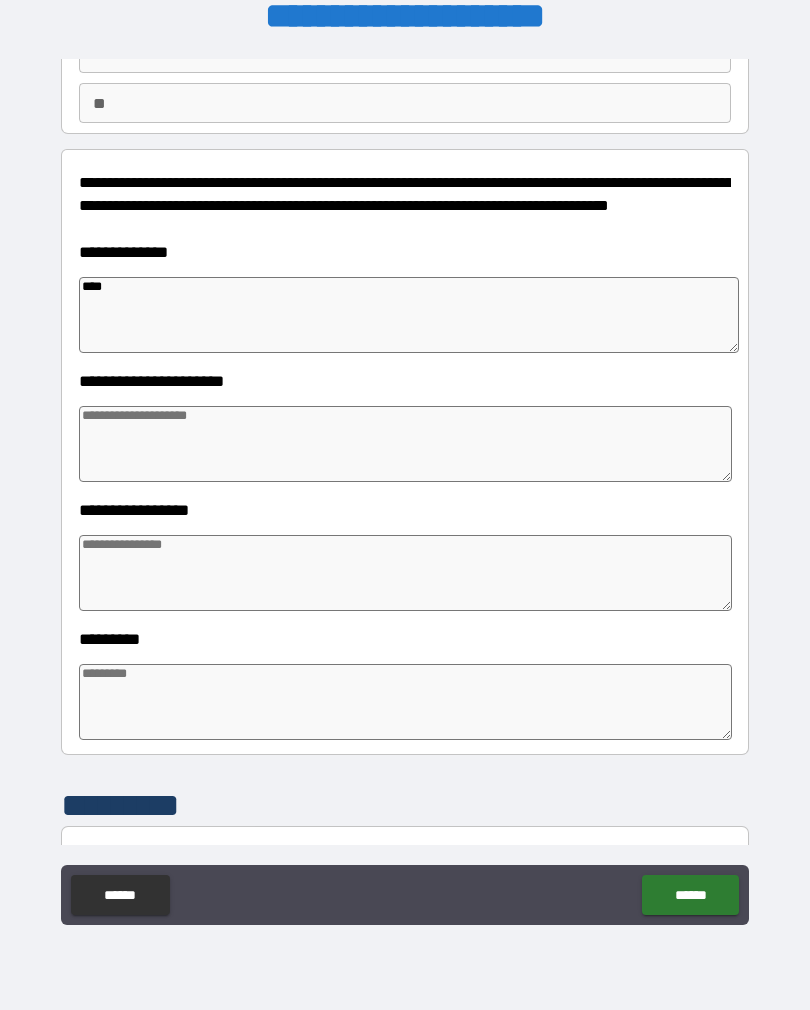 type on "*" 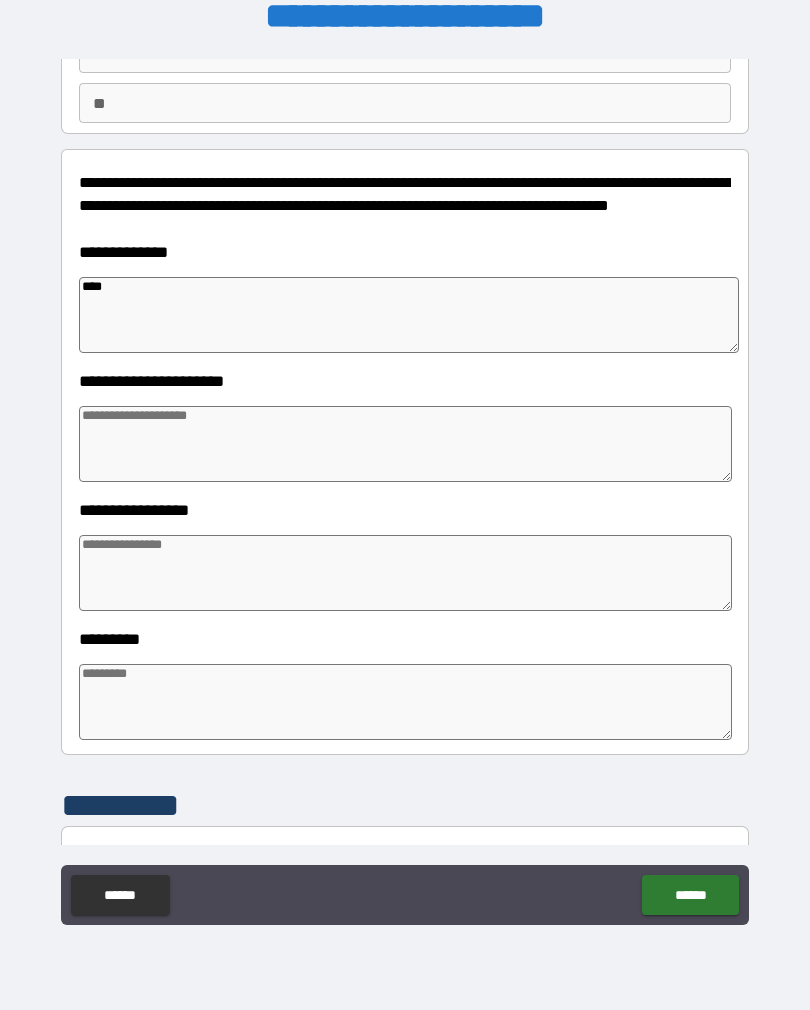 type on "*******" 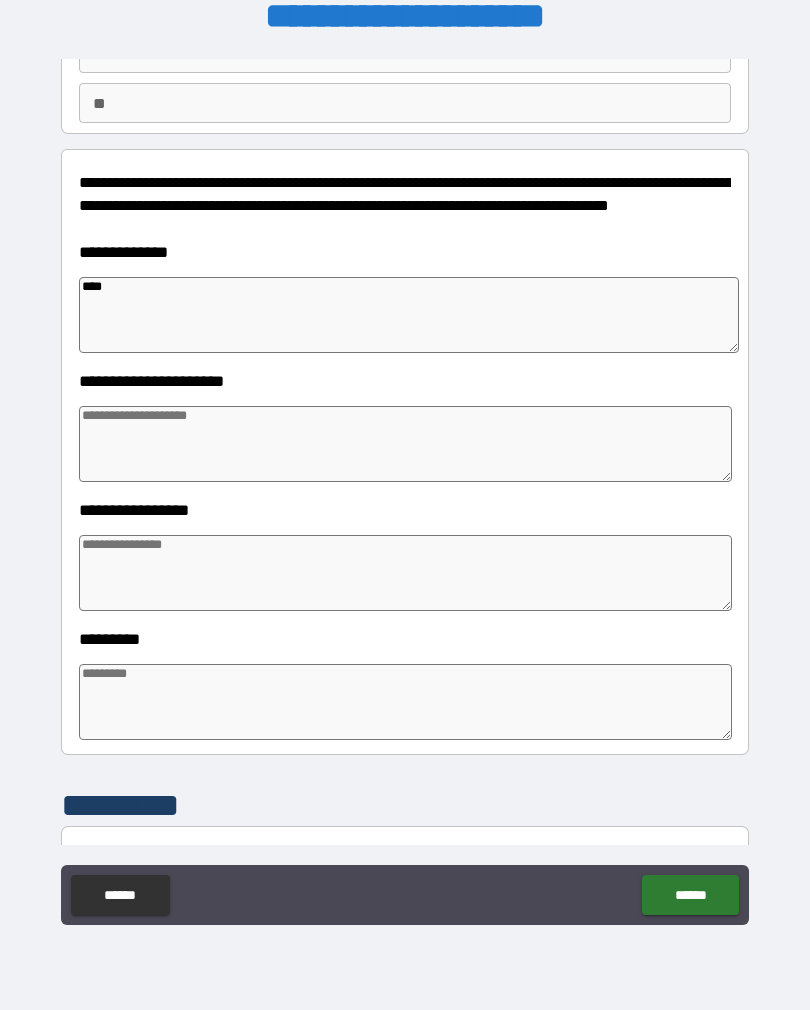 type on "*" 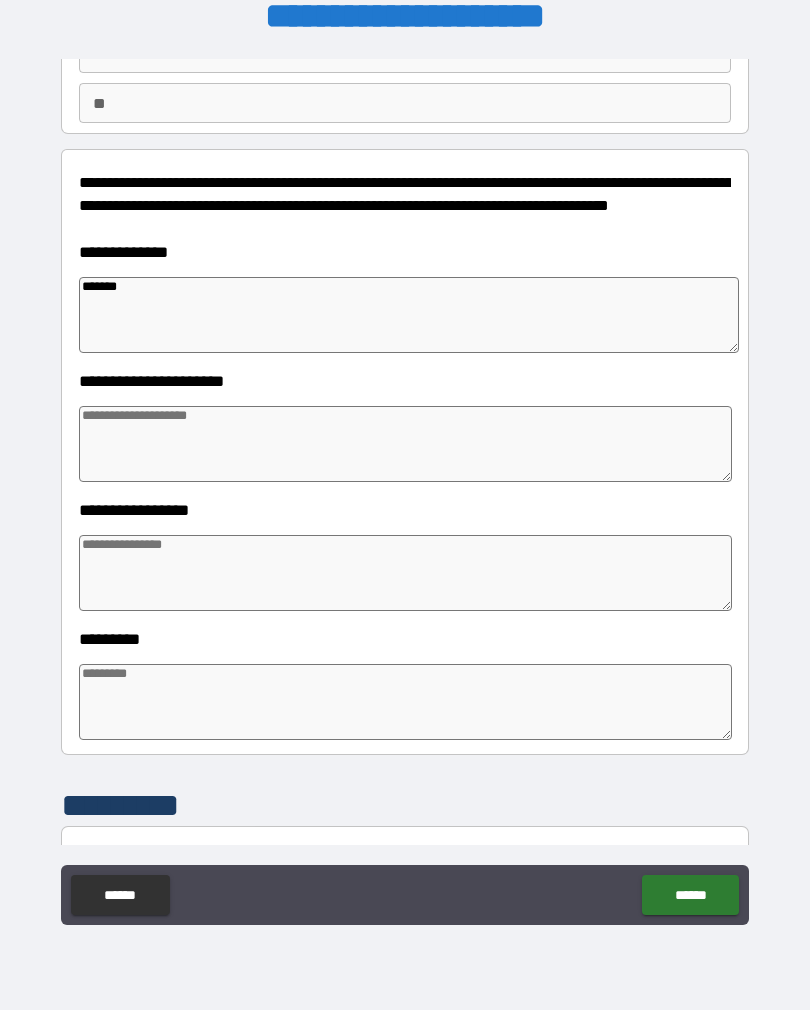 type on "*******" 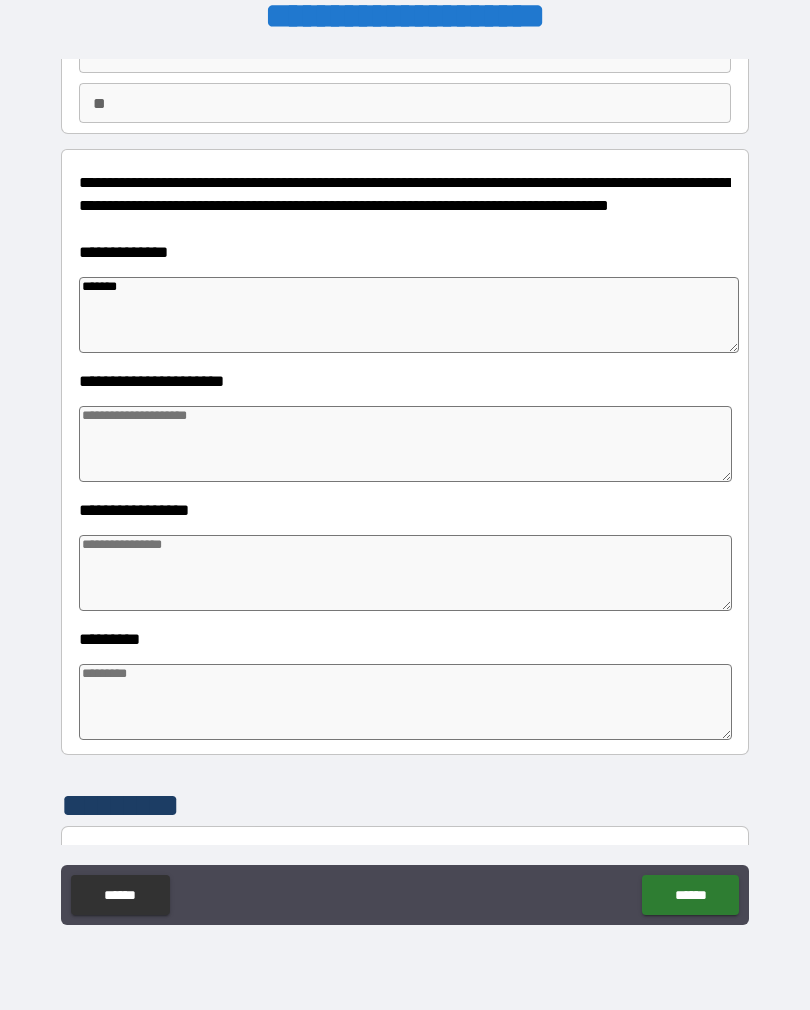 type on "*" 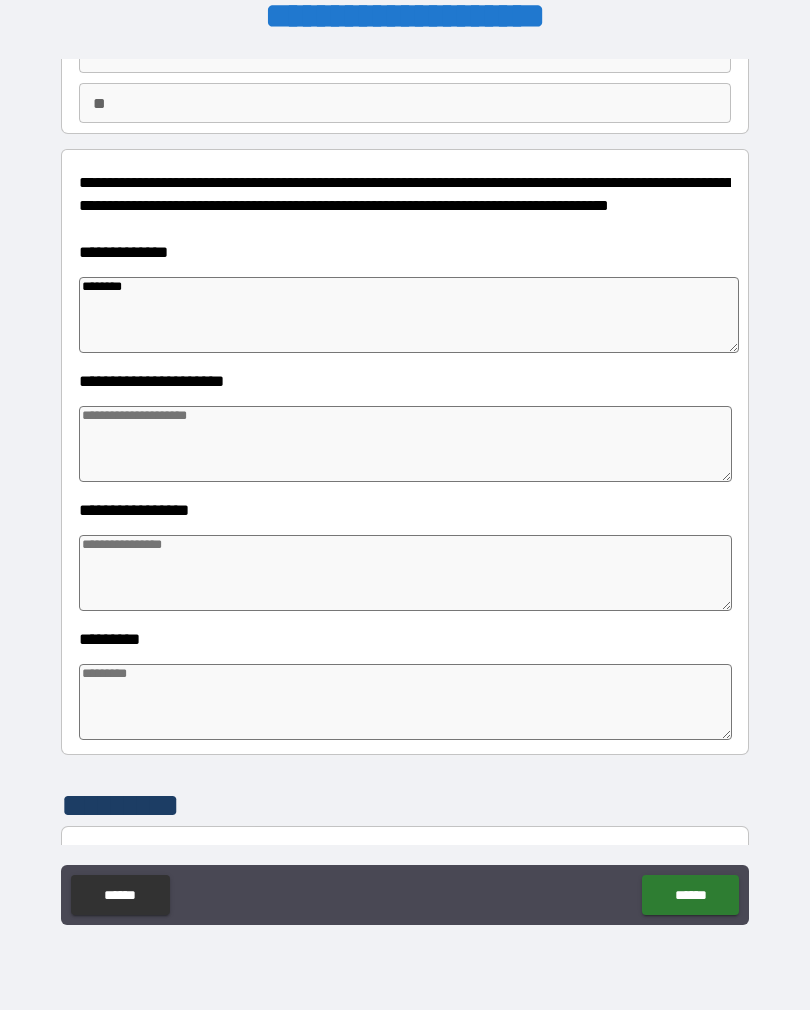 type on "*" 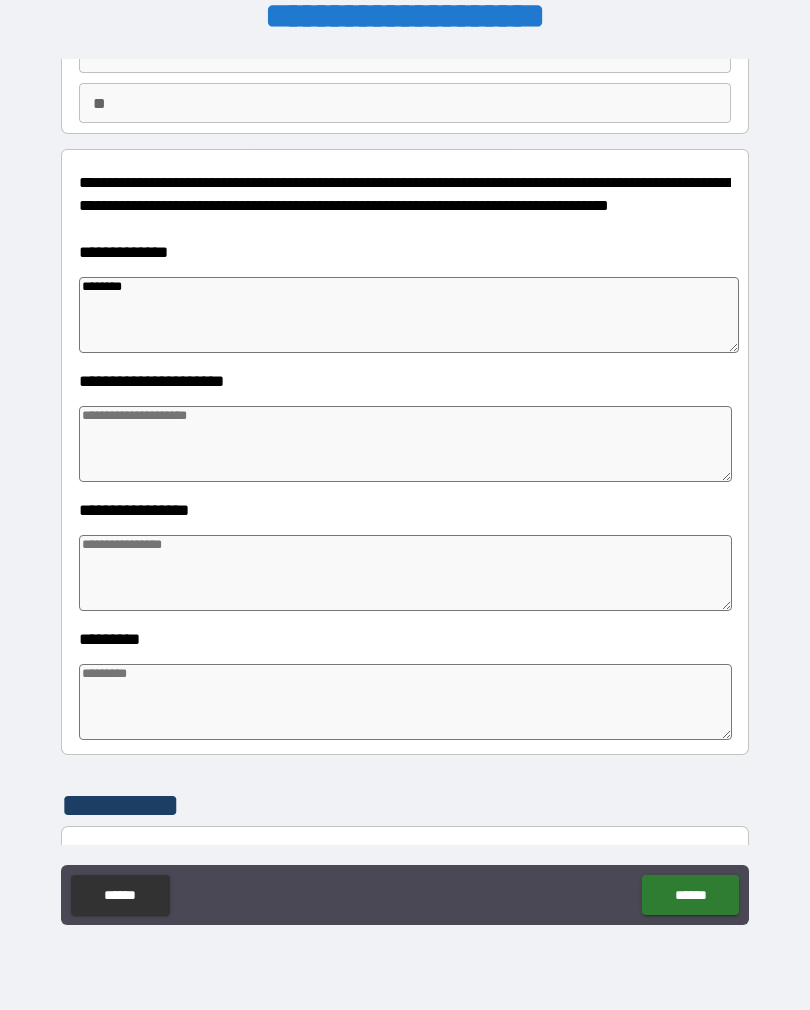 type on "*" 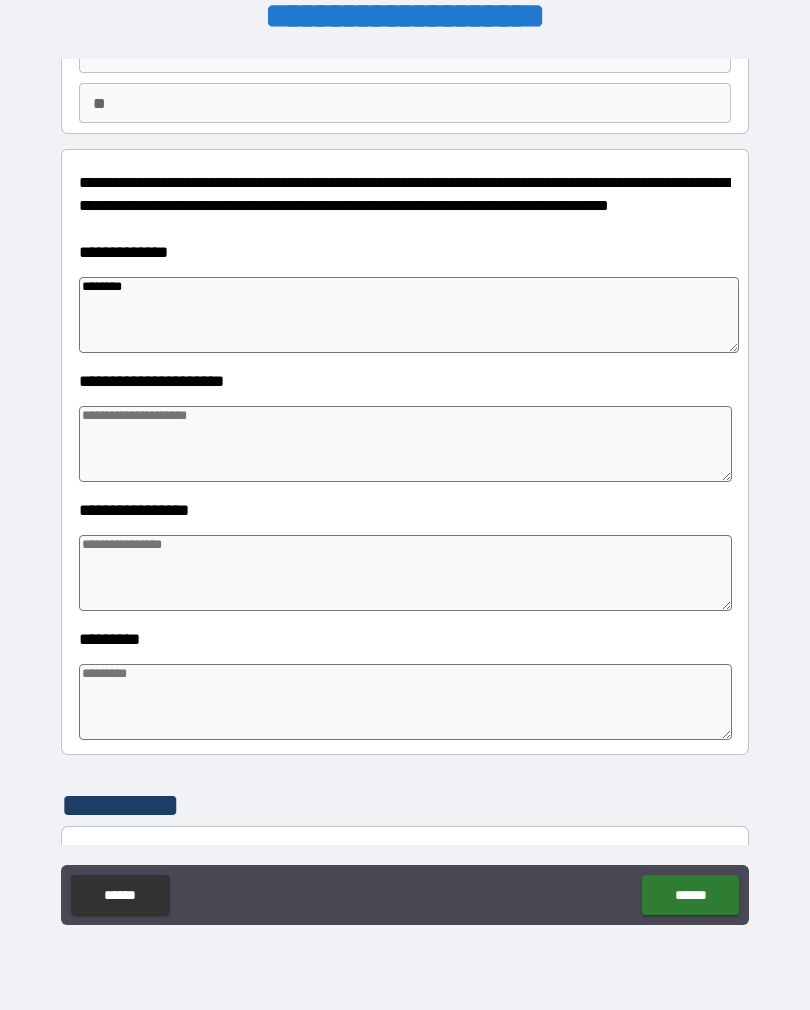 type on "*" 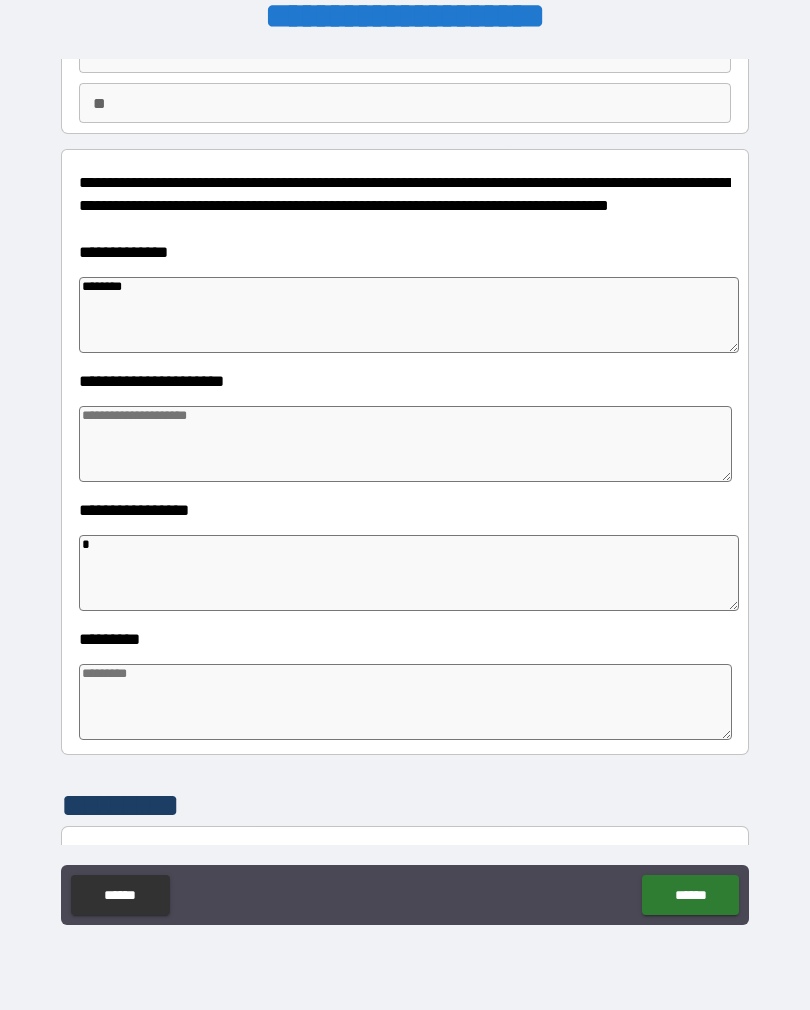 type on "*" 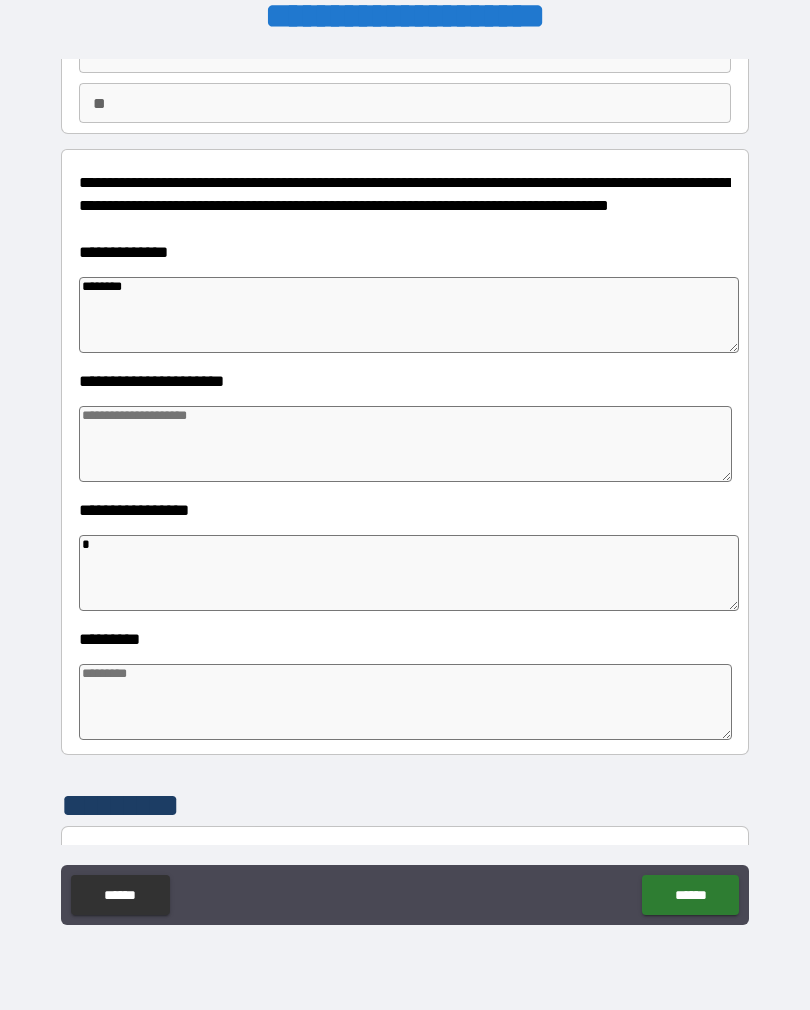 type on "*" 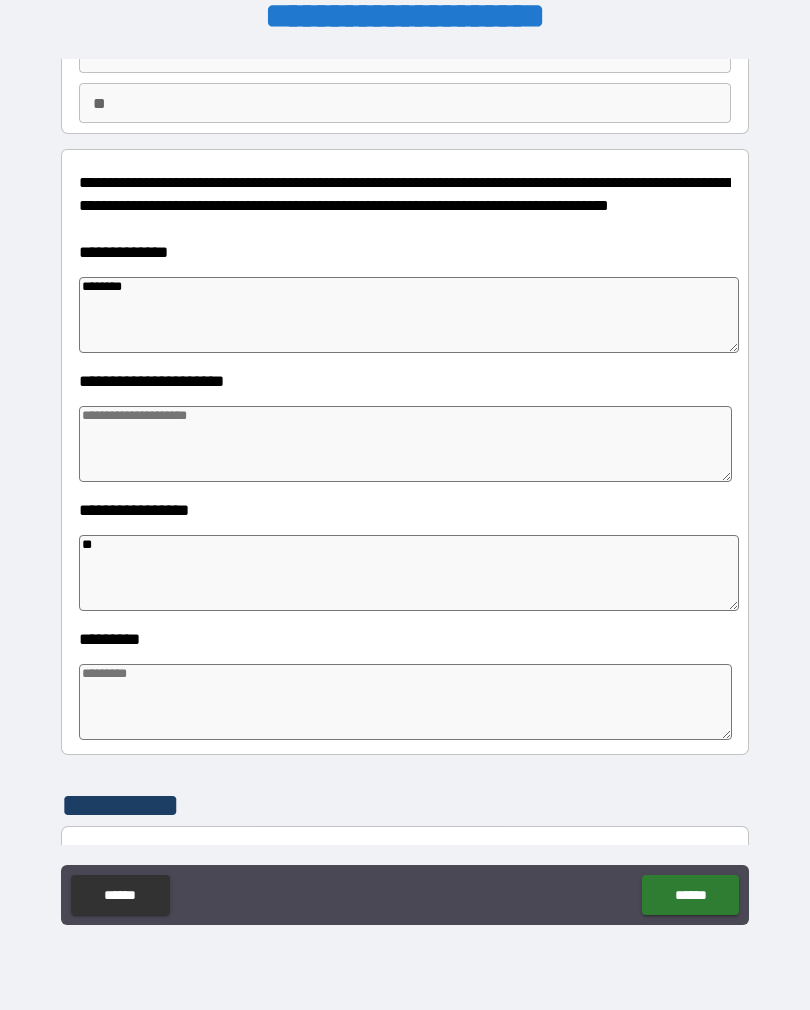 type on "*" 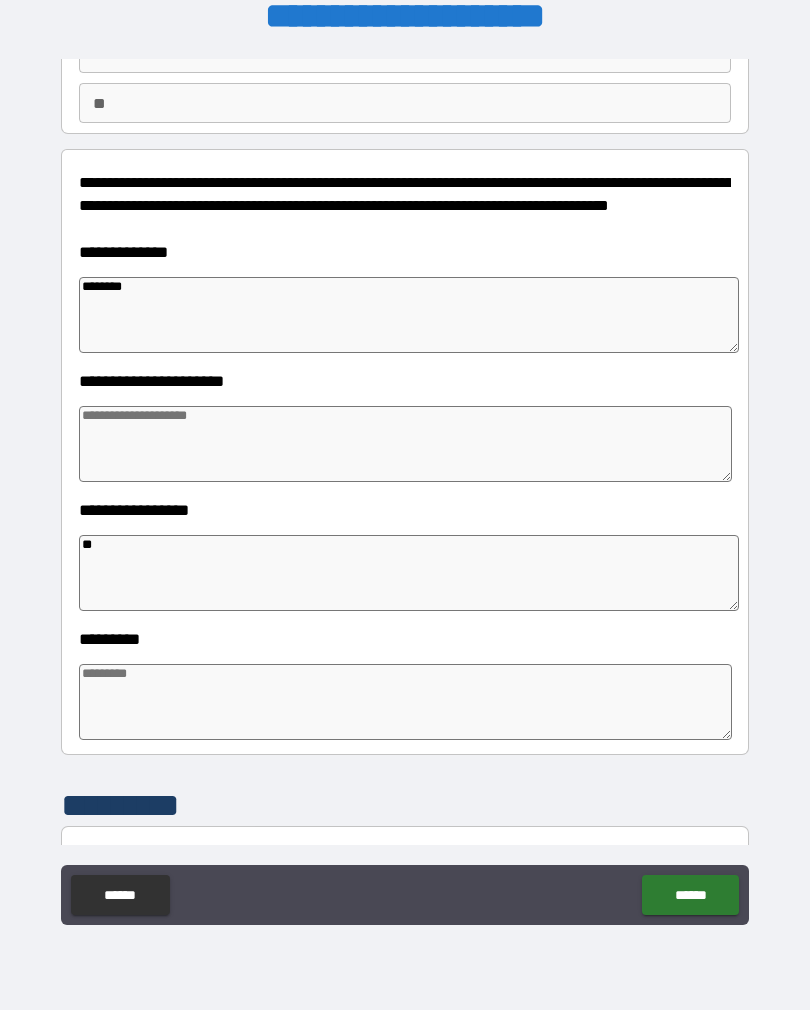 type on "***" 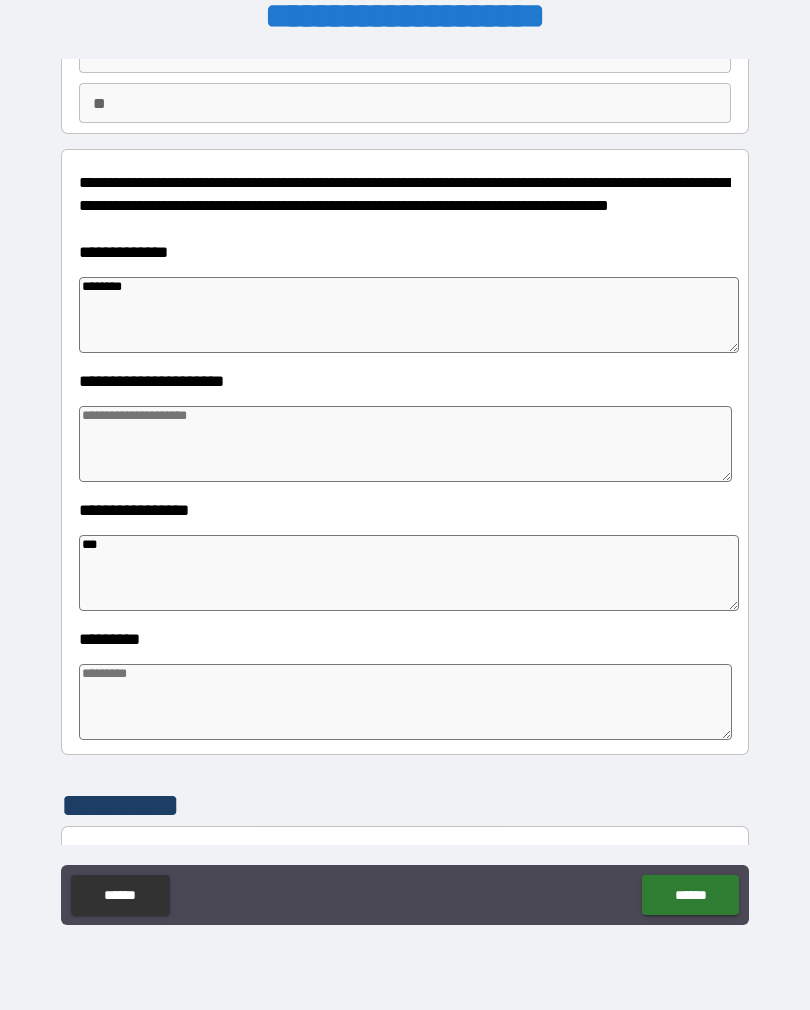 type on "*" 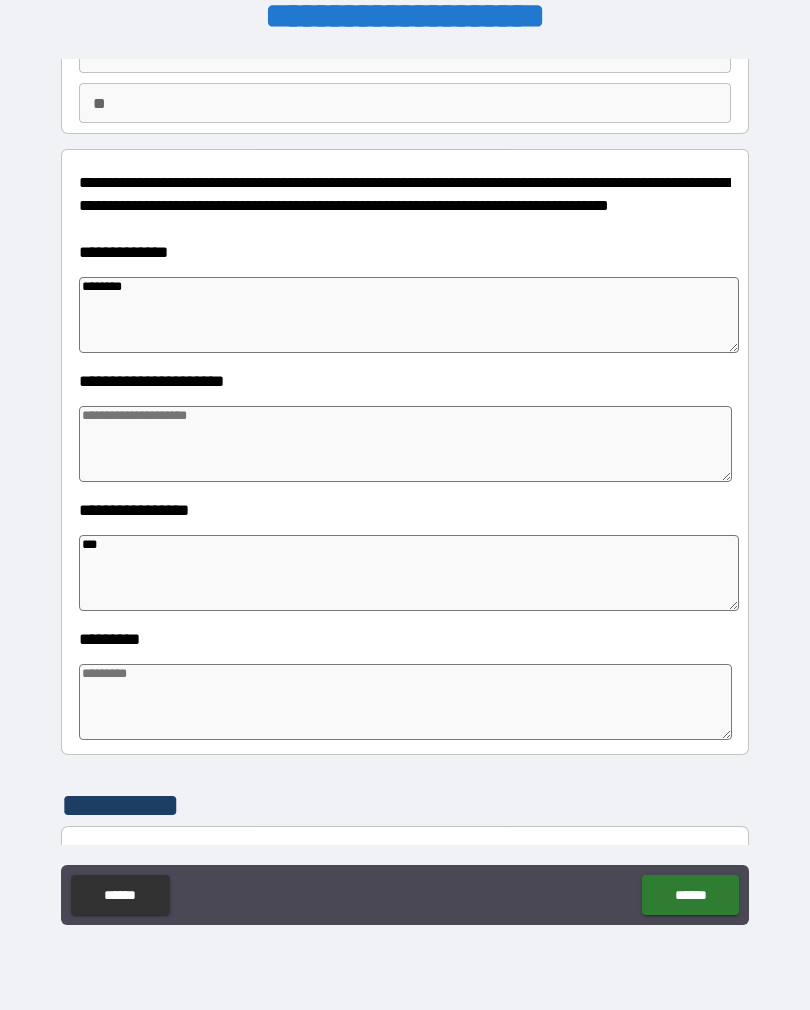 type on "****" 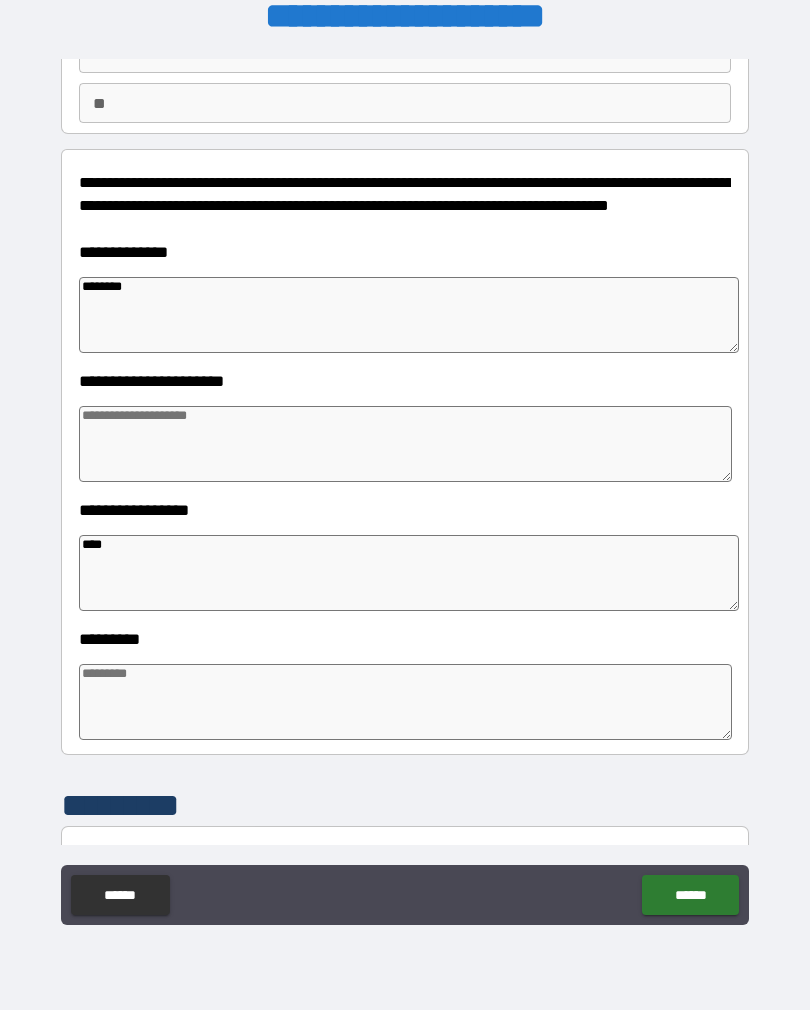 type on "*" 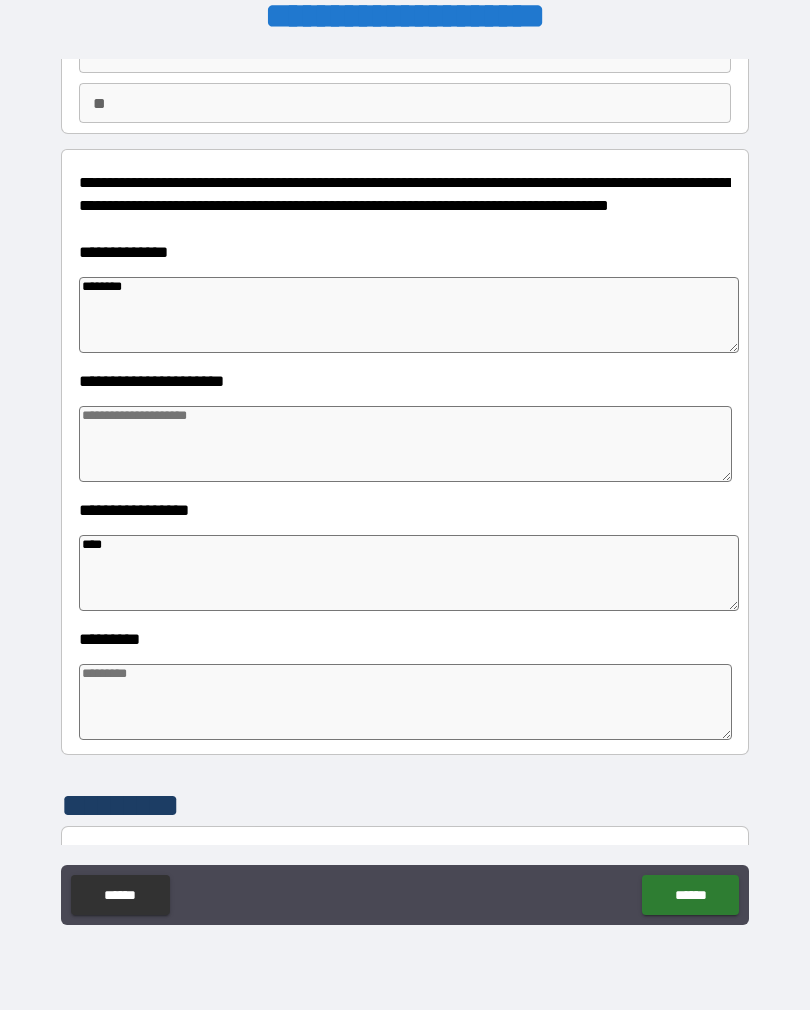 type on "*" 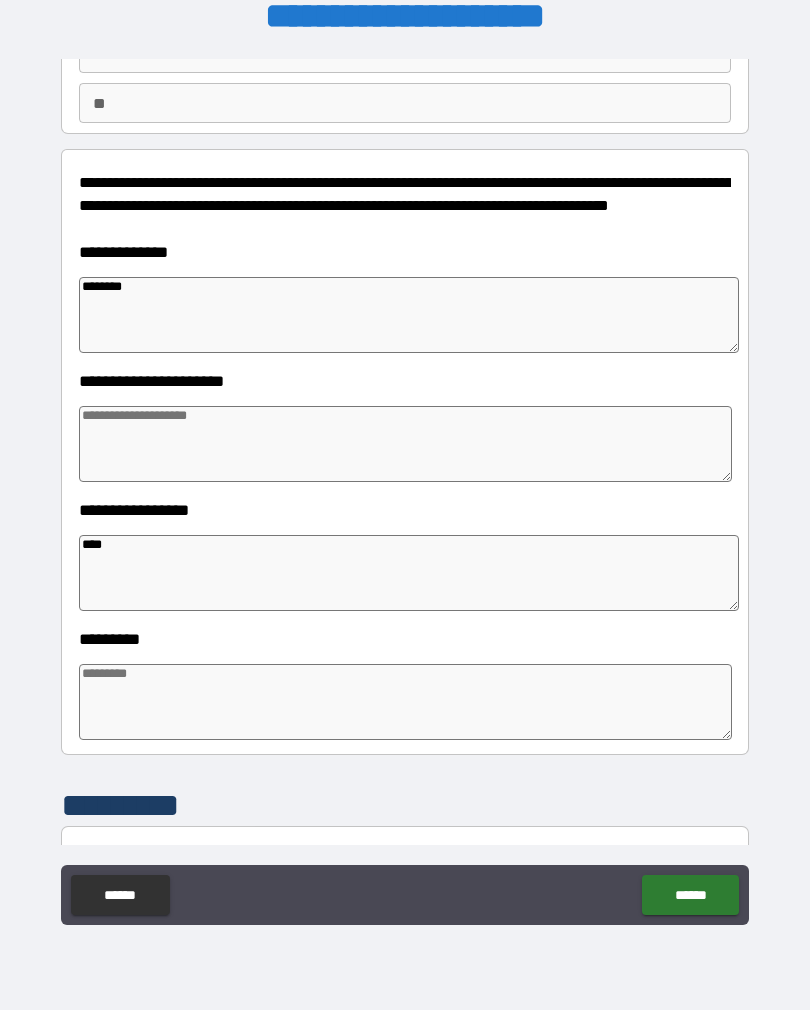 type on "*" 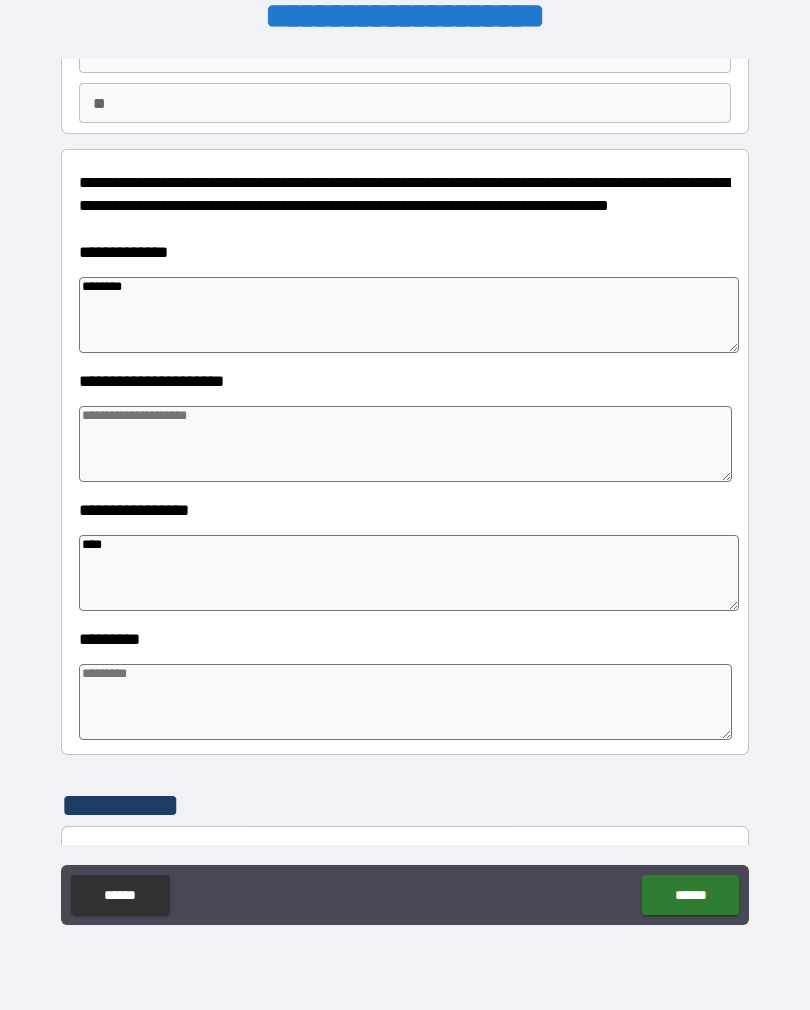 type on "****" 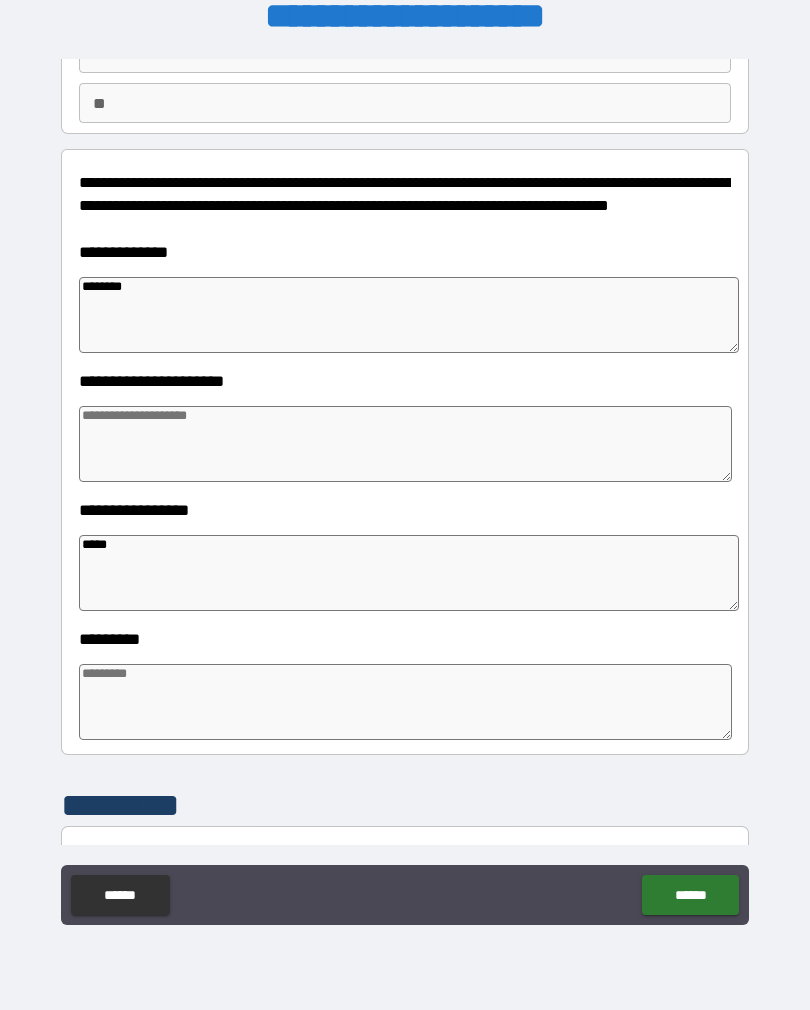 type on "*" 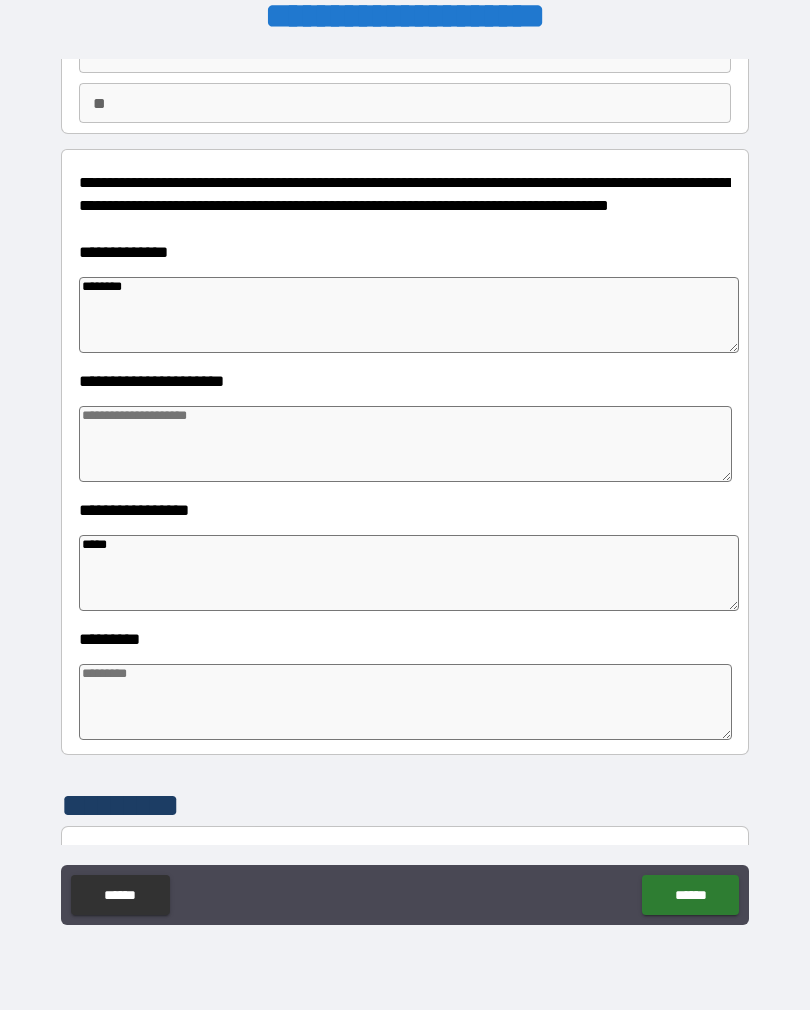 type on "*" 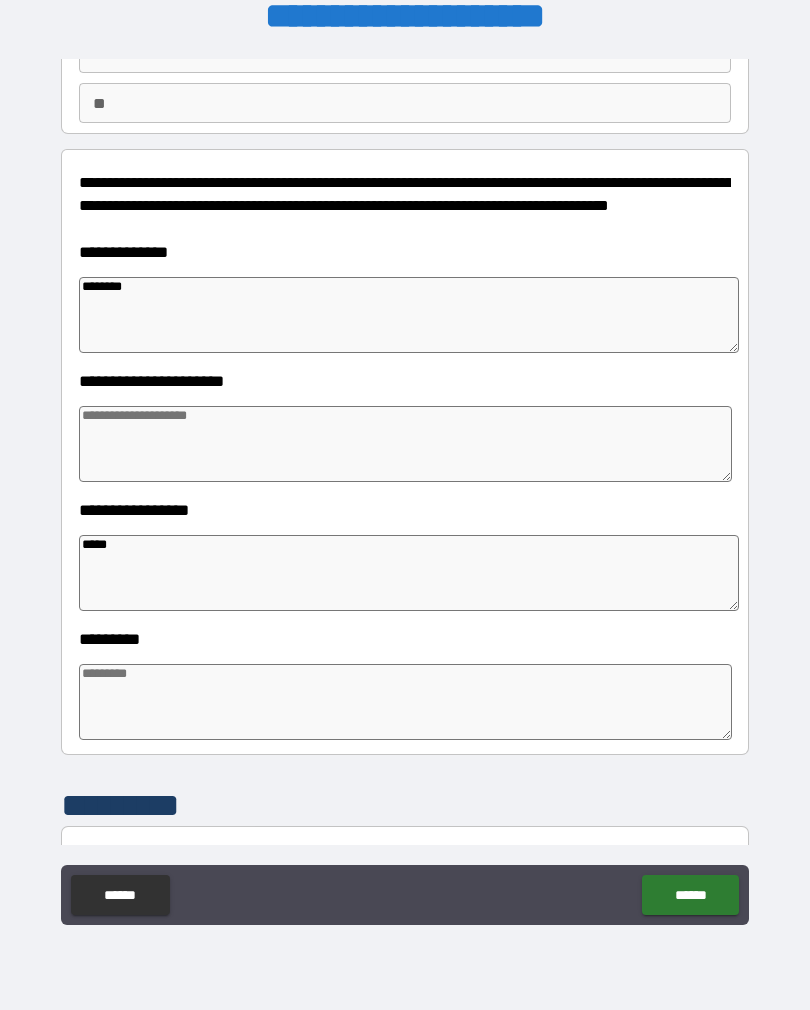 type on "*" 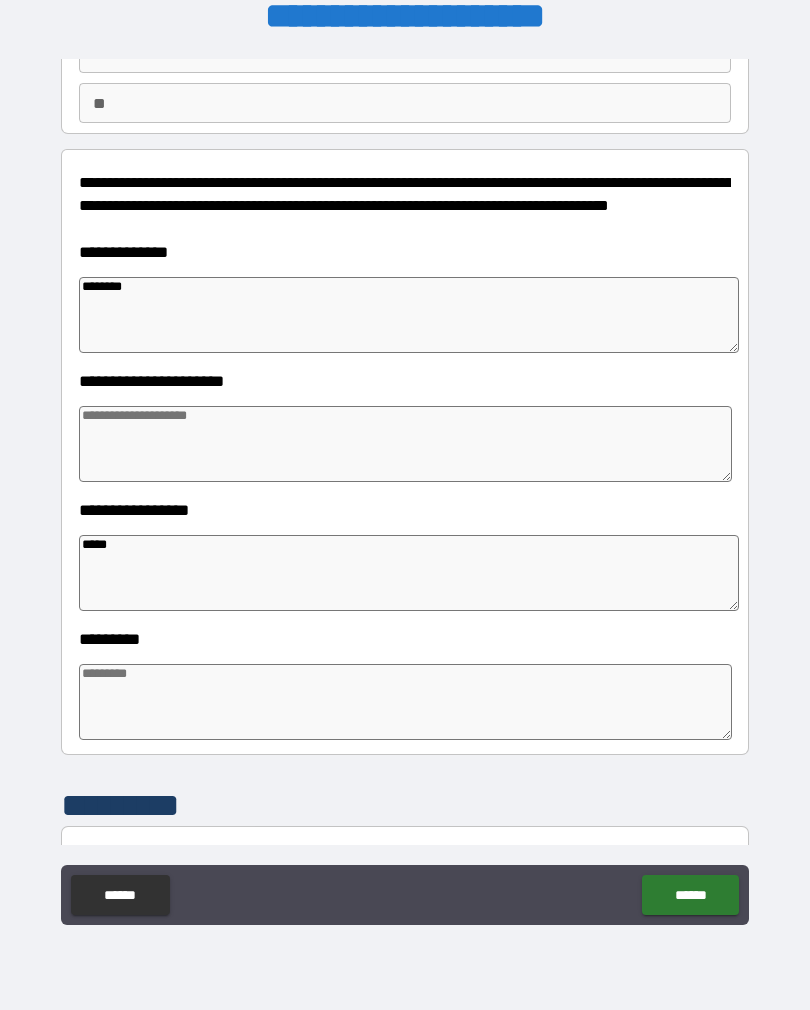 type on "******" 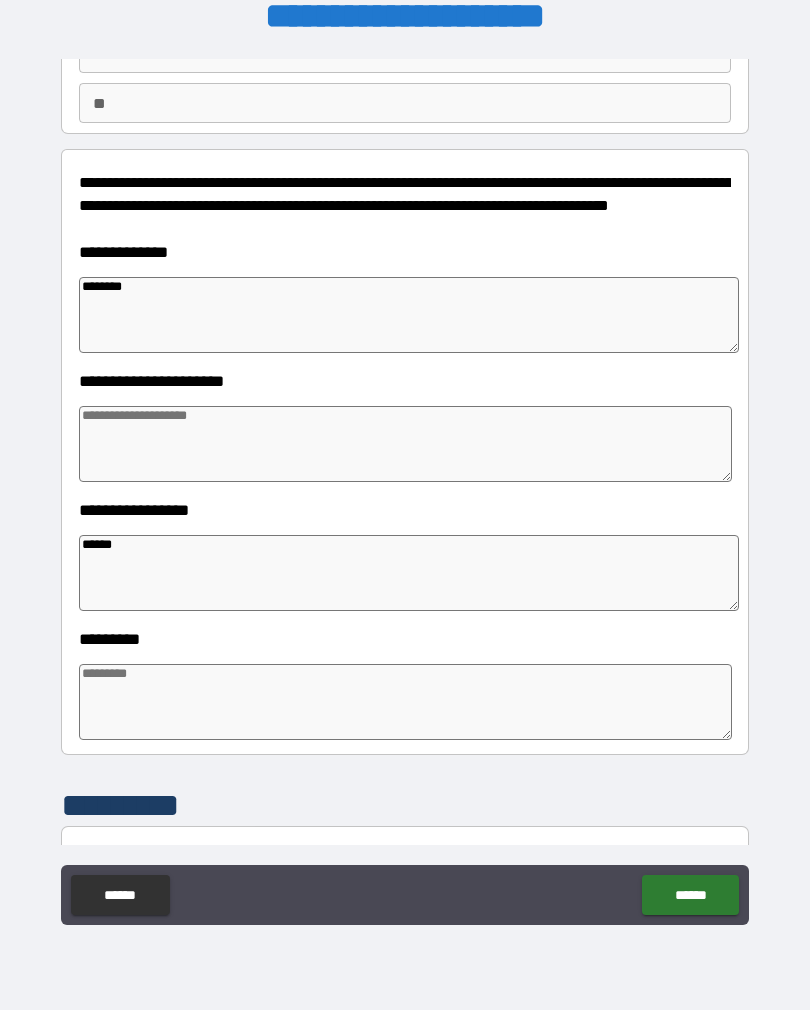 type on "*" 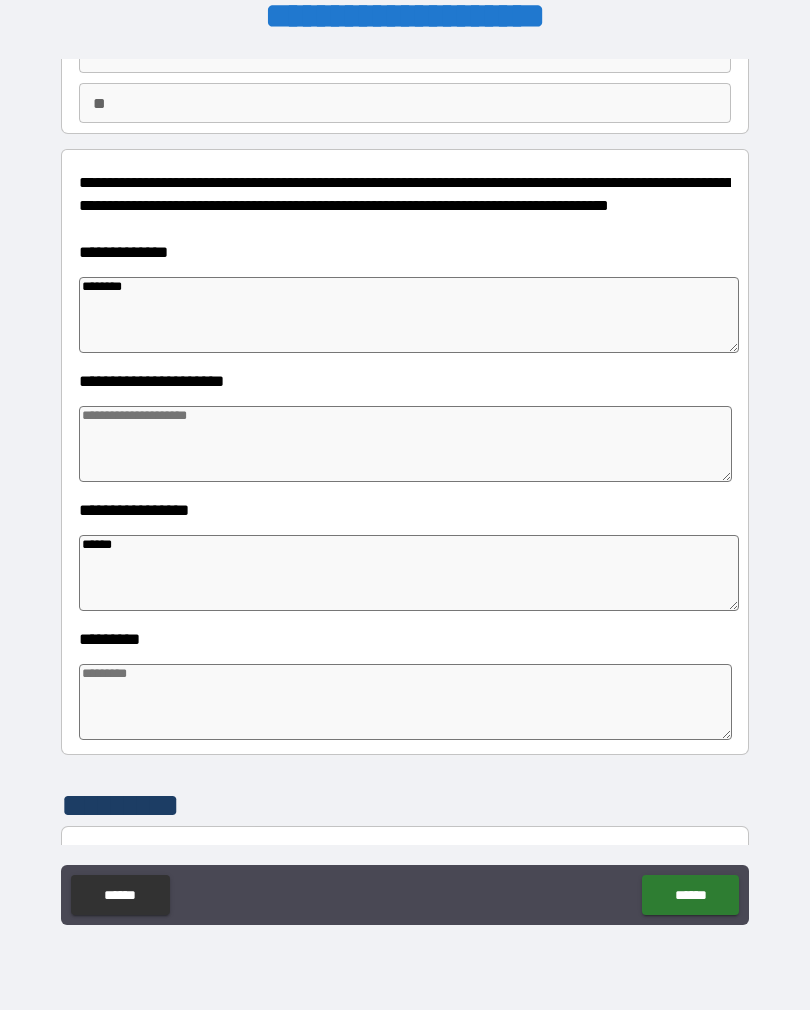 type on "*" 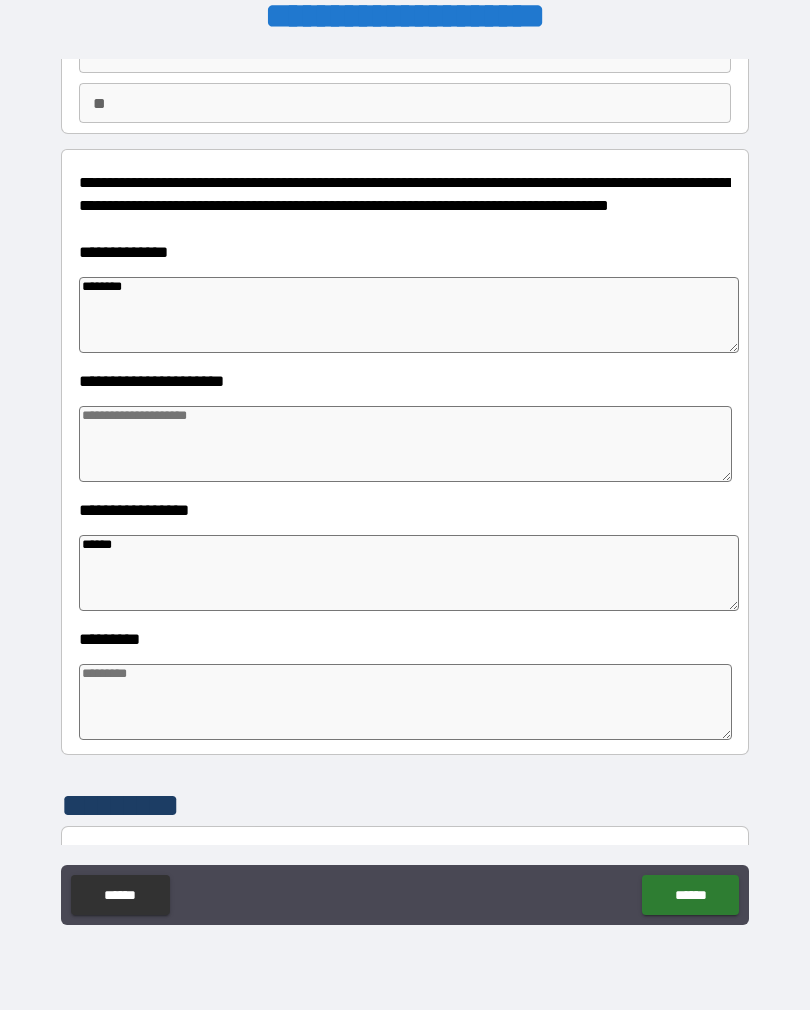 type on "*" 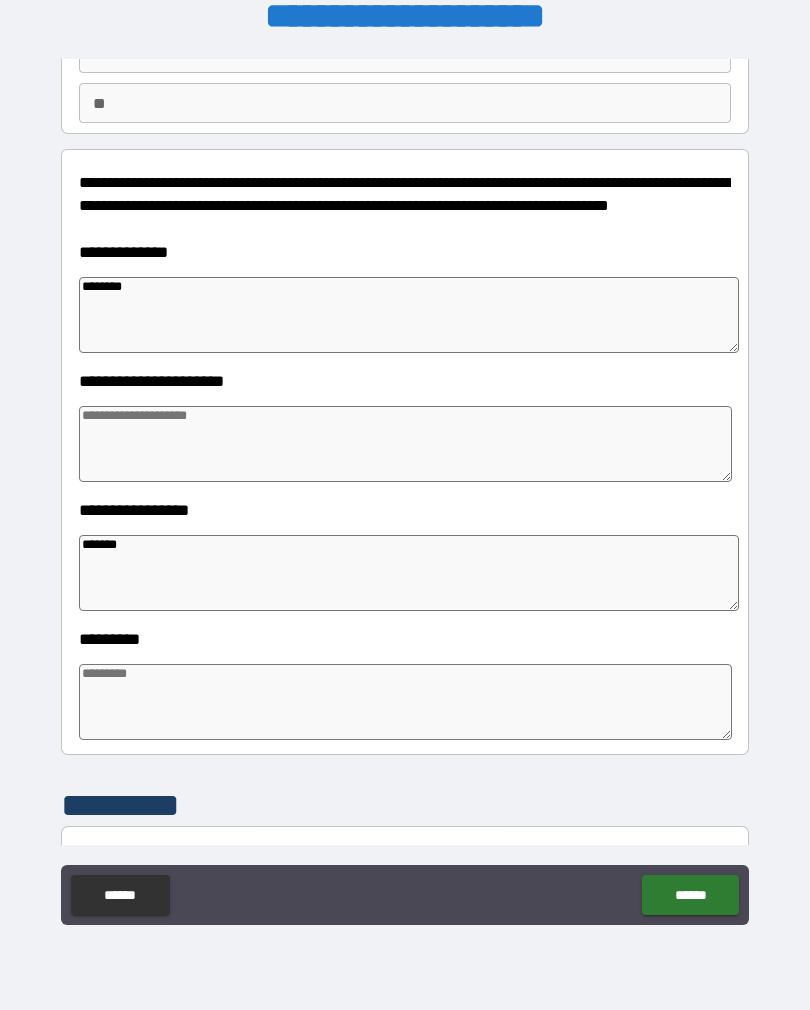 type on "*" 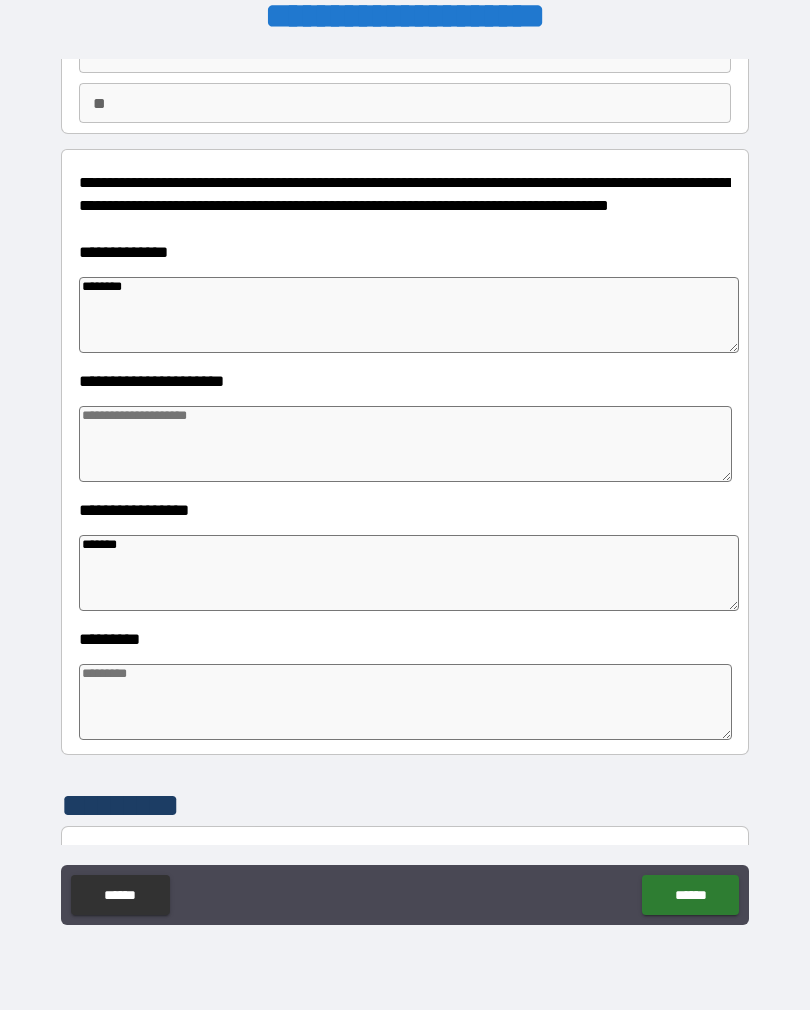 type on "*" 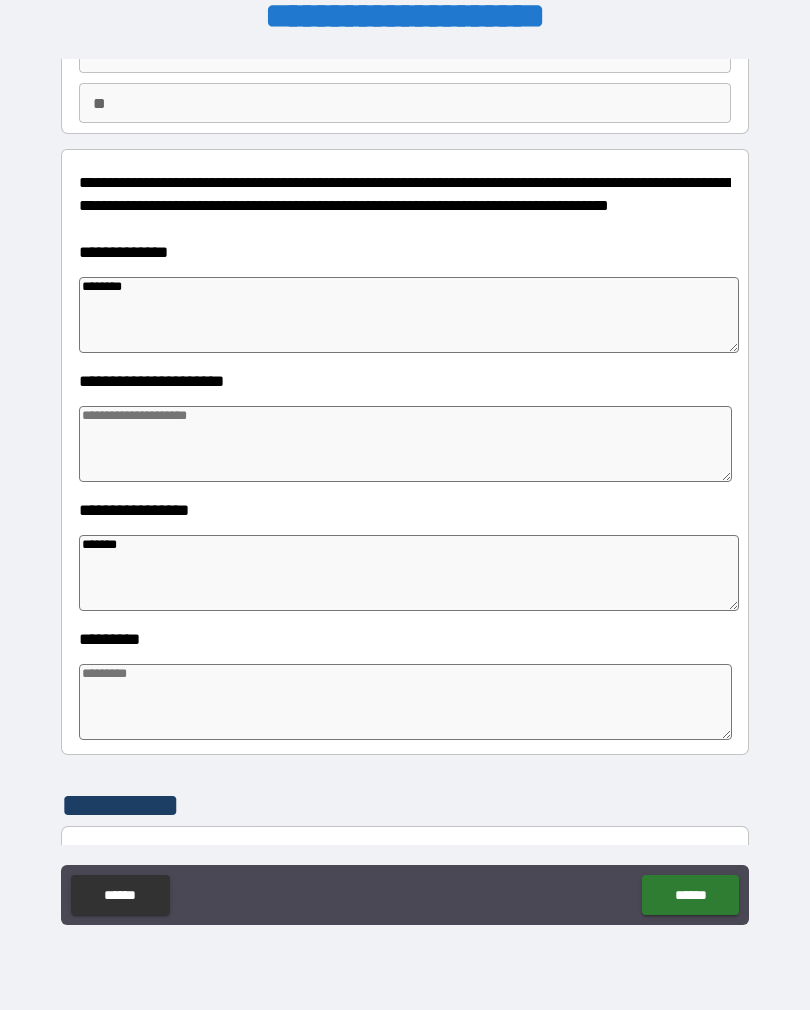type on "*" 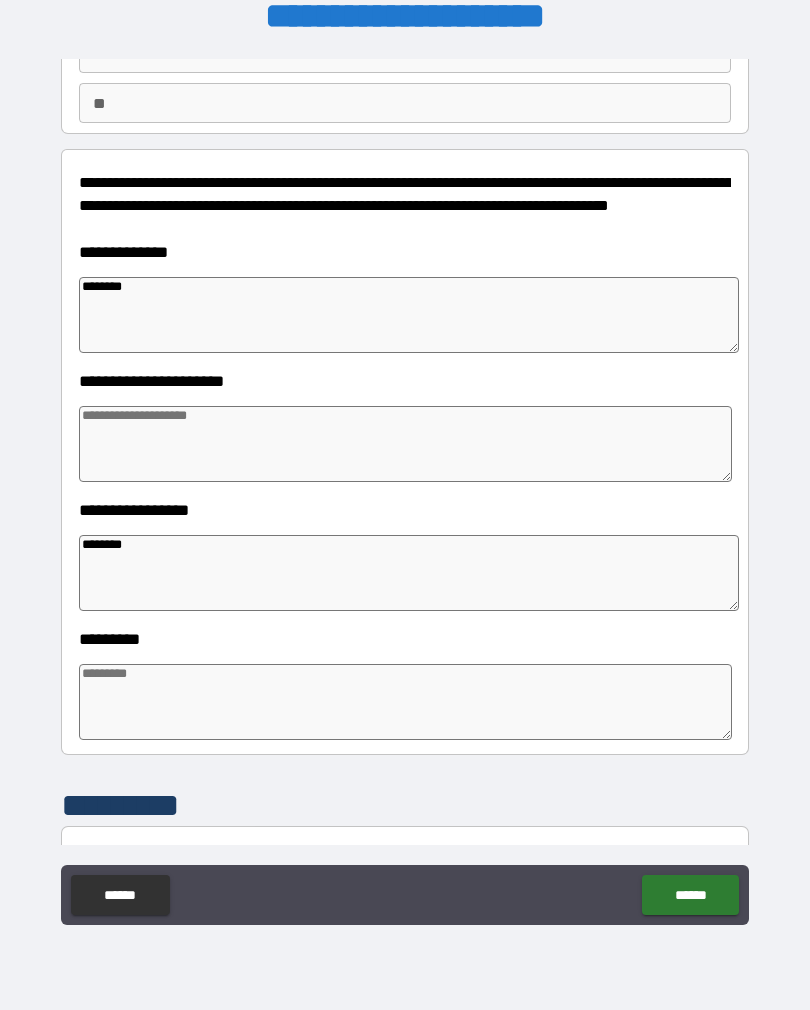 type on "*" 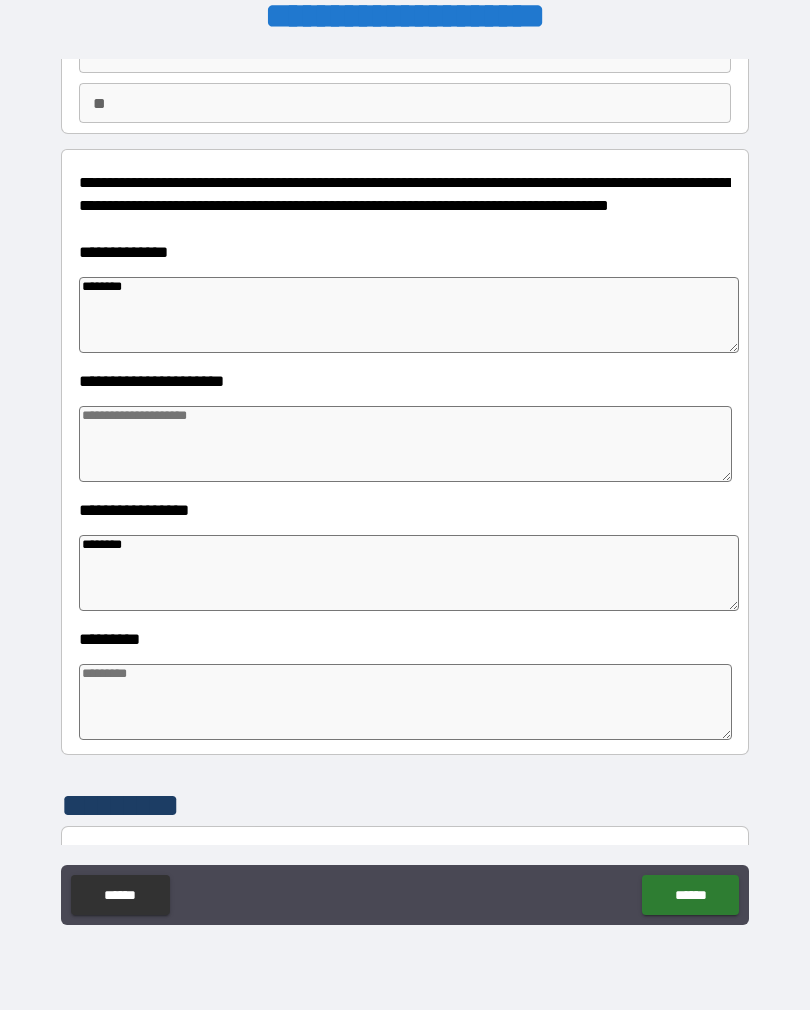 type on "*" 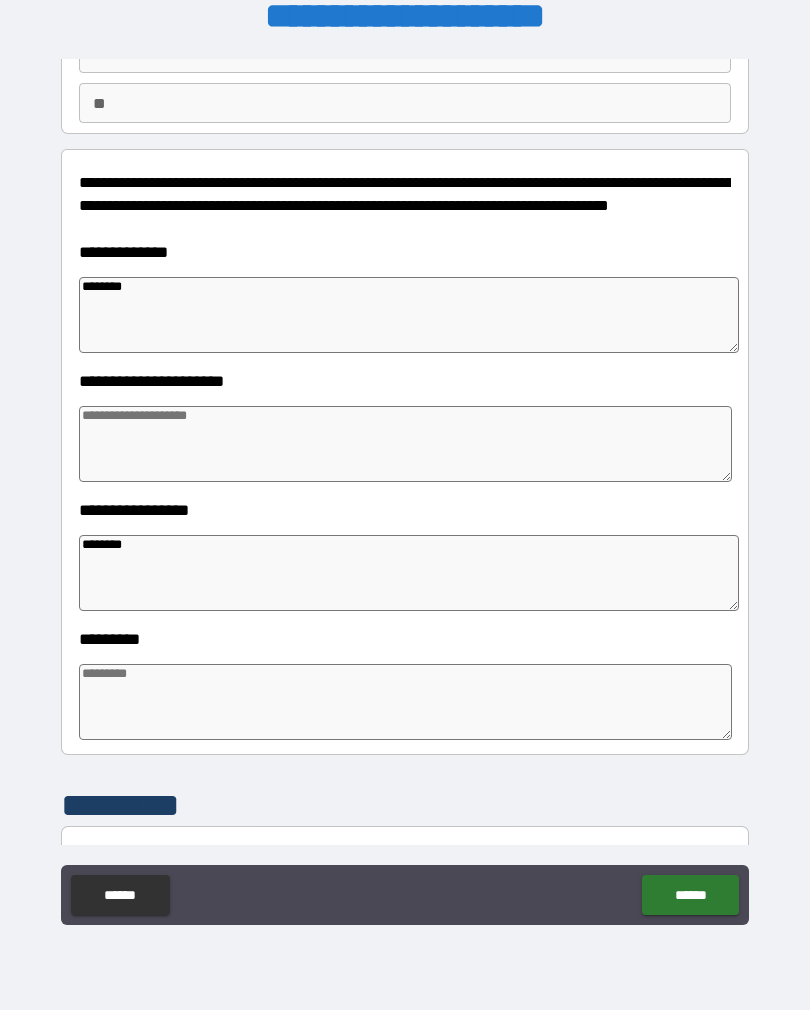 type on "*" 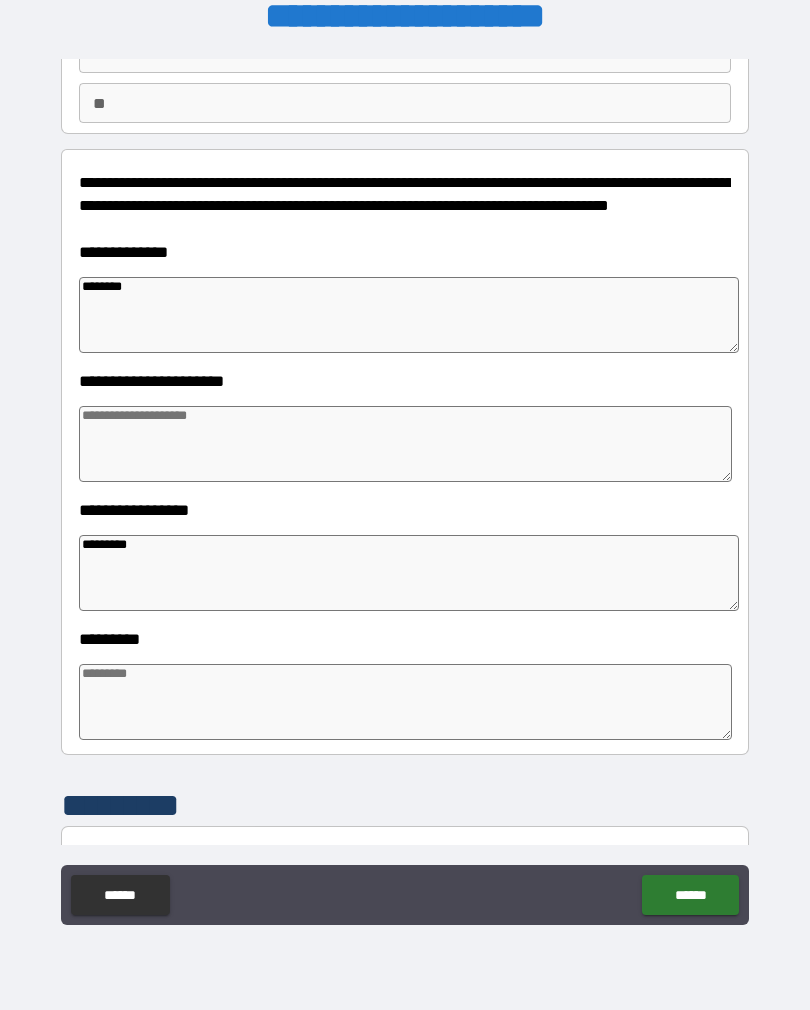 type on "*" 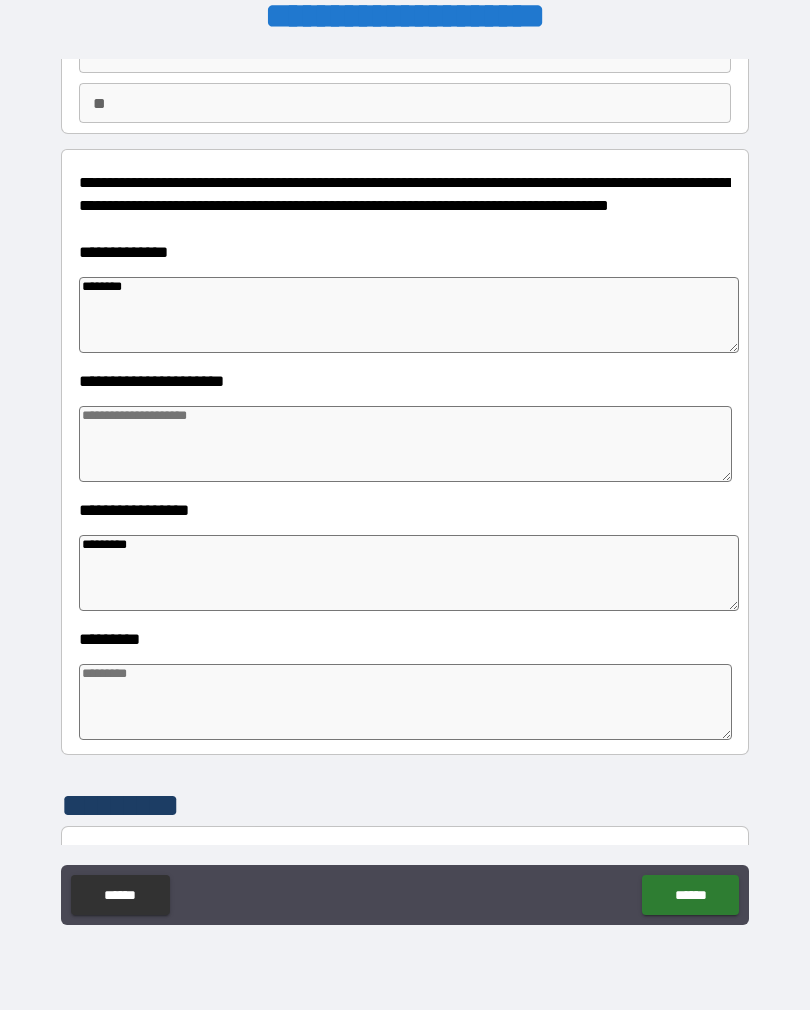 type on "*" 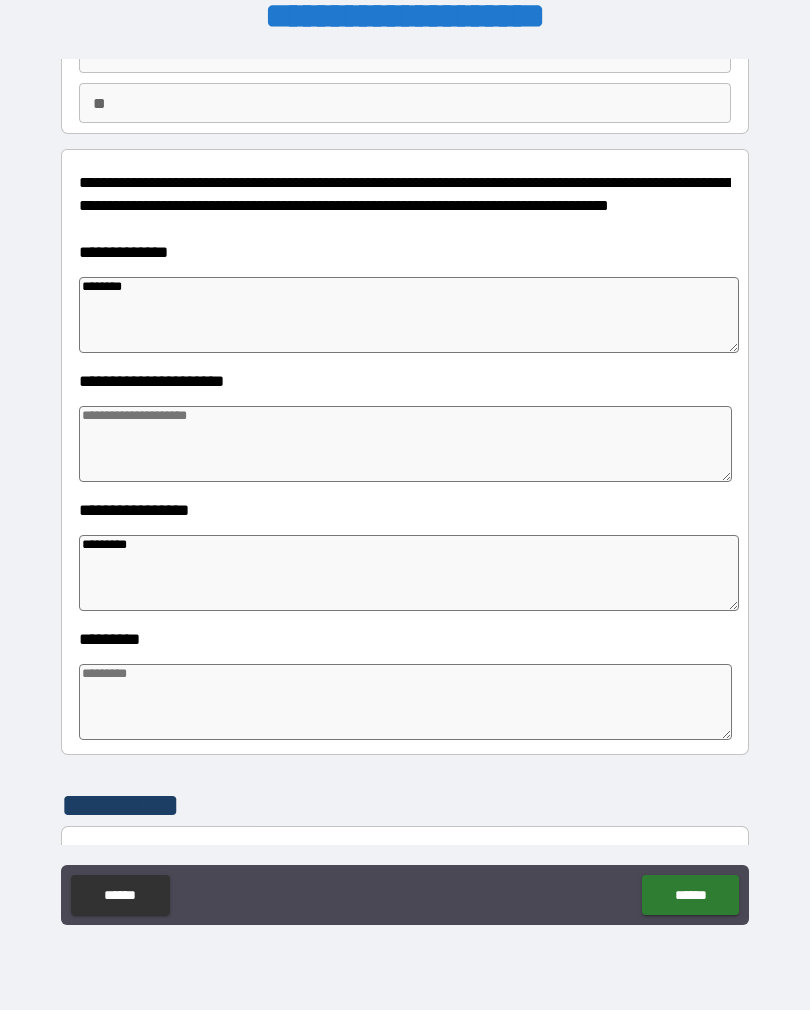 type on "*" 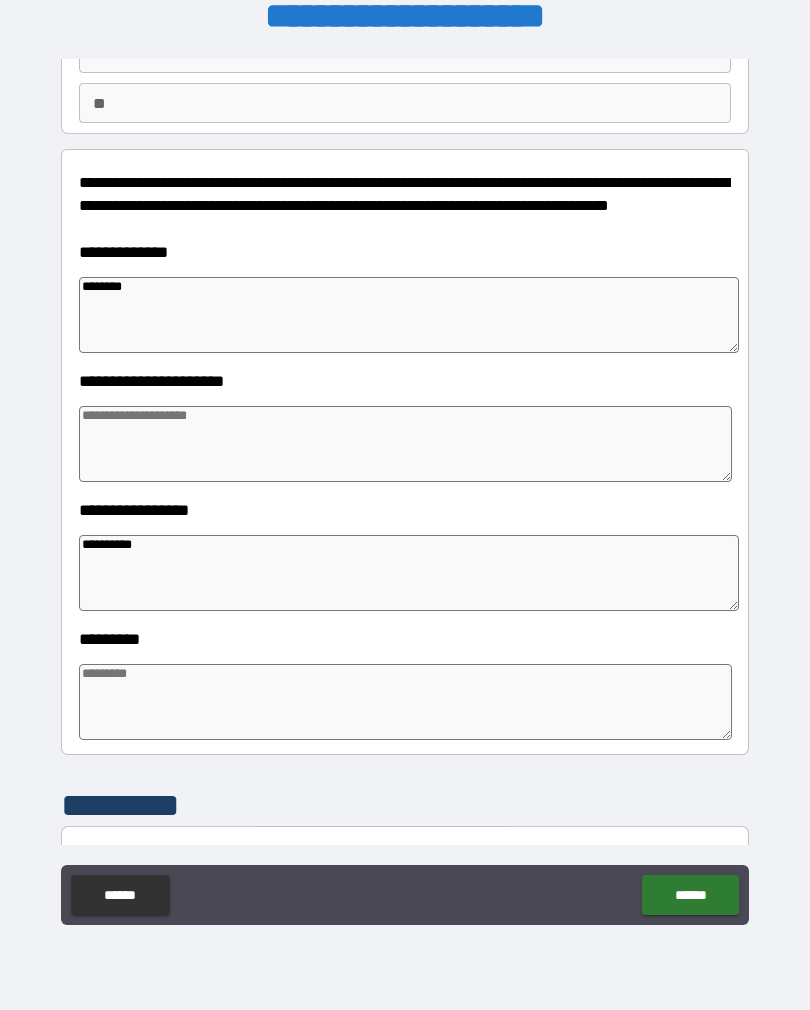 type on "*" 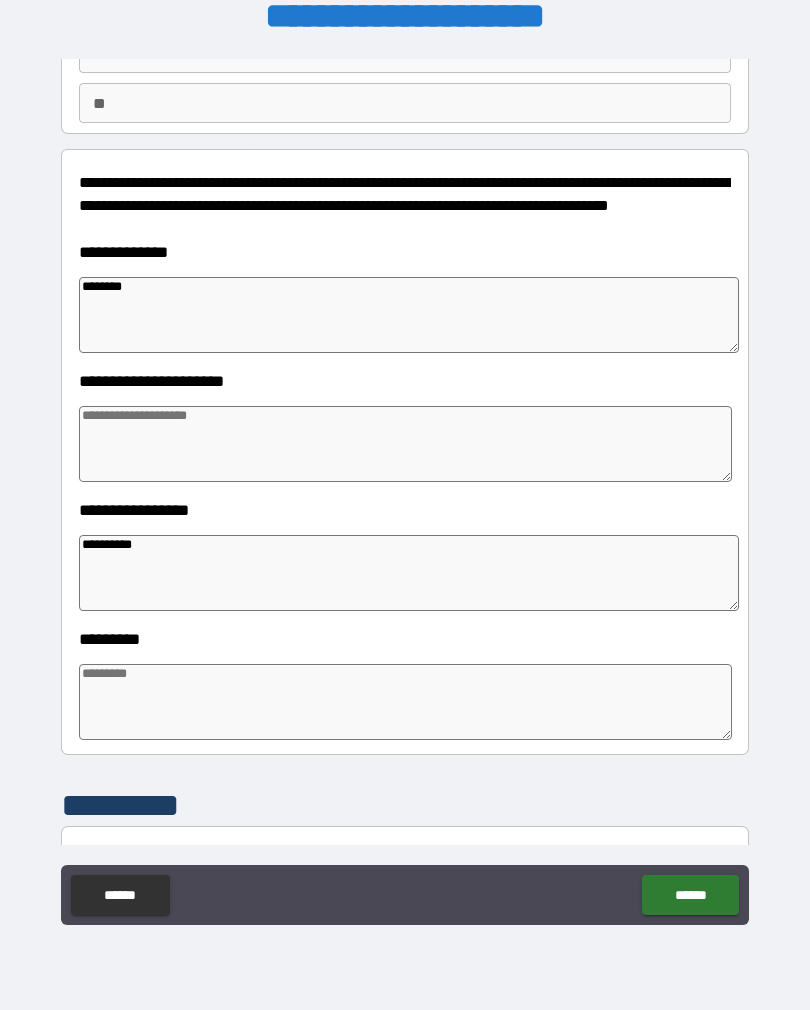 type on "*" 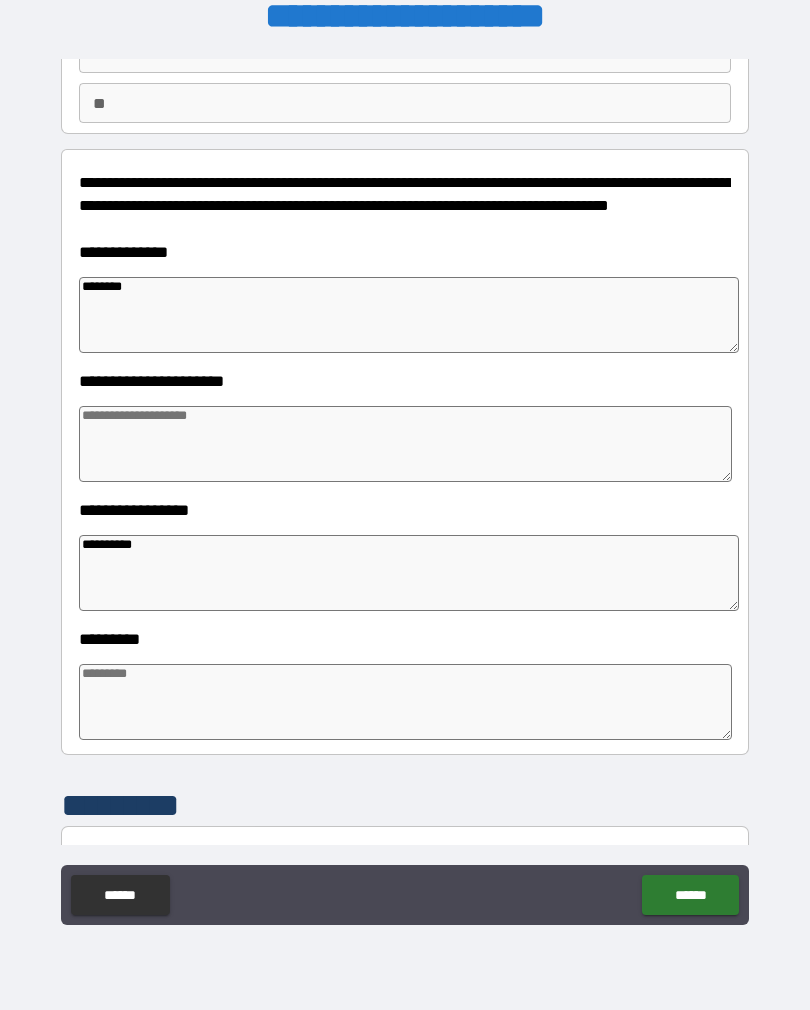 type on "*" 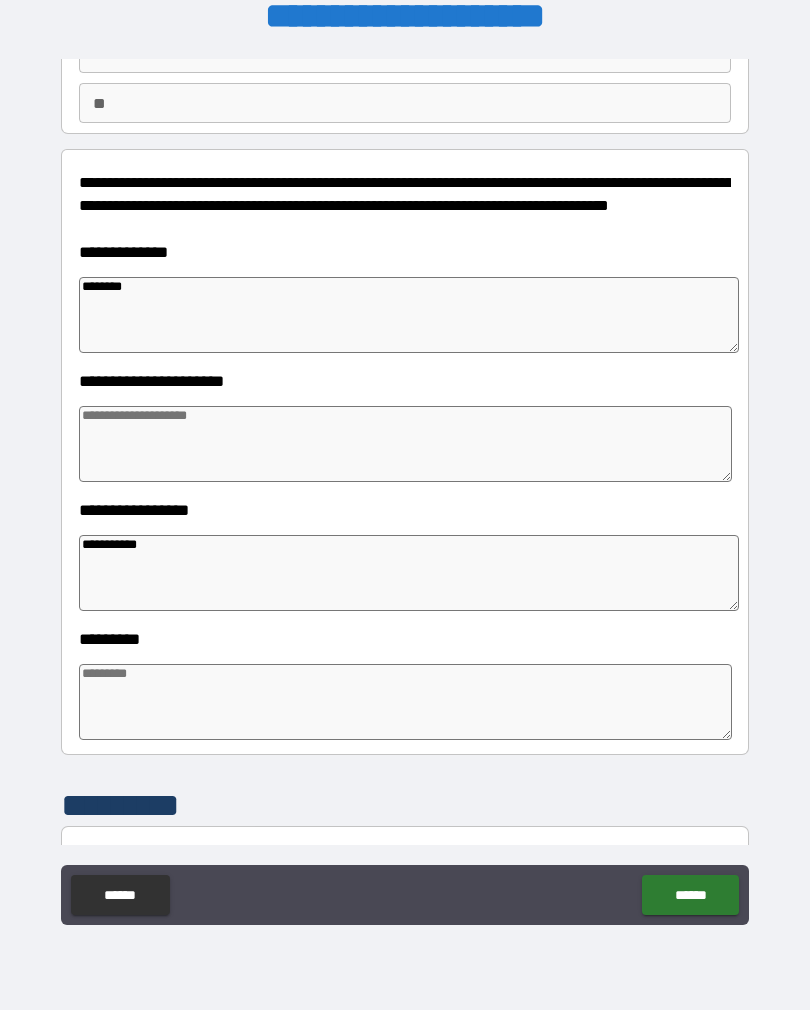 type on "*" 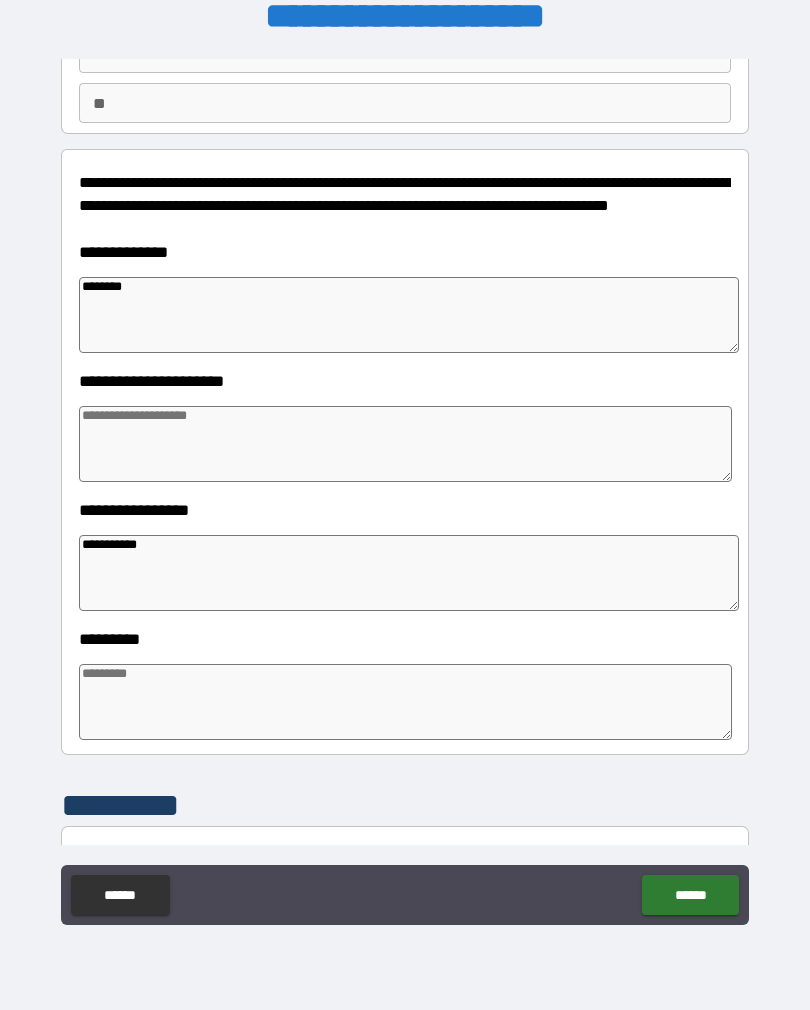 type on "**********" 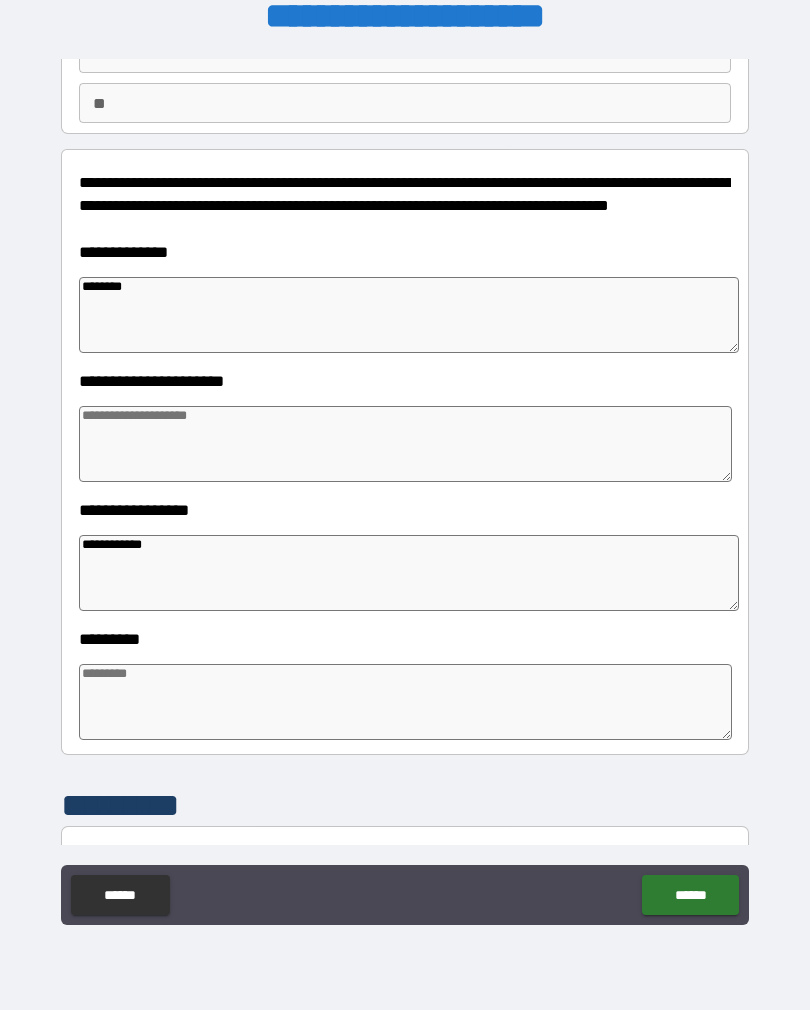 type on "*" 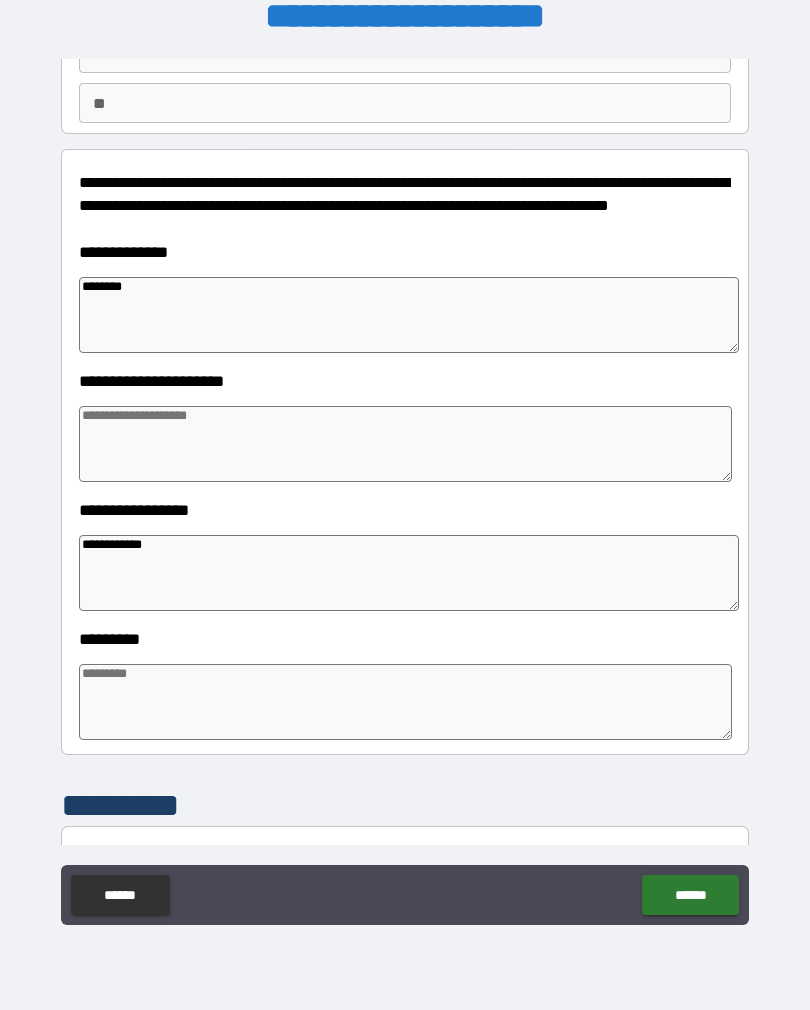 type on "*" 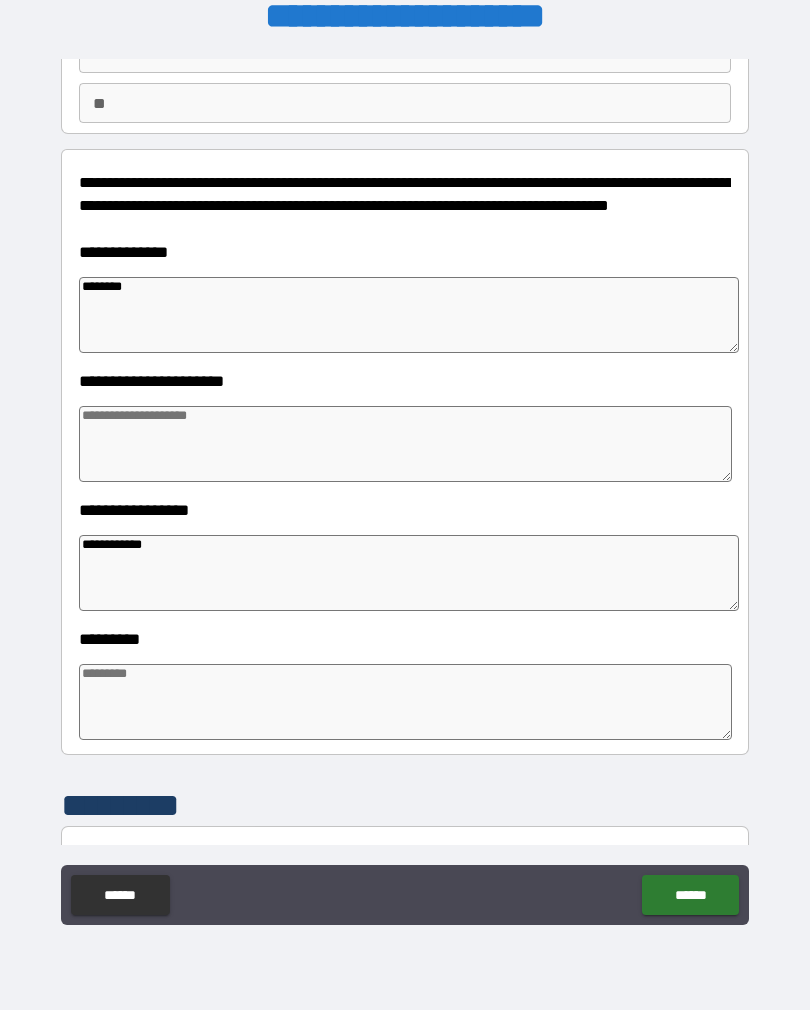 type on "*" 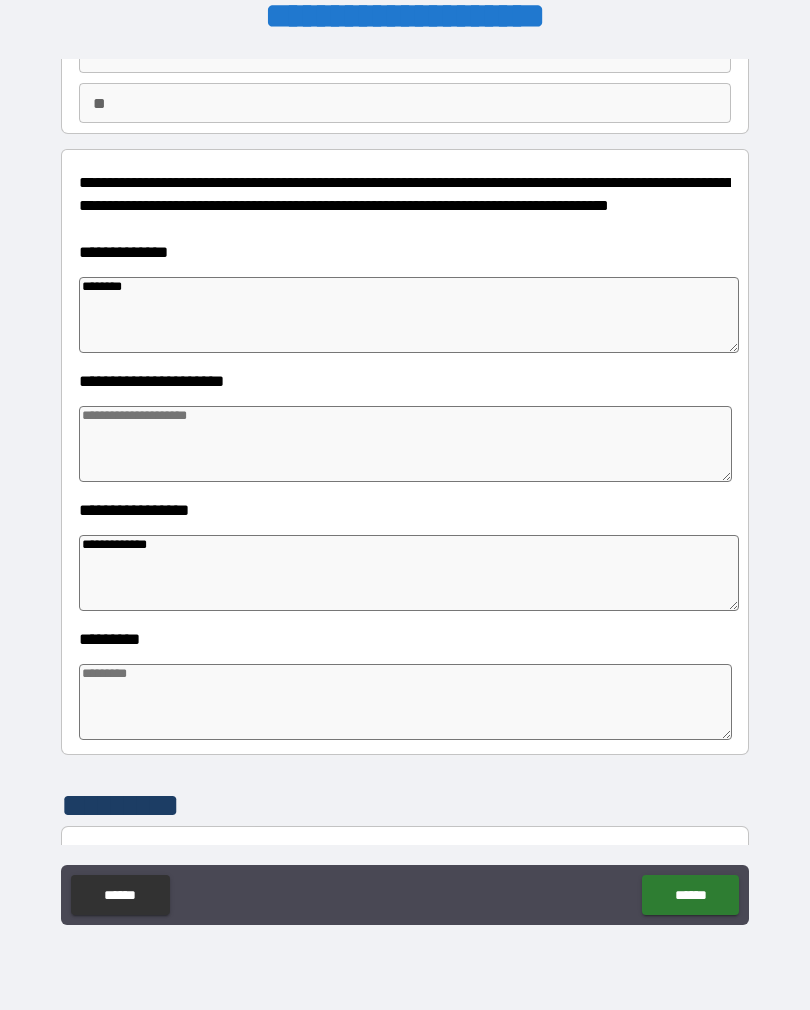 type on "*" 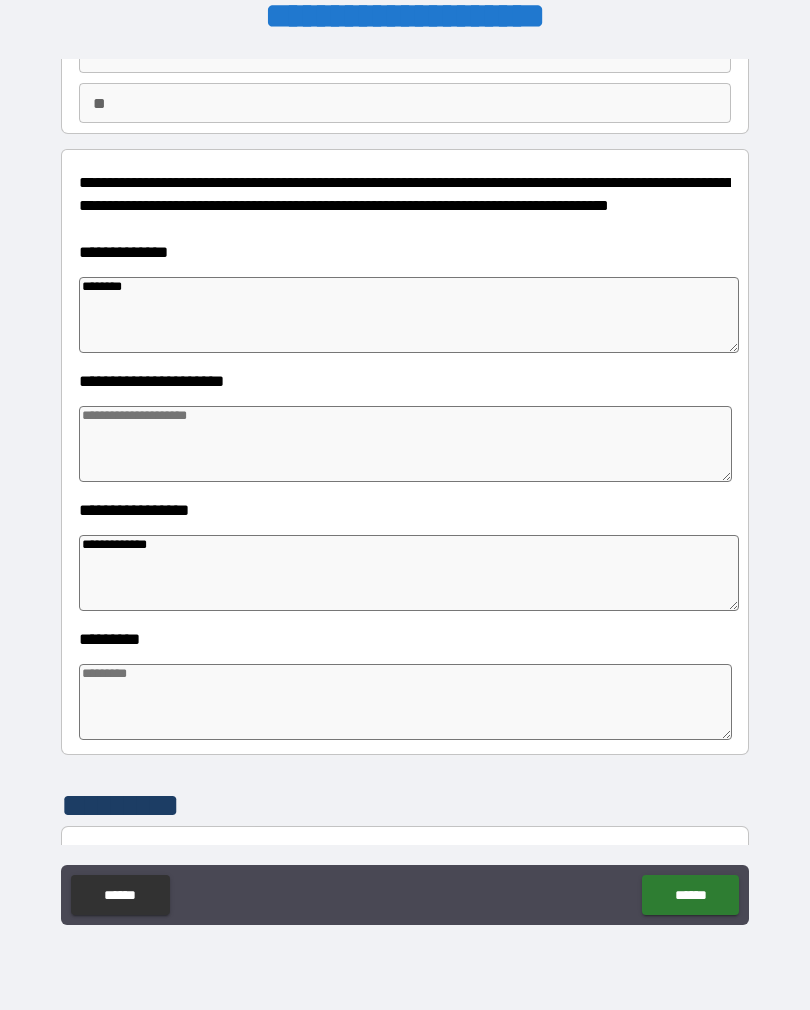 type on "*" 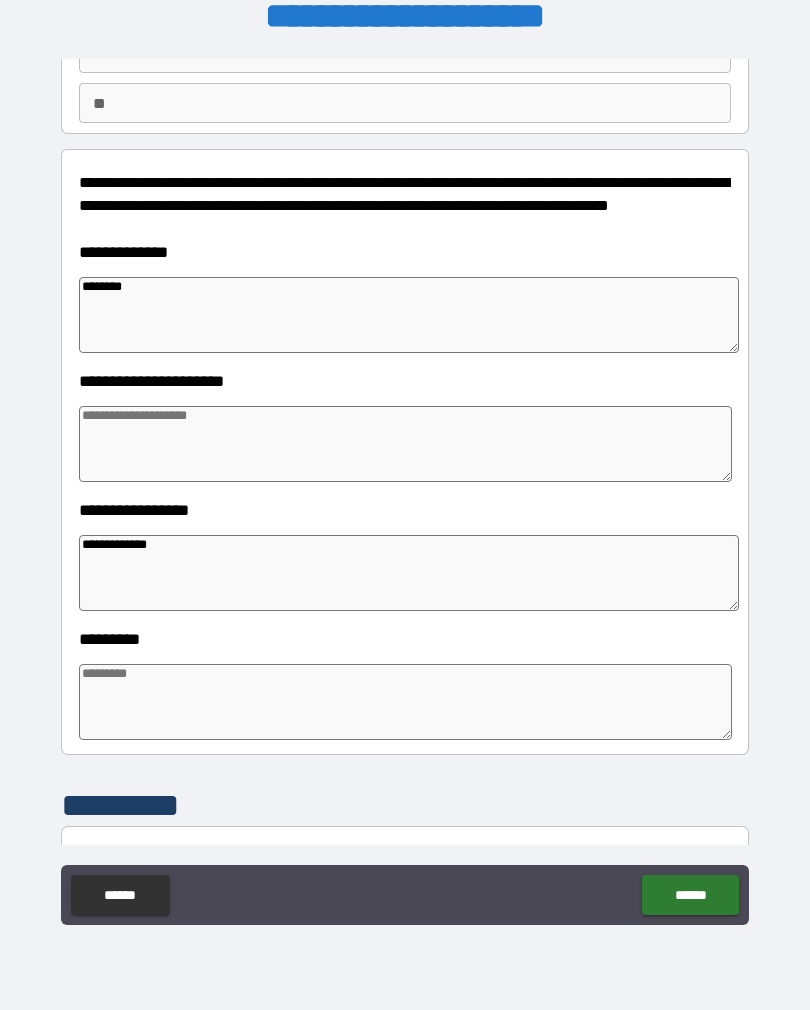type on "*" 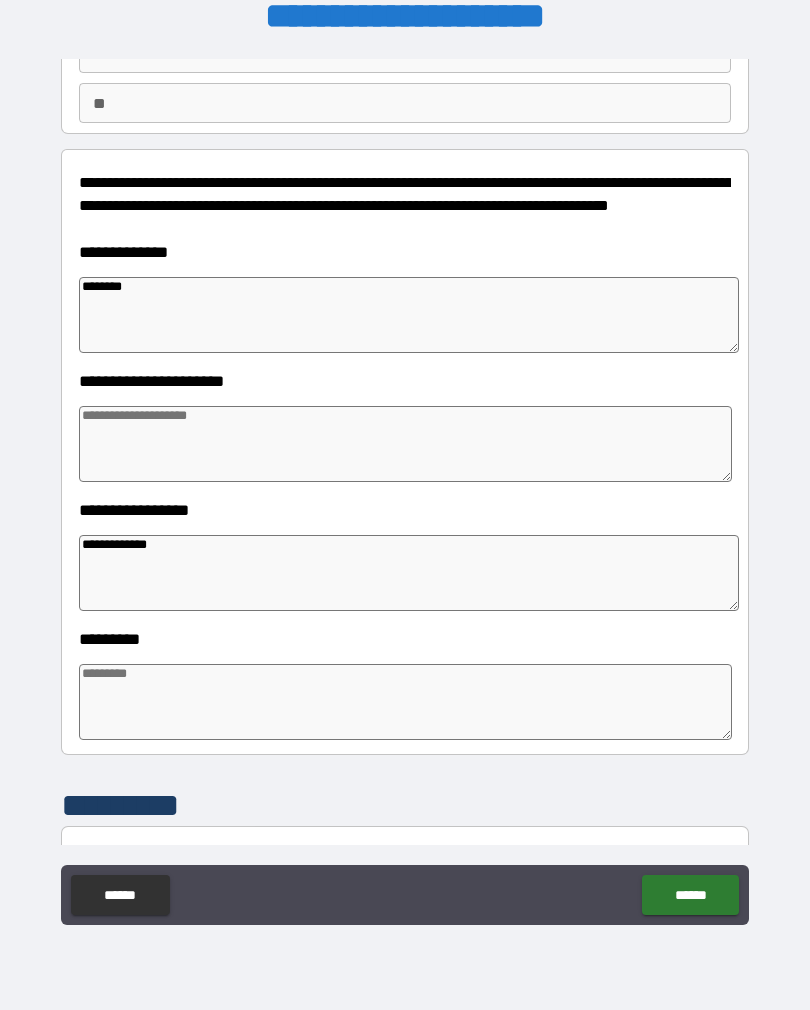 type on "*" 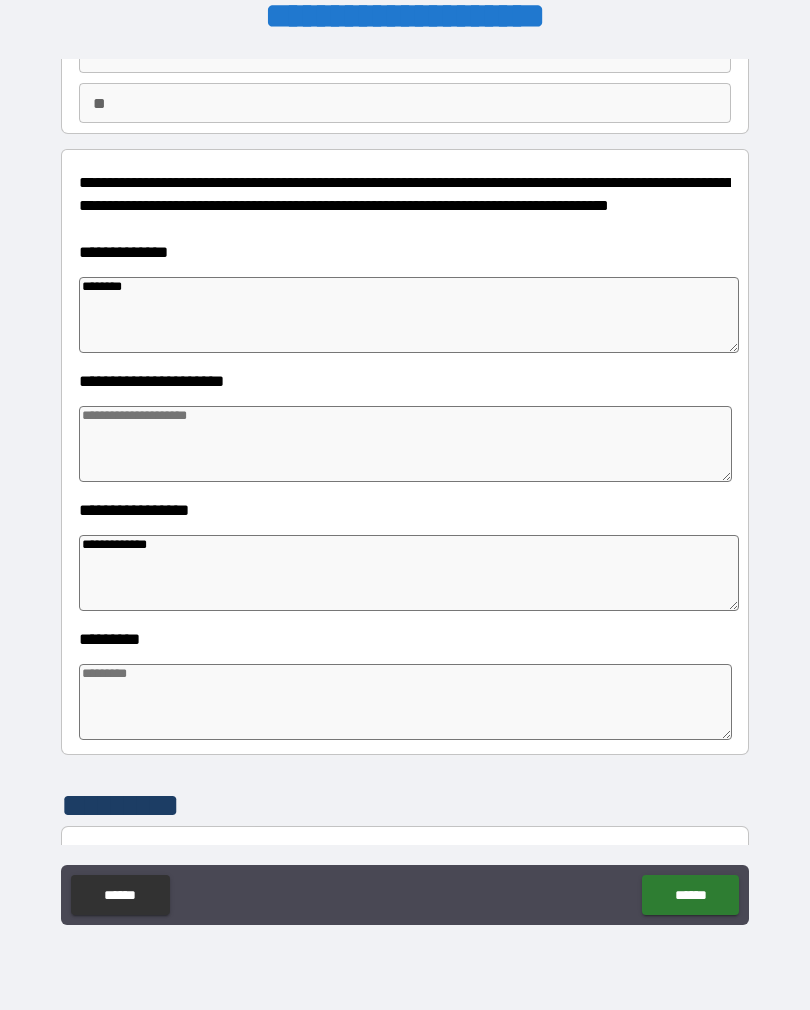 type on "*" 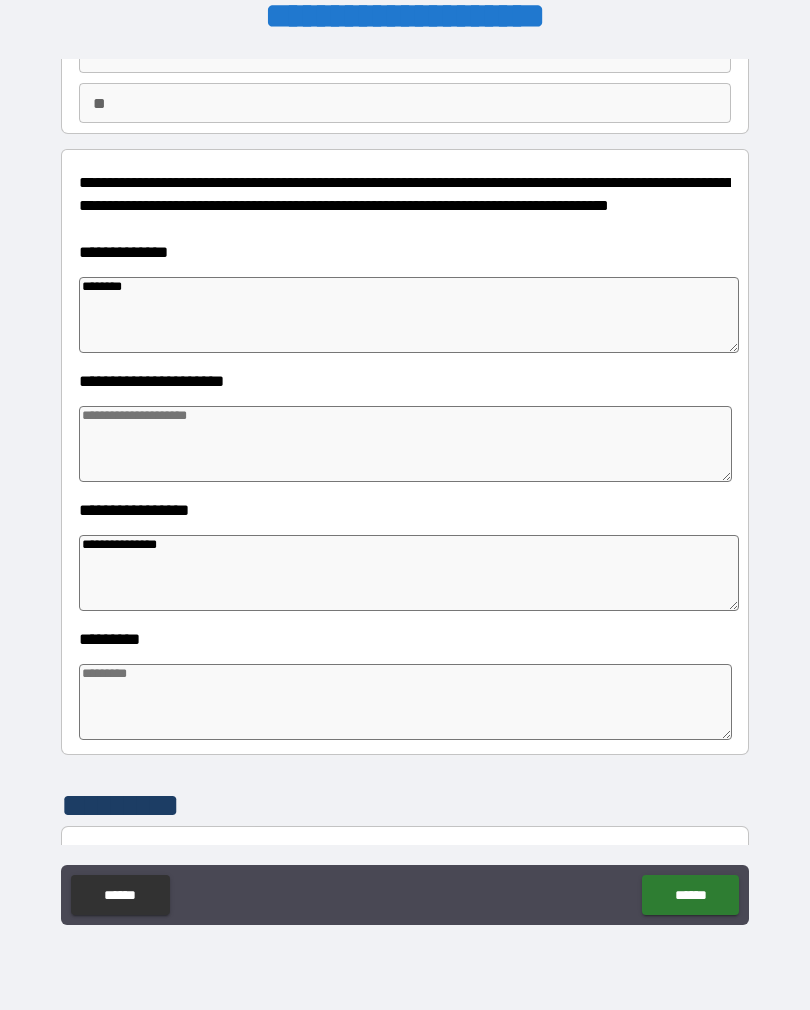 type on "*" 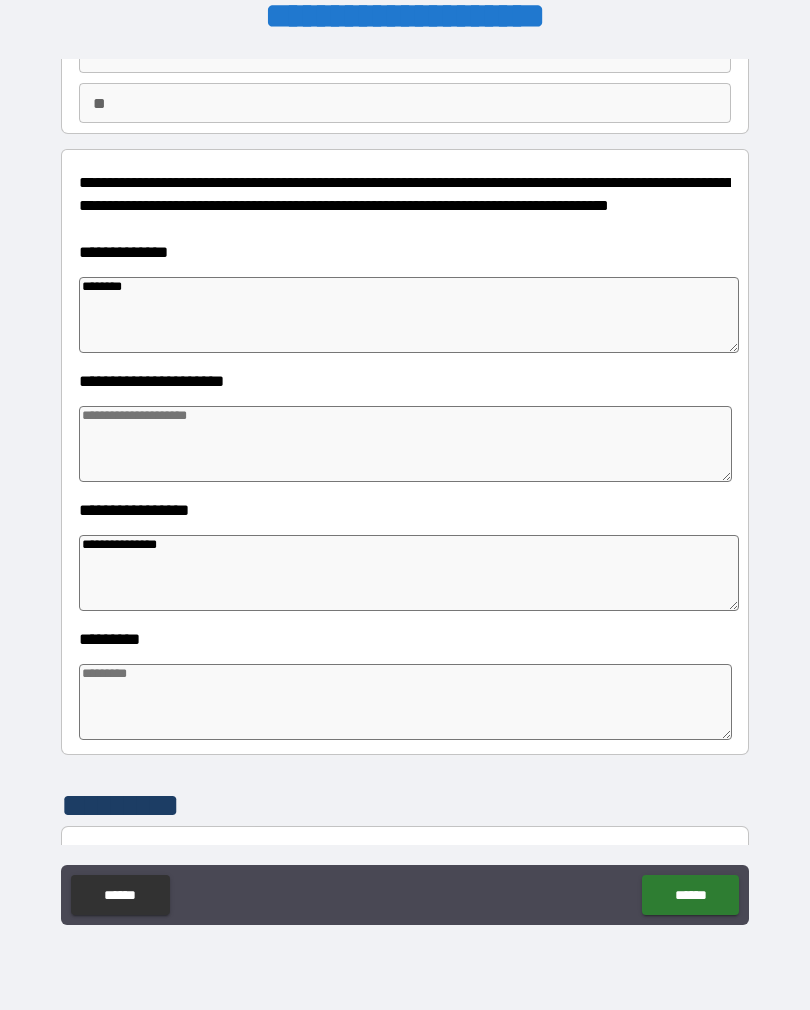 type on "*" 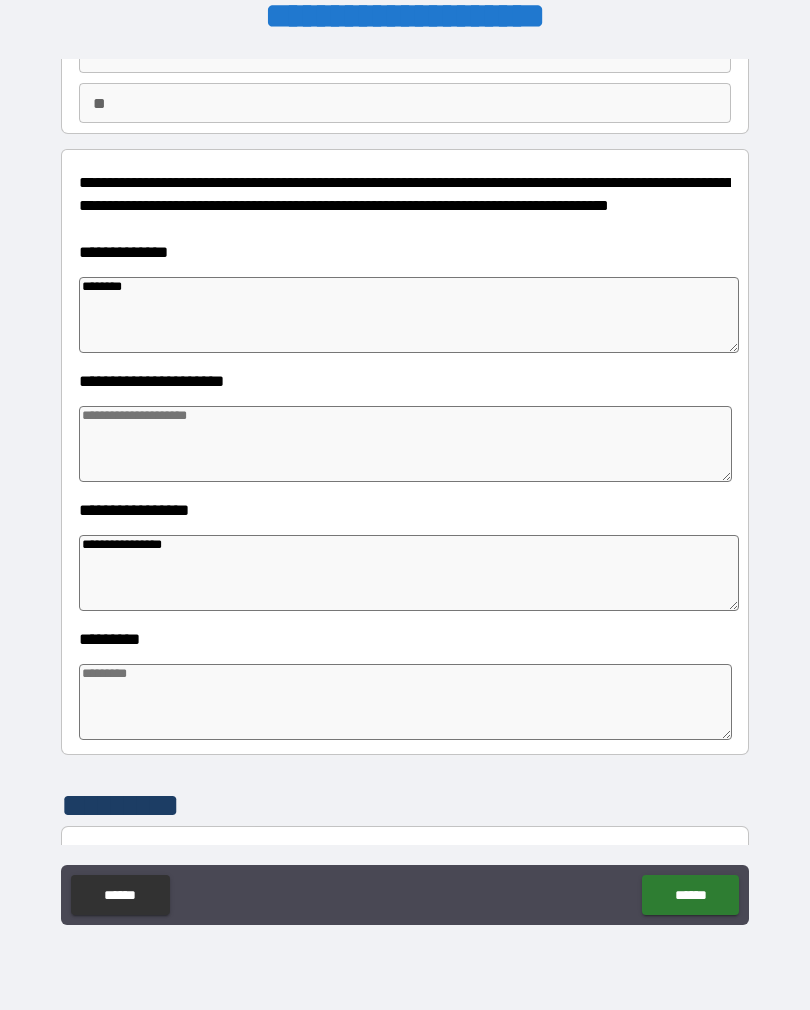 type on "*" 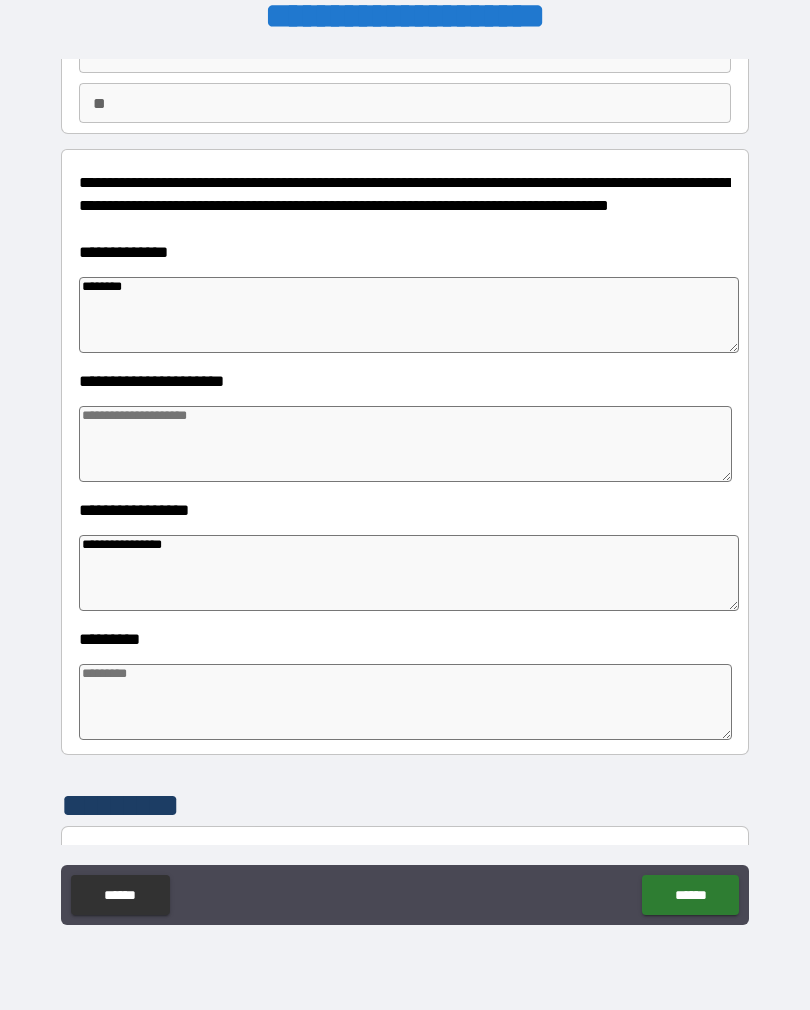 type on "*" 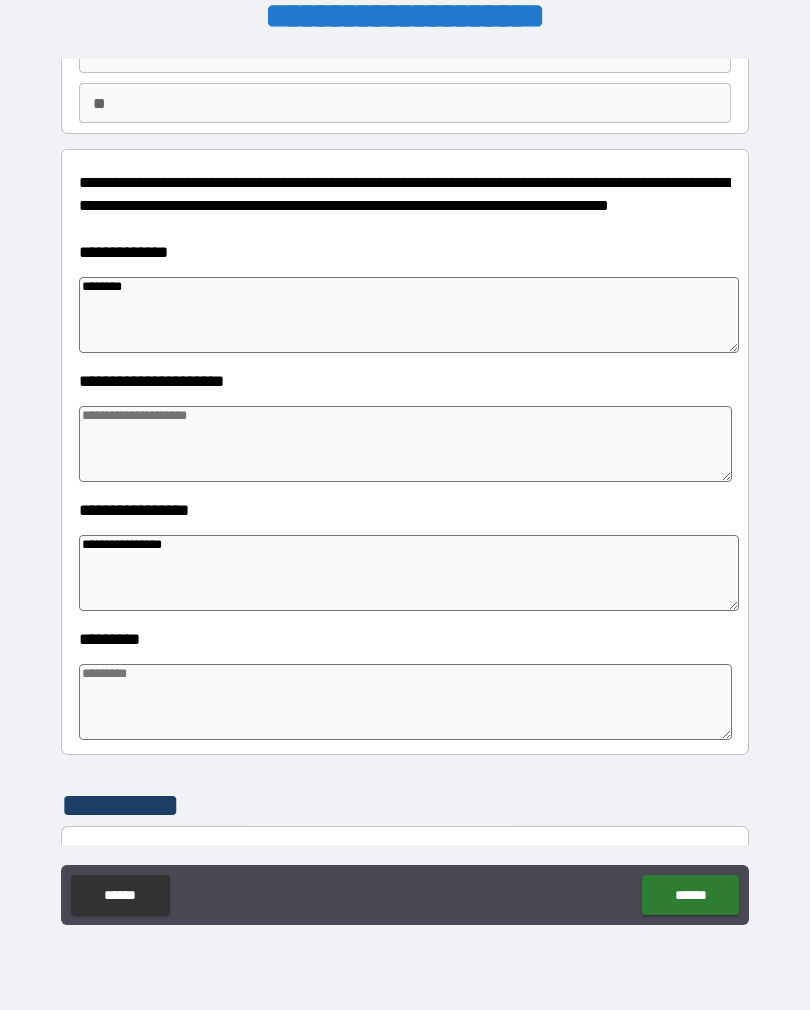 type on "*" 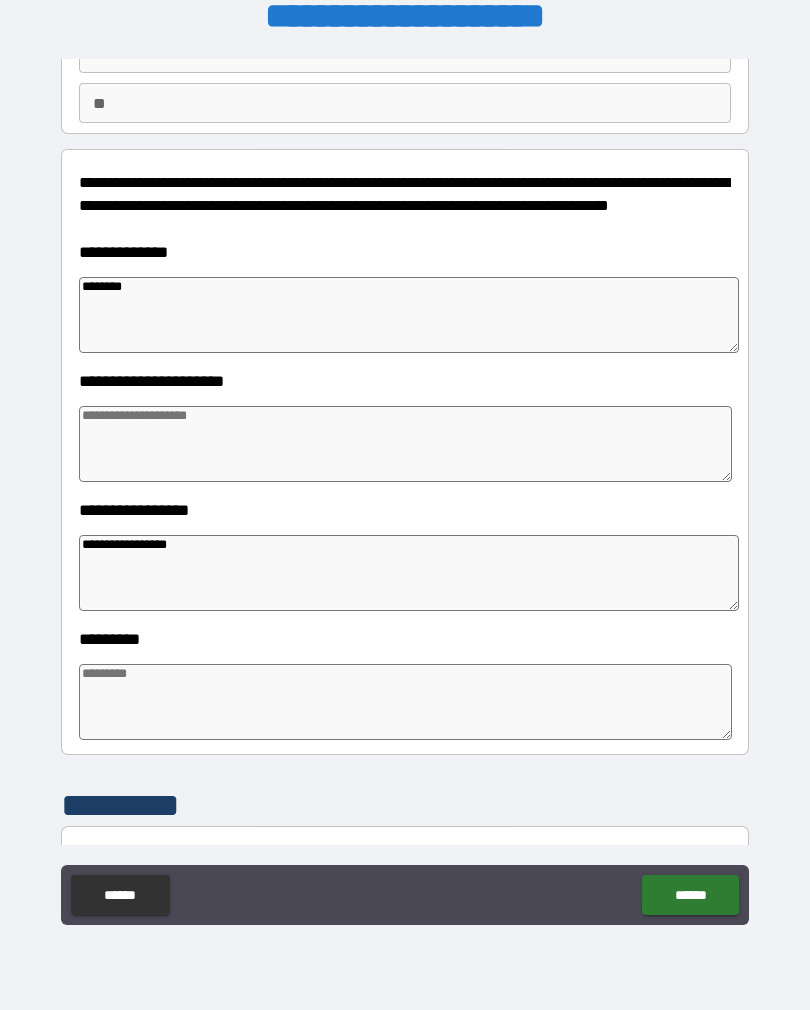 type on "**********" 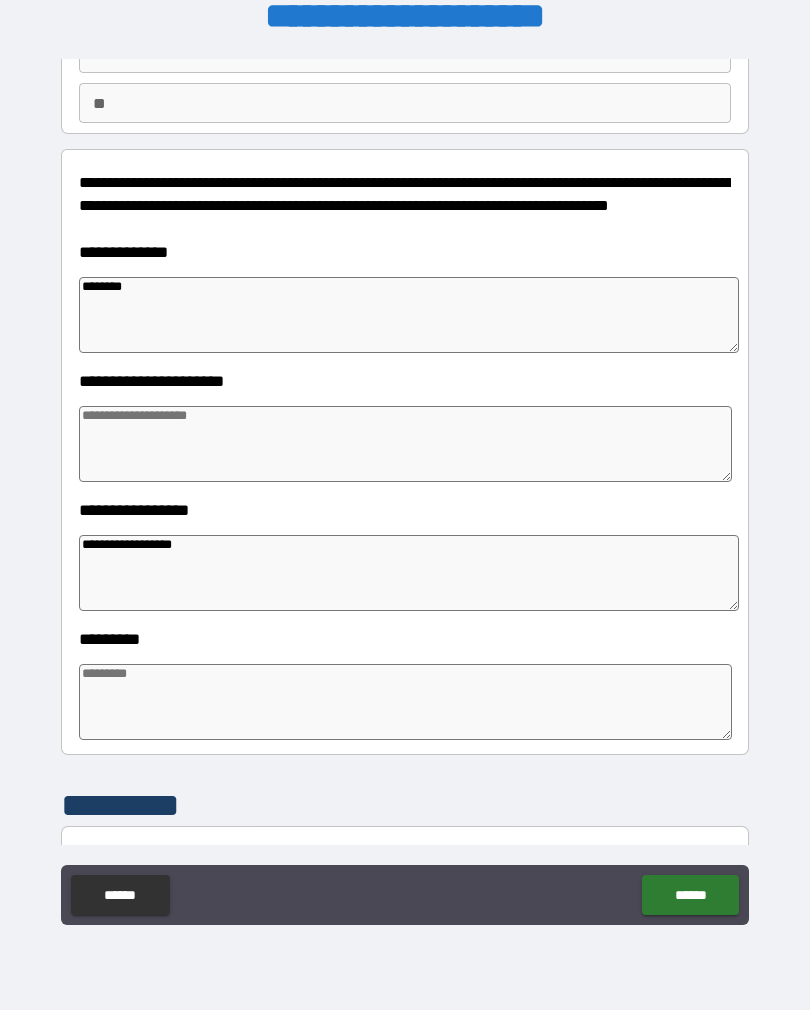 type on "*" 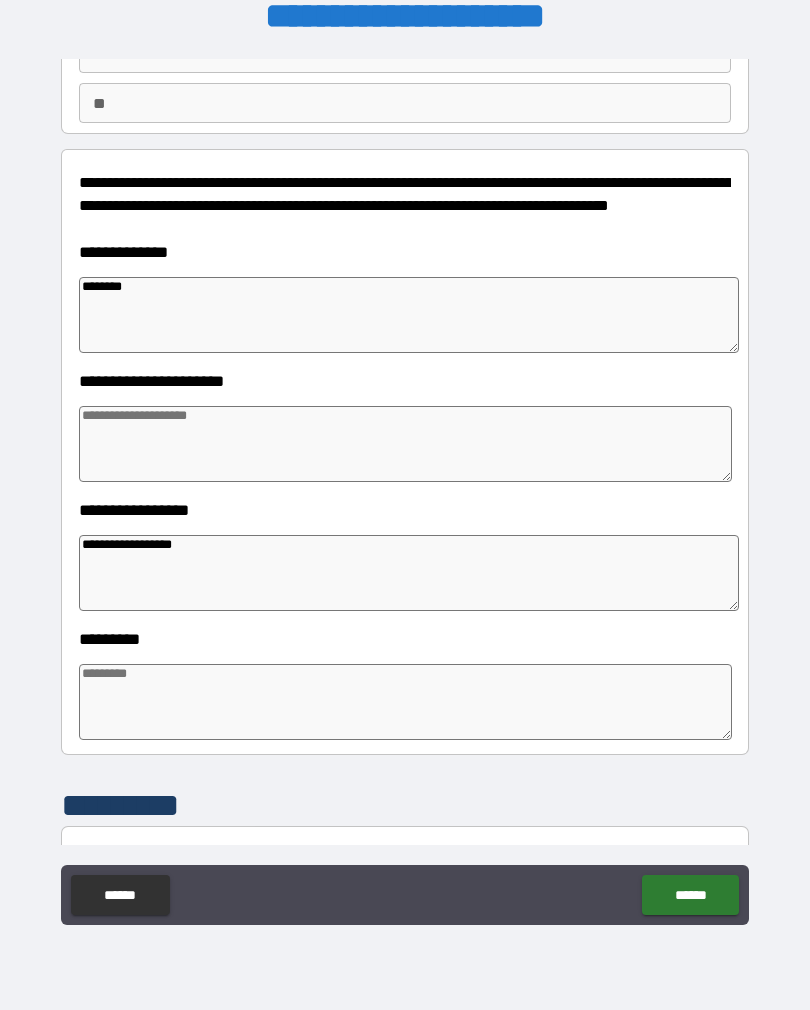 type on "*" 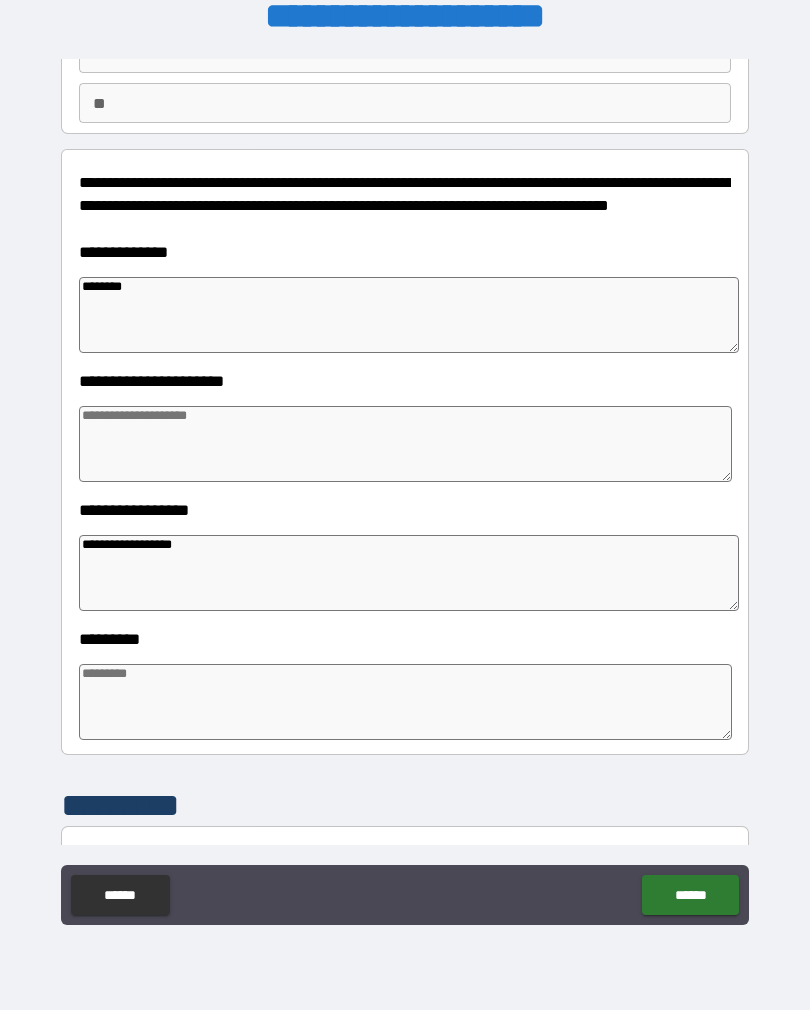 type on "*" 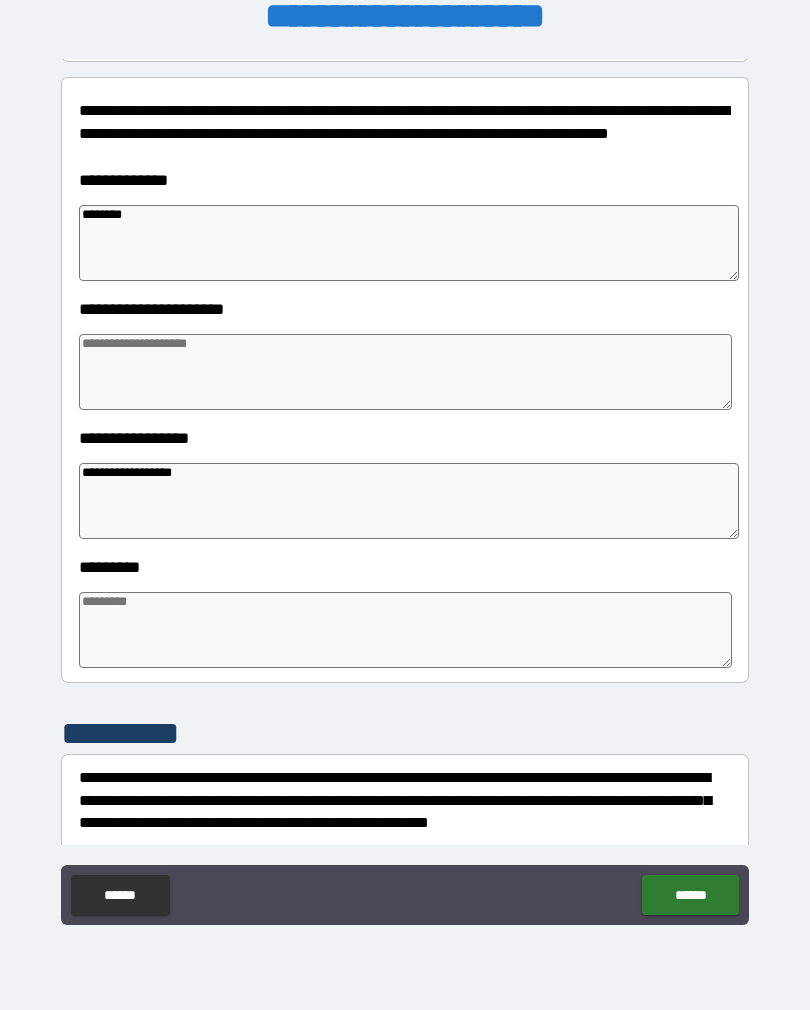 scroll, scrollTop: 237, scrollLeft: 0, axis: vertical 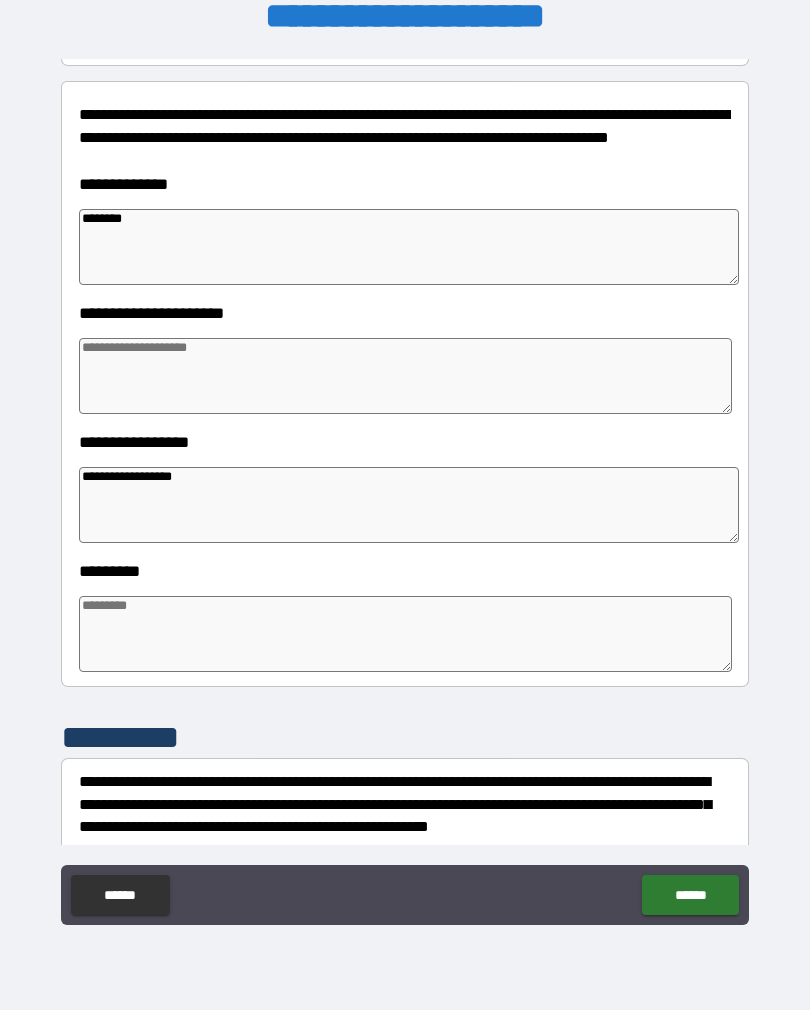 type on "*" 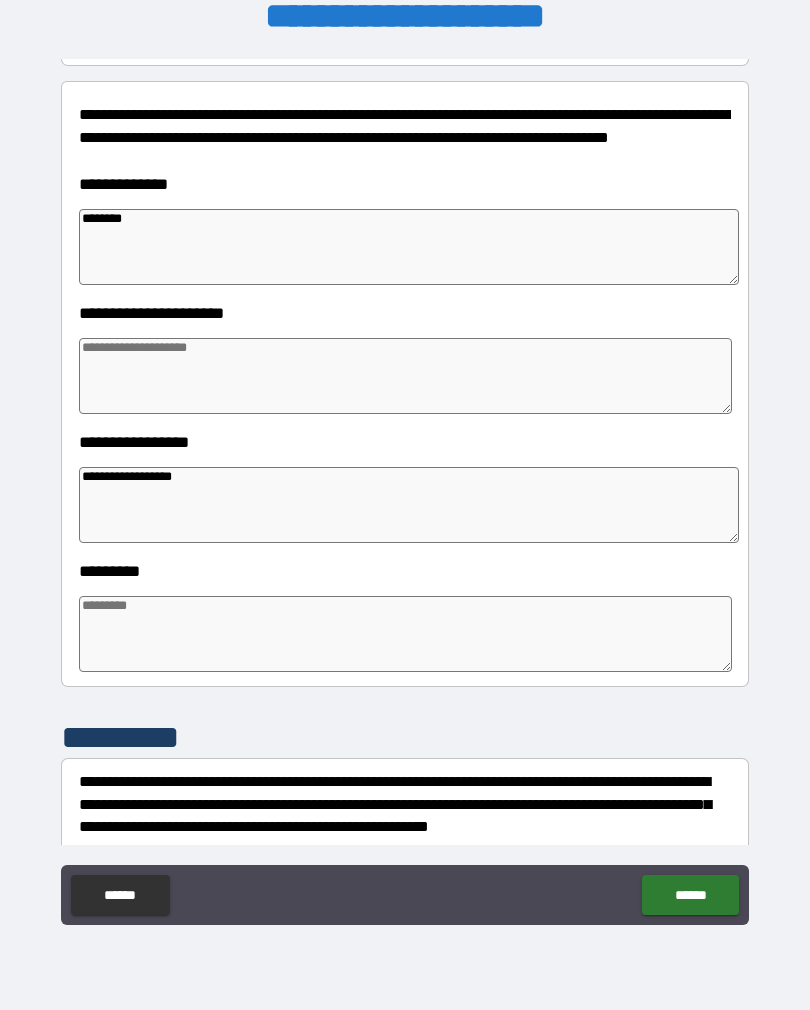 type on "*" 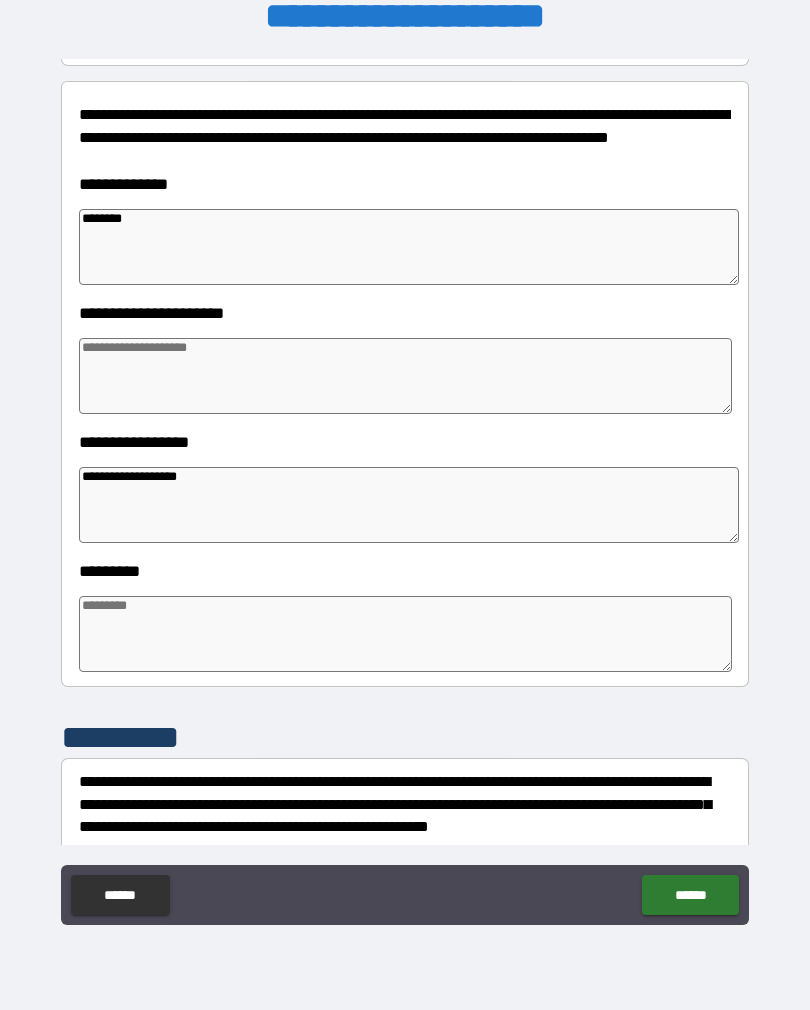type on "*" 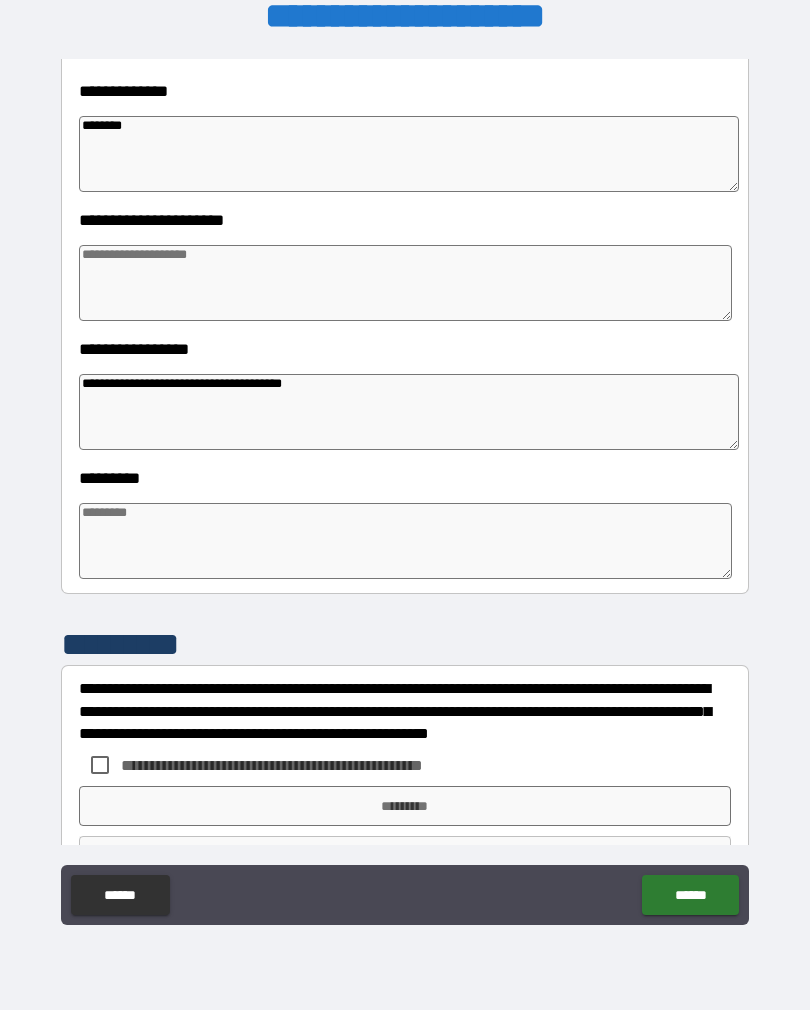 scroll, scrollTop: 333, scrollLeft: 0, axis: vertical 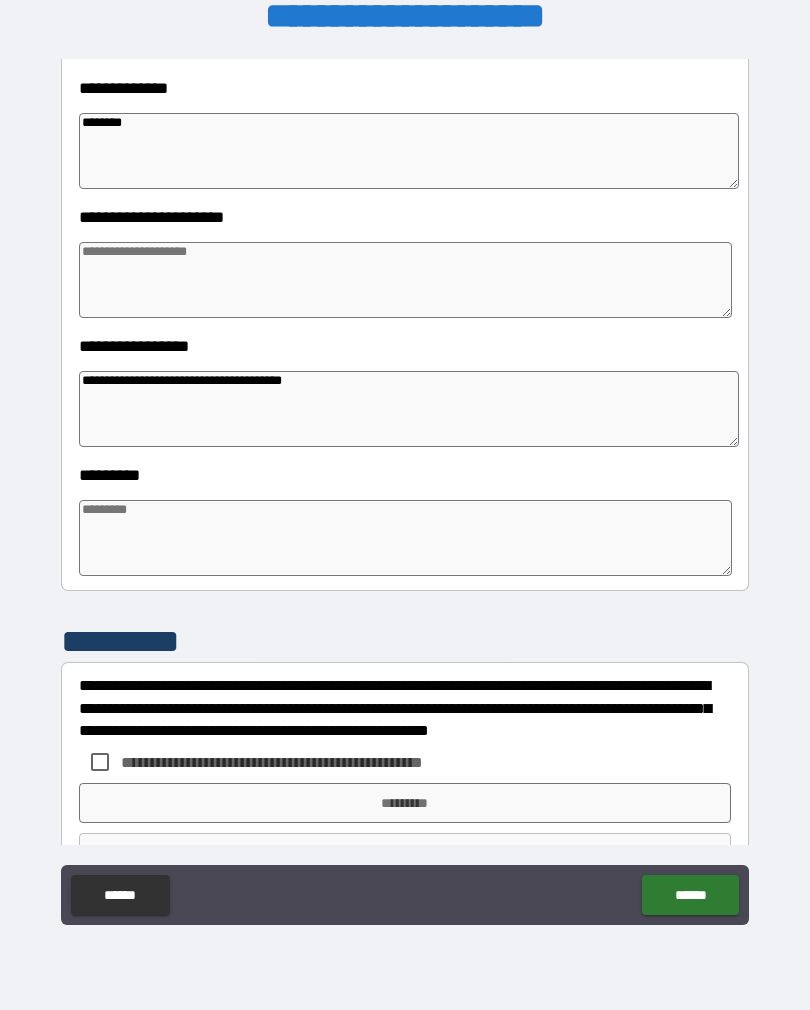 click at bounding box center [405, 538] 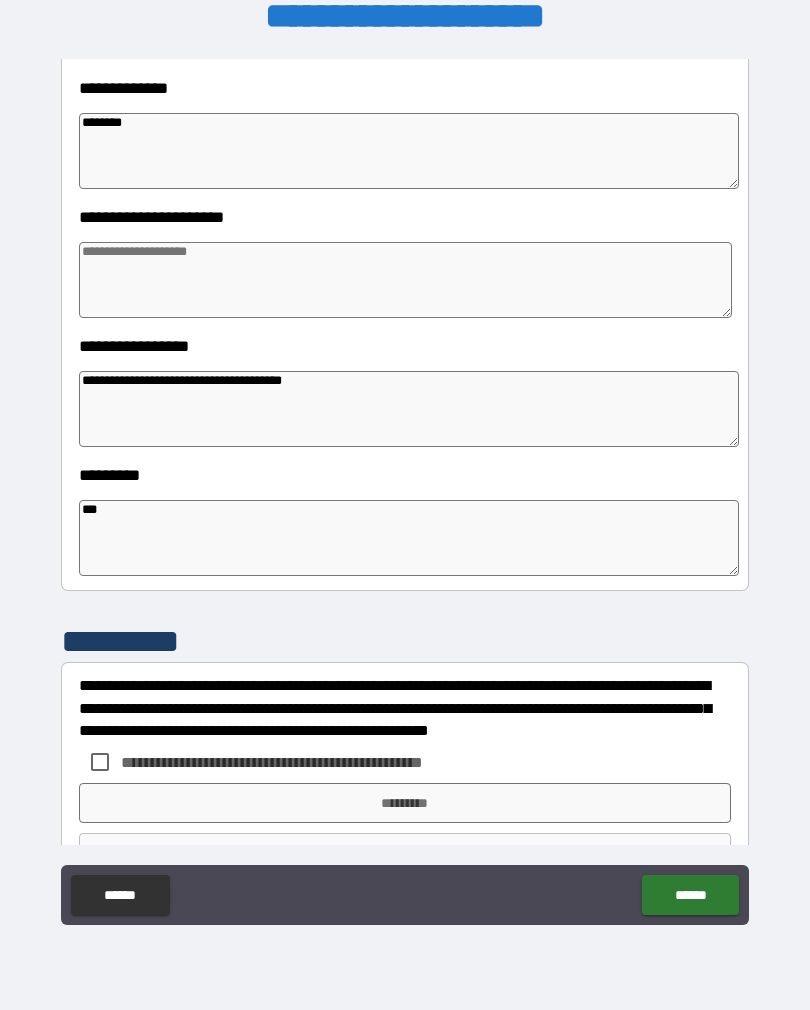 click at bounding box center [405, 280] 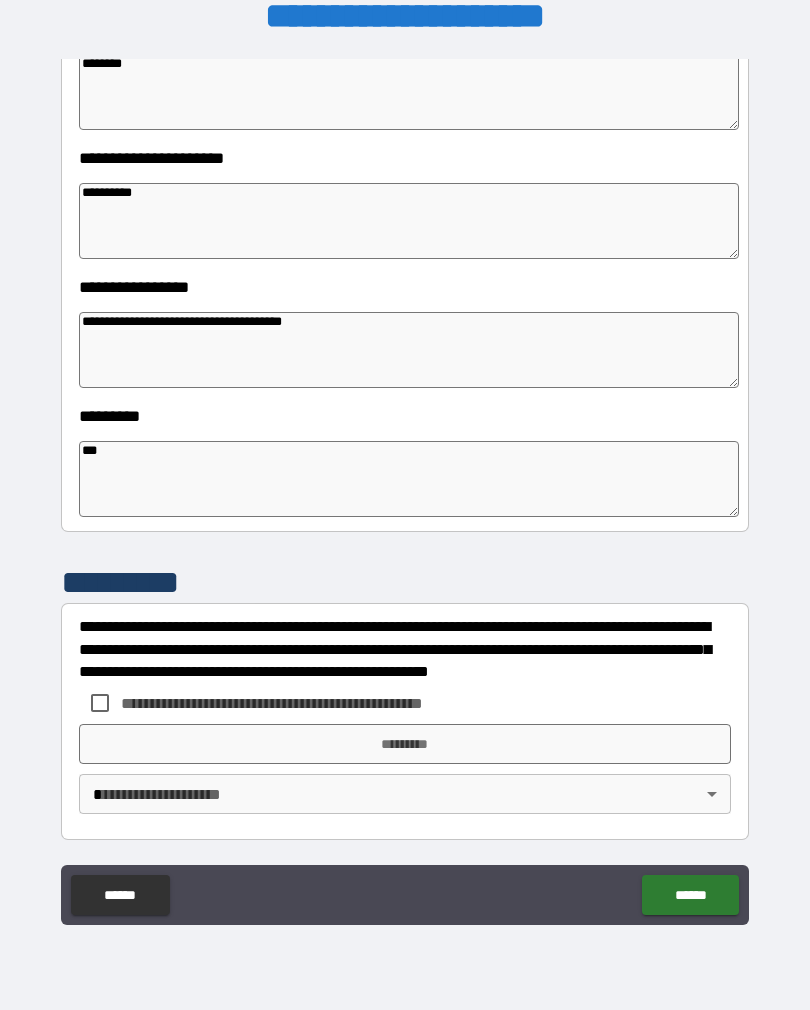 scroll, scrollTop: 392, scrollLeft: 0, axis: vertical 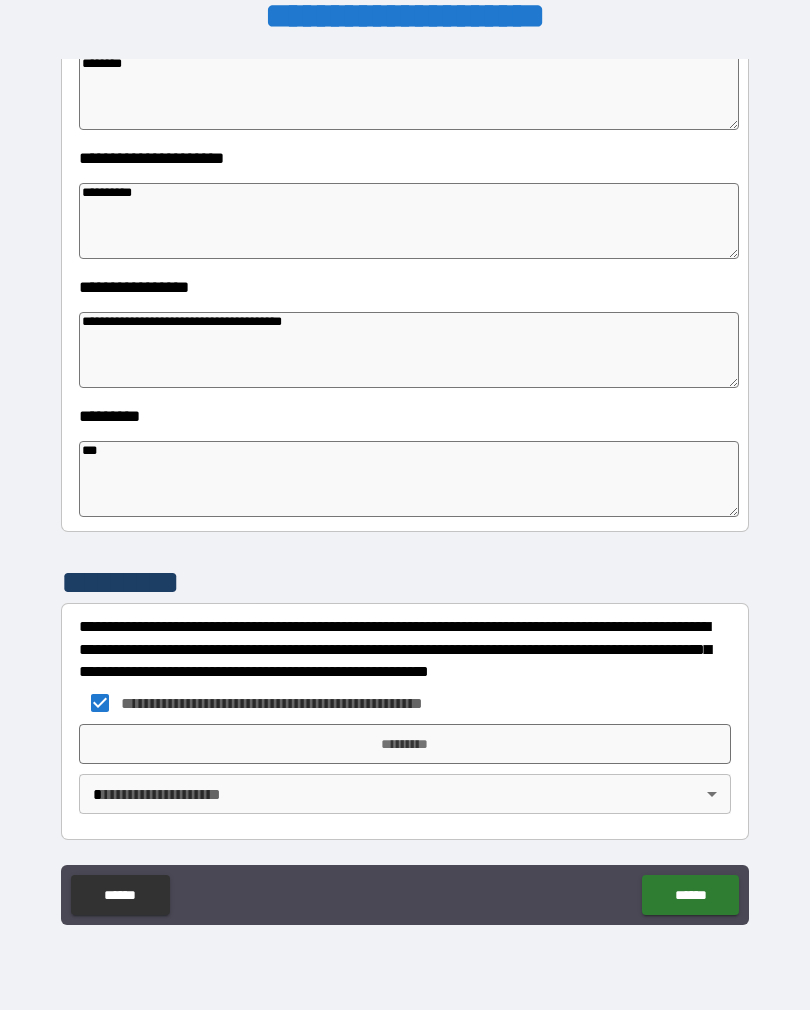 click on "*********" at bounding box center [405, 744] 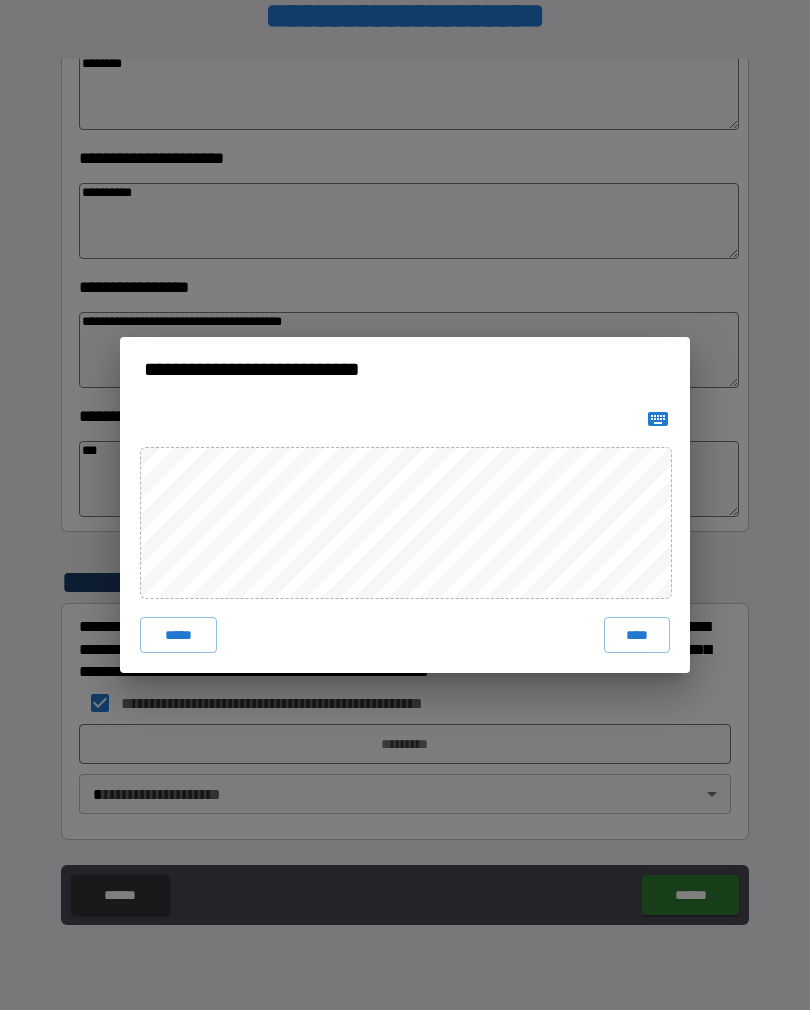 click on "****" at bounding box center [637, 635] 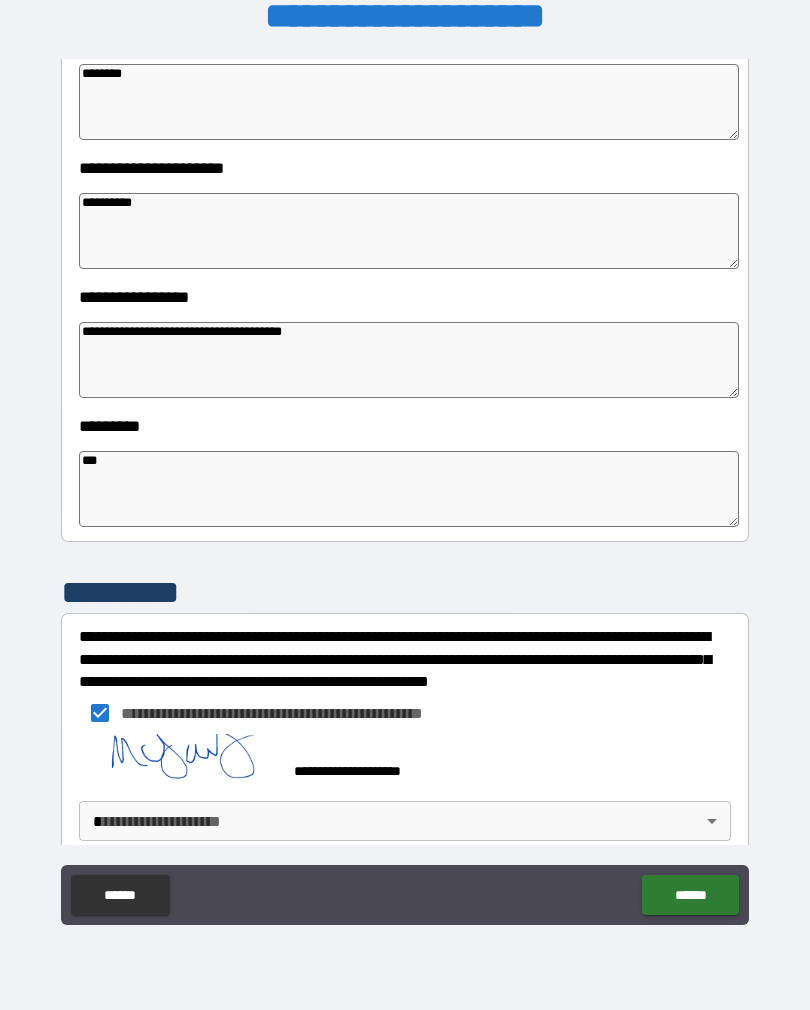 click on "**********" at bounding box center (405, 489) 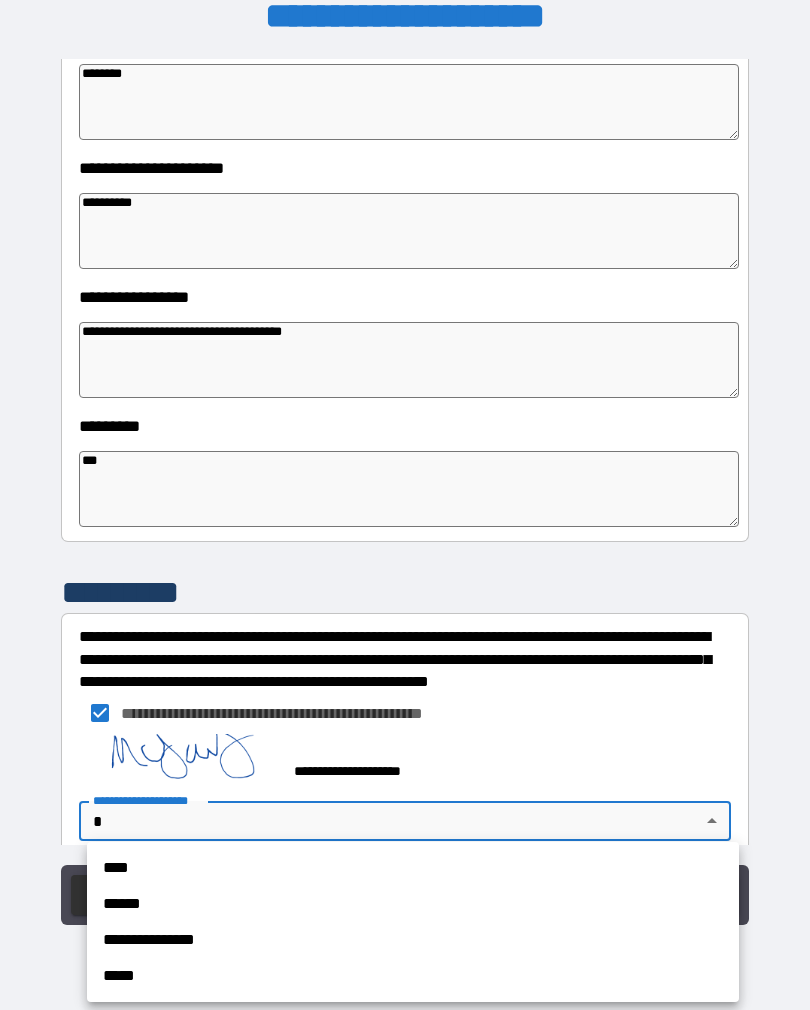 click on "****" at bounding box center (413, 868) 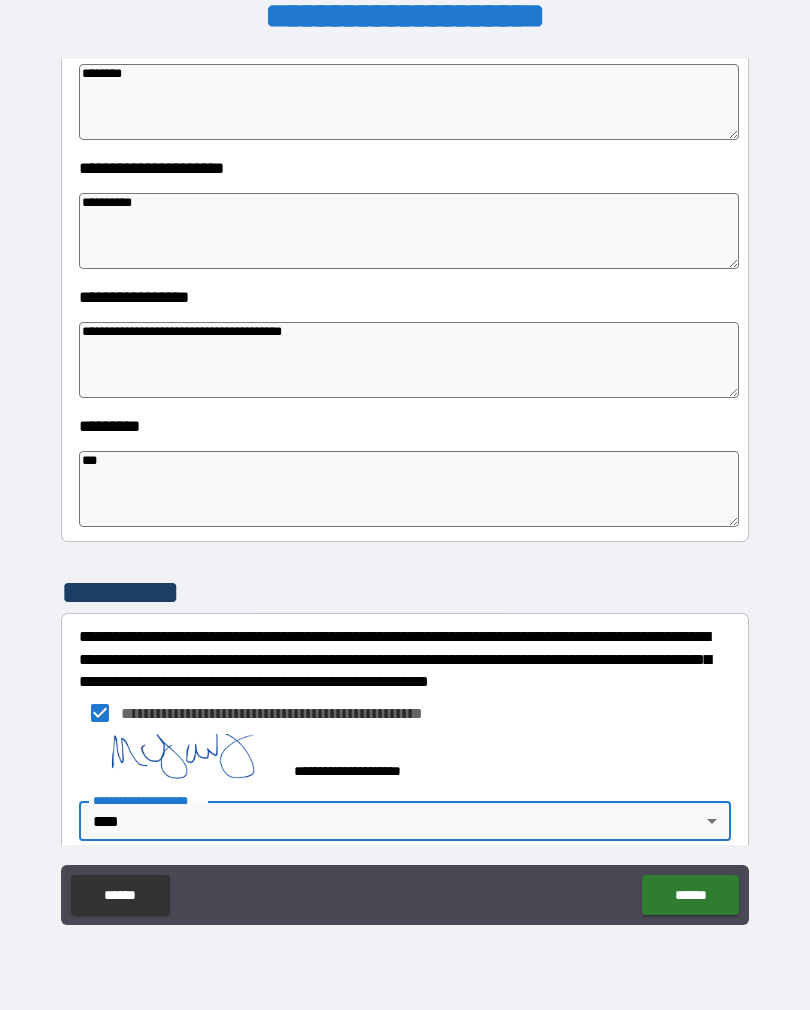 click on "******" at bounding box center (690, 895) 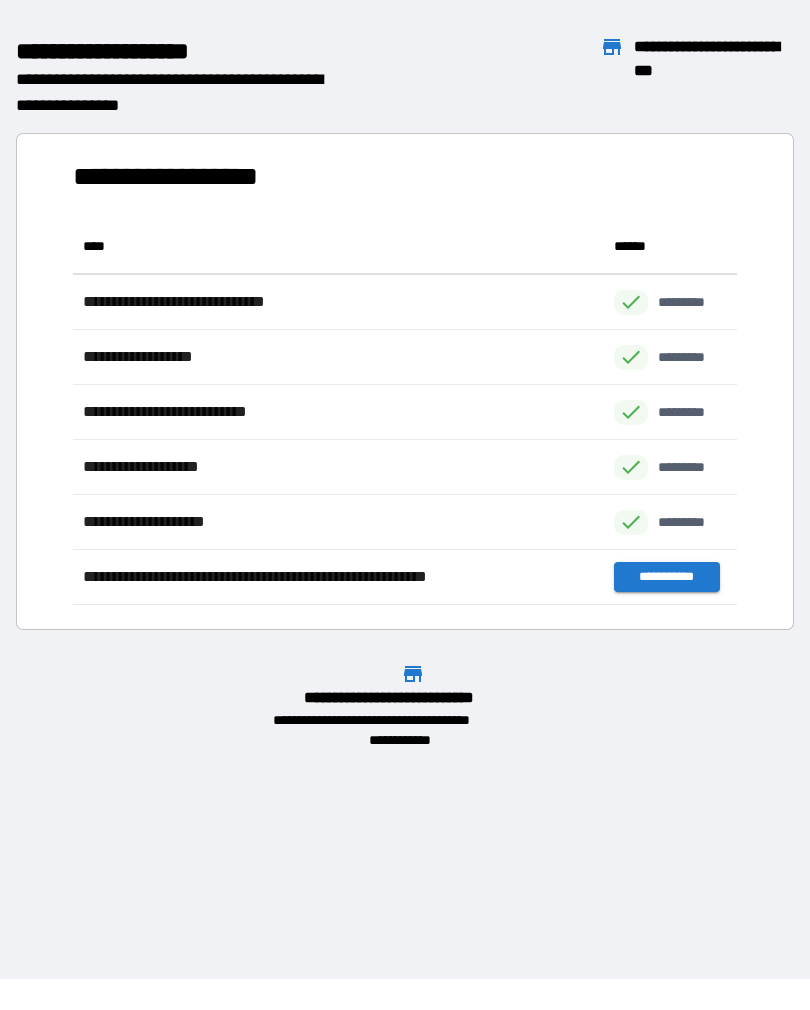 scroll, scrollTop: 386, scrollLeft: 664, axis: both 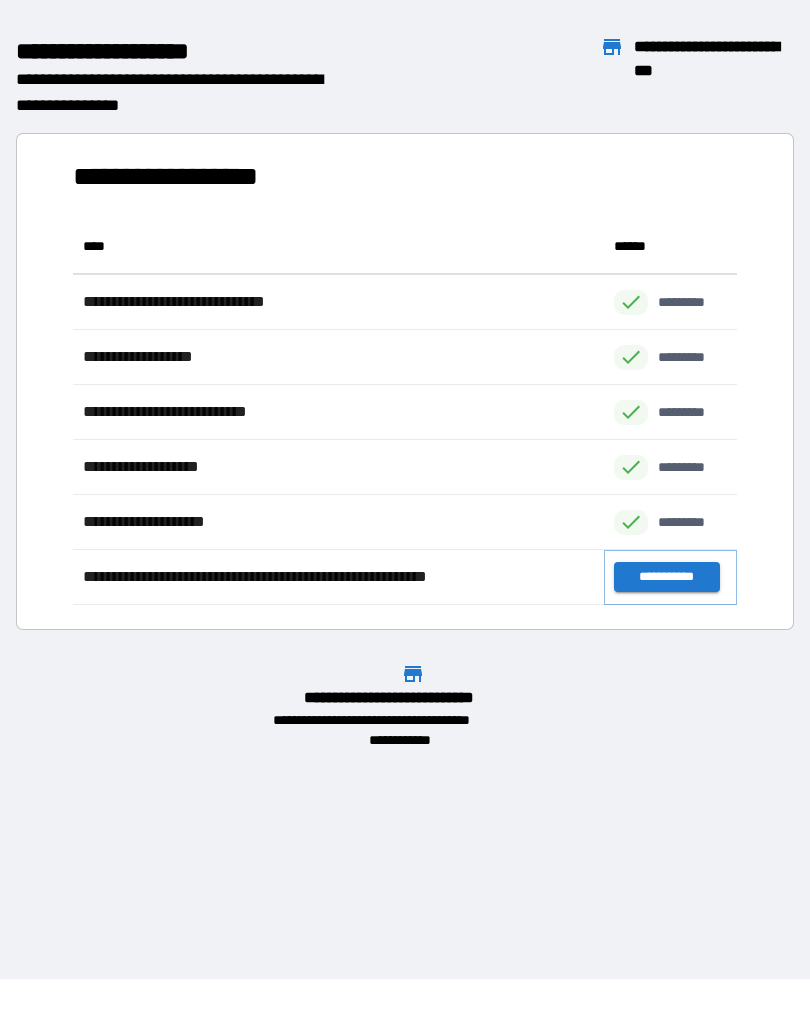 click on "**********" at bounding box center (666, 577) 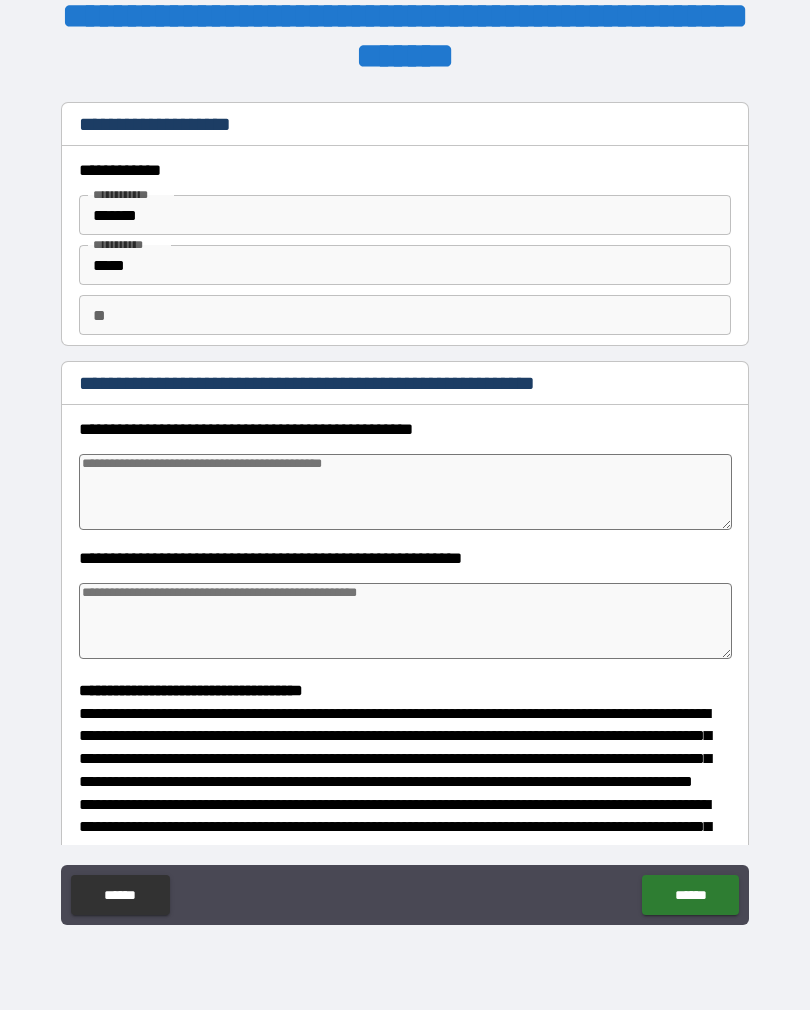click at bounding box center (405, 492) 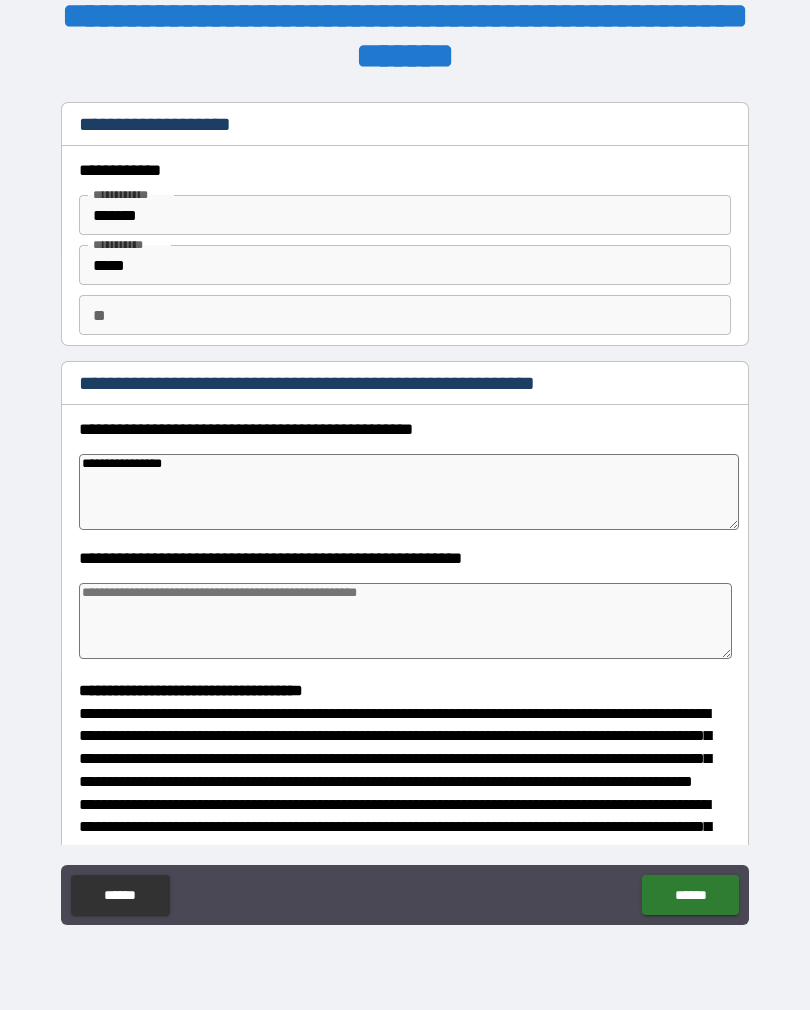 click on "**********" at bounding box center [409, 492] 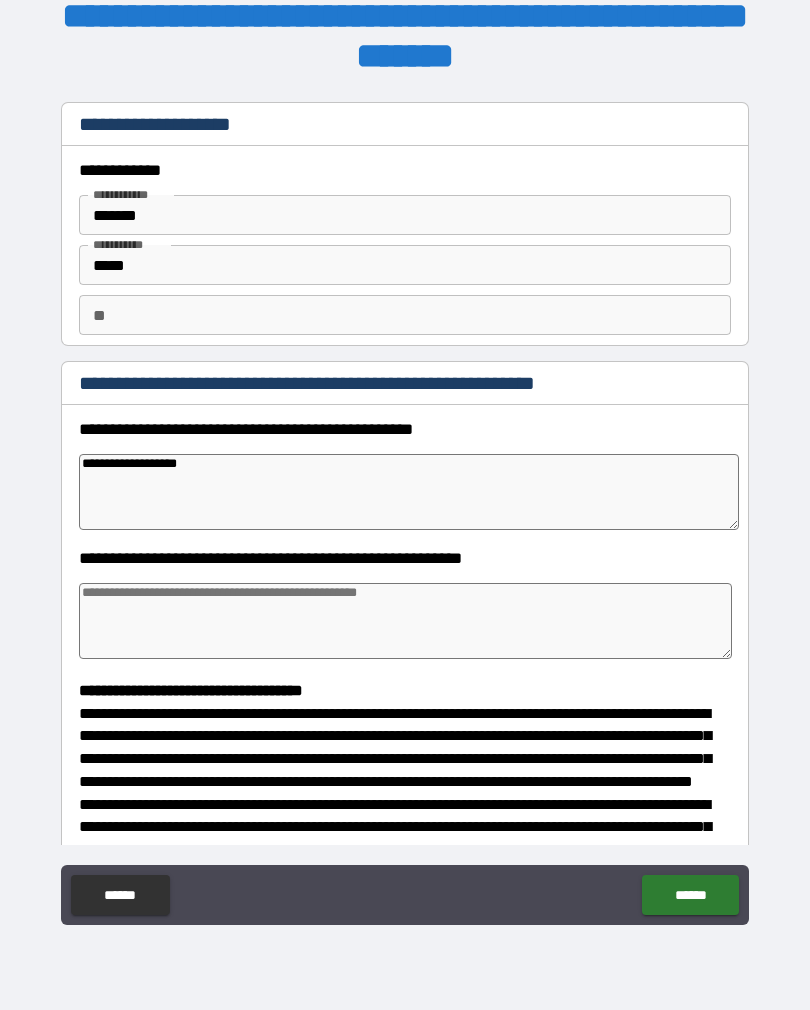 click at bounding box center [405, 621] 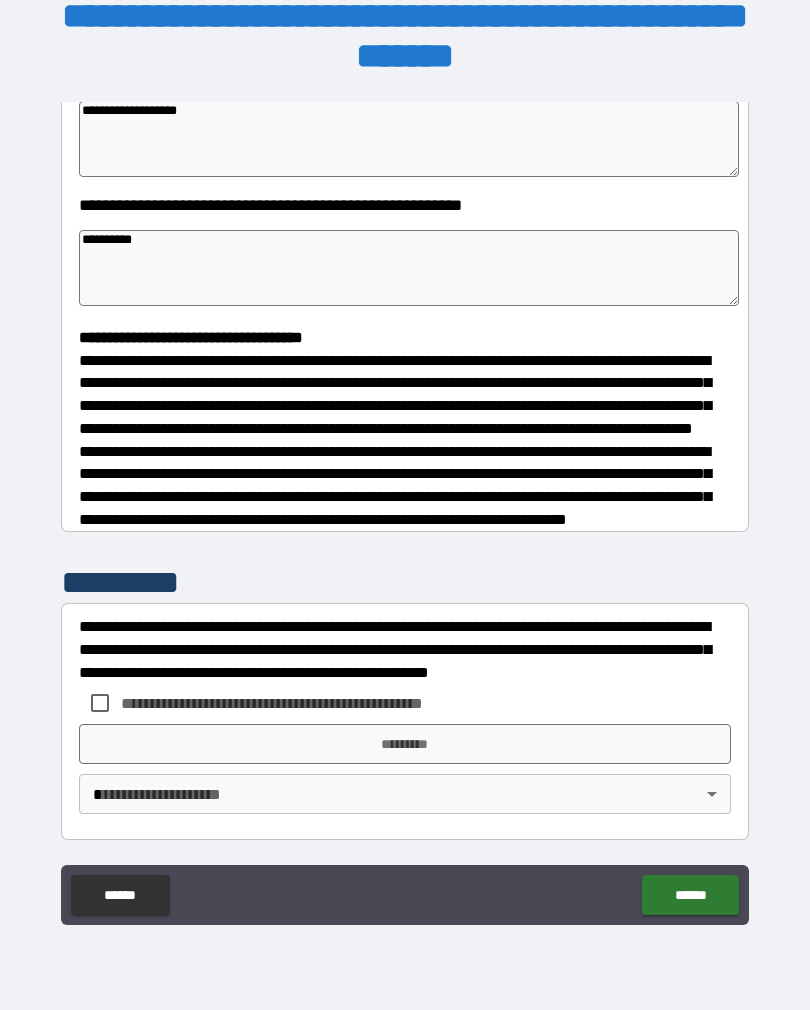 scroll, scrollTop: 391, scrollLeft: 0, axis: vertical 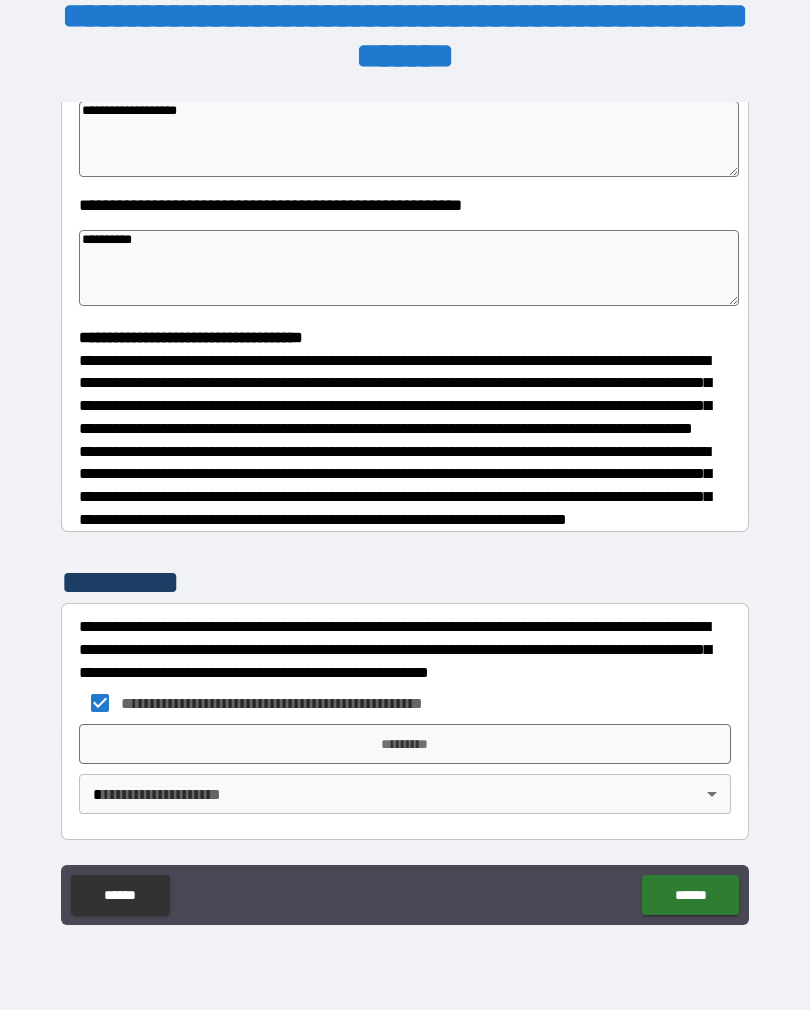 click on "*********" at bounding box center (405, 744) 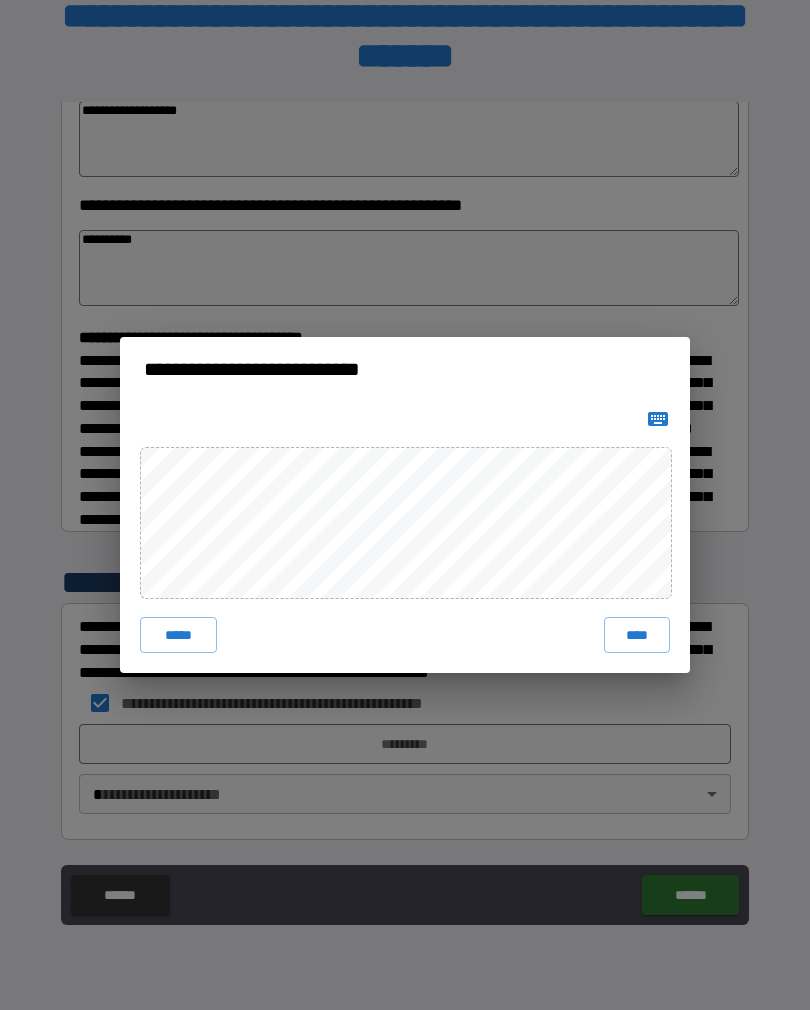 click on "****" at bounding box center [637, 635] 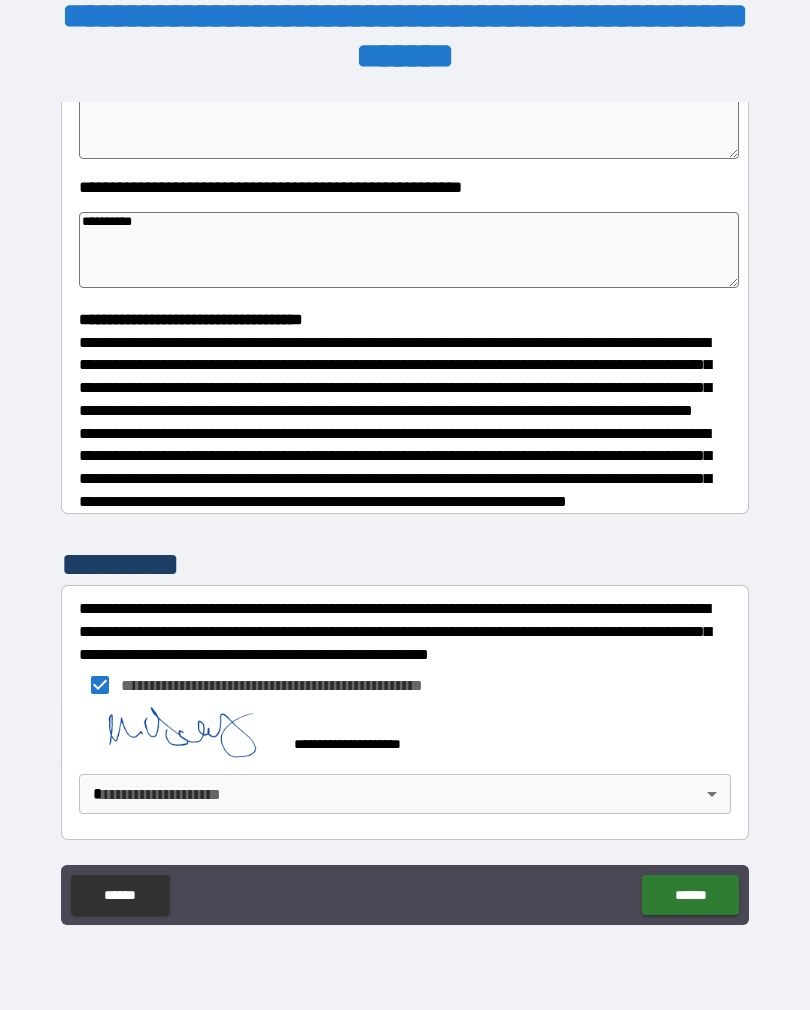 click on "**********" at bounding box center [405, 489] 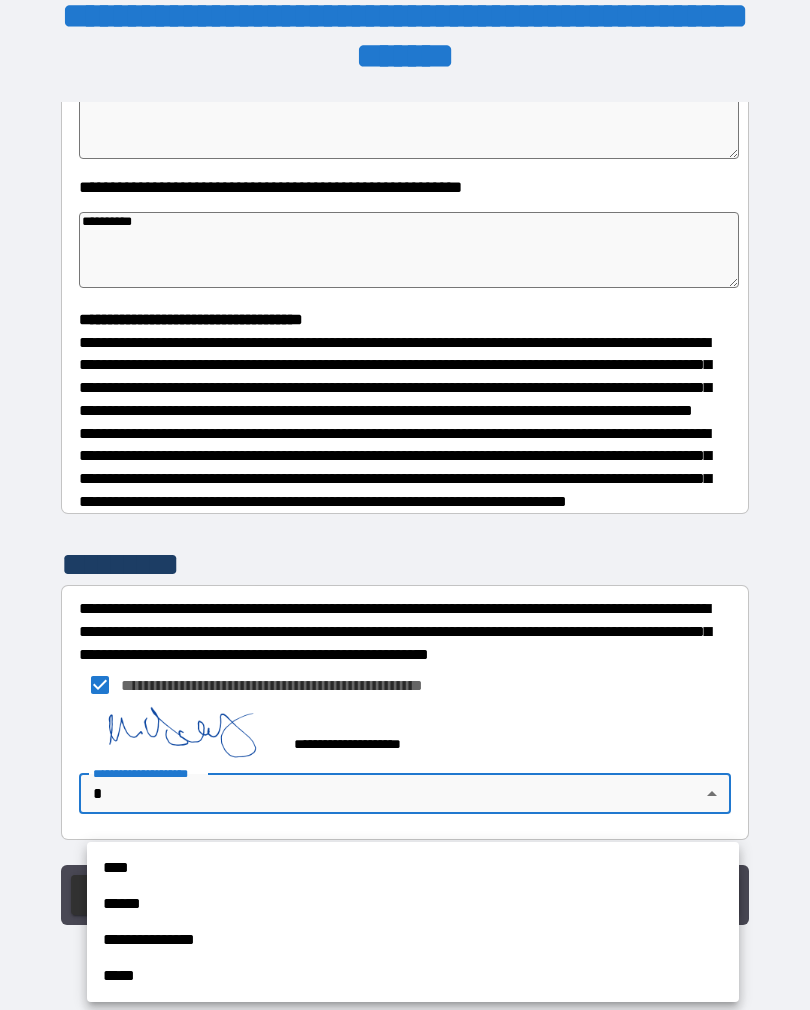 click on "****" at bounding box center (413, 868) 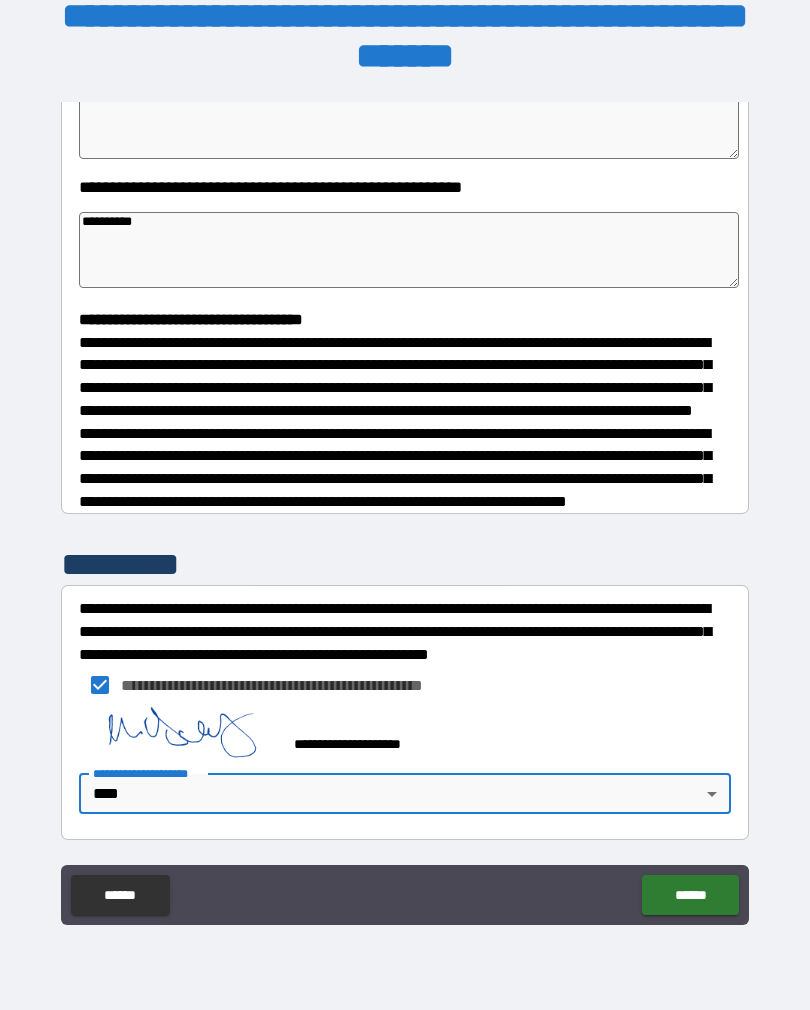 scroll, scrollTop: 408, scrollLeft: 0, axis: vertical 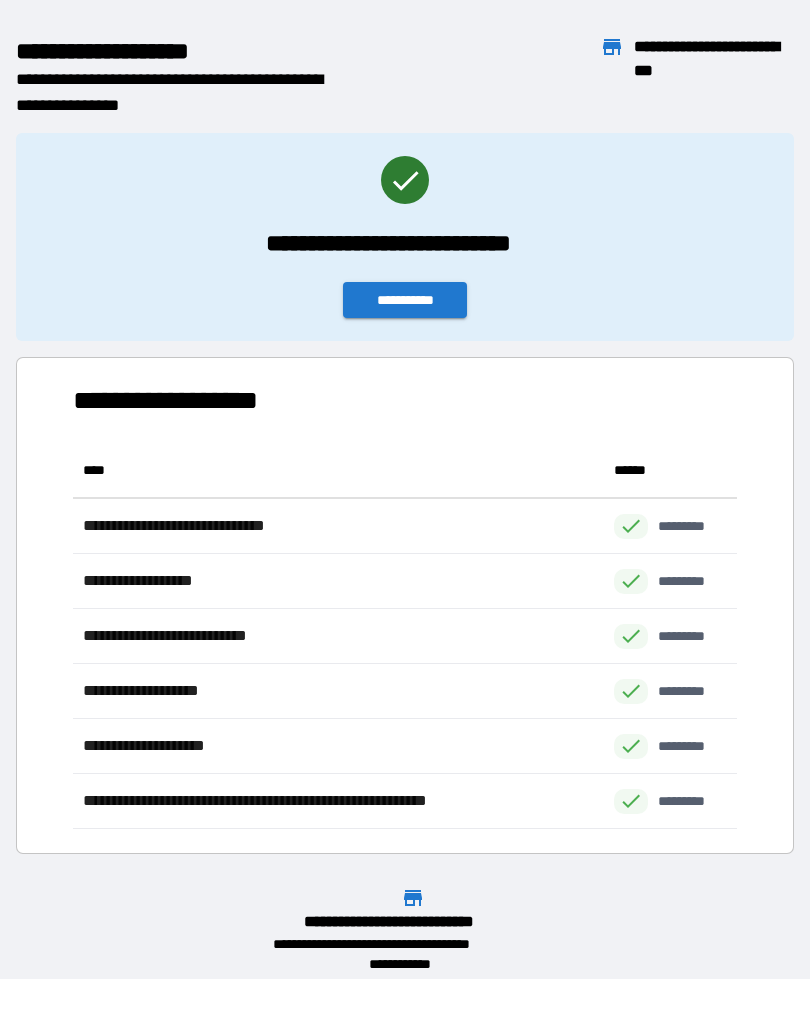 click on "**********" at bounding box center (405, 300) 